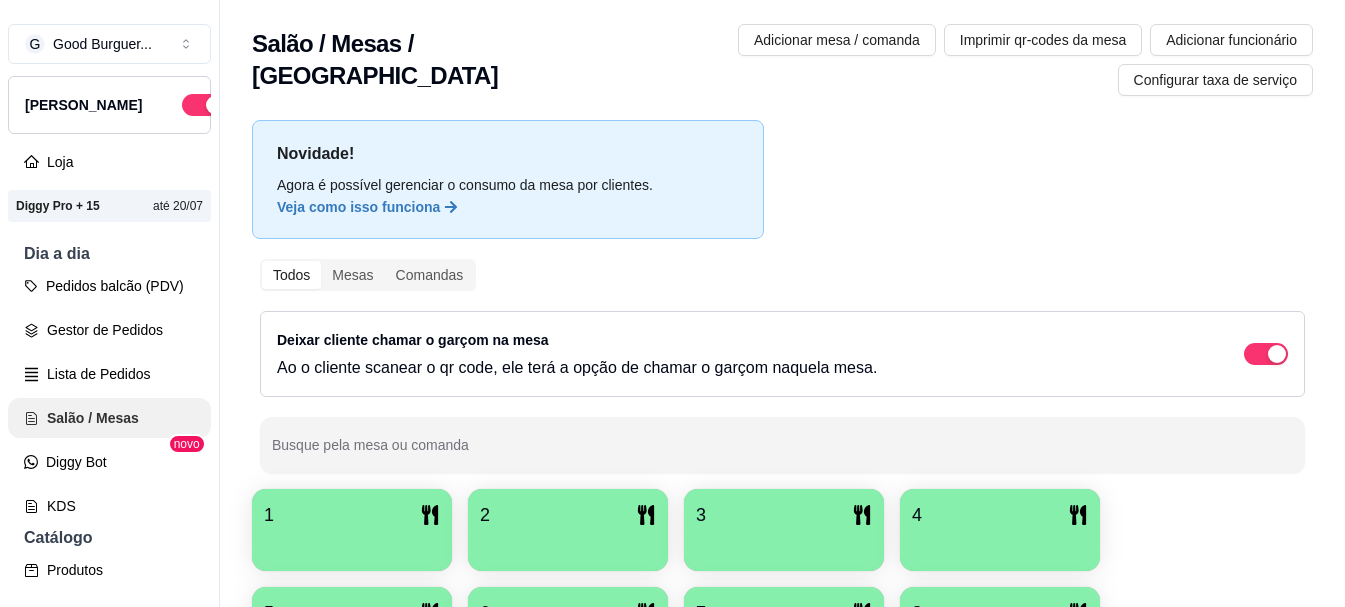 scroll, scrollTop: 0, scrollLeft: 0, axis: both 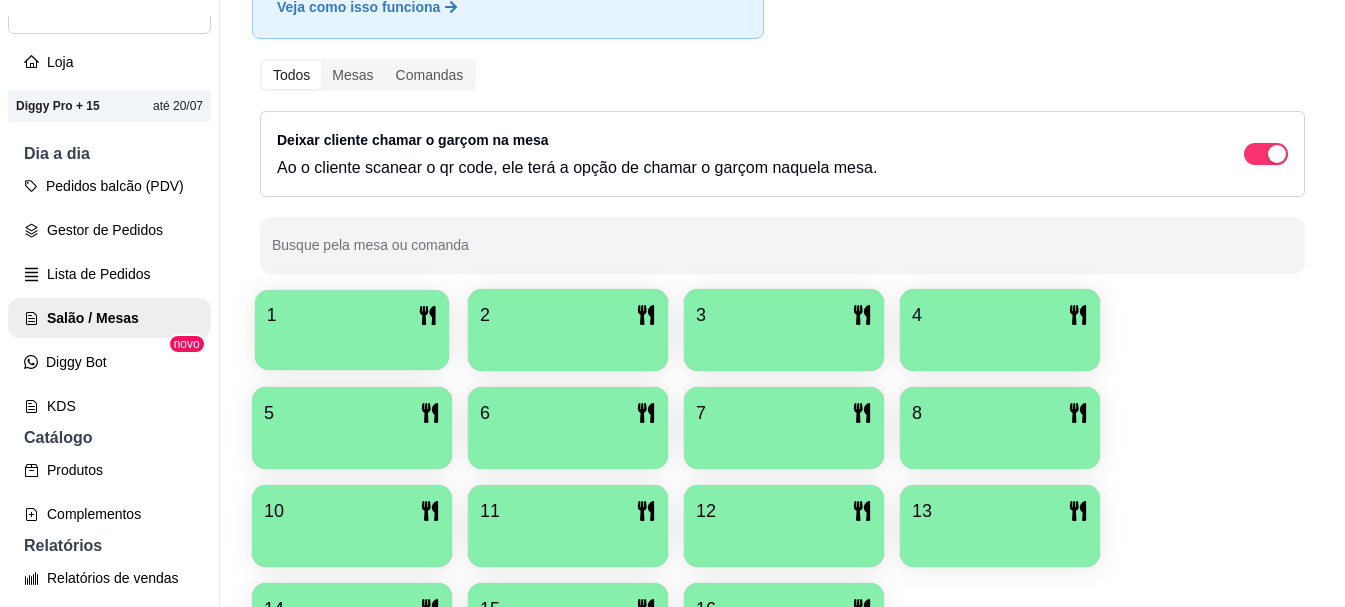 click at bounding box center [352, 343] 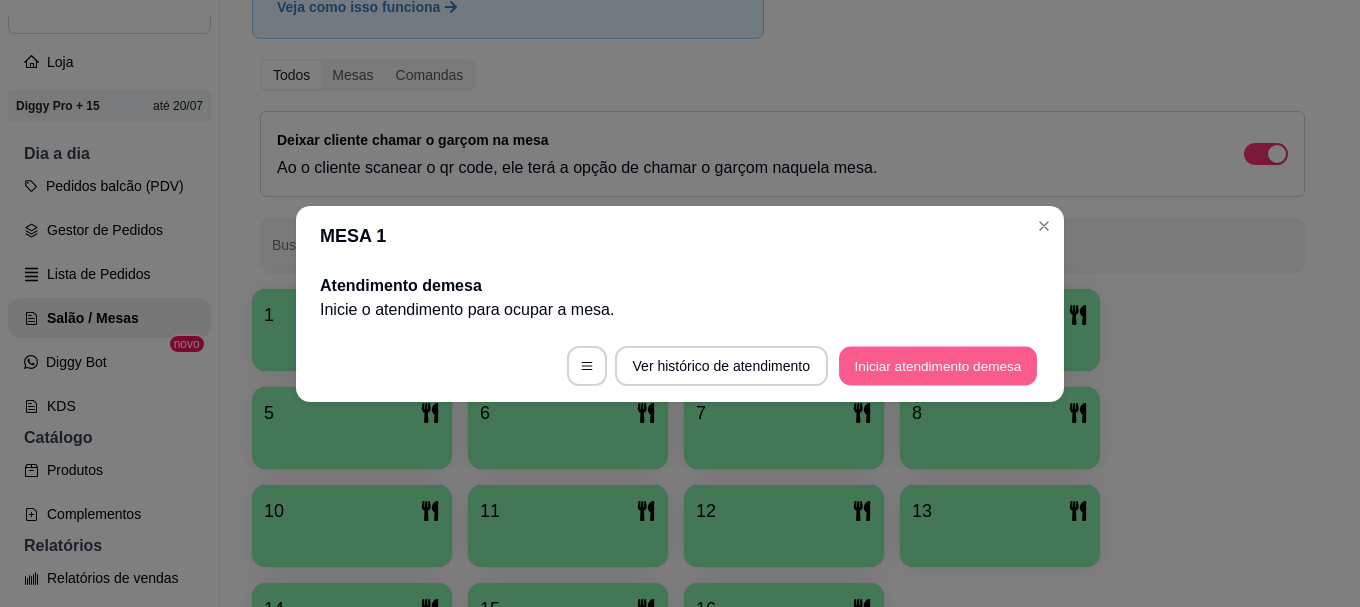 click on "Iniciar atendimento de  mesa" at bounding box center [938, 365] 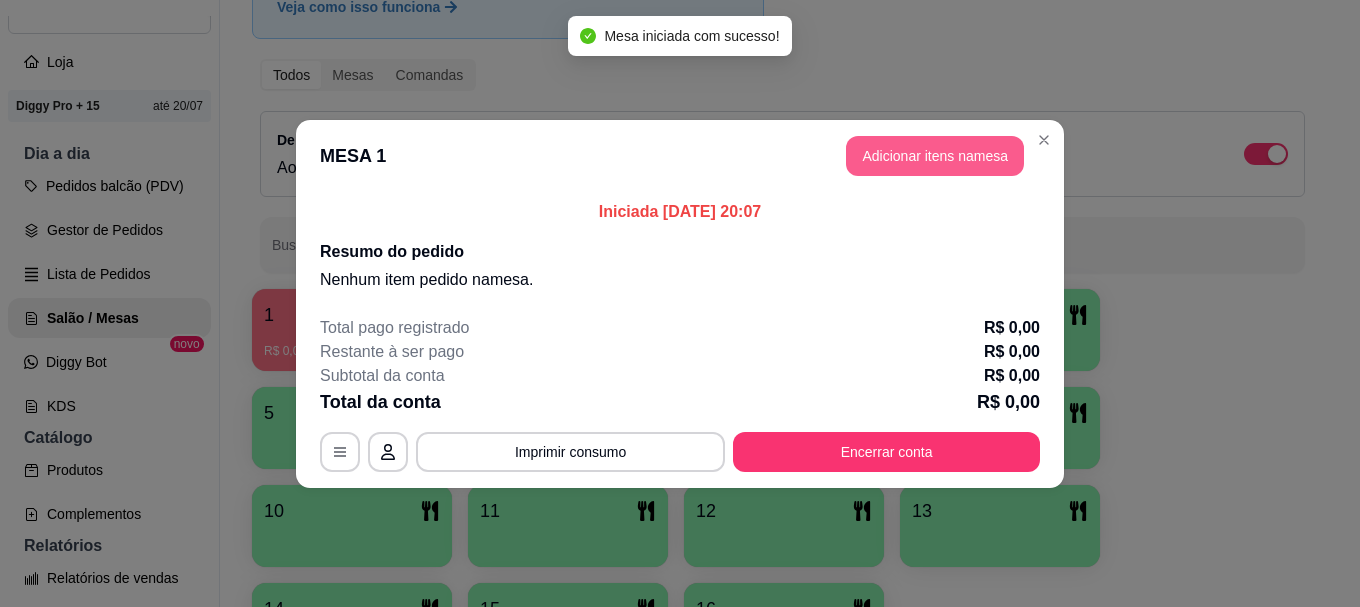 click on "Adicionar itens na  mesa" at bounding box center (935, 156) 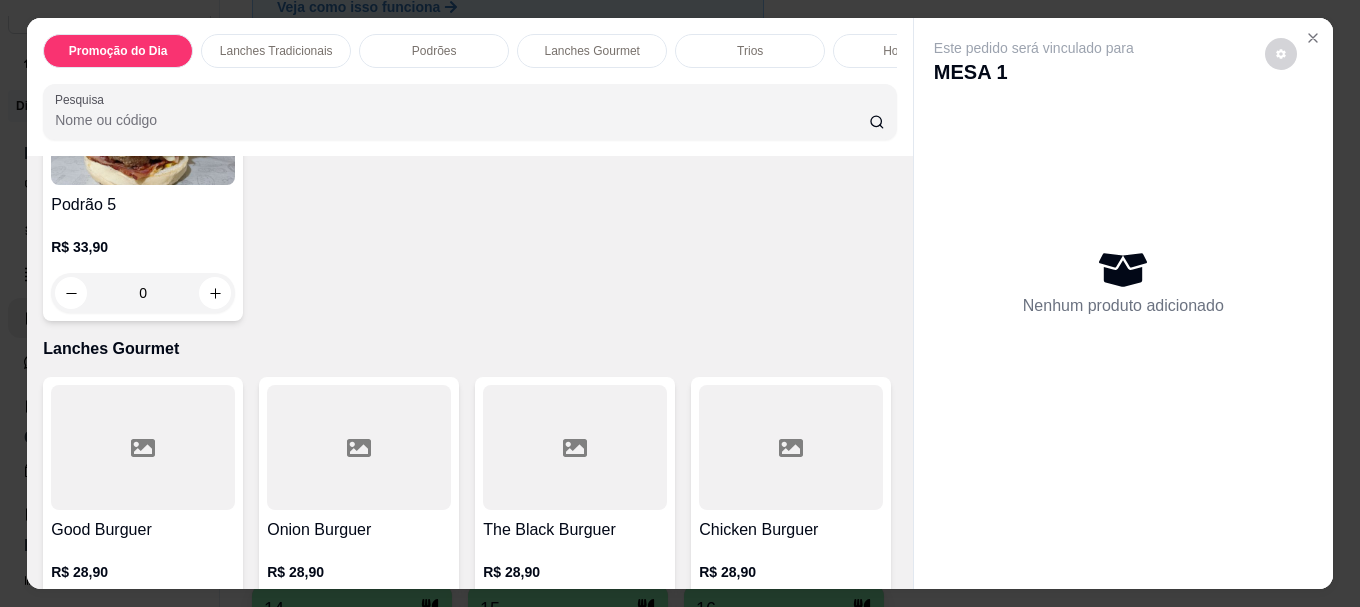 scroll, scrollTop: 2000, scrollLeft: 0, axis: vertical 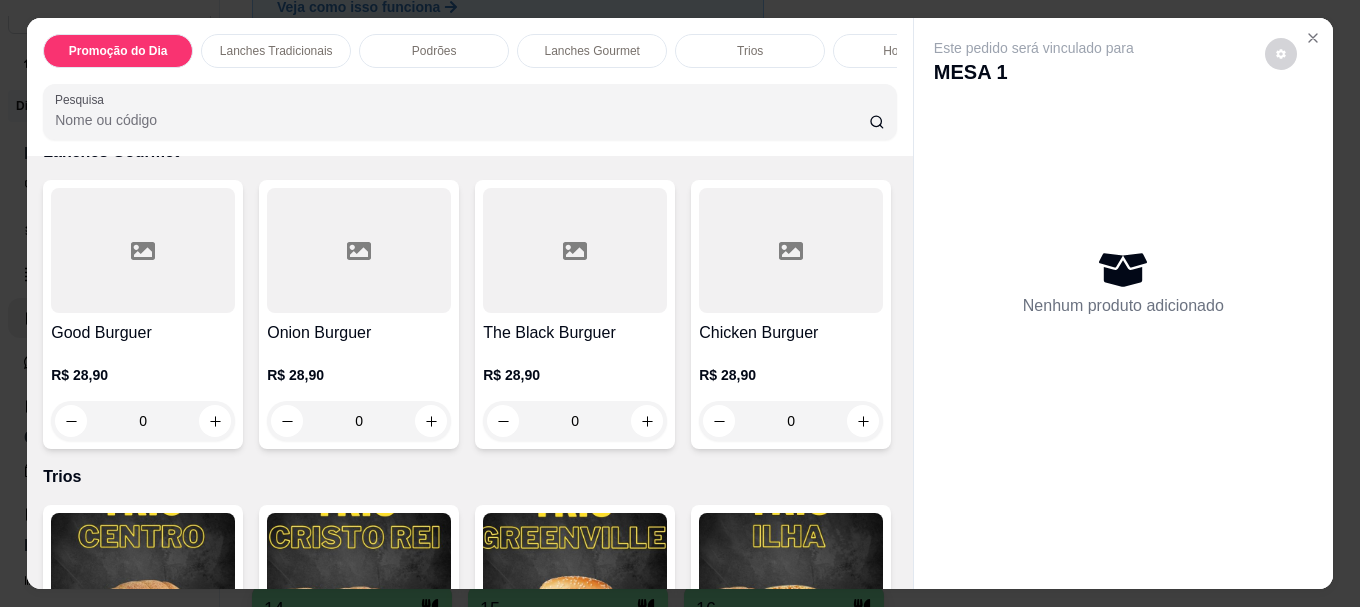 click at bounding box center [143, -75] 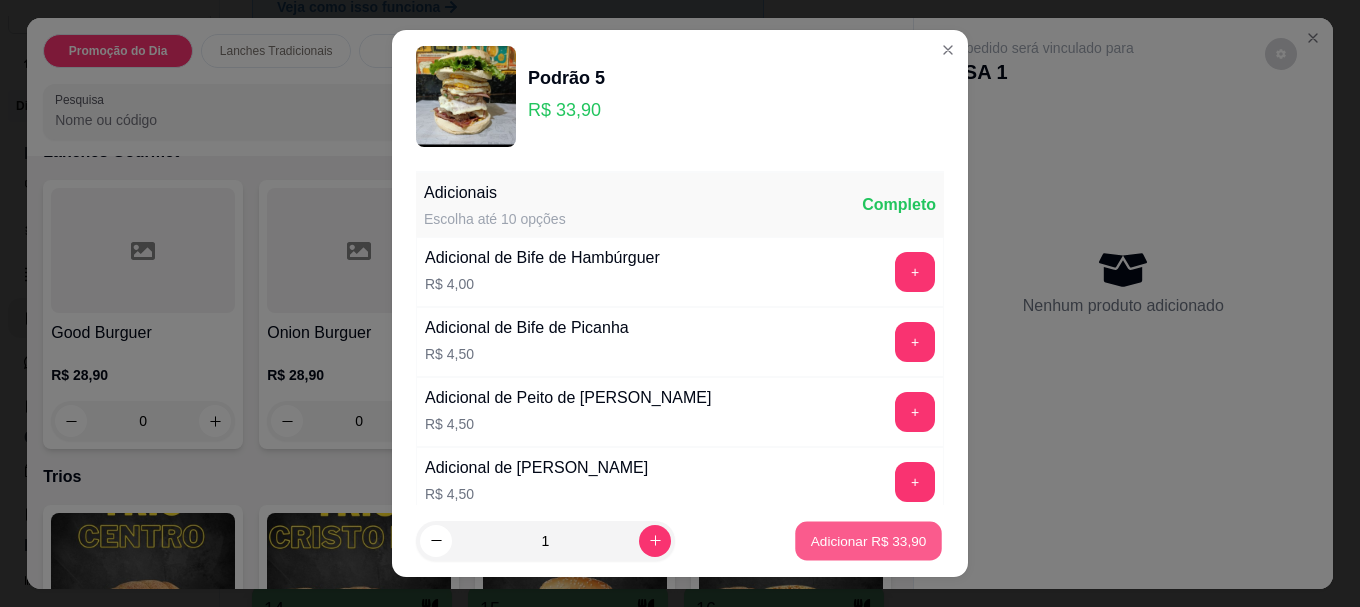click on "Adicionar   R$ 33,90" at bounding box center [869, 540] 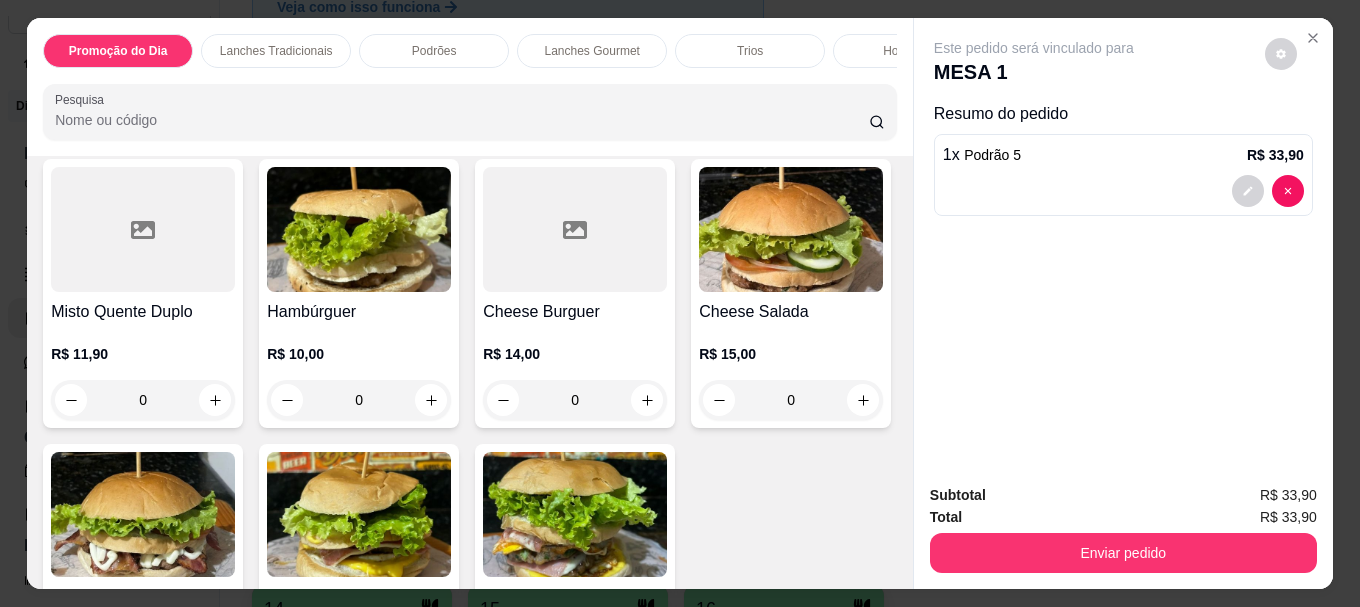 scroll, scrollTop: 800, scrollLeft: 0, axis: vertical 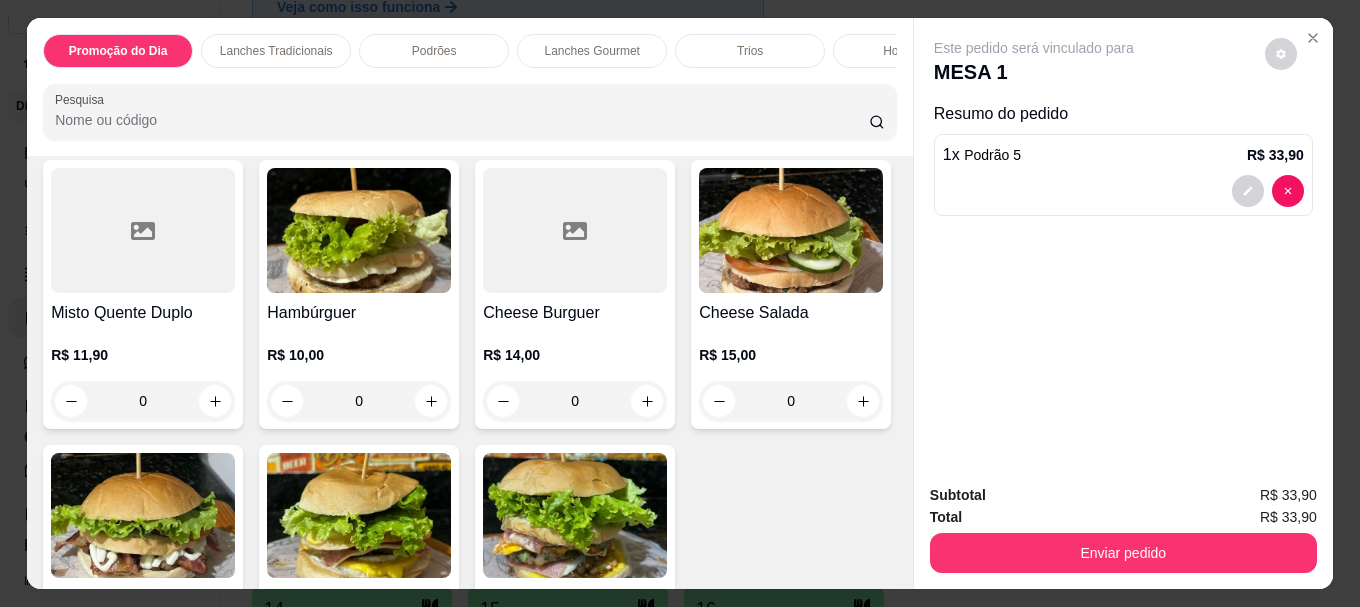 click at bounding box center (575, 230) 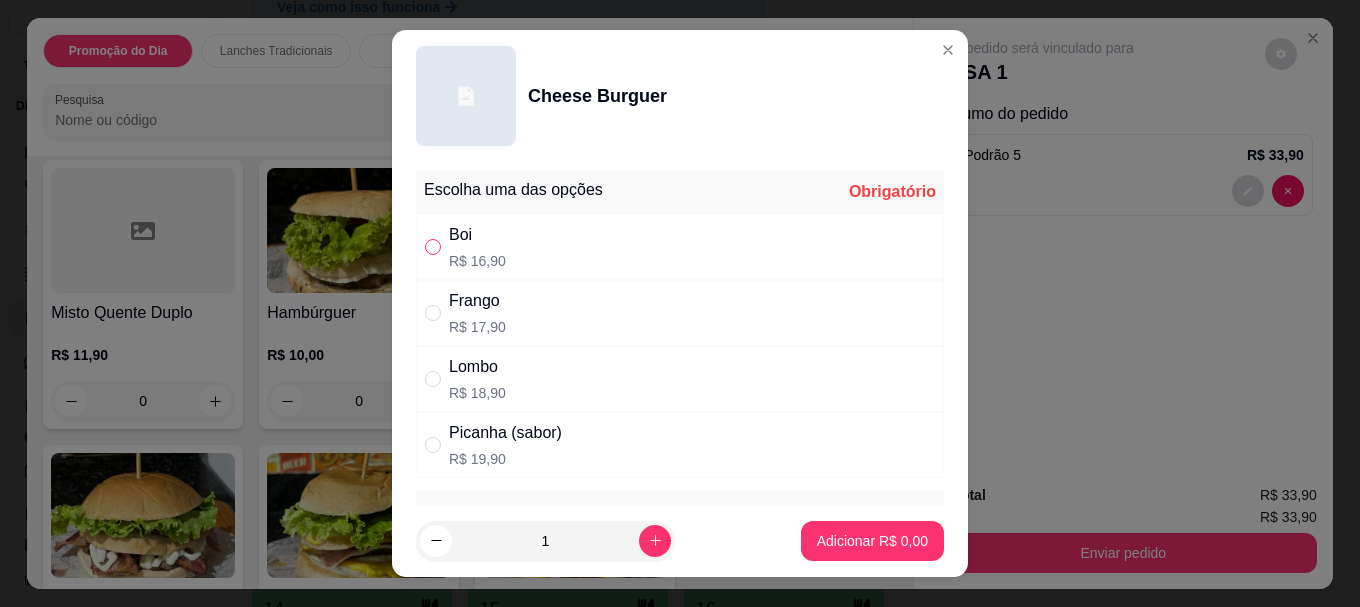 click at bounding box center (433, 247) 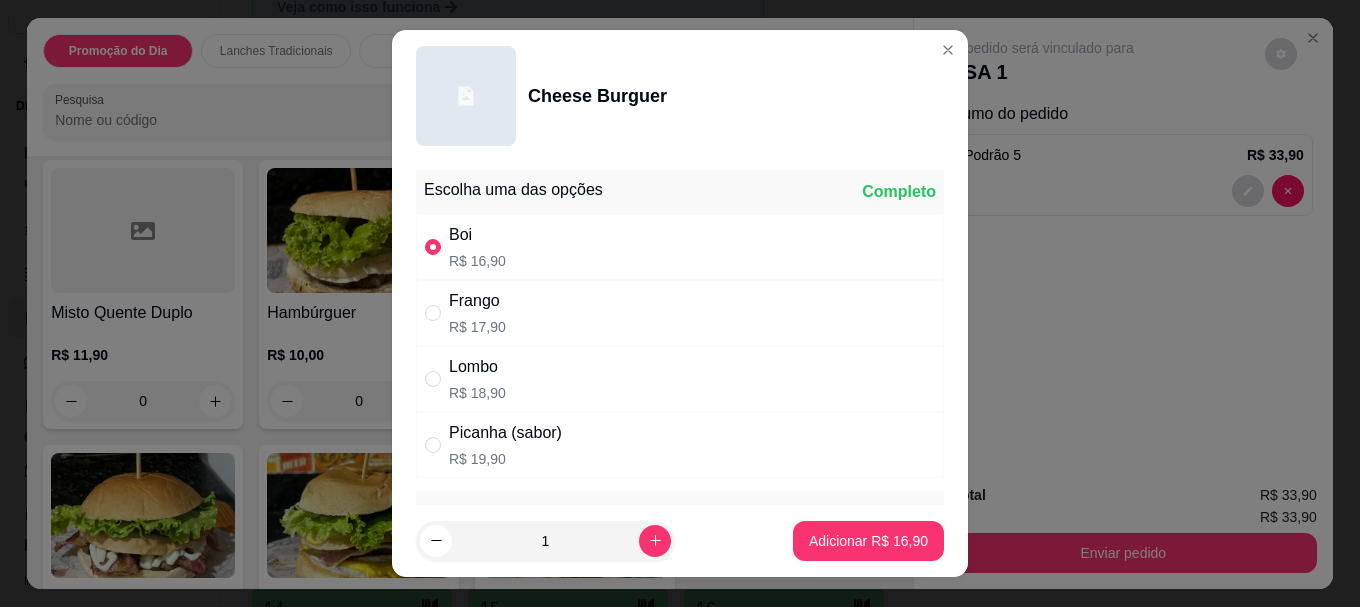 scroll, scrollTop: 1723, scrollLeft: 0, axis: vertical 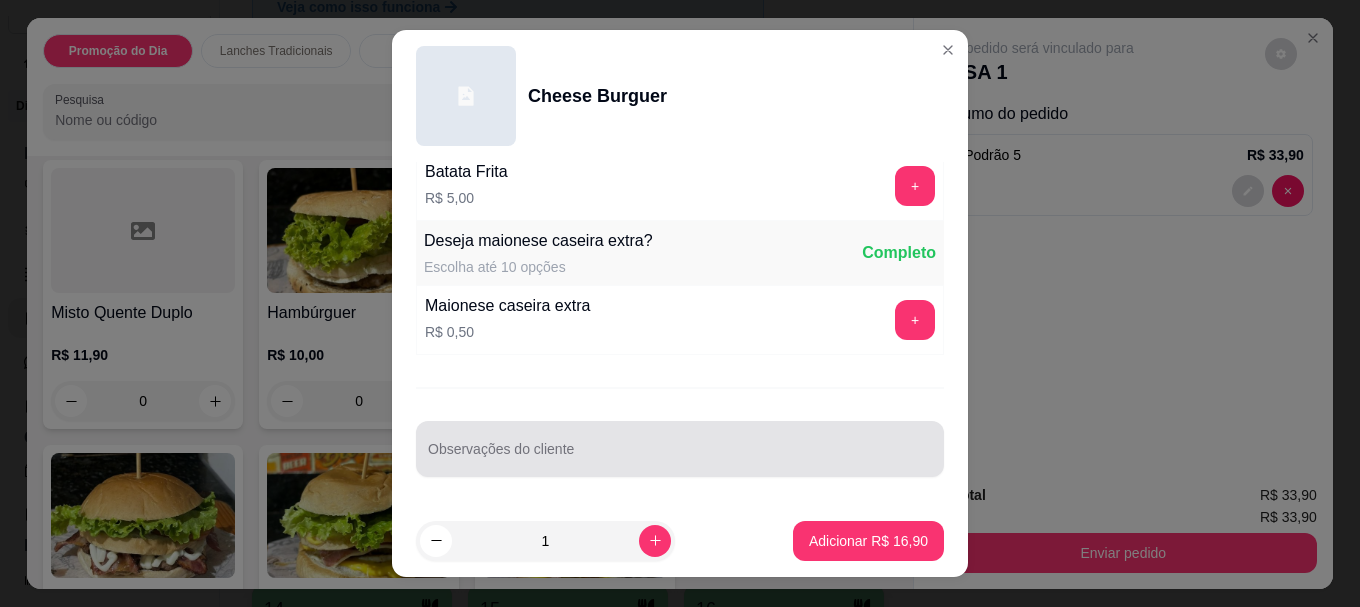 click on "Observações do cliente" at bounding box center (680, 457) 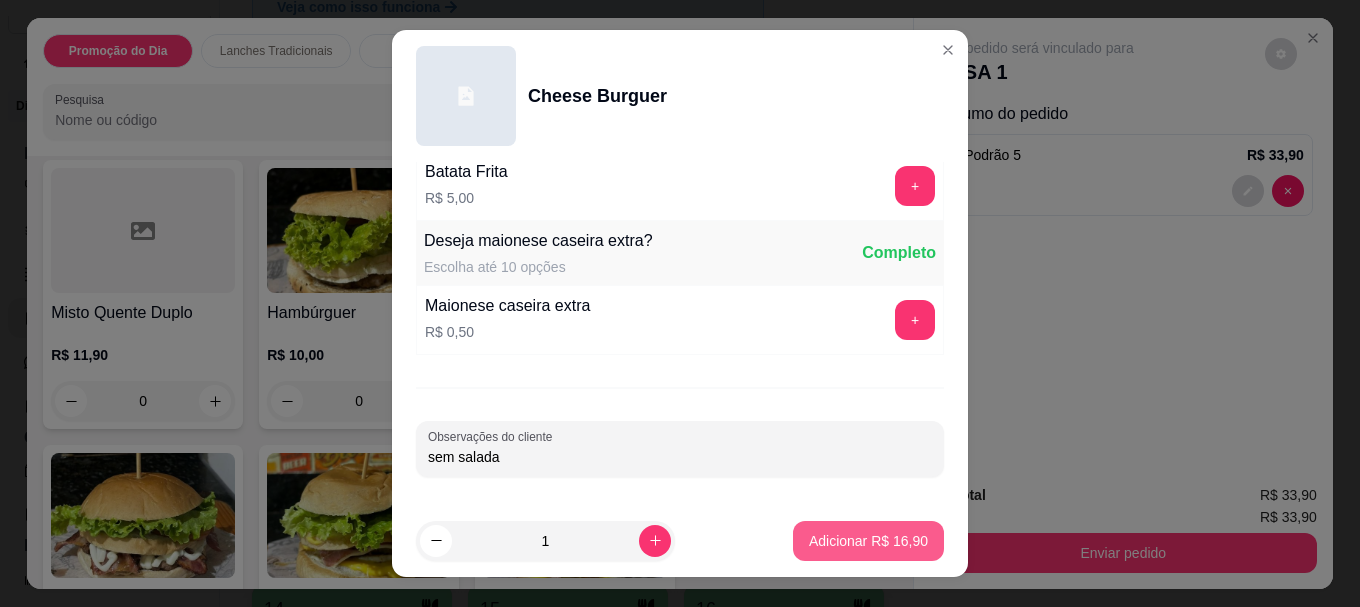 type on "sem salada" 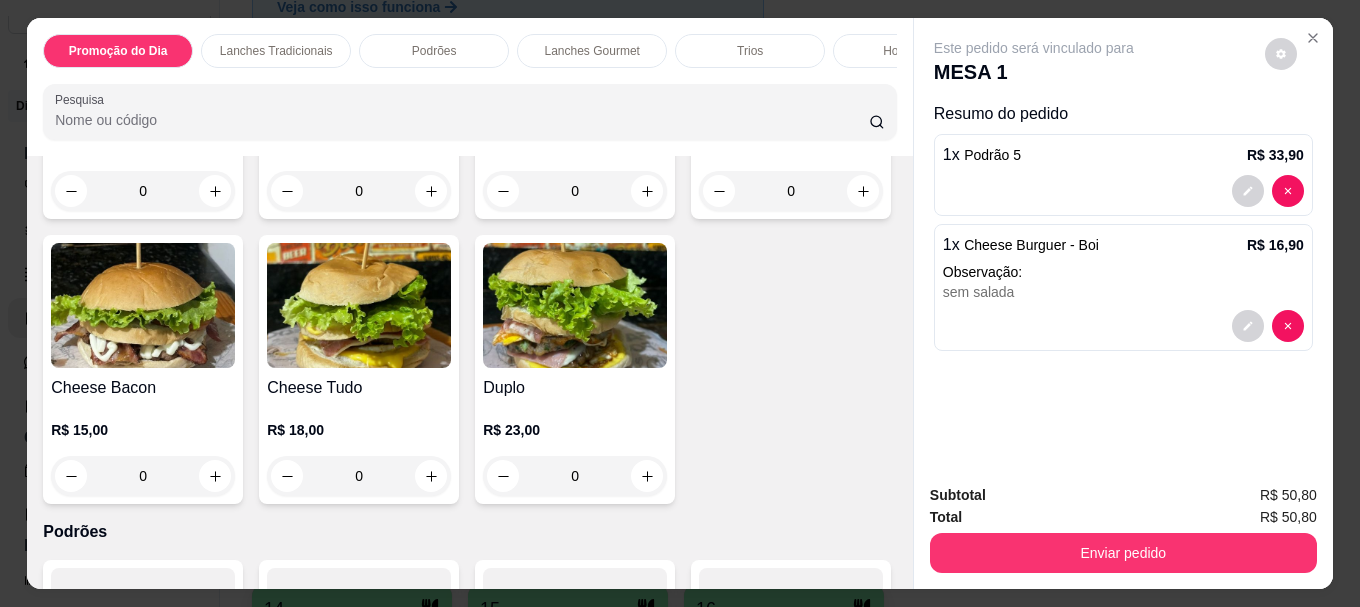 scroll, scrollTop: 1000, scrollLeft: 0, axis: vertical 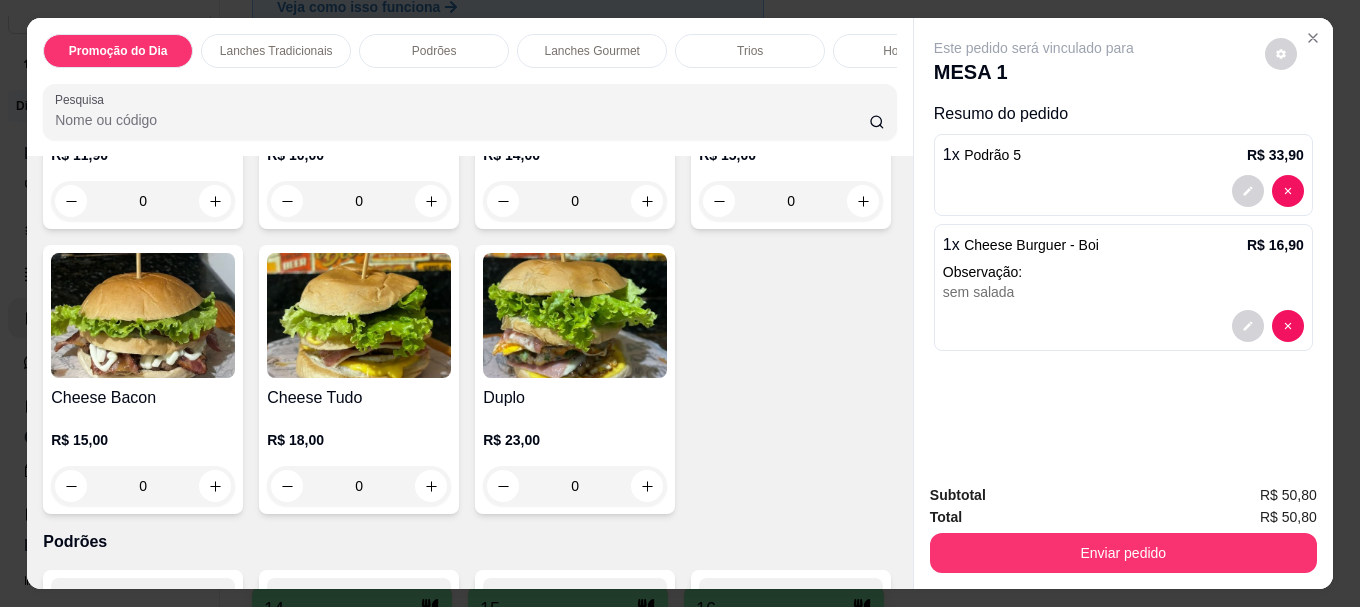 click at bounding box center (359, 315) 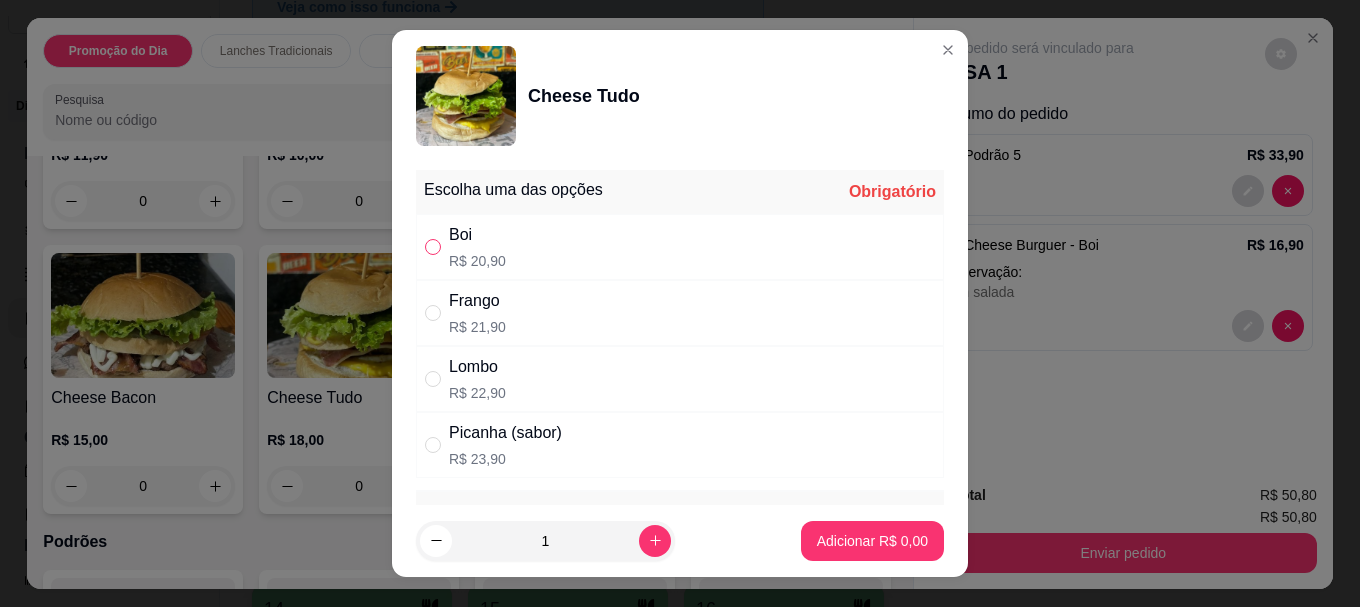 click at bounding box center (433, 247) 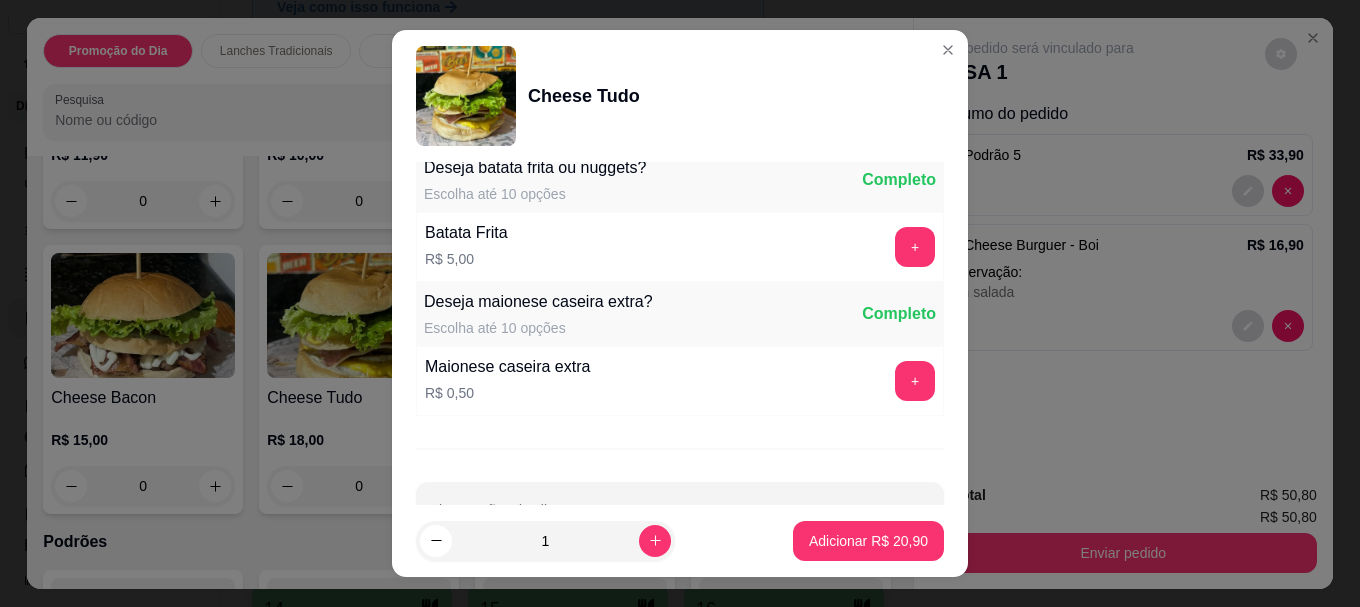 scroll, scrollTop: 1723, scrollLeft: 0, axis: vertical 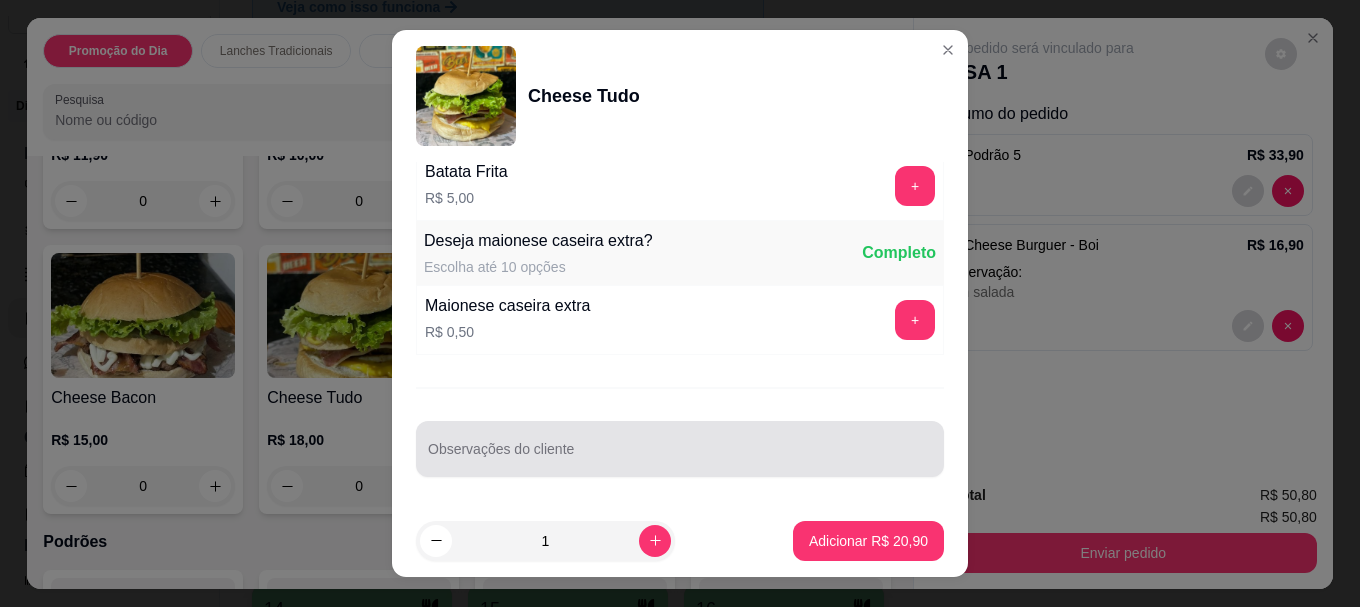 click on "Observações do cliente" at bounding box center [680, 457] 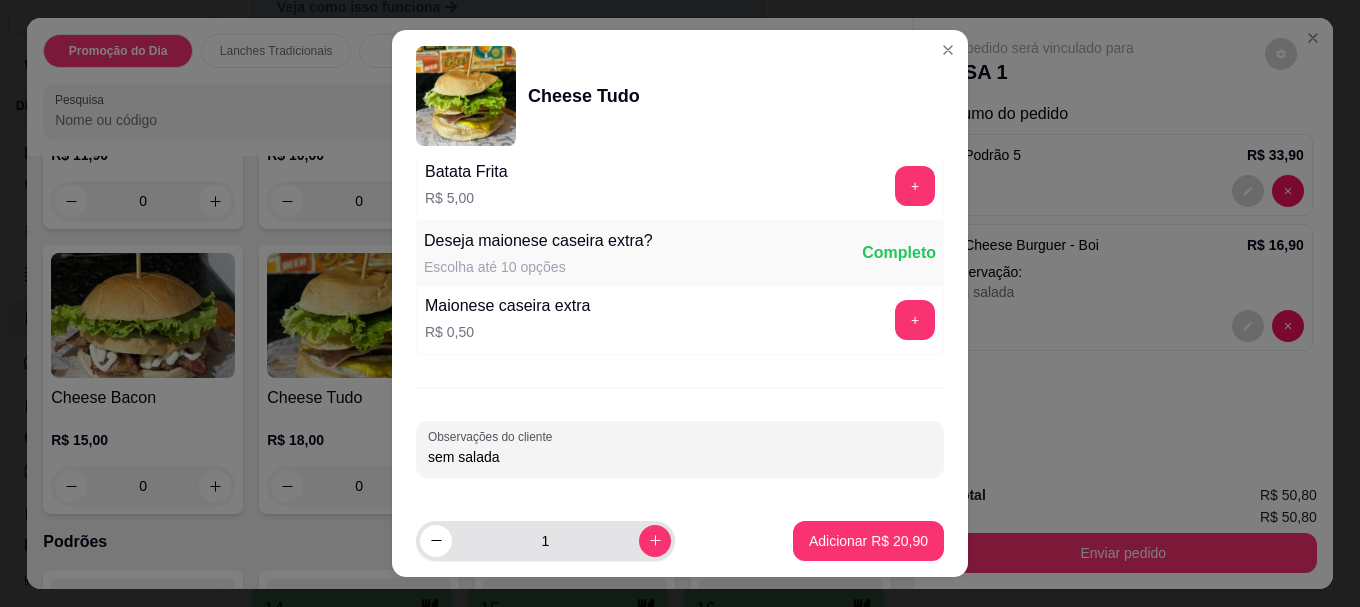 type on "sem salada" 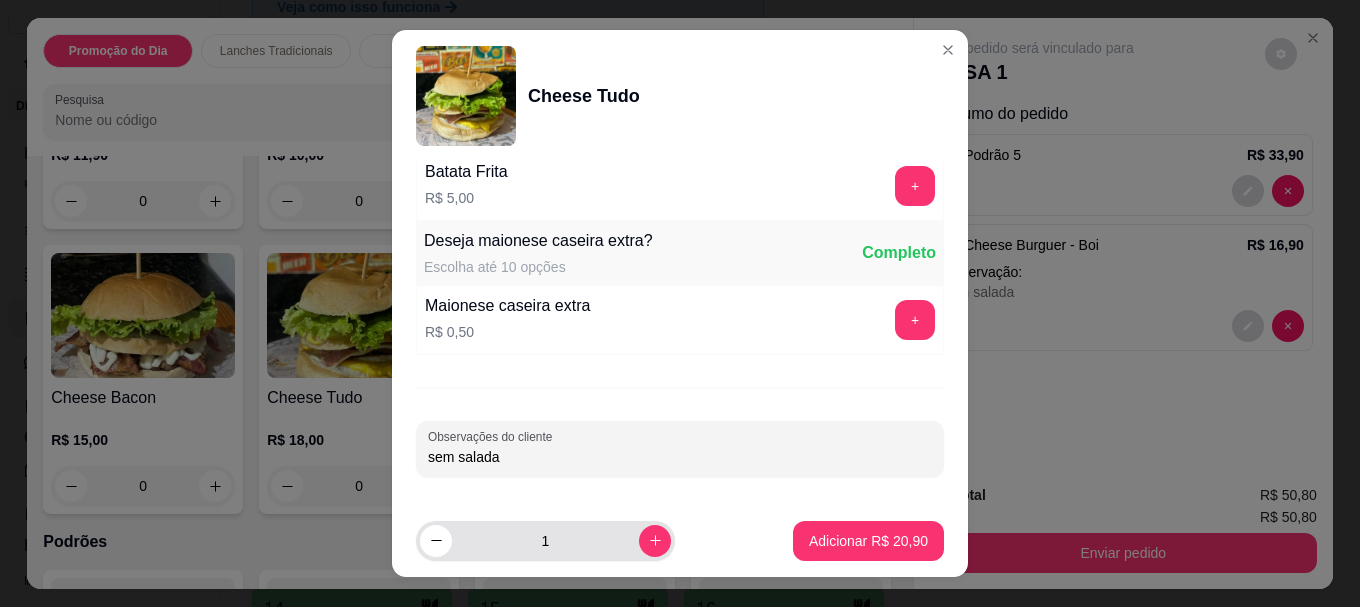 click at bounding box center [655, 541] 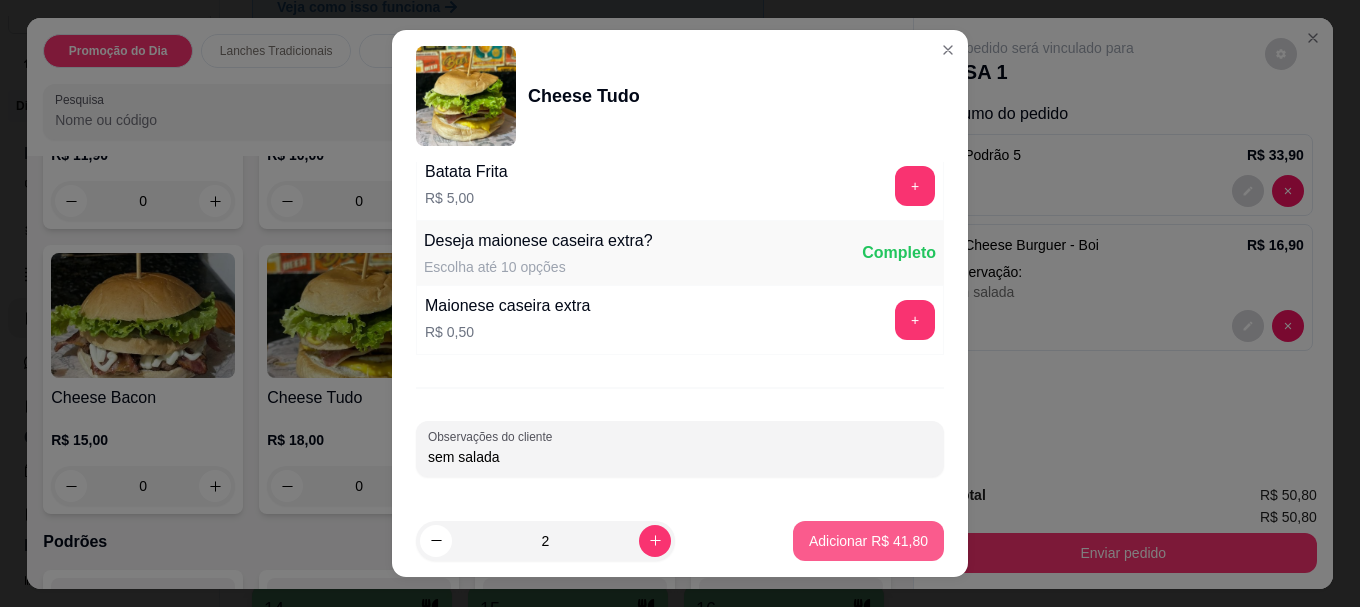 click on "Adicionar   R$ 41,80" at bounding box center [868, 541] 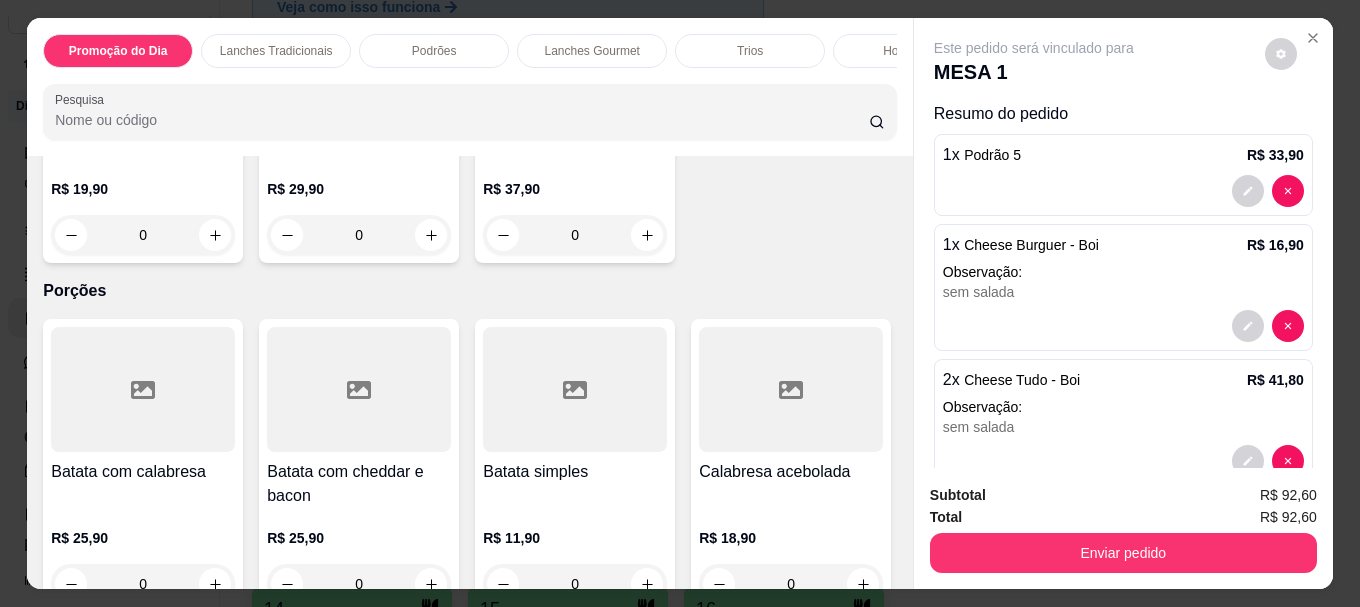 scroll, scrollTop: 4600, scrollLeft: 0, axis: vertical 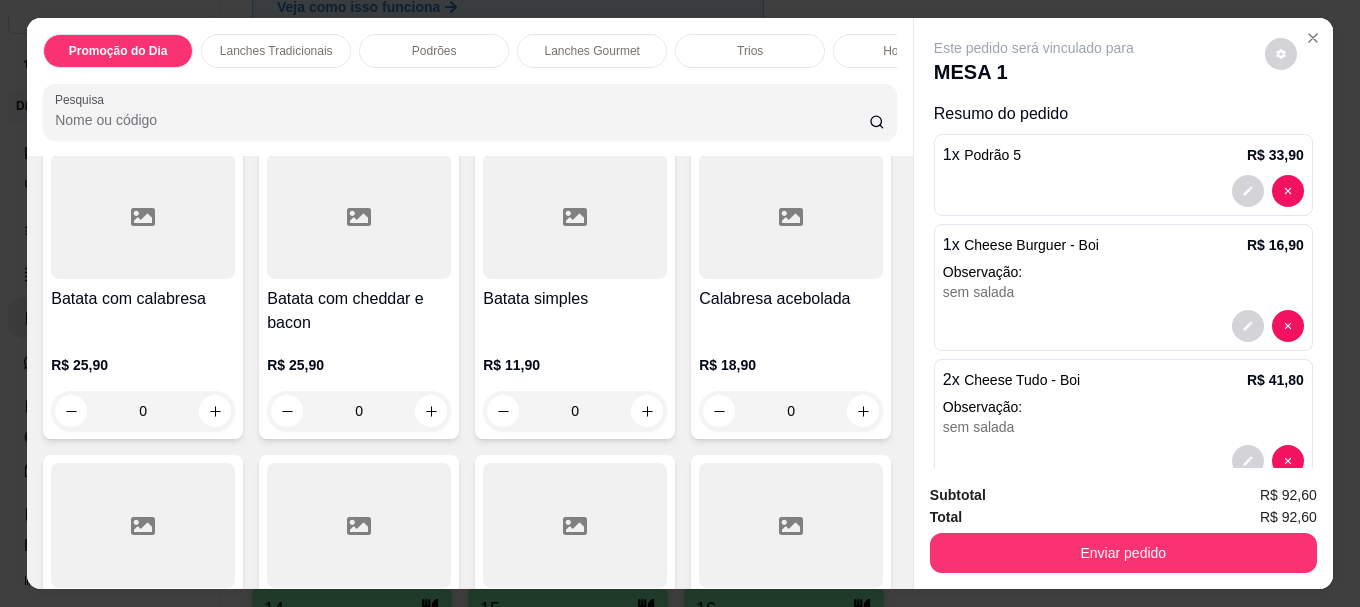 click at bounding box center [575, -418] 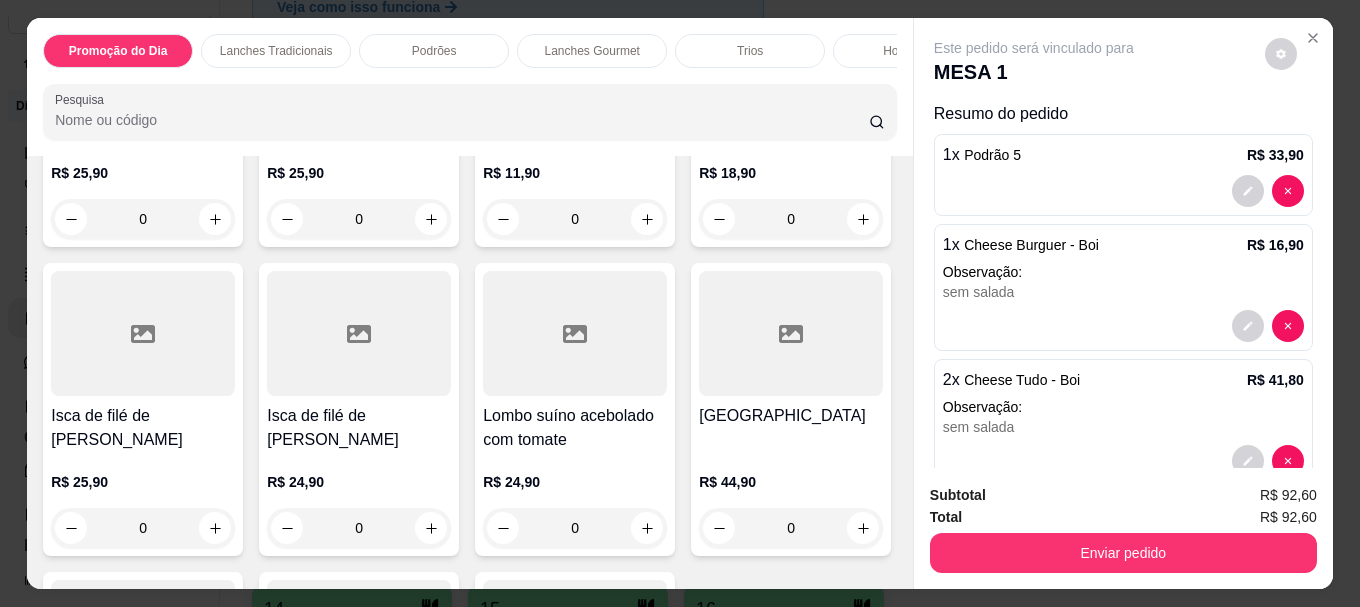 scroll, scrollTop: 4800, scrollLeft: 0, axis: vertical 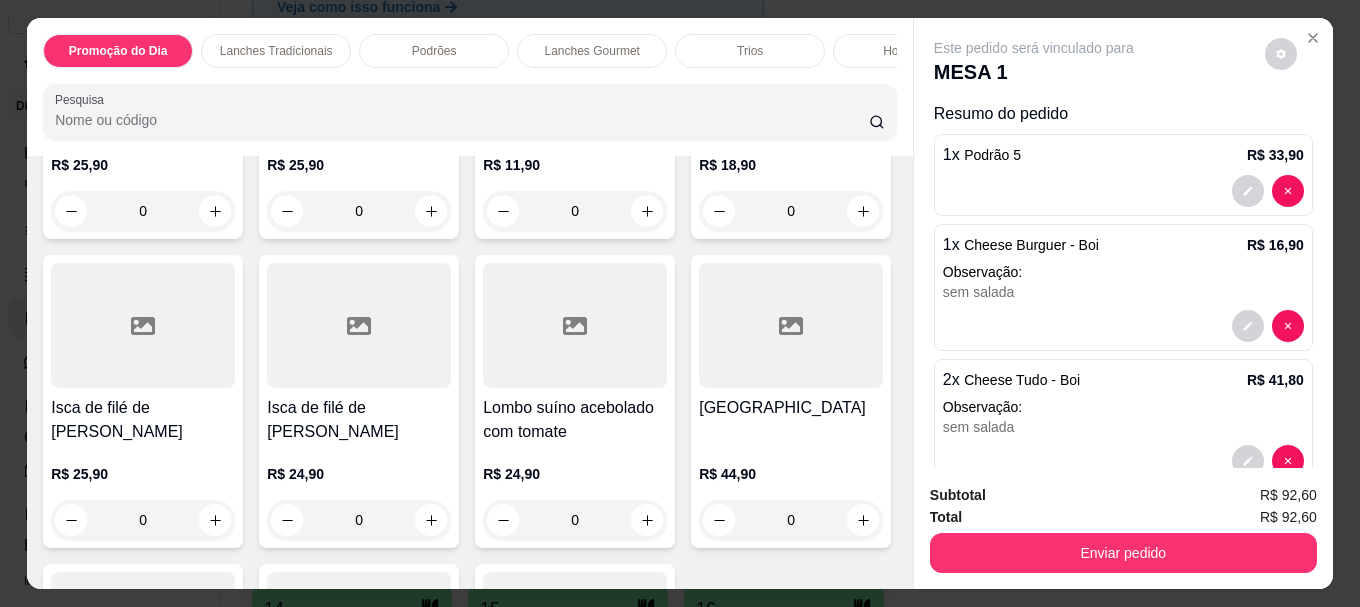 click at bounding box center [791, -618] 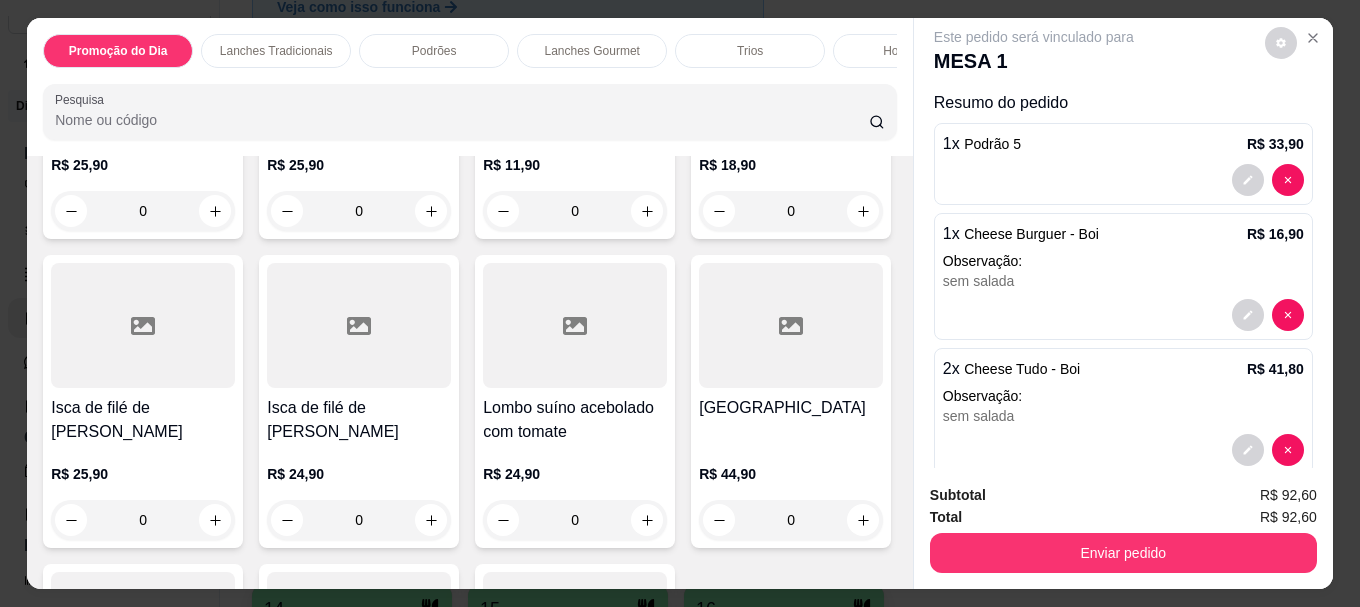 scroll, scrollTop: 0, scrollLeft: 0, axis: both 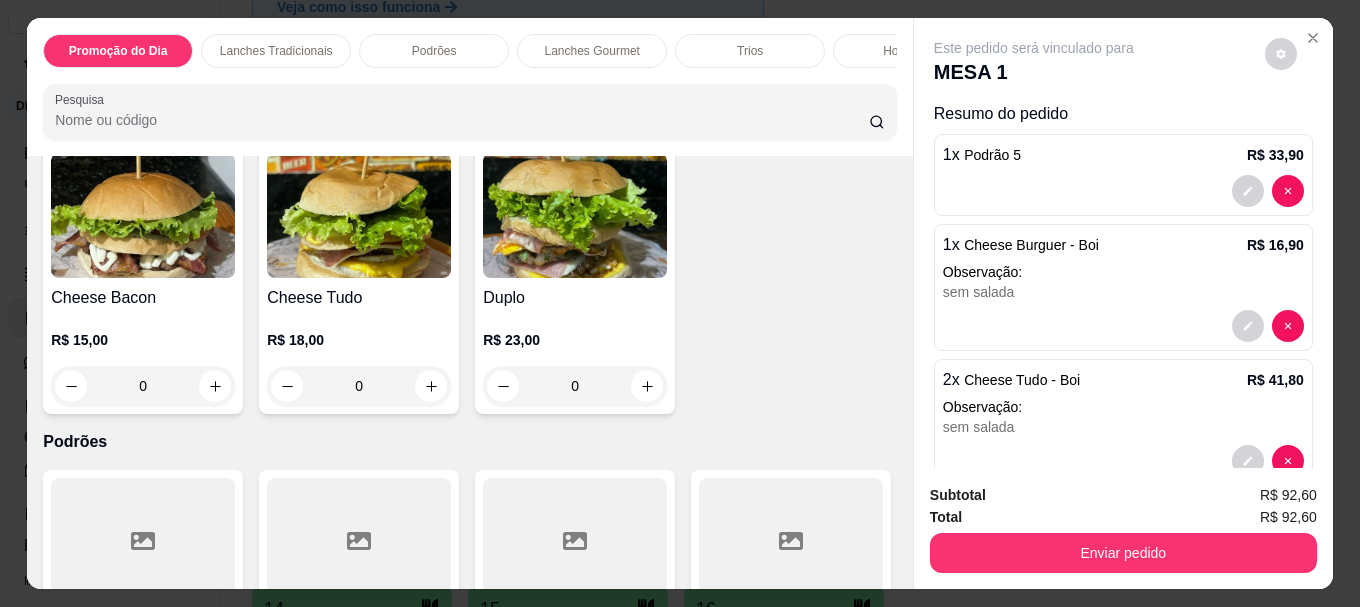 click at bounding box center [359, 215] 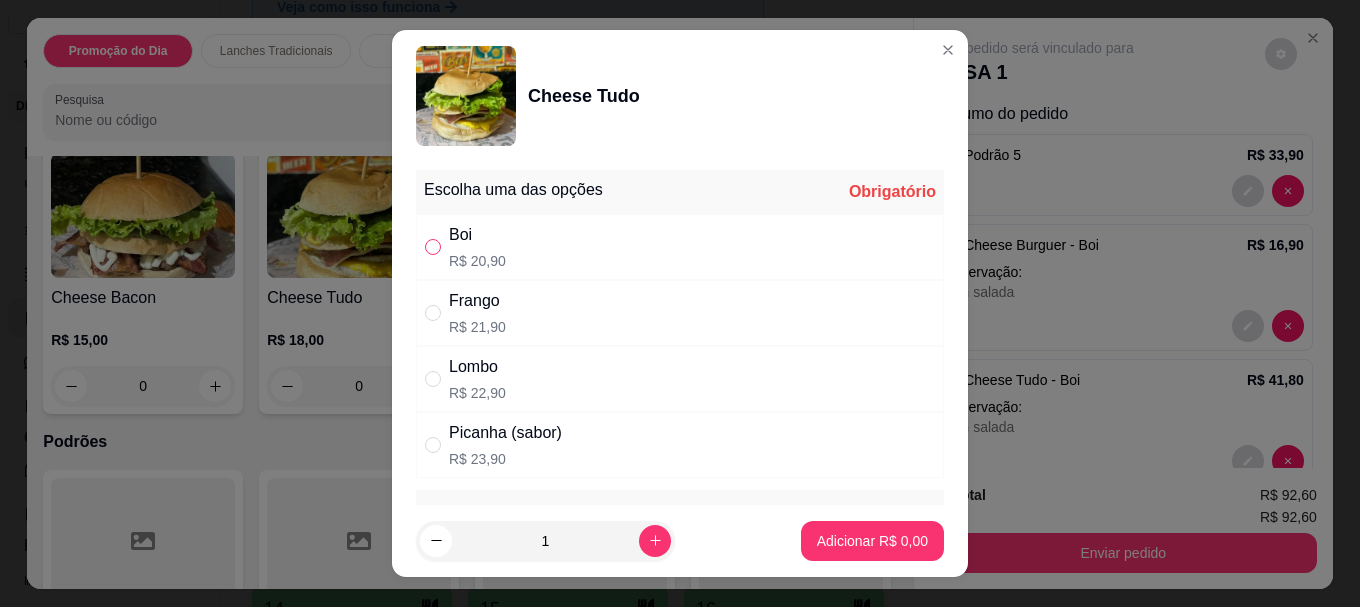 click at bounding box center [433, 247] 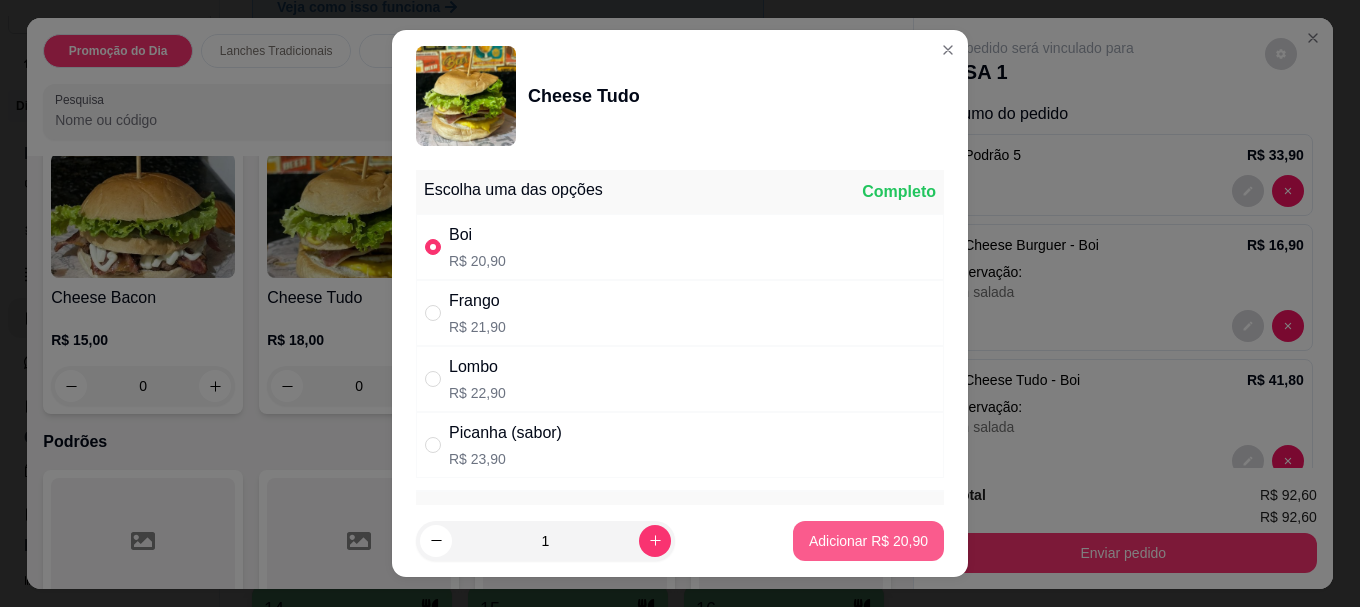 click on "Adicionar   R$ 20,90" at bounding box center [868, 541] 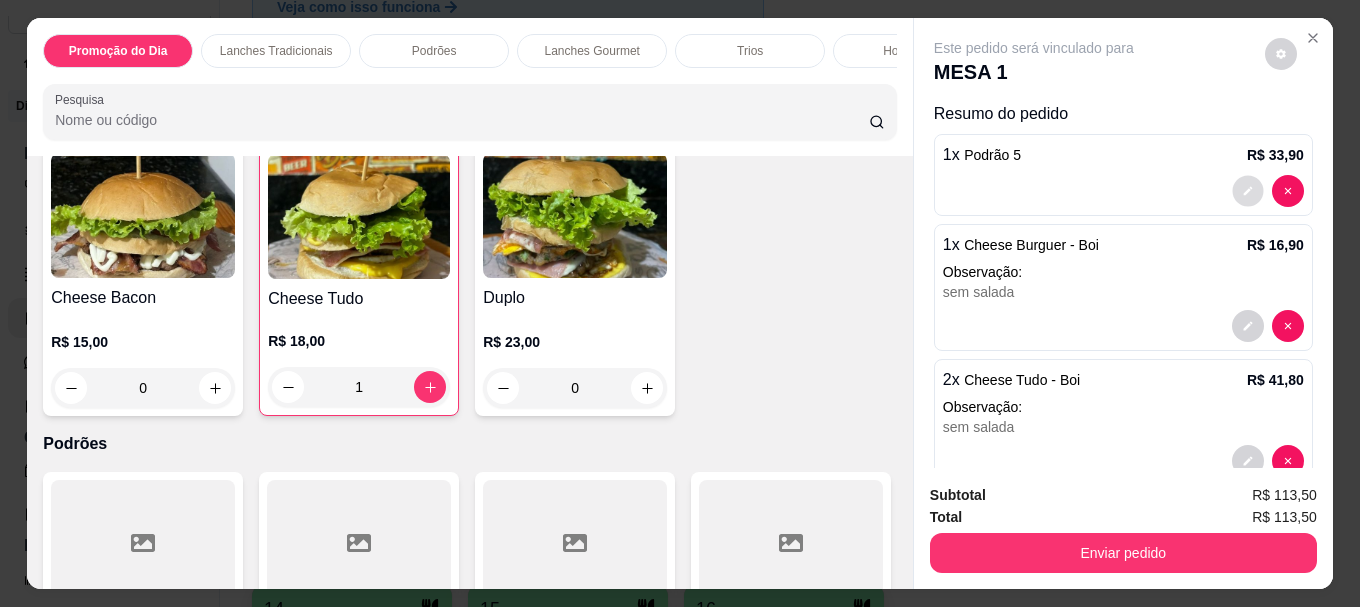 click at bounding box center (1247, 191) 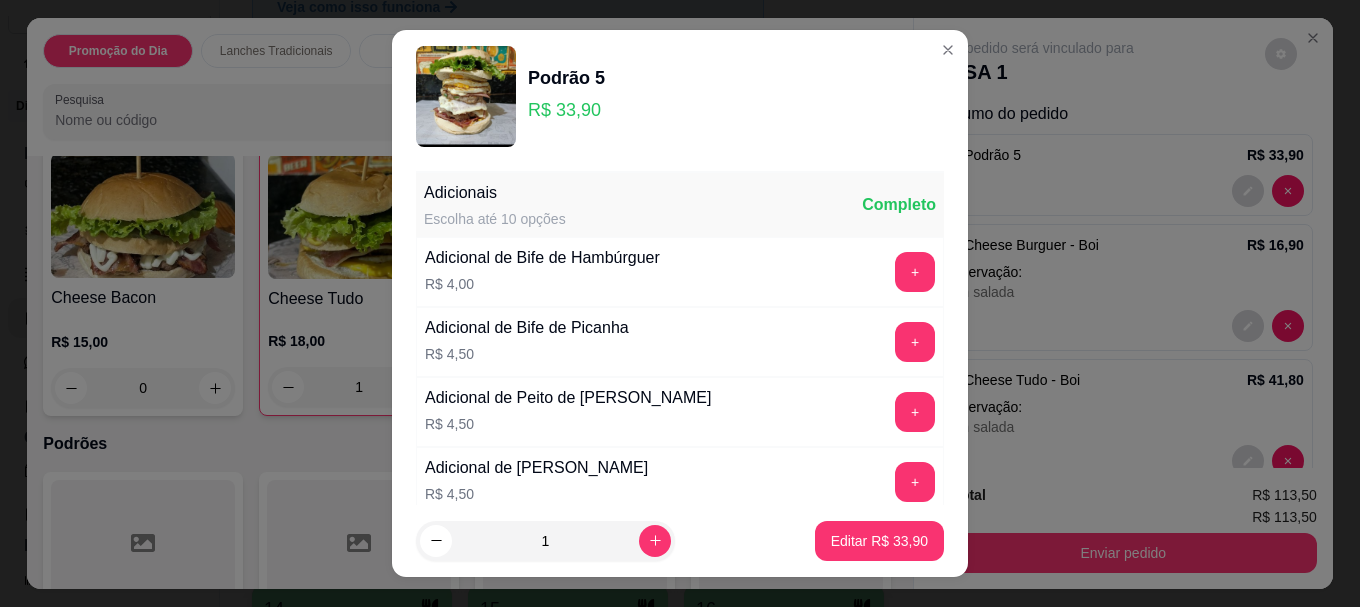 scroll, scrollTop: 1404, scrollLeft: 0, axis: vertical 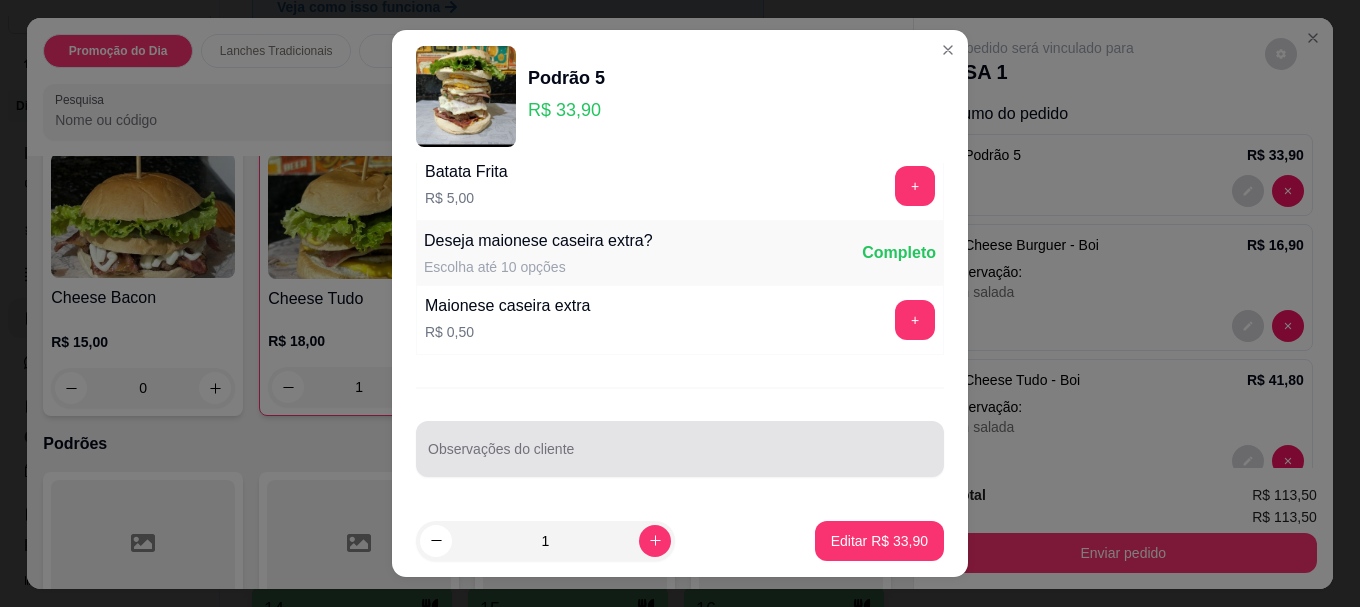 click at bounding box center (680, 449) 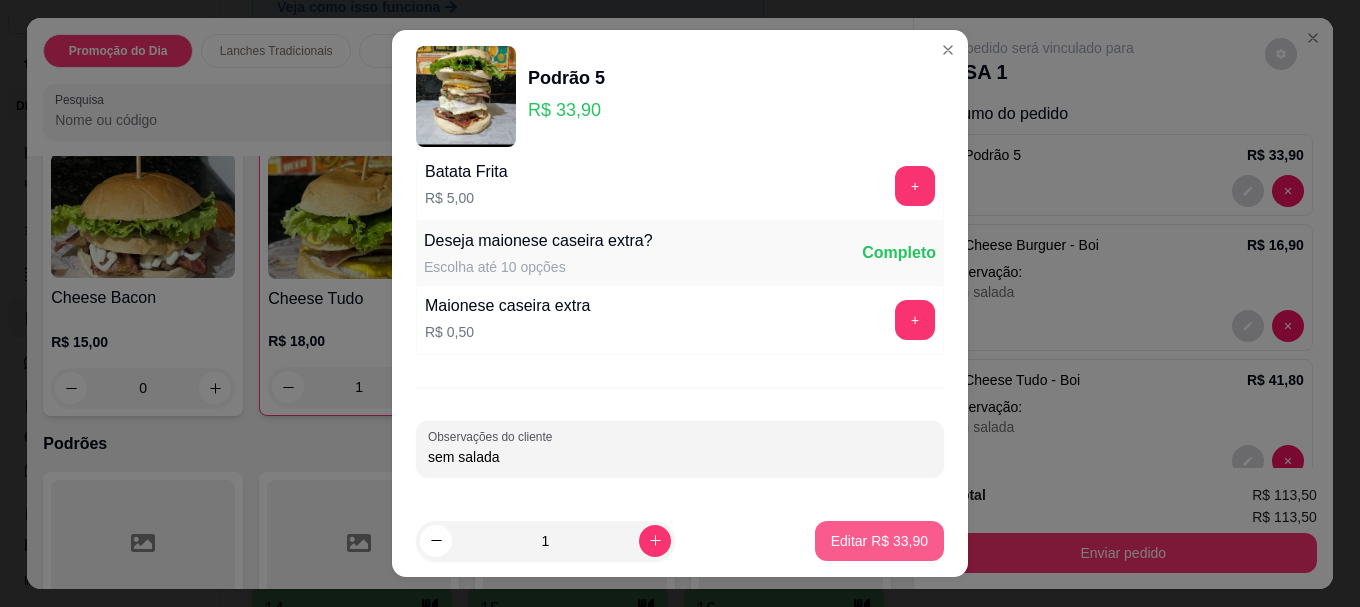 type on "sem salada" 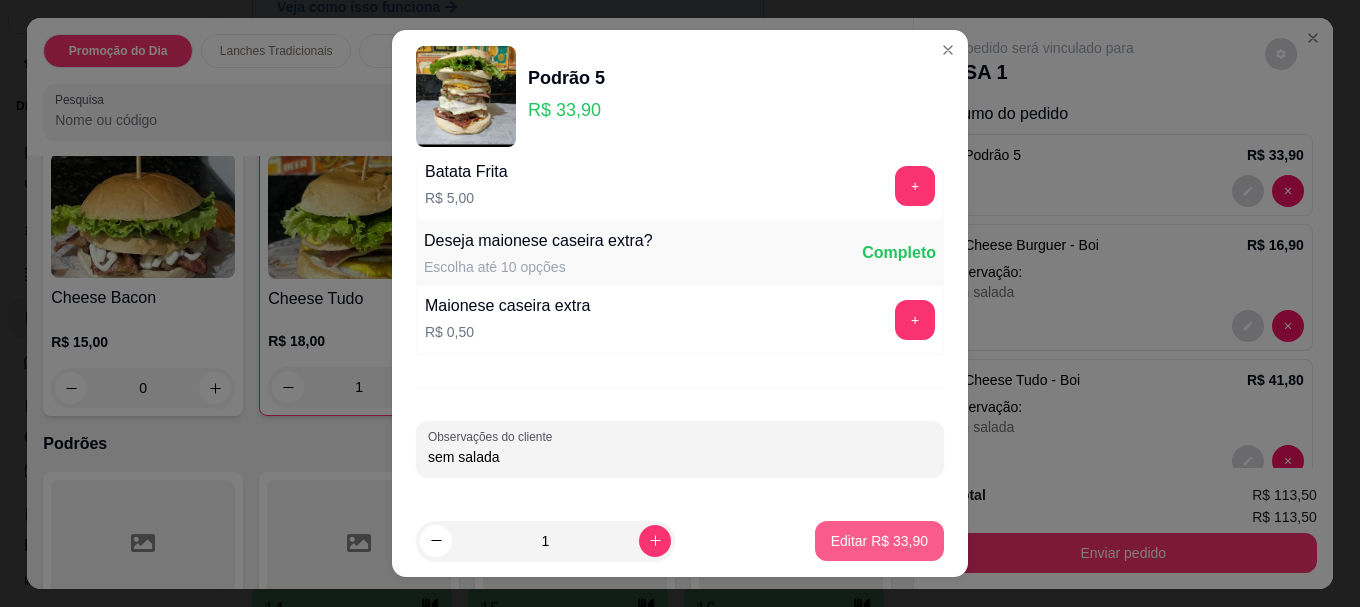 type on "0" 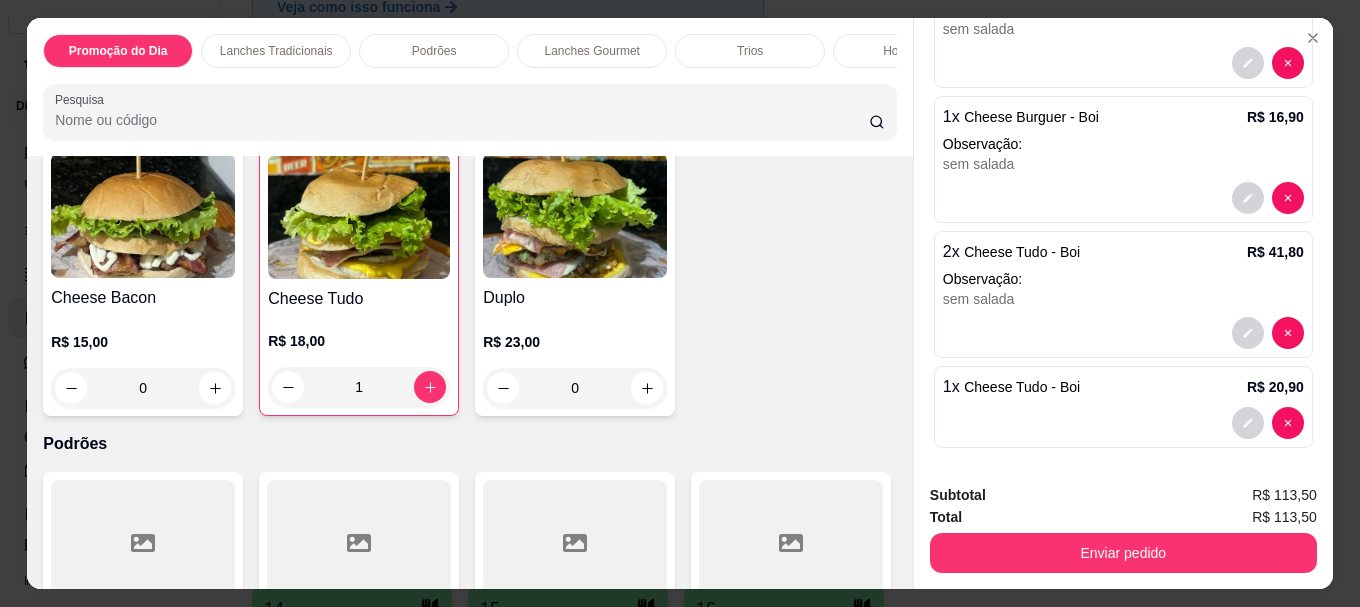 scroll, scrollTop: 181, scrollLeft: 0, axis: vertical 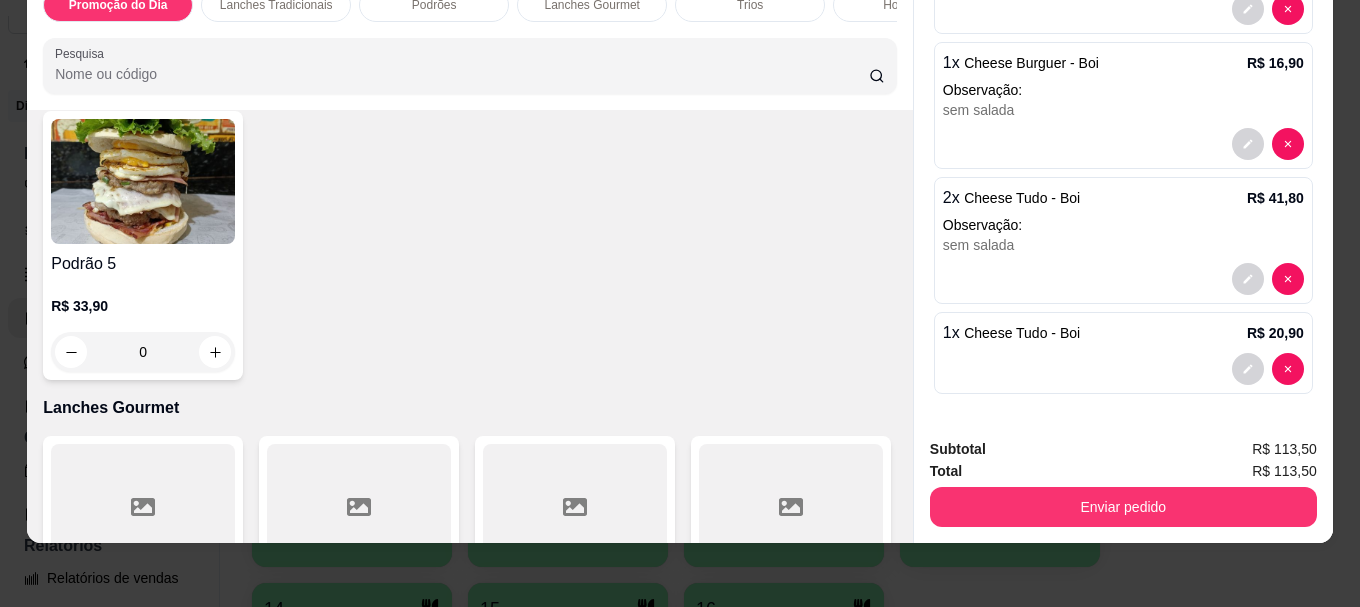 click at bounding box center [575, -104] 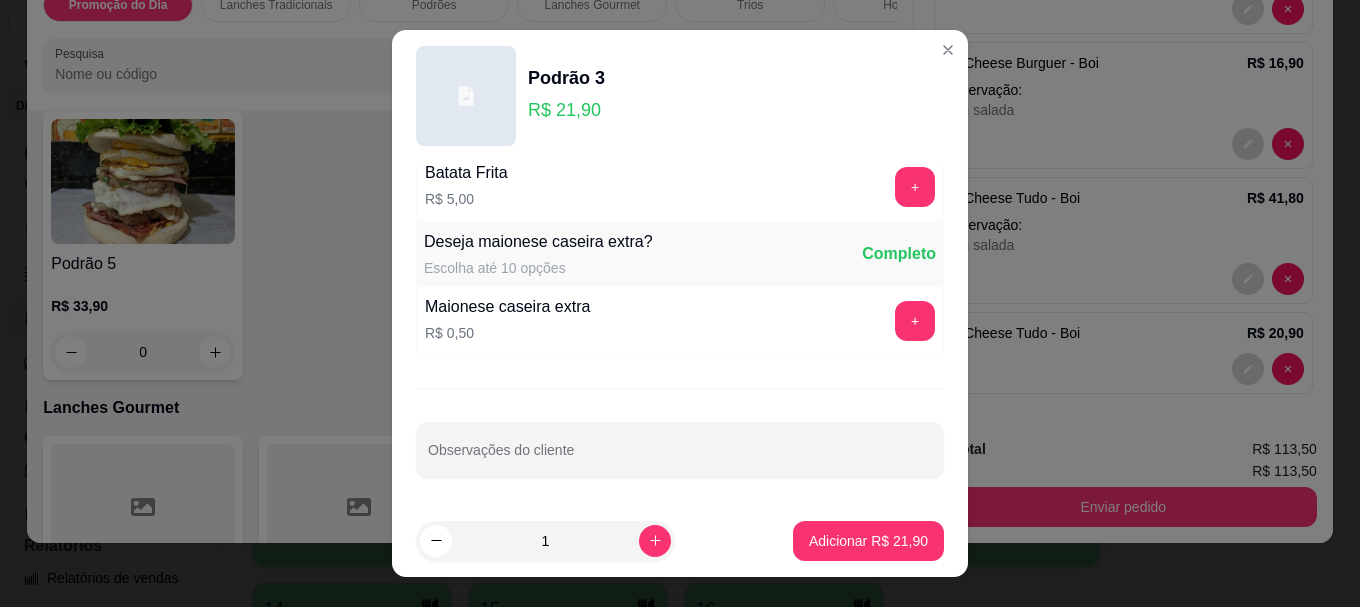 scroll, scrollTop: 1403, scrollLeft: 0, axis: vertical 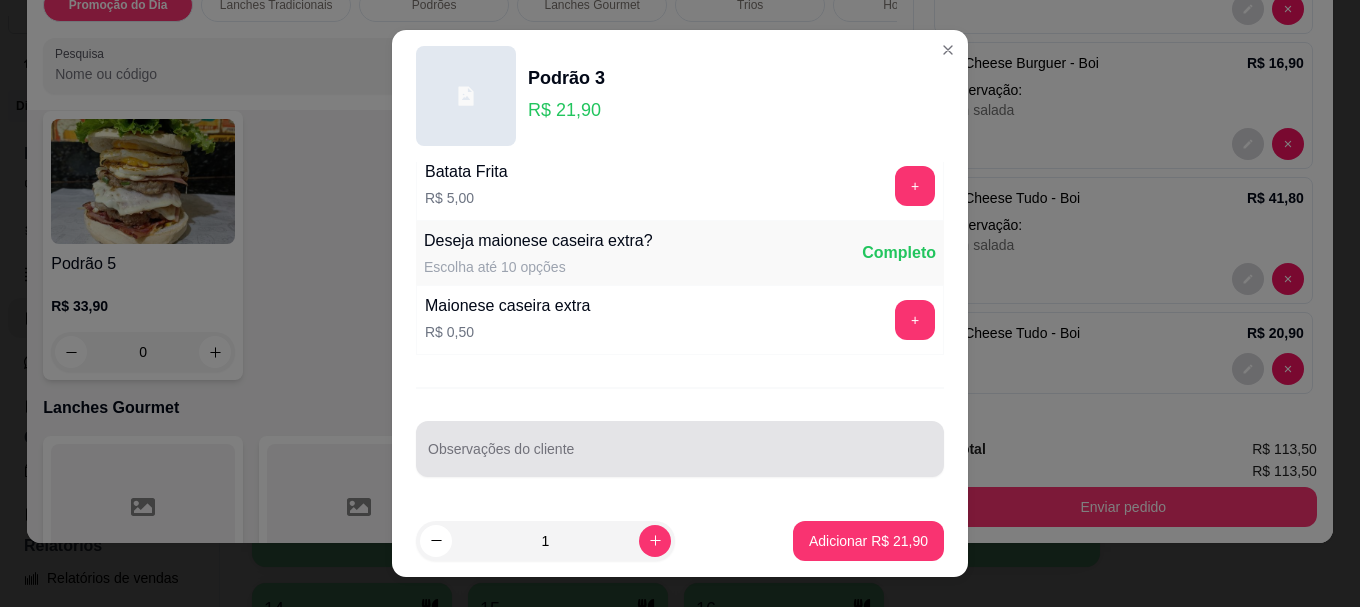 click at bounding box center (680, 449) 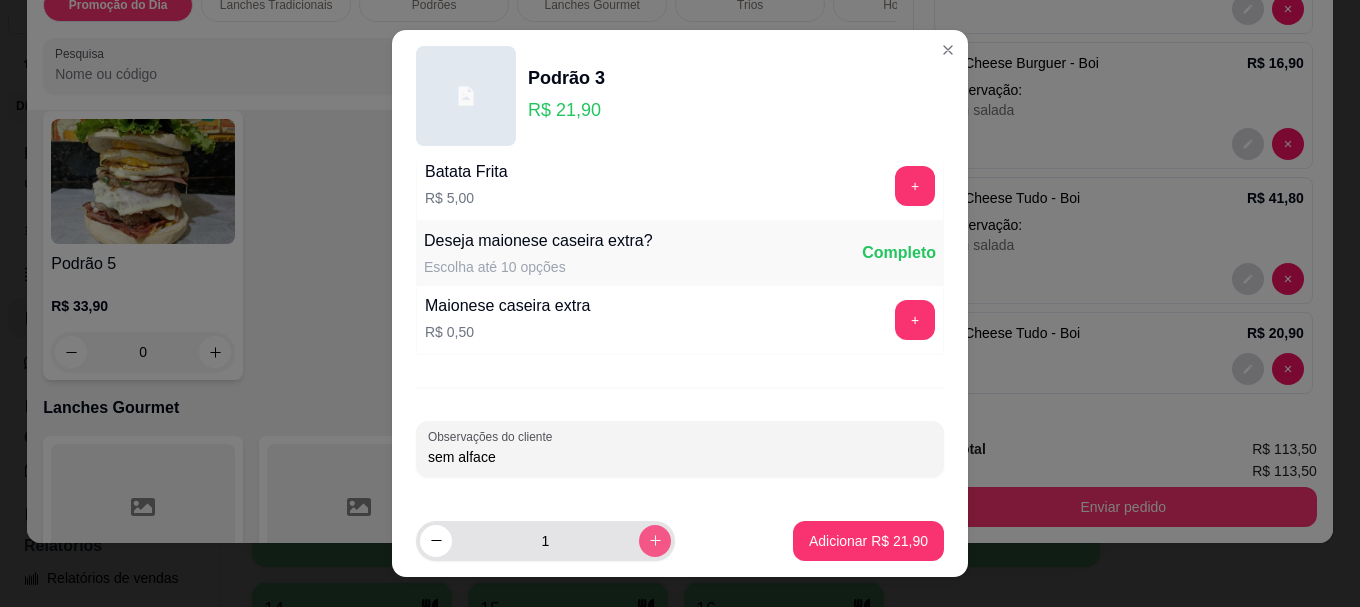type on "sem alface" 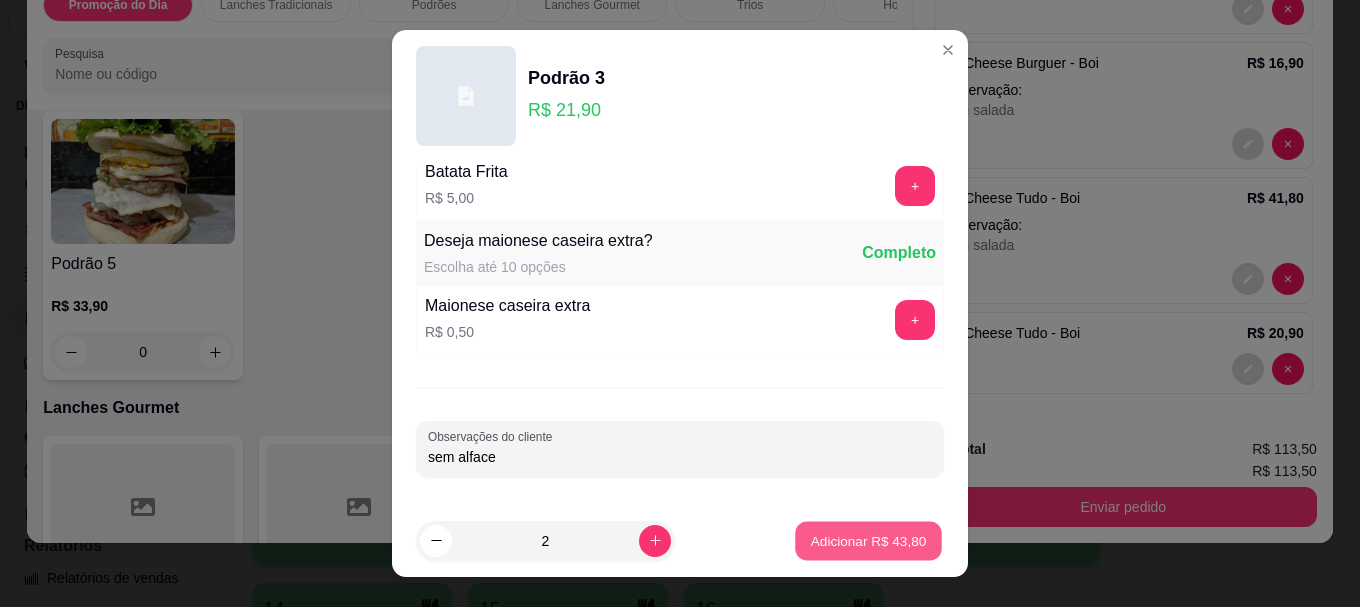 click on "Adicionar   R$ 43,80" at bounding box center [868, 540] 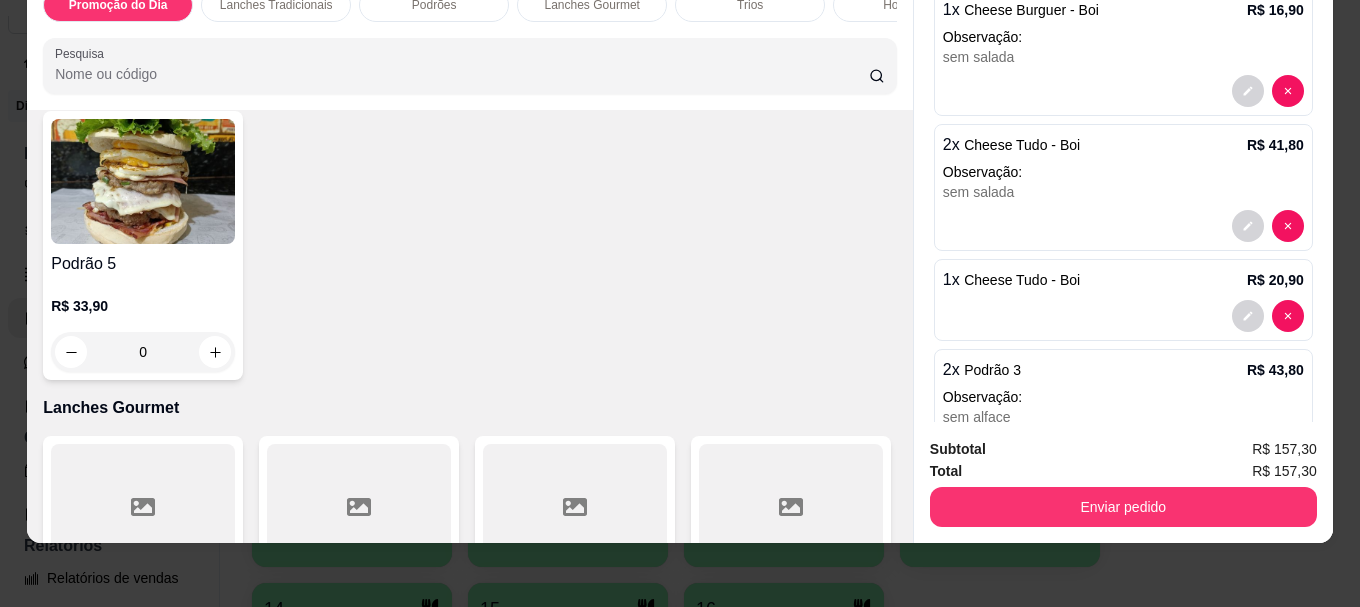 scroll, scrollTop: 316, scrollLeft: 0, axis: vertical 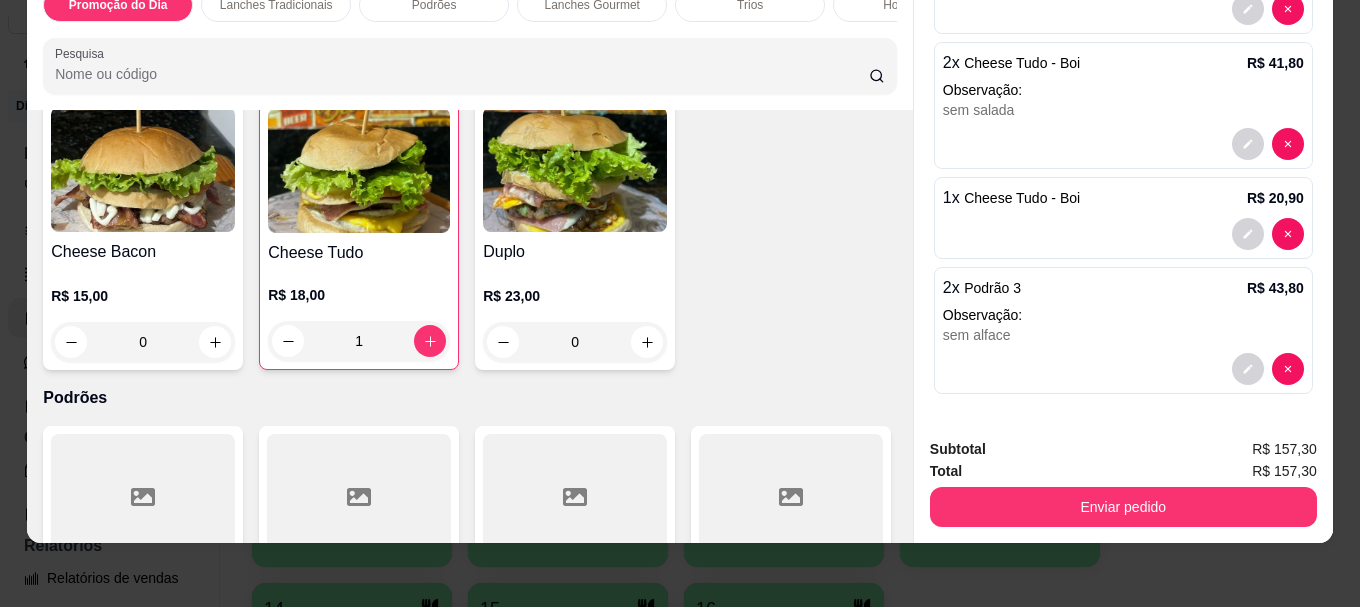 click on "Cheese Tudo   R$ 18,00 1" at bounding box center [359, 234] 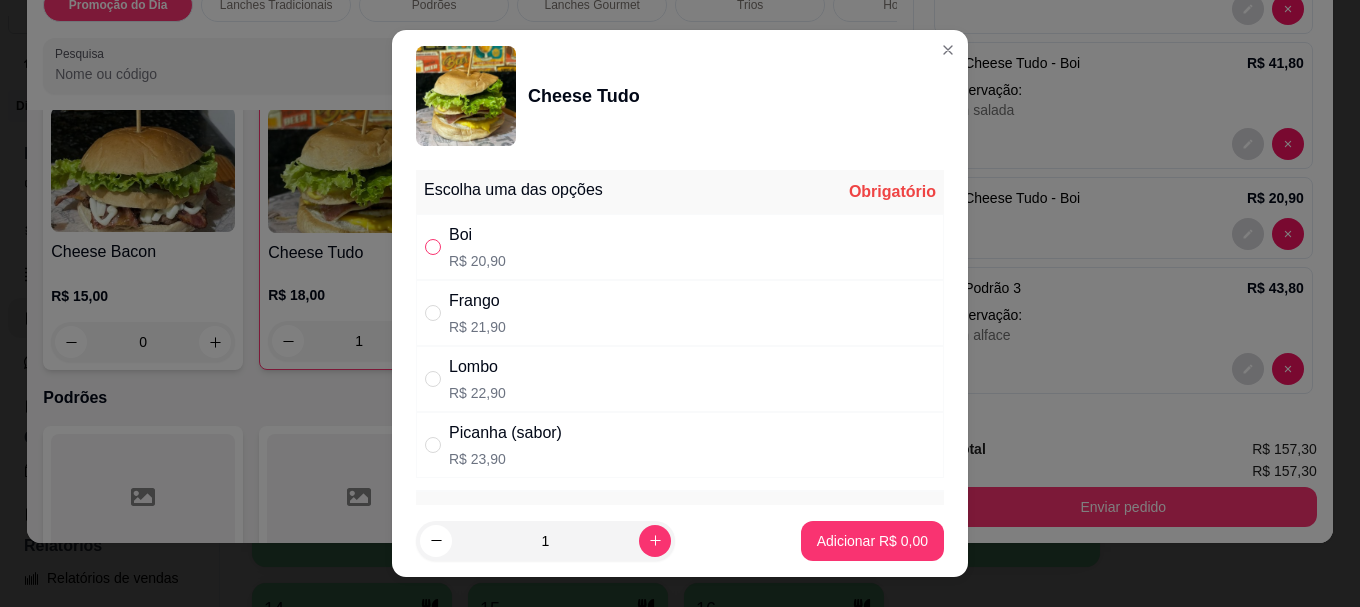 click at bounding box center (433, 247) 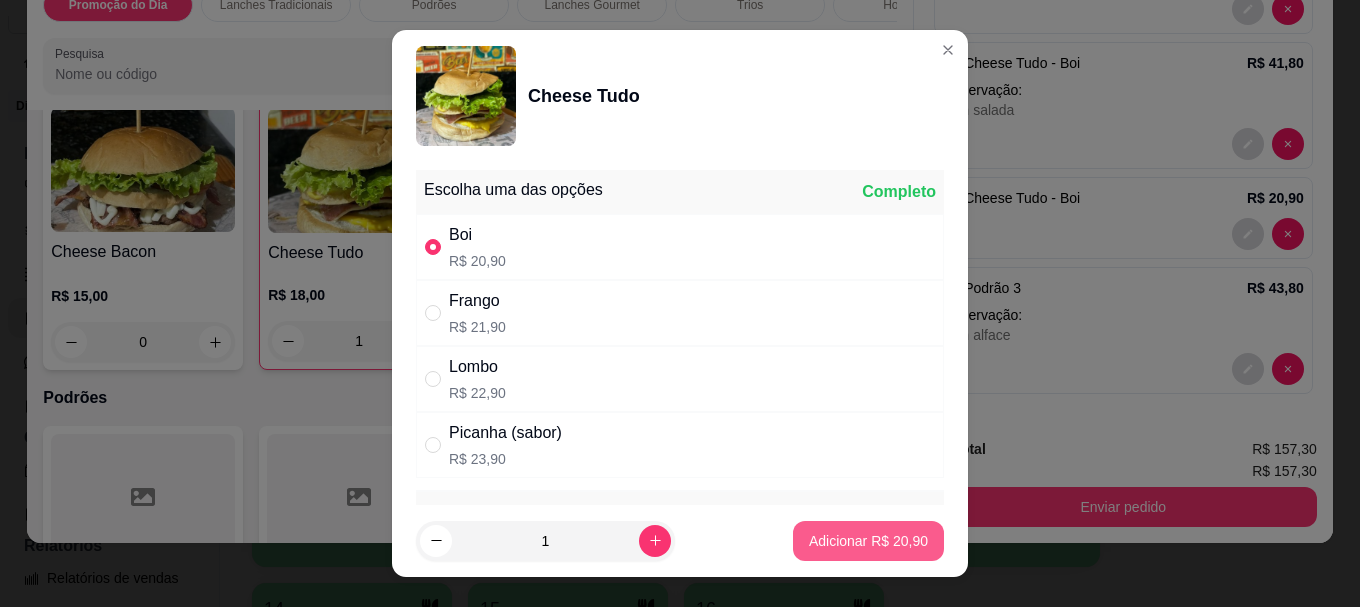 click on "Adicionar   R$ 20,90" at bounding box center [868, 541] 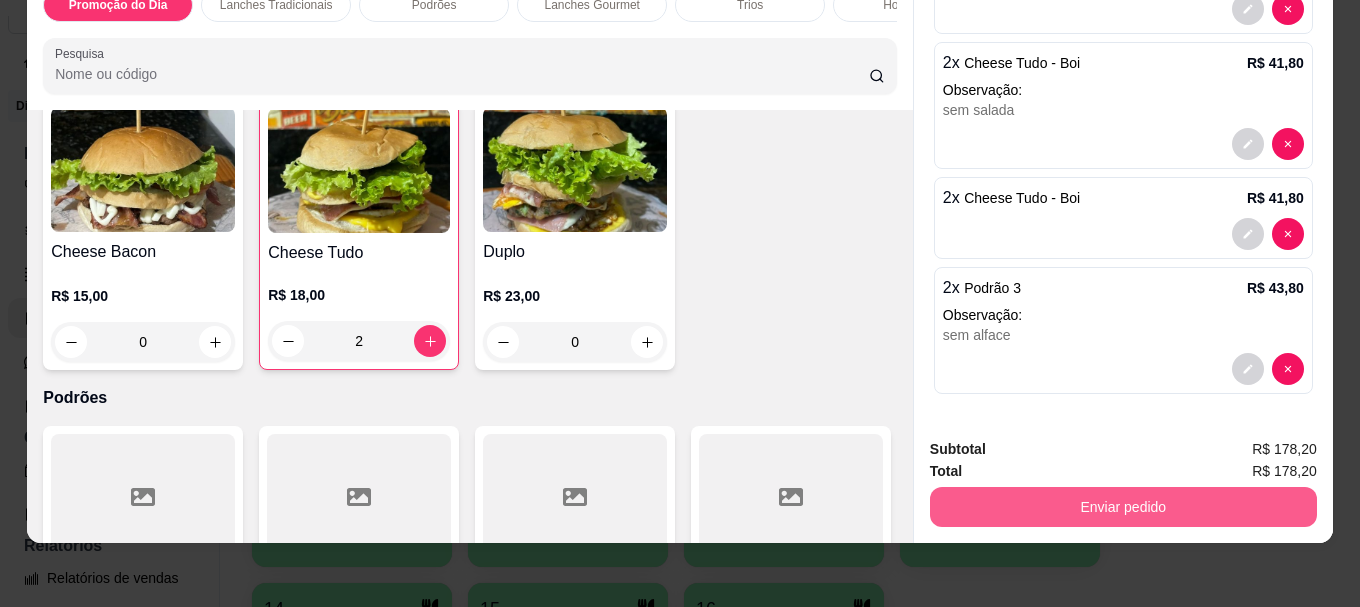 click on "Enviar pedido" at bounding box center (1123, 507) 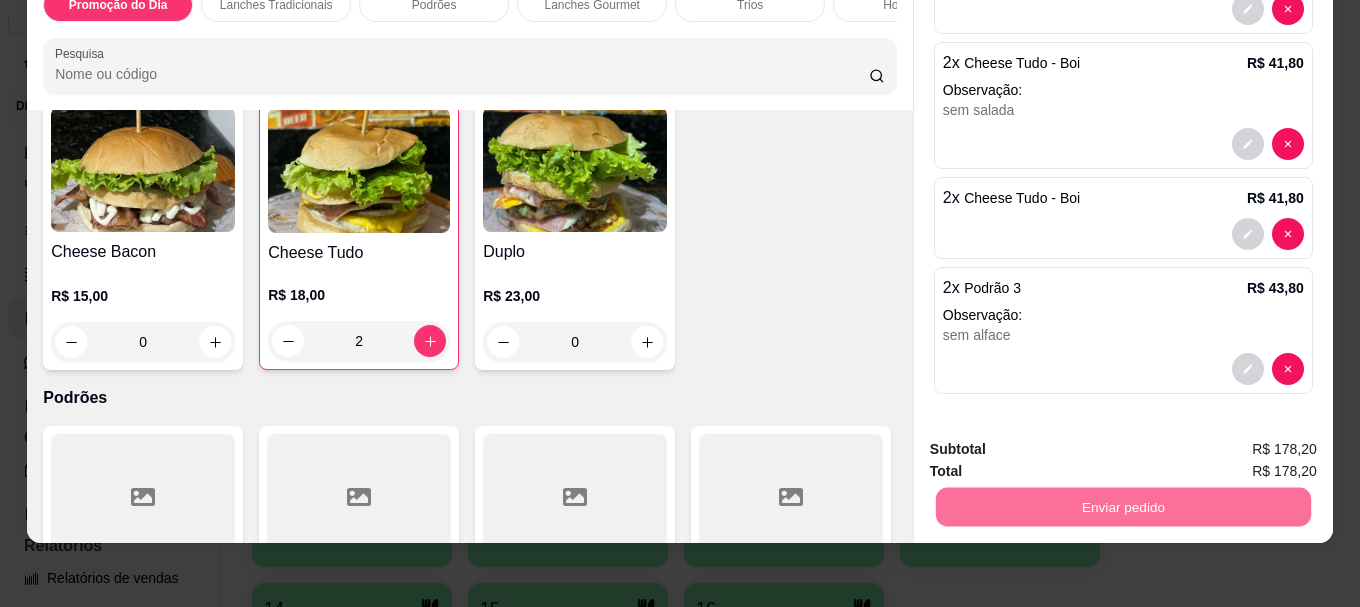 click on "Não registrar e enviar pedido" at bounding box center [1057, 442] 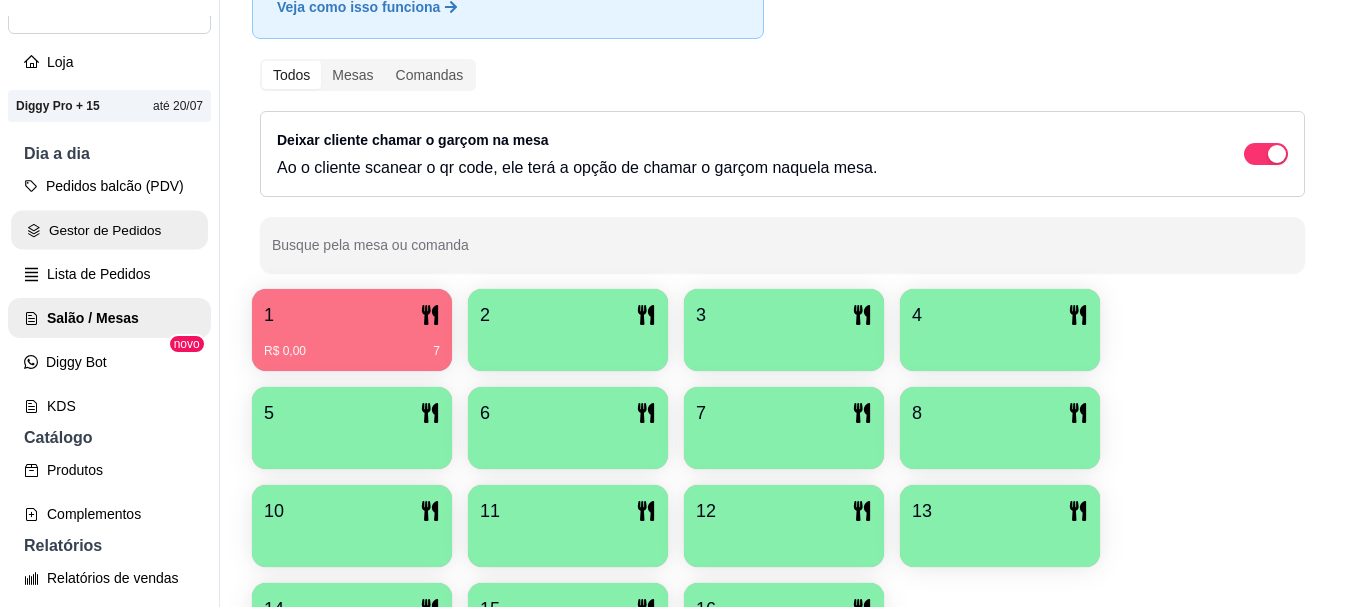 click on "Gestor de Pedidos" at bounding box center (109, 230) 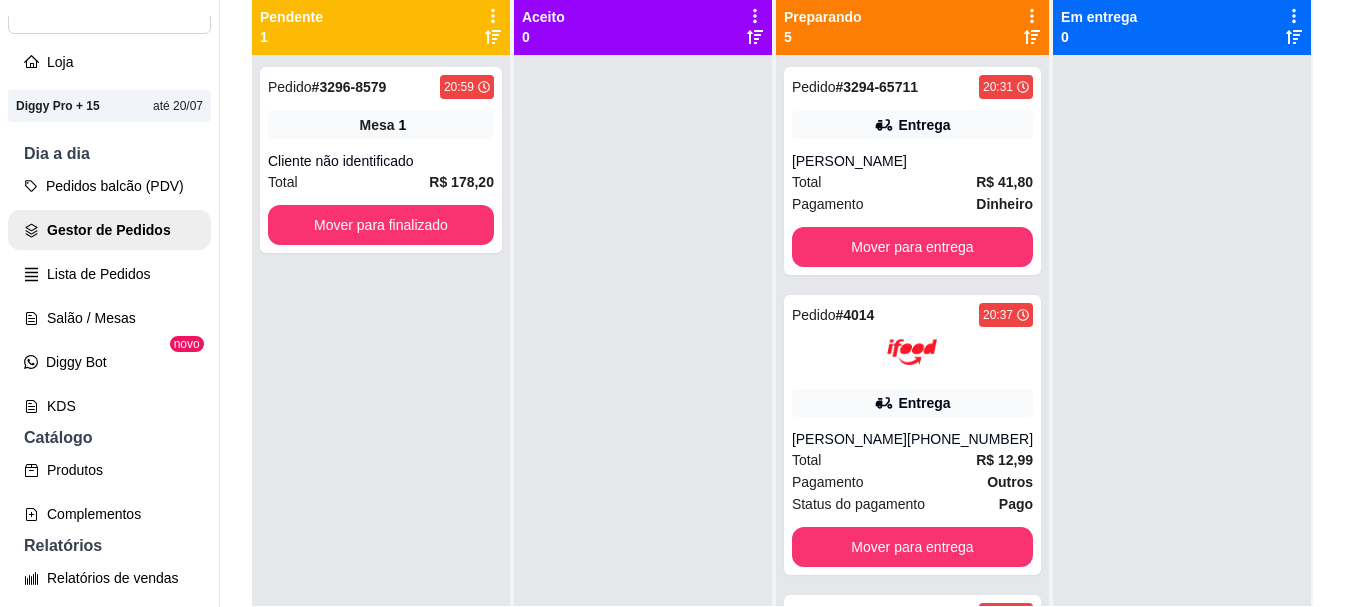 scroll, scrollTop: 300, scrollLeft: 0, axis: vertical 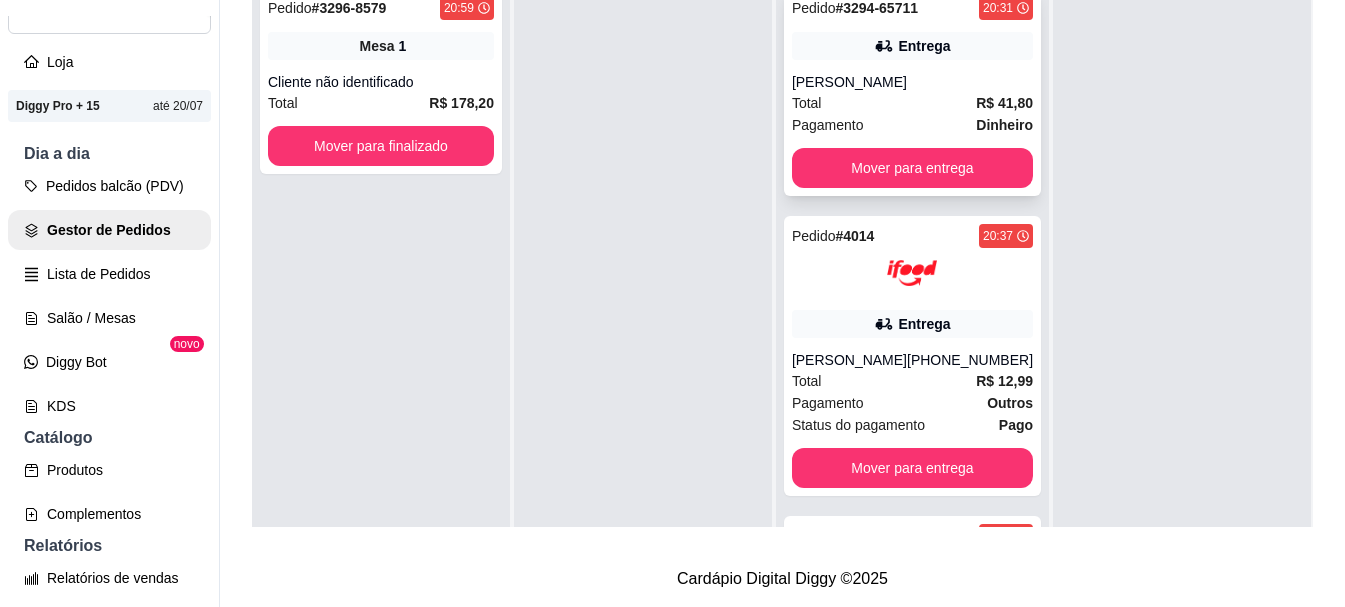 click on "Total R$ 41,80" at bounding box center [912, 103] 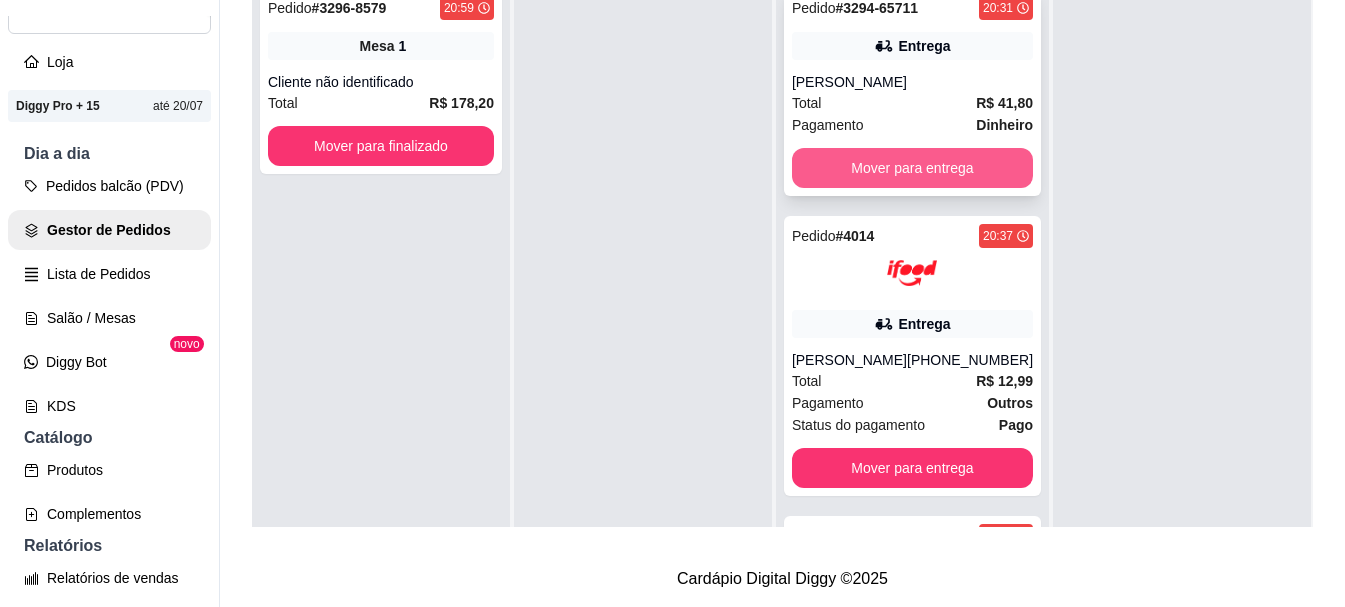 click on "Mover para entrega" at bounding box center [912, 168] 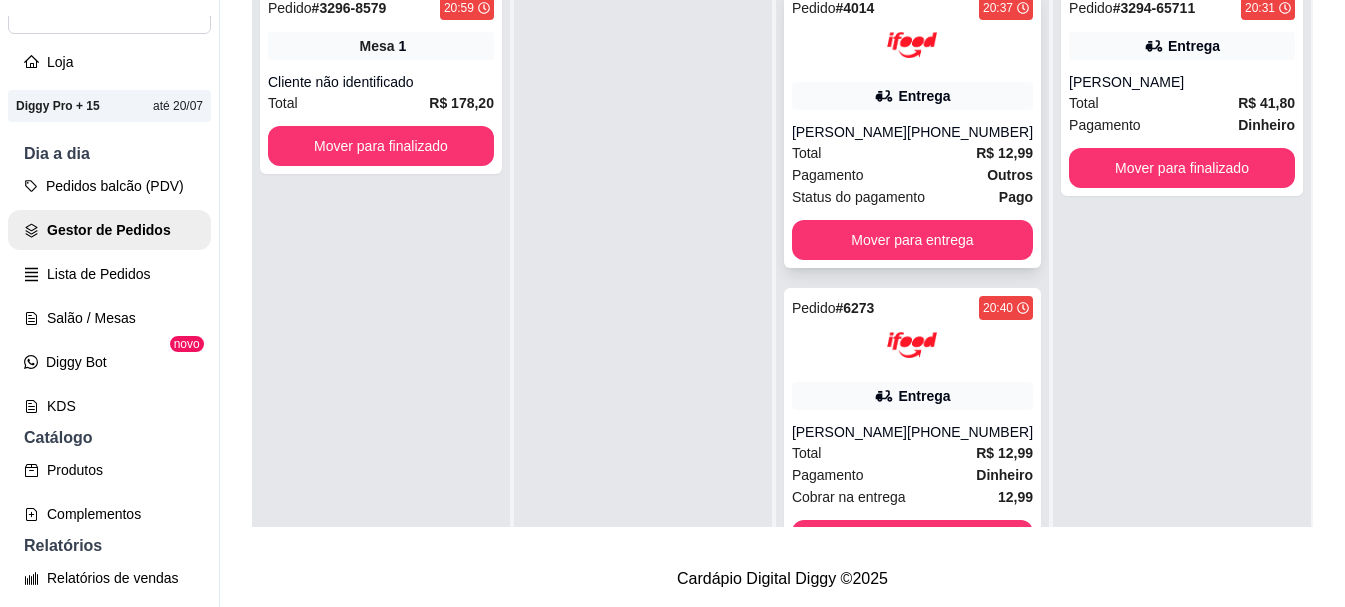 click on "Pagamento Outros" at bounding box center [912, 175] 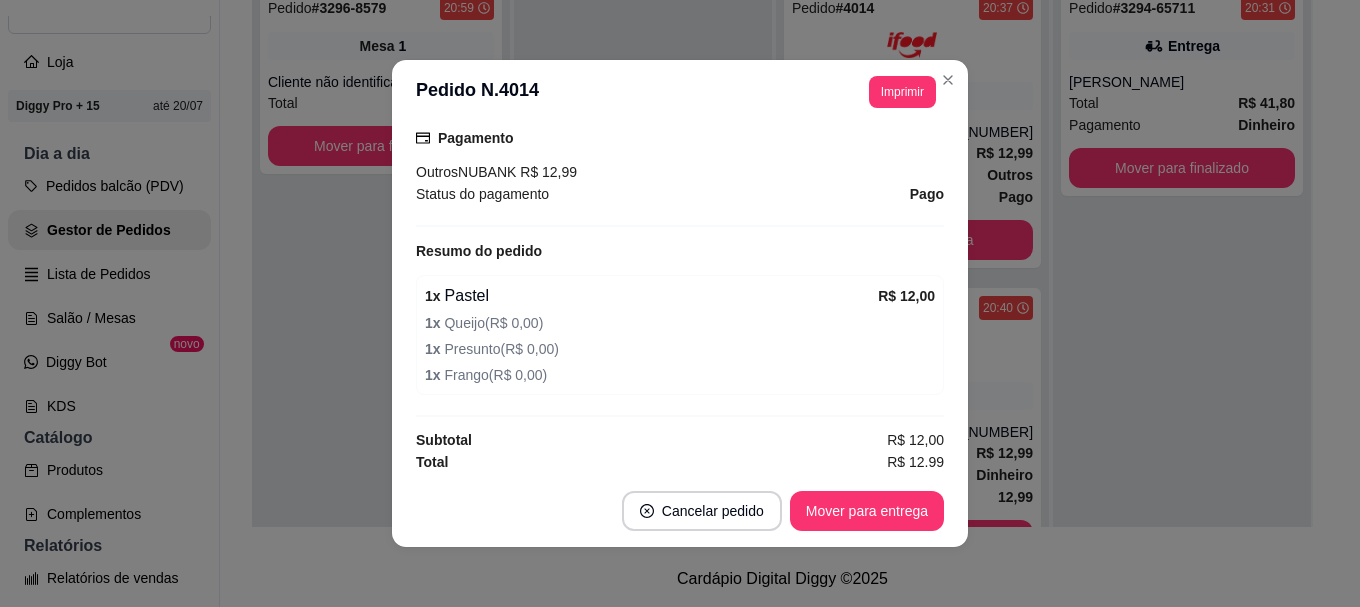 scroll, scrollTop: 618, scrollLeft: 0, axis: vertical 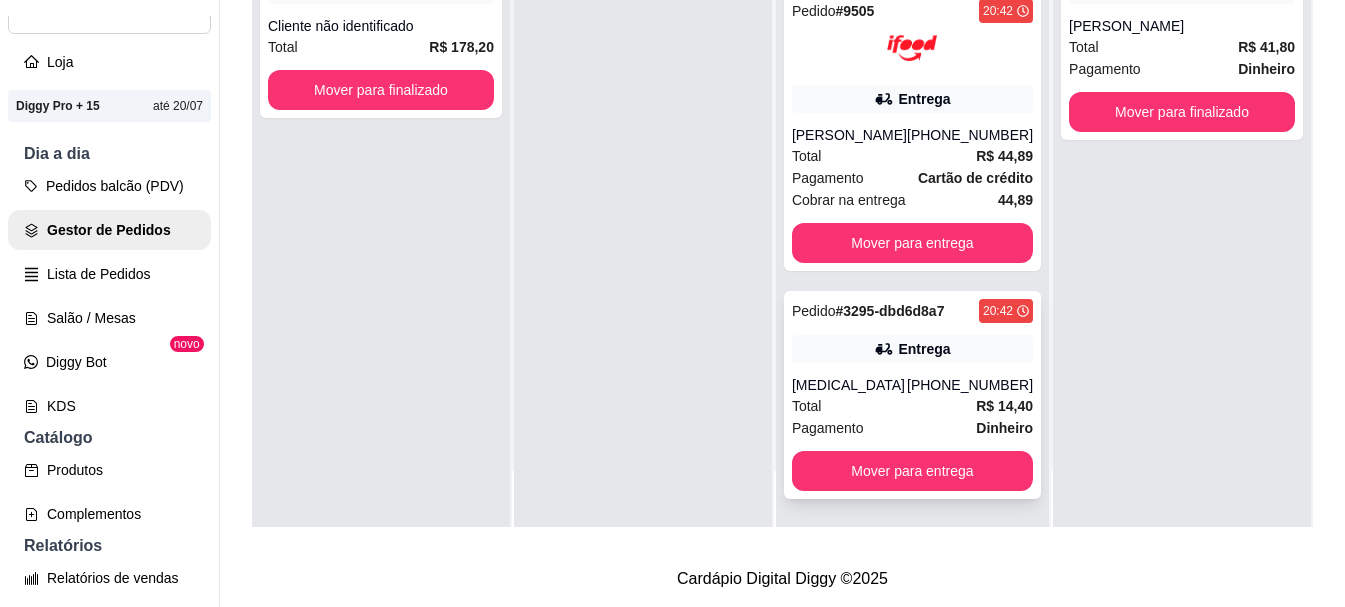 click on "[MEDICAL_DATA]" at bounding box center [849, 385] 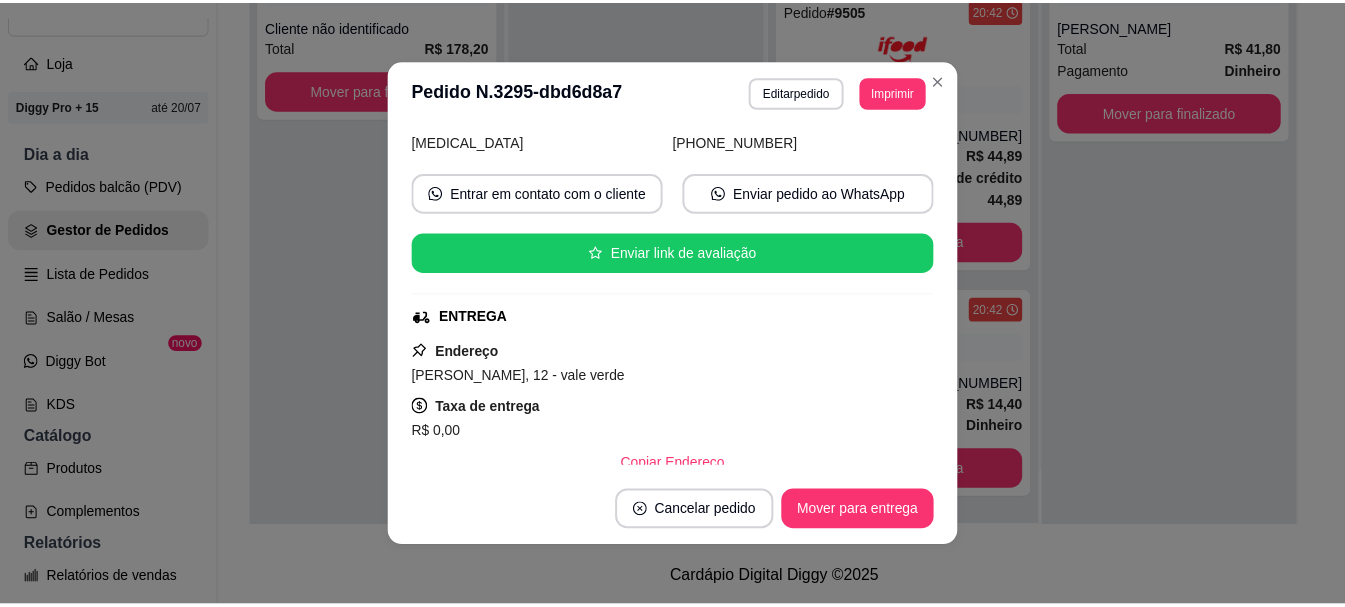 scroll, scrollTop: 0, scrollLeft: 0, axis: both 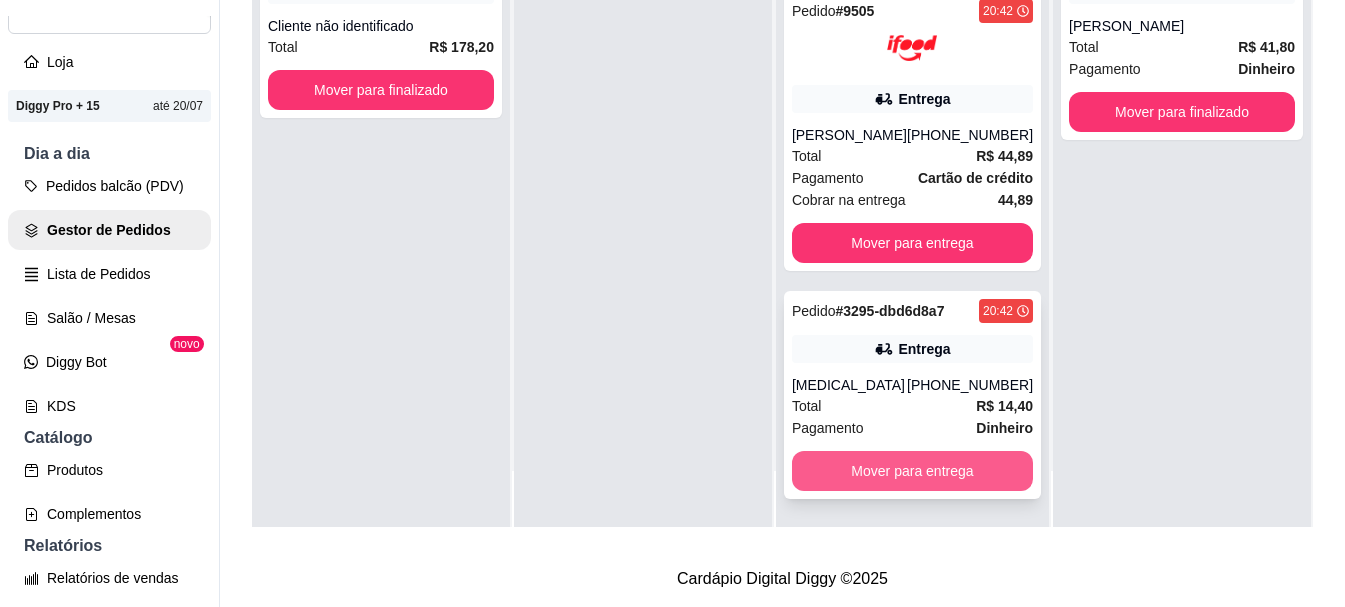 click on "Mover para entrega" at bounding box center [912, 471] 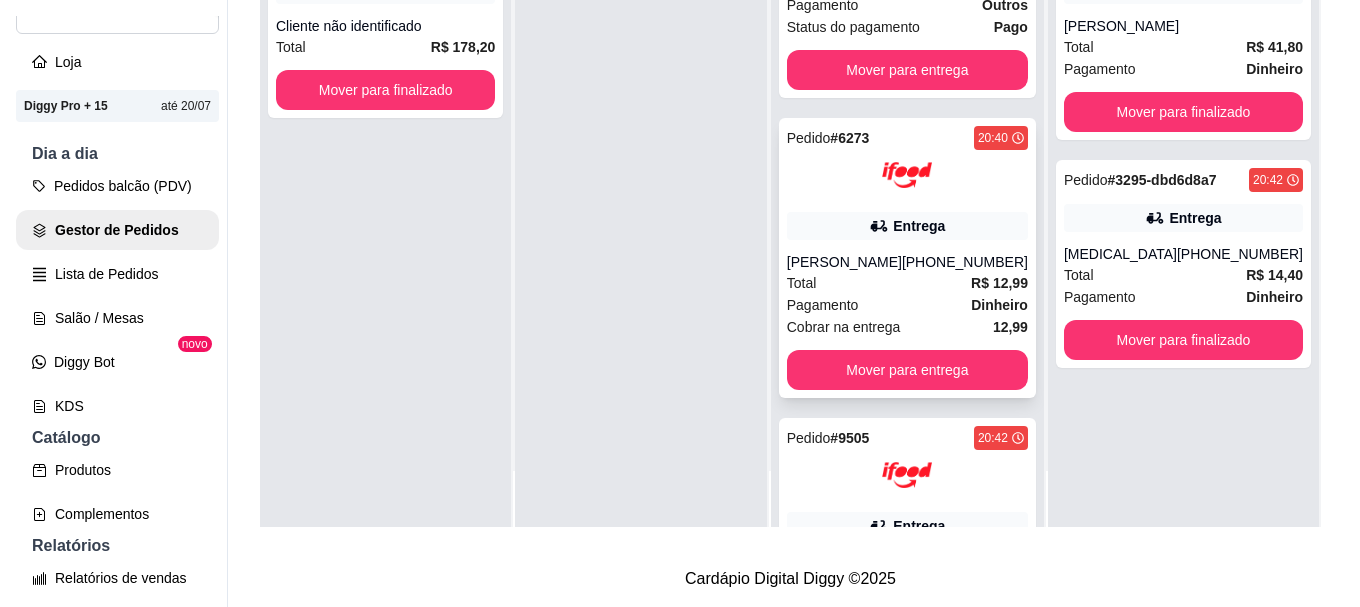 scroll, scrollTop: 113, scrollLeft: 0, axis: vertical 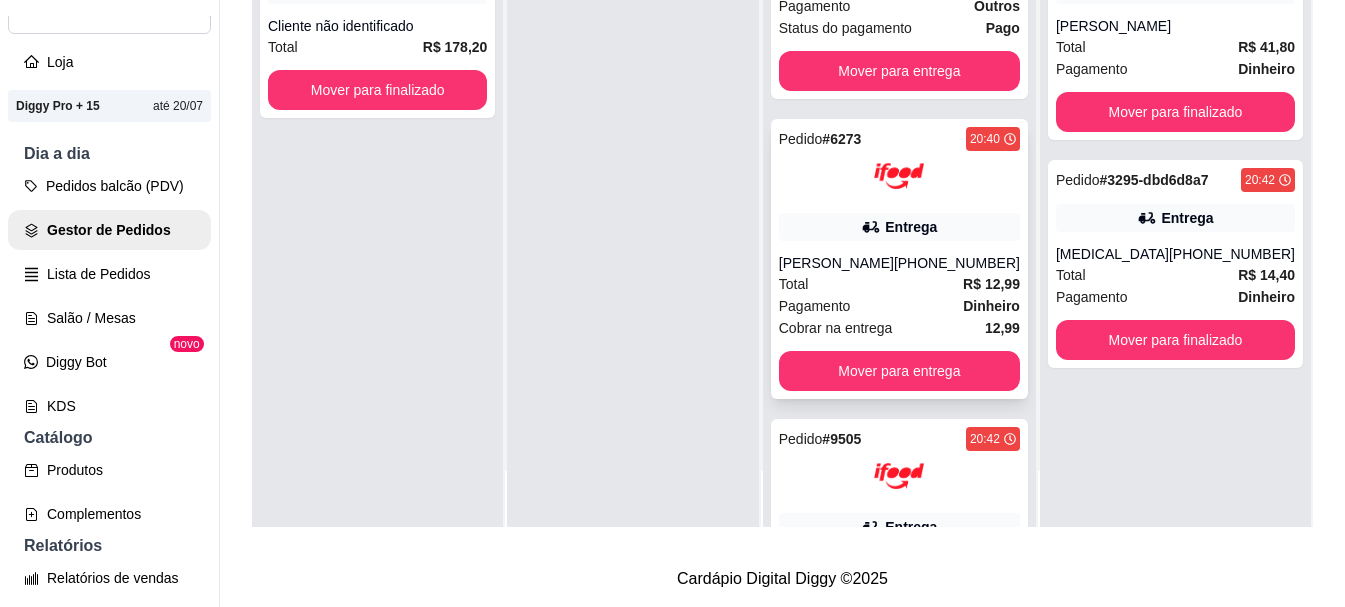 click on "Total R$ 12,99" at bounding box center (899, 284) 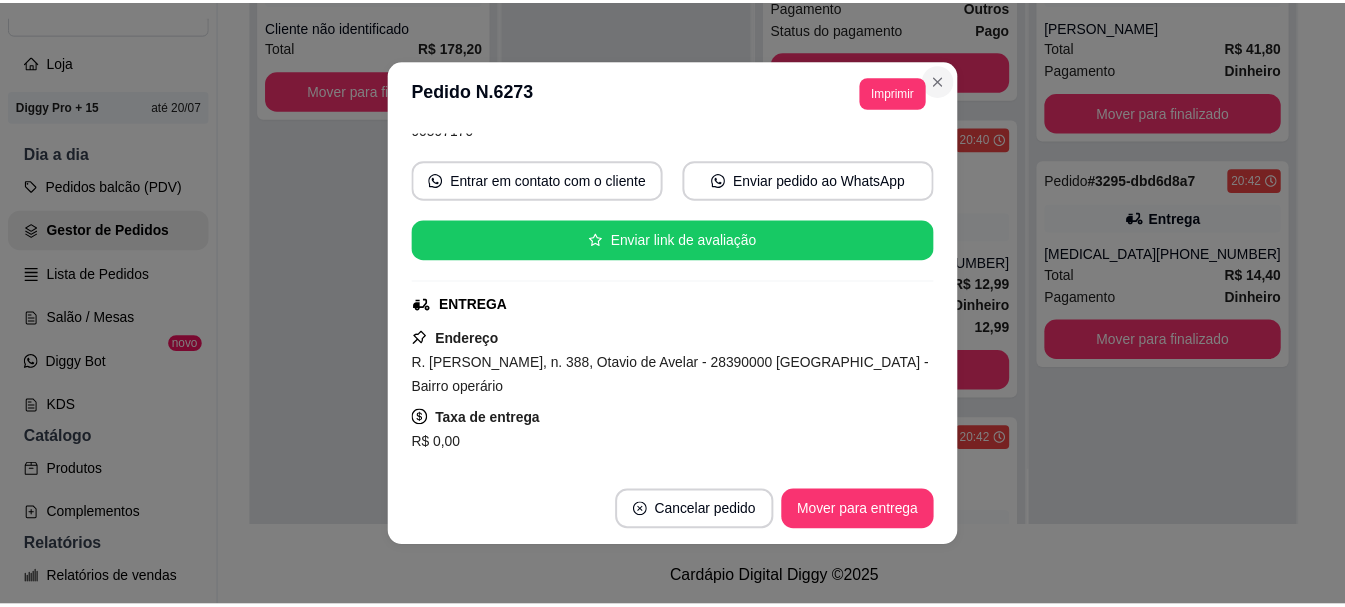 scroll, scrollTop: 0, scrollLeft: 0, axis: both 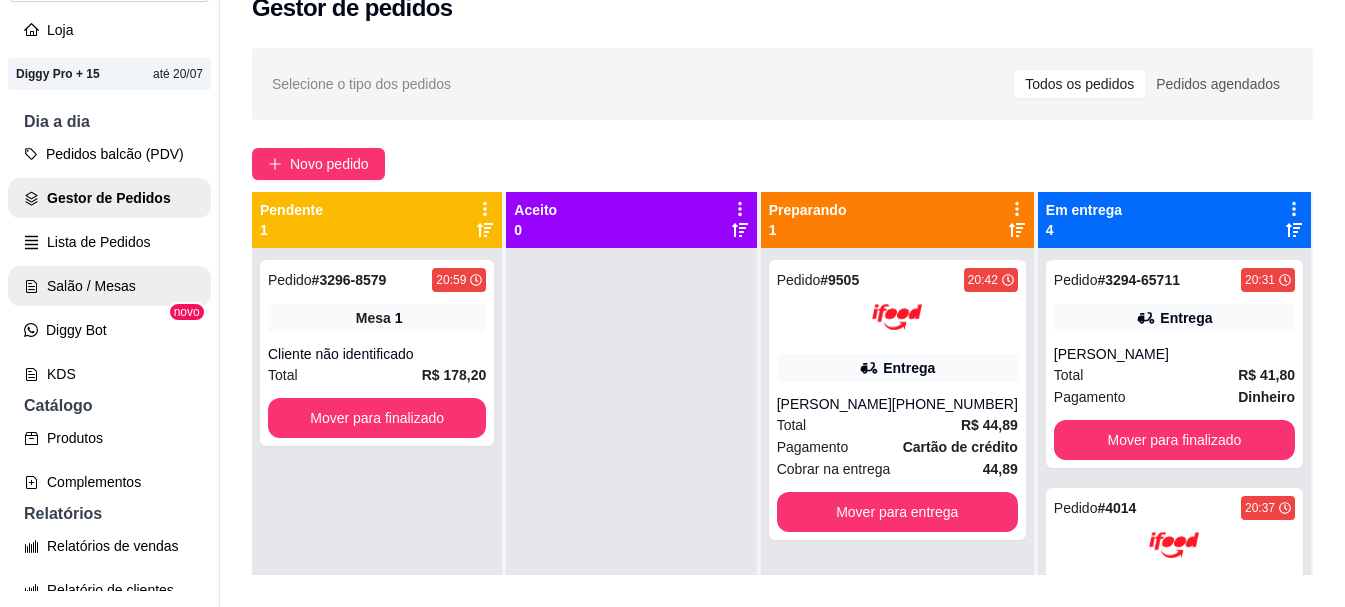 click on "Salão / Mesas" at bounding box center [109, 286] 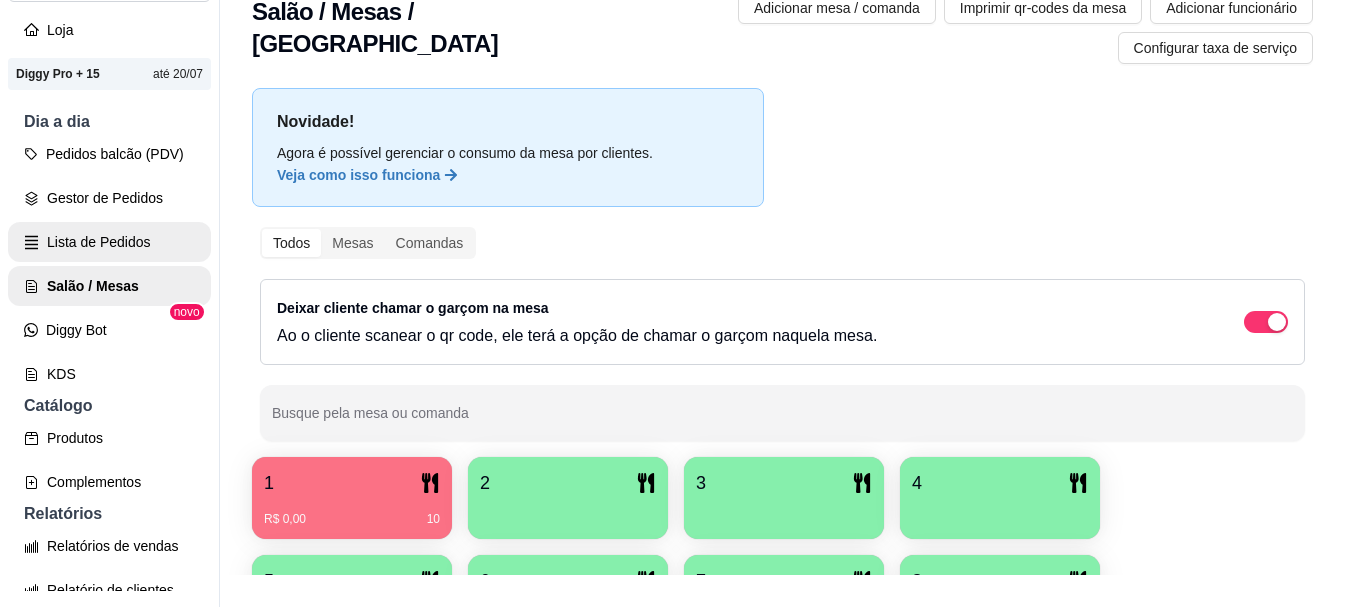 scroll, scrollTop: 0, scrollLeft: 0, axis: both 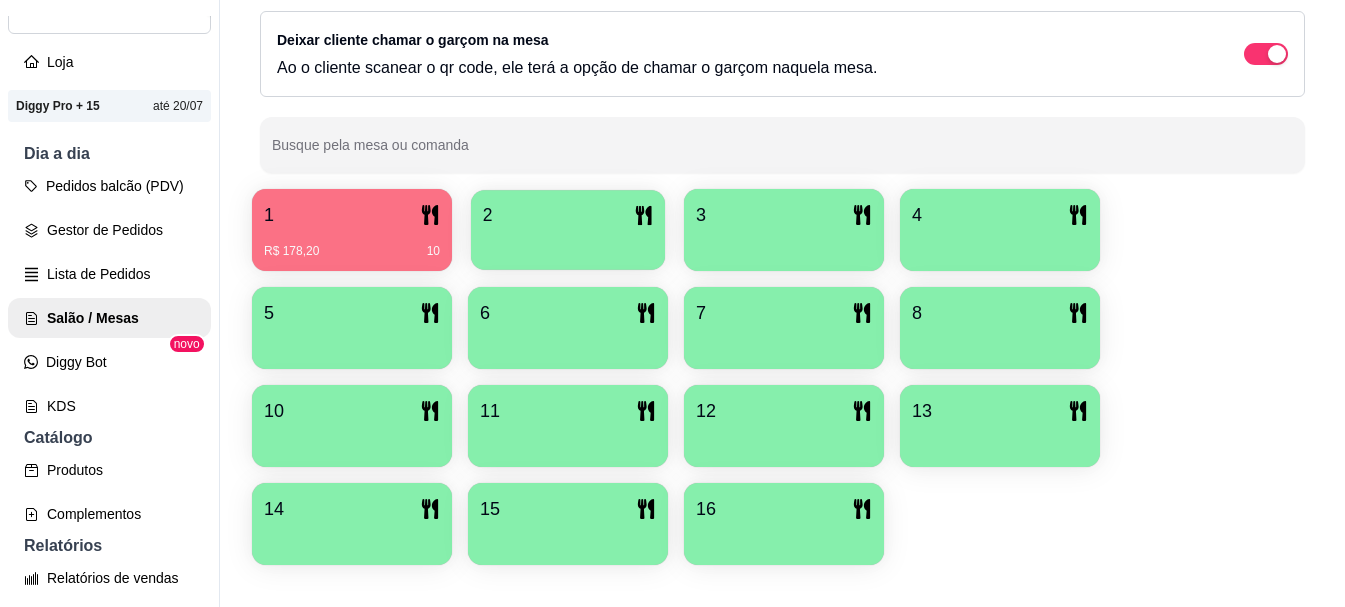 click at bounding box center (568, 243) 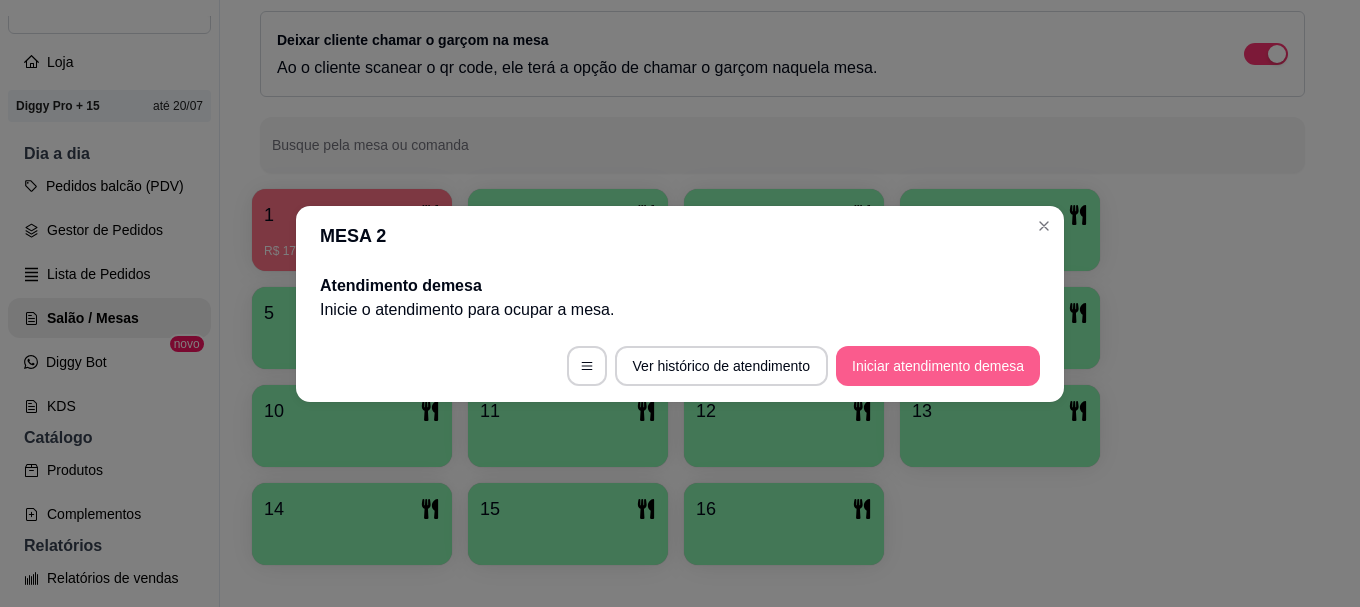 click on "Iniciar atendimento de  mesa" at bounding box center (938, 366) 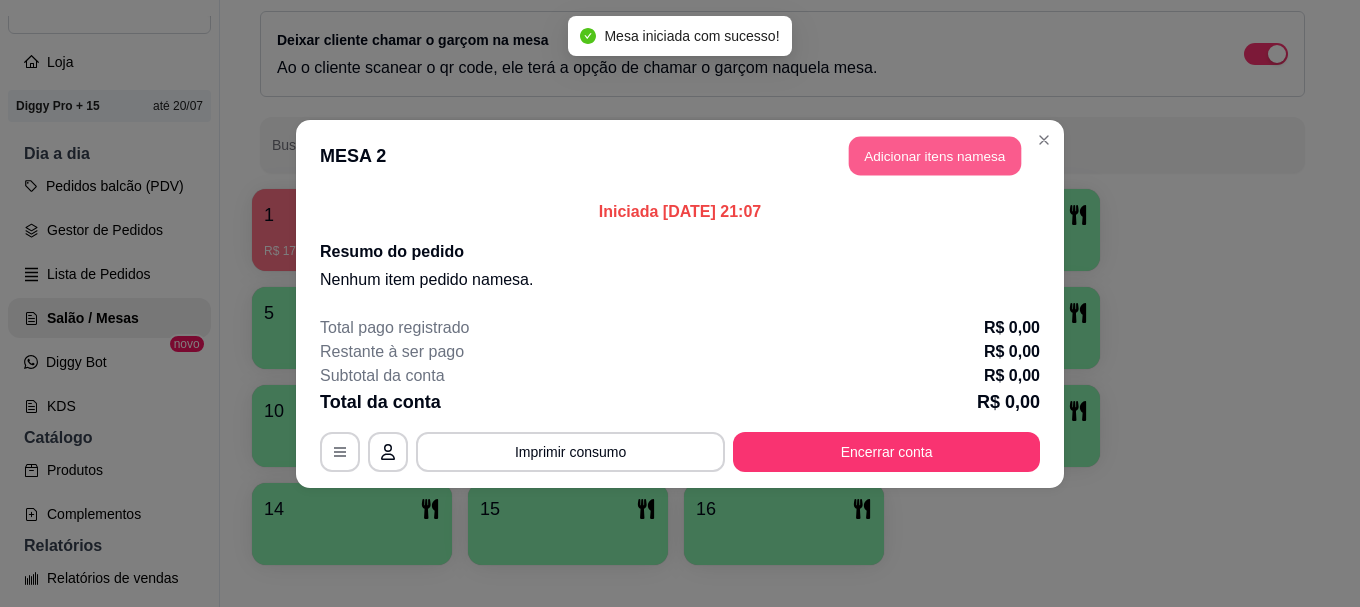 click on "Adicionar itens na  mesa" at bounding box center [935, 155] 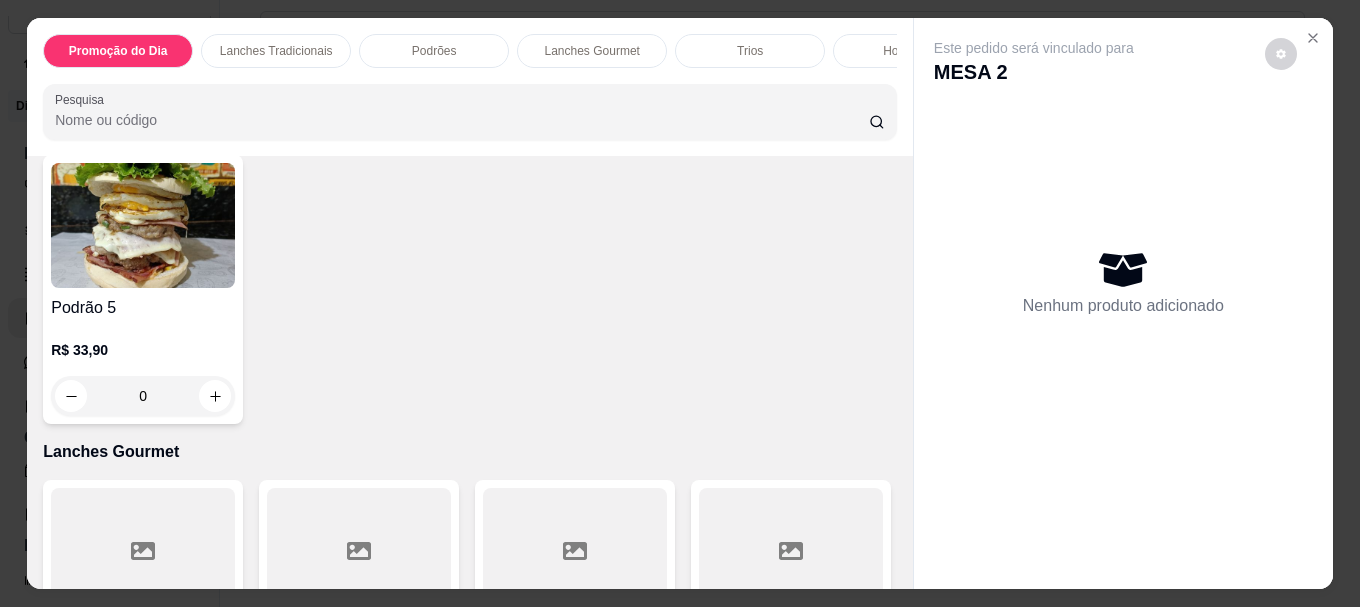 scroll, scrollTop: 1900, scrollLeft: 0, axis: vertical 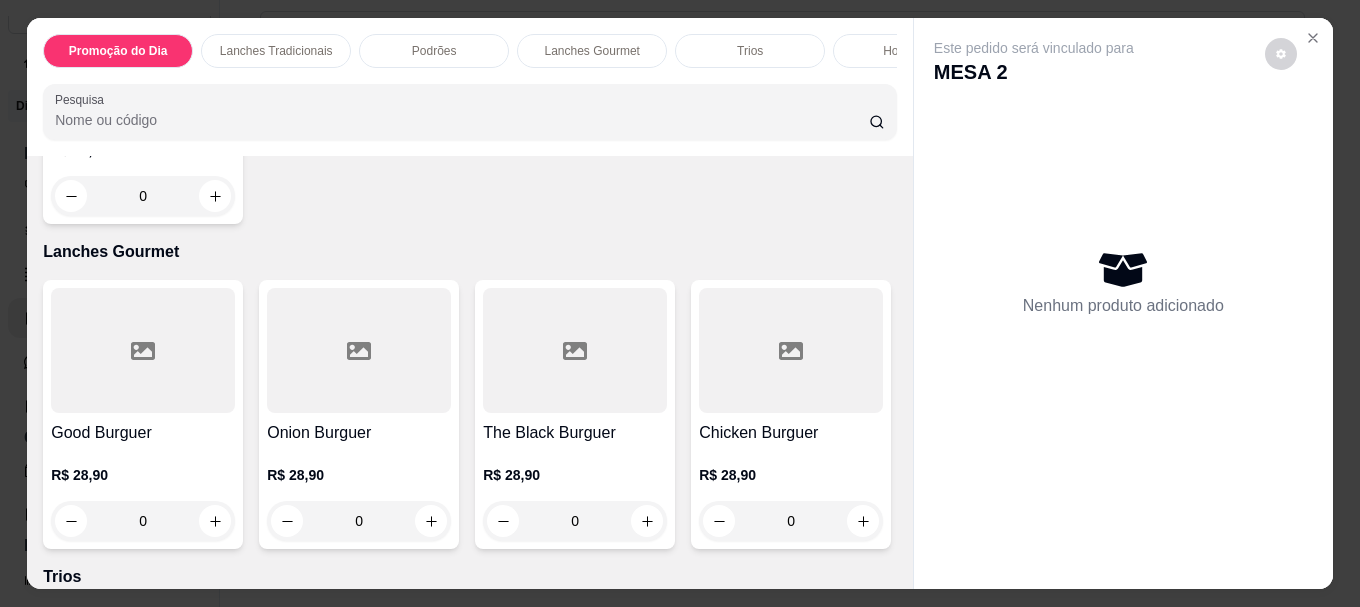 click at bounding box center (791, -260) 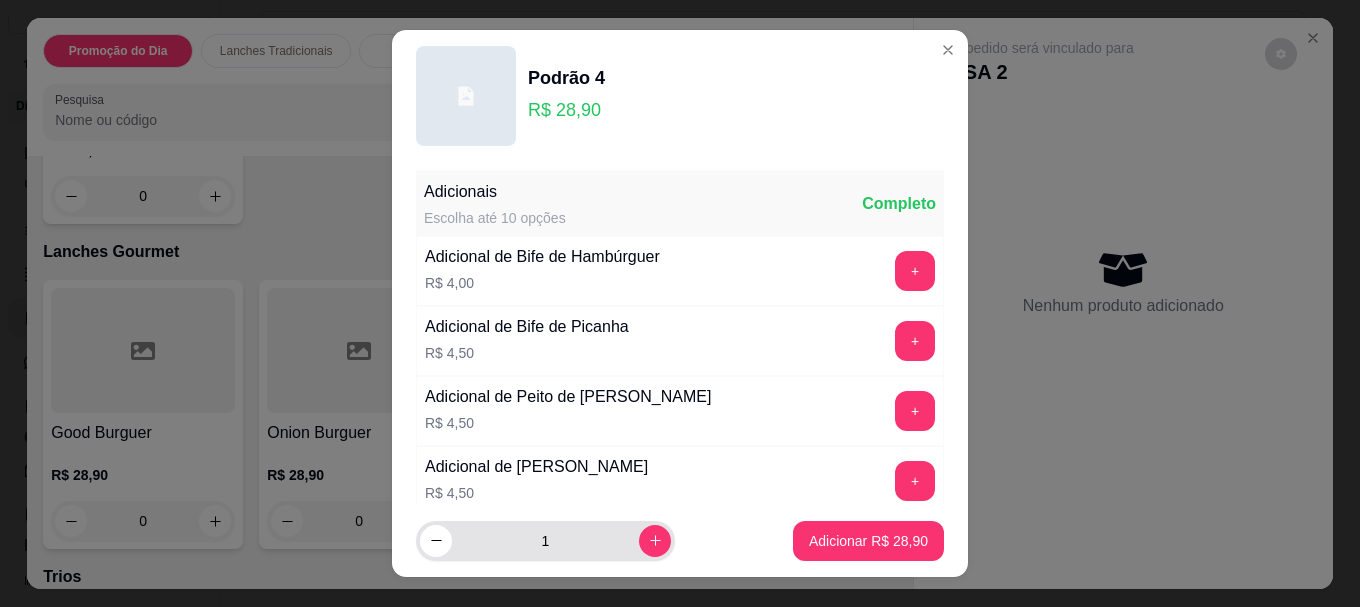 click 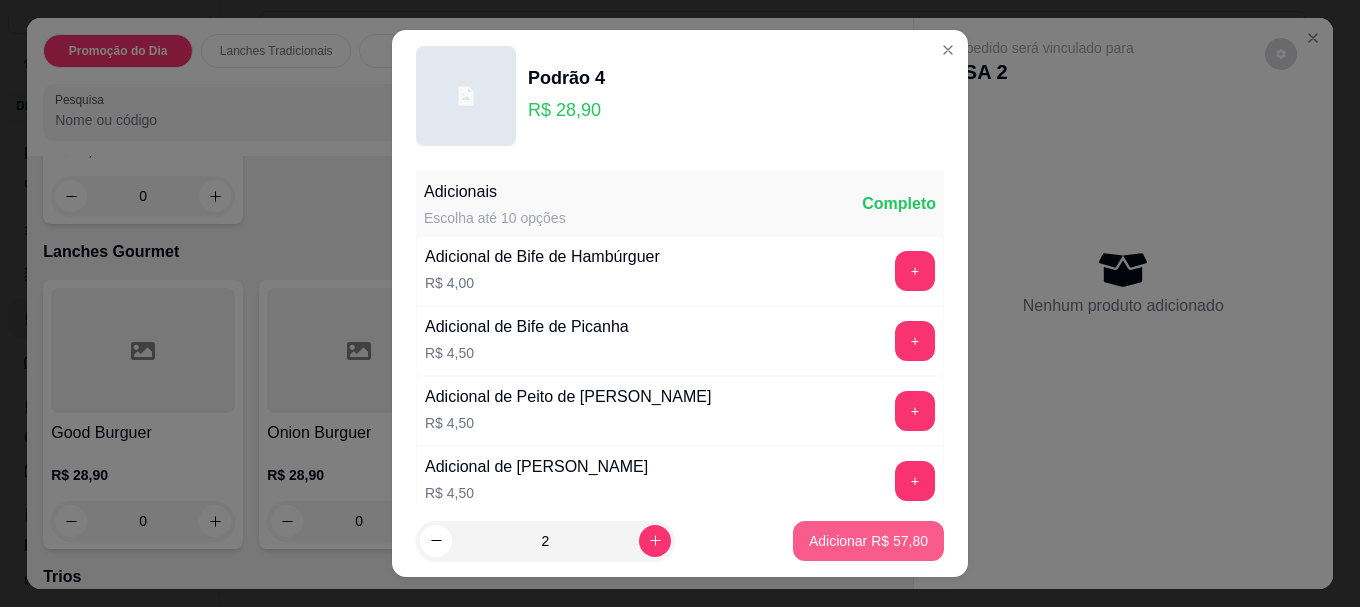 click on "Adicionar   R$ 57,80" at bounding box center [868, 541] 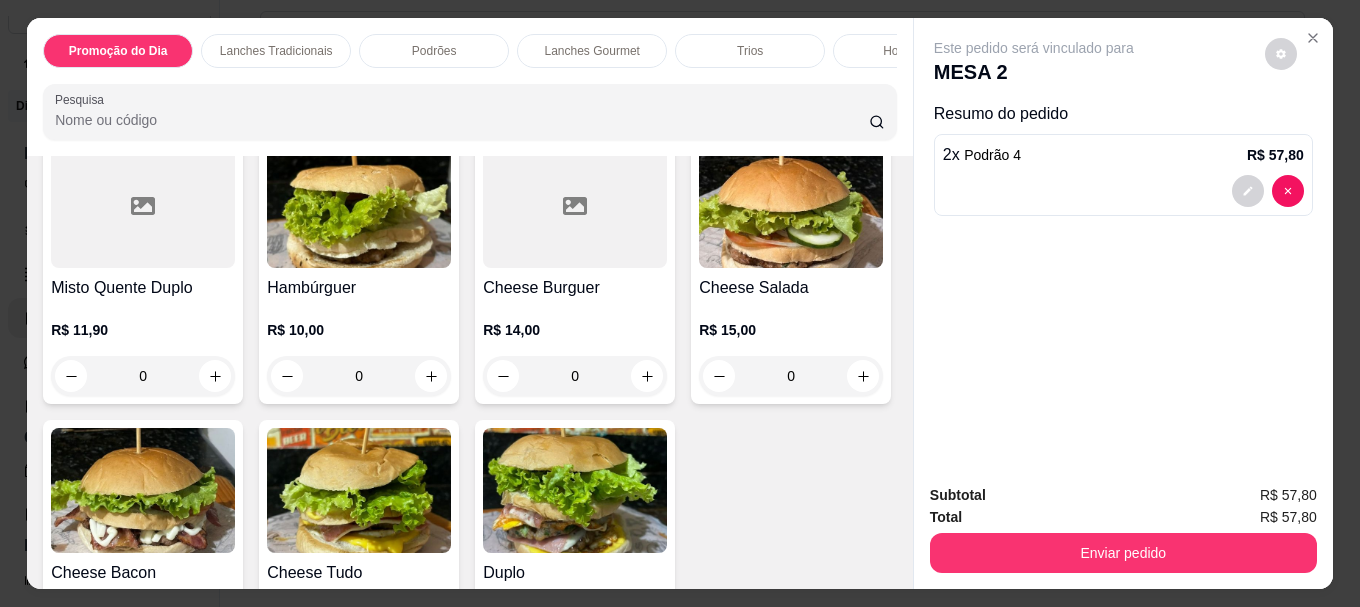 scroll, scrollTop: 800, scrollLeft: 0, axis: vertical 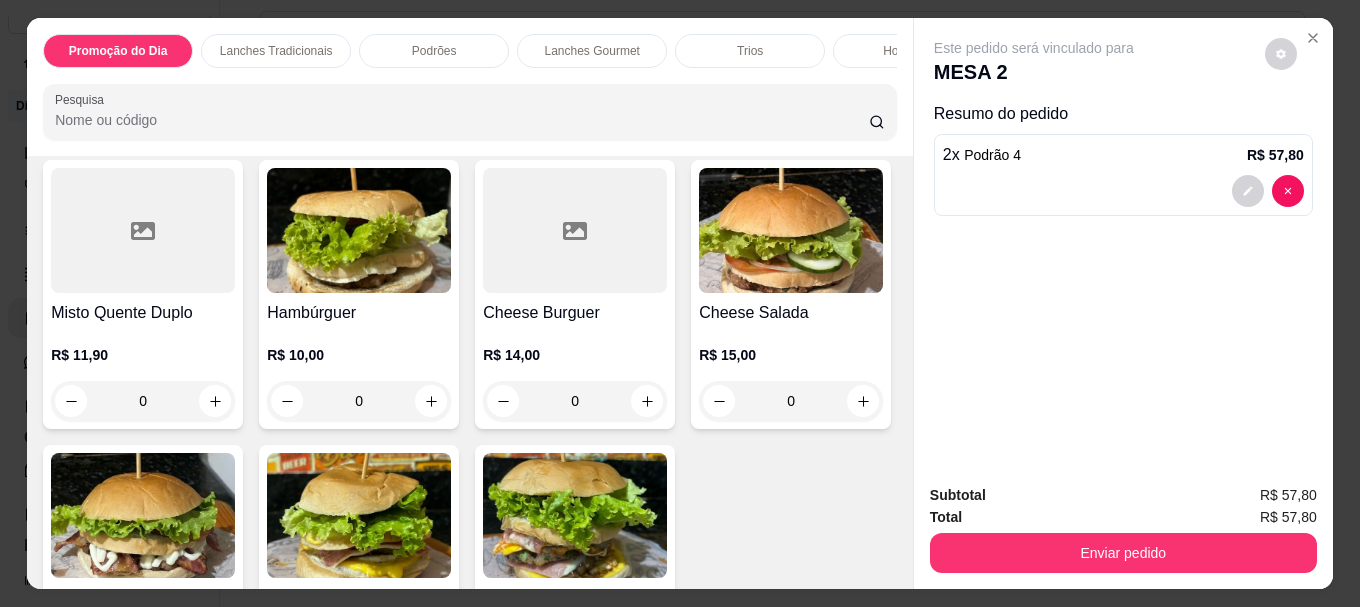 click at bounding box center (575, 230) 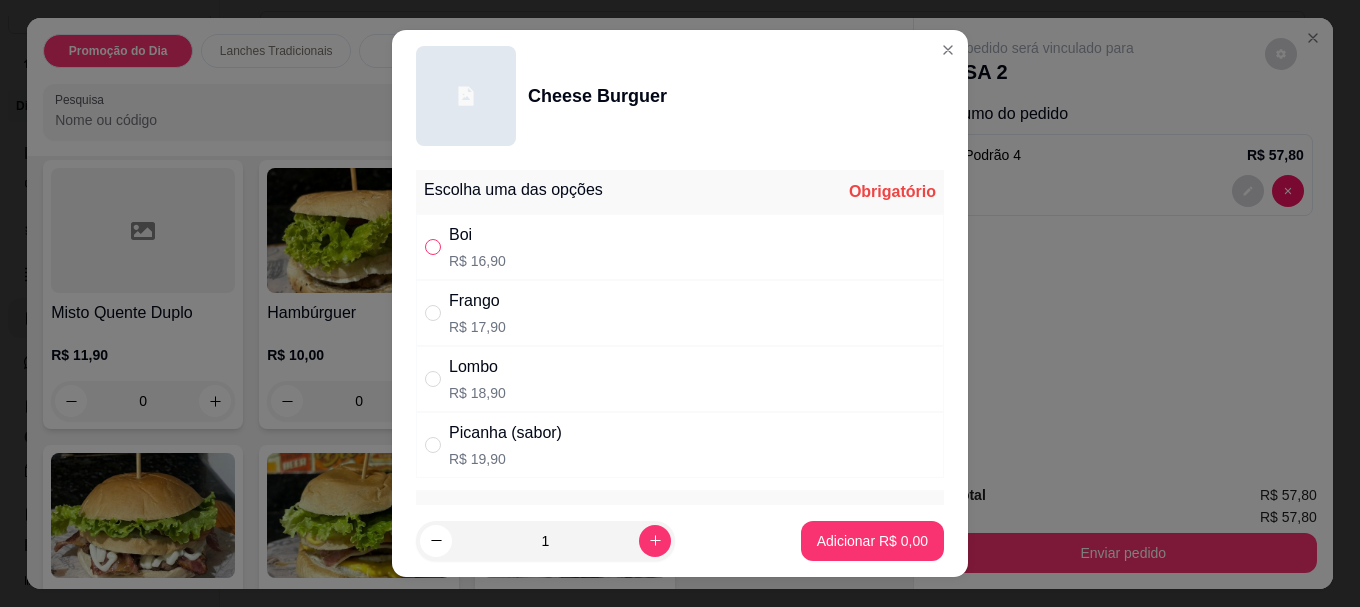 click at bounding box center (433, 247) 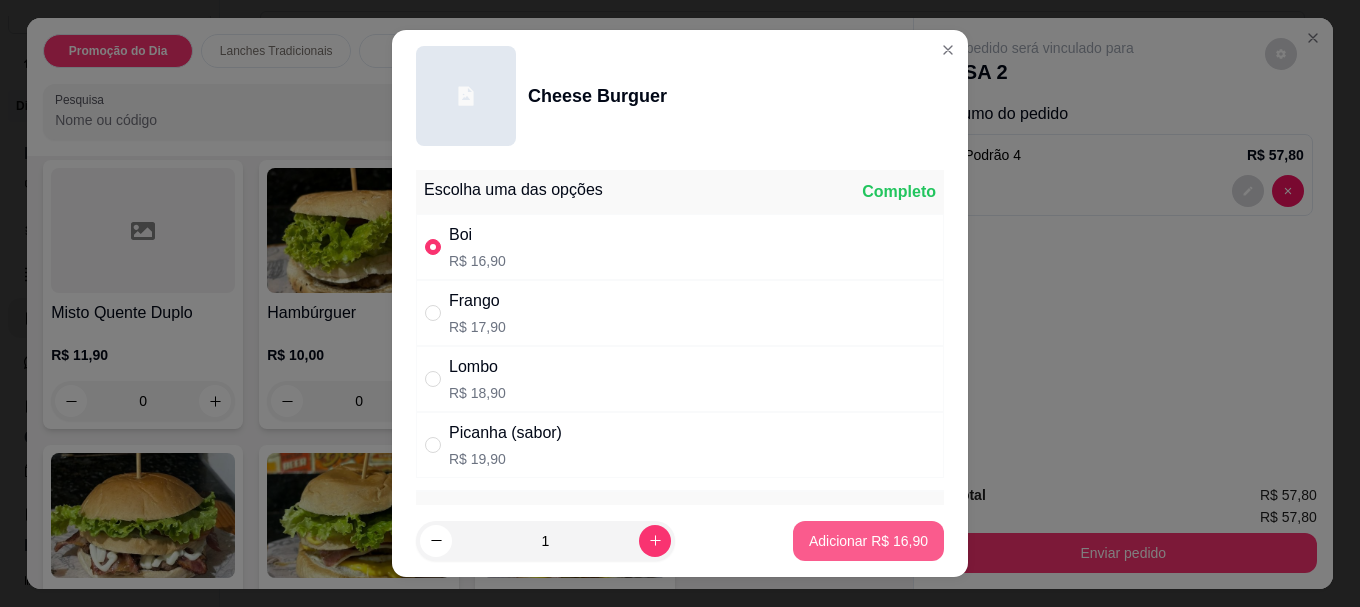 click on "Adicionar   R$ 16,90" at bounding box center (868, 541) 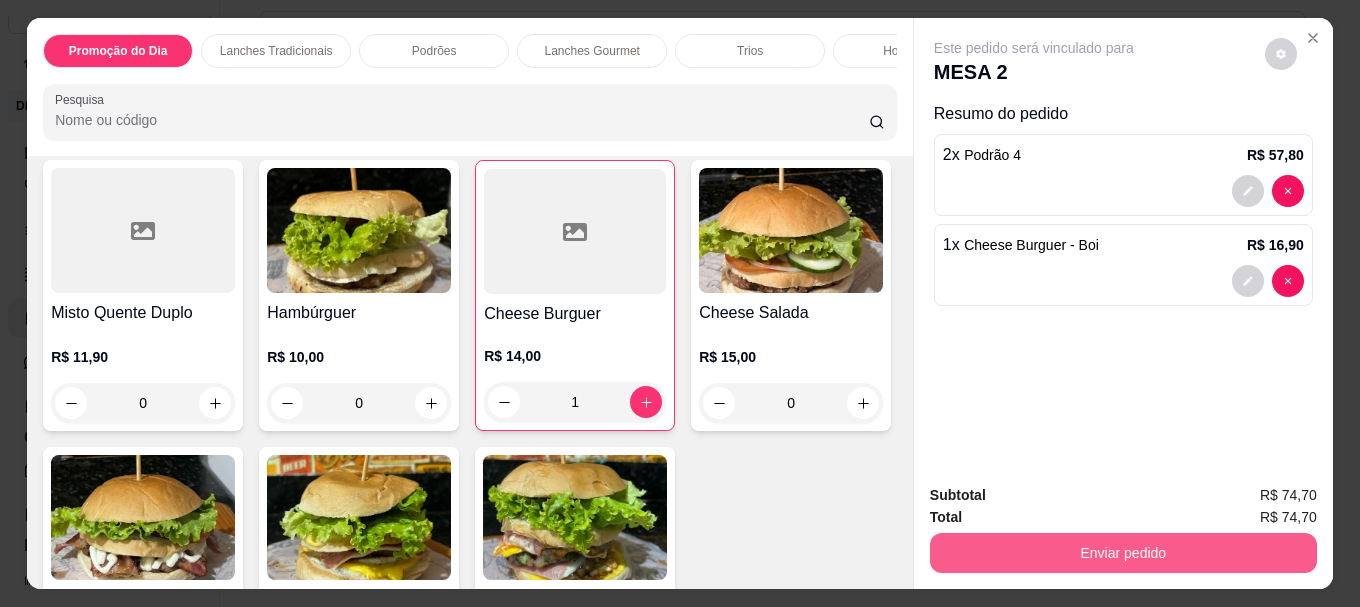 click on "Enviar pedido" at bounding box center (1123, 553) 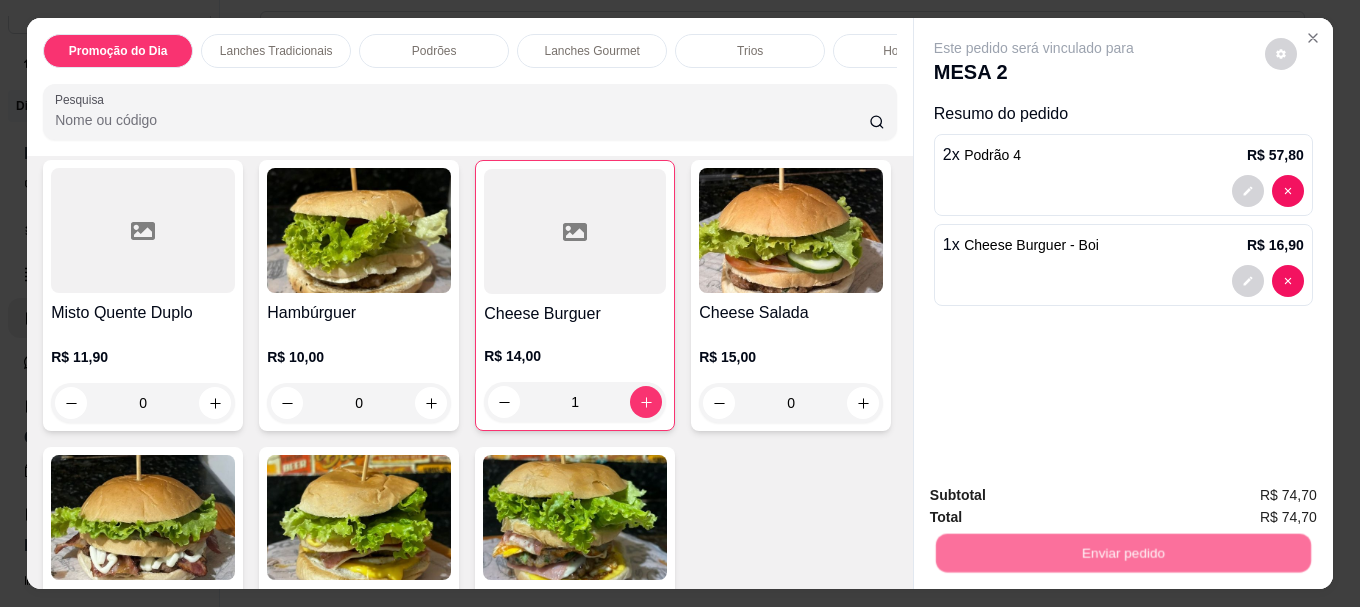 click on "Não registrar e enviar pedido" at bounding box center [1057, 496] 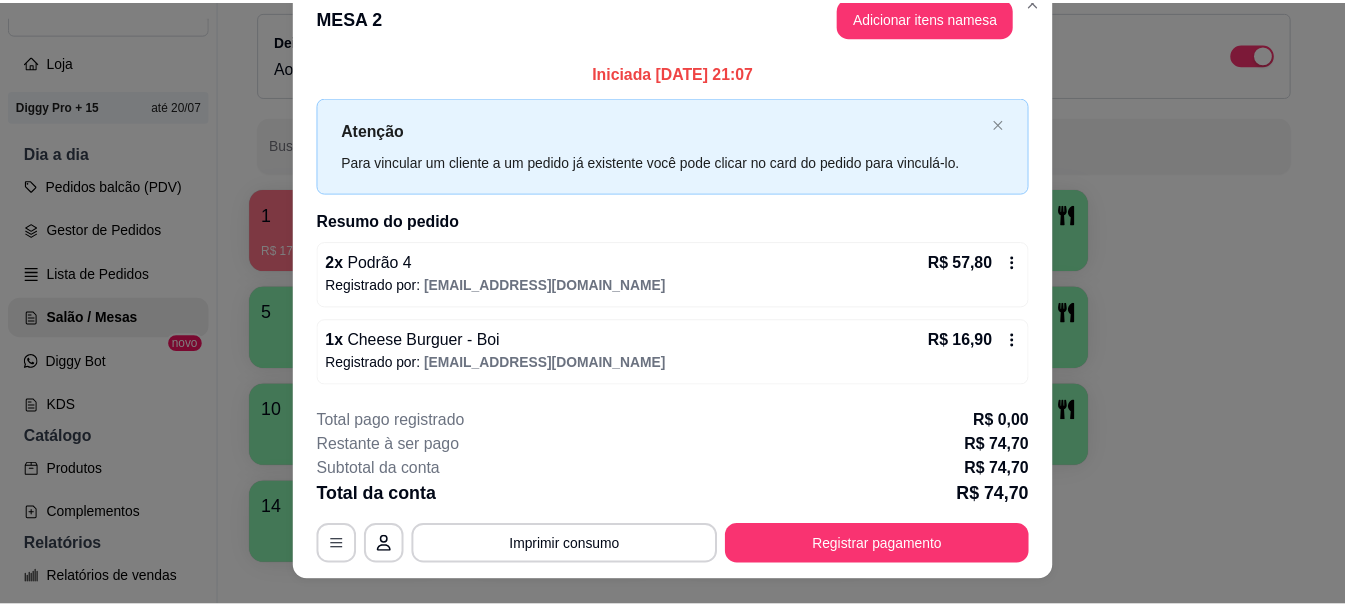 scroll, scrollTop: 0, scrollLeft: 0, axis: both 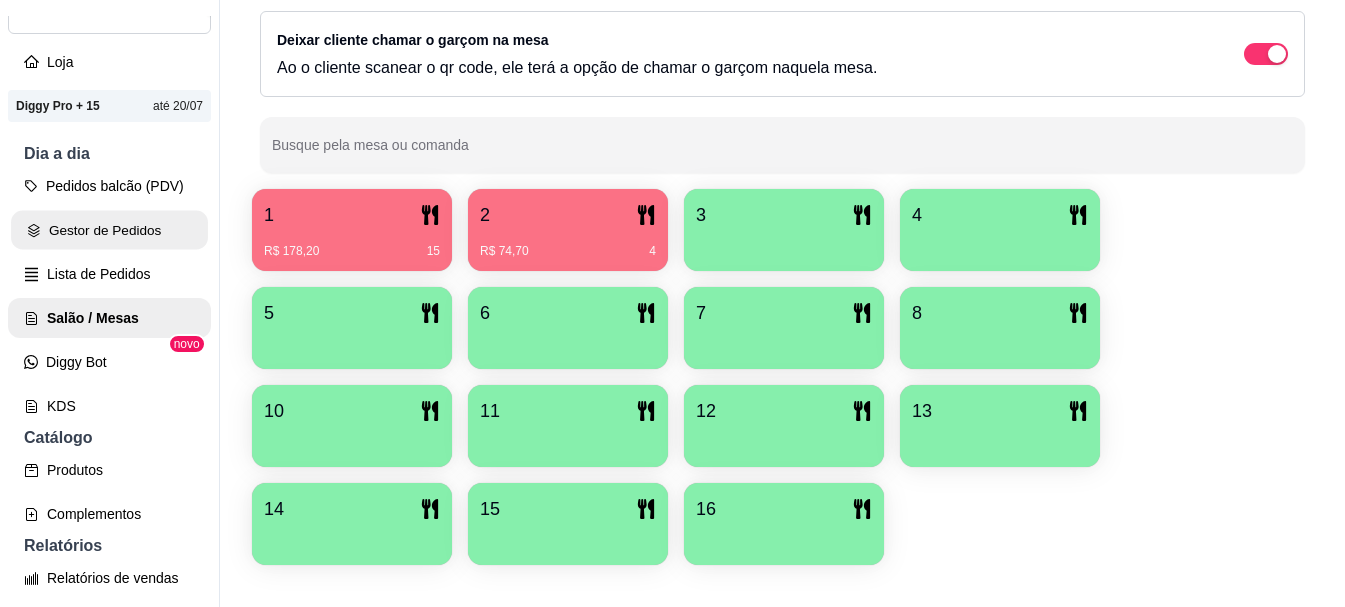 click on "Gestor de Pedidos" at bounding box center (109, 230) 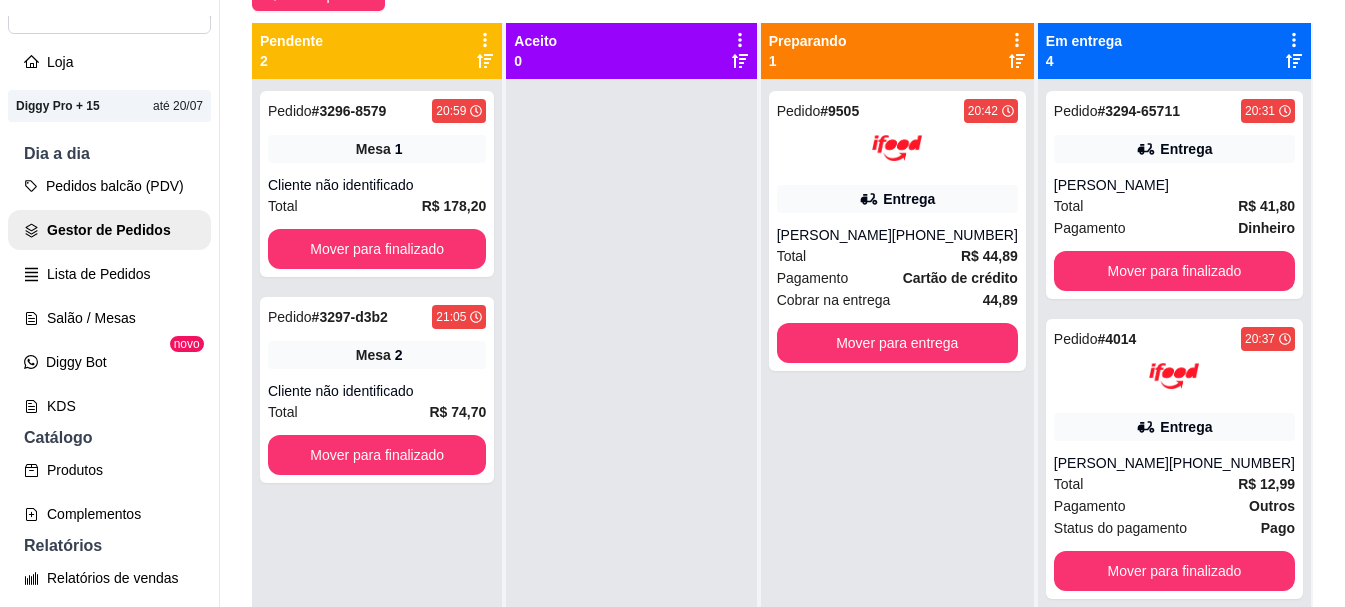 scroll, scrollTop: 0, scrollLeft: 0, axis: both 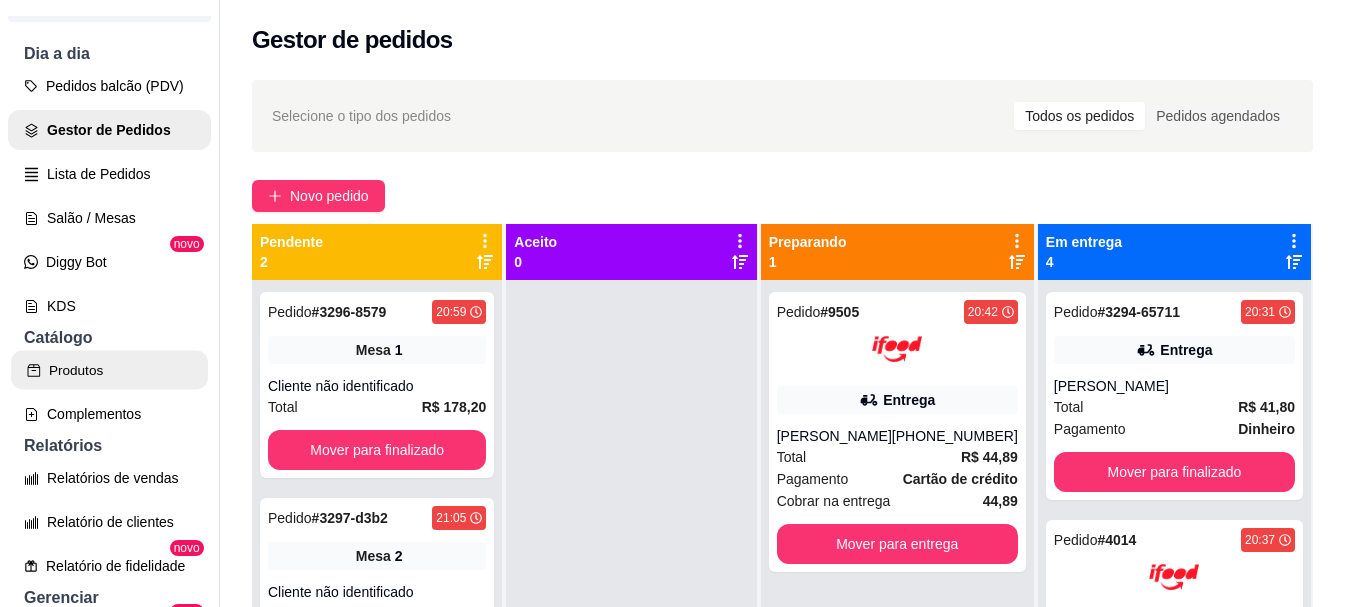 click on "Produtos" at bounding box center [109, 370] 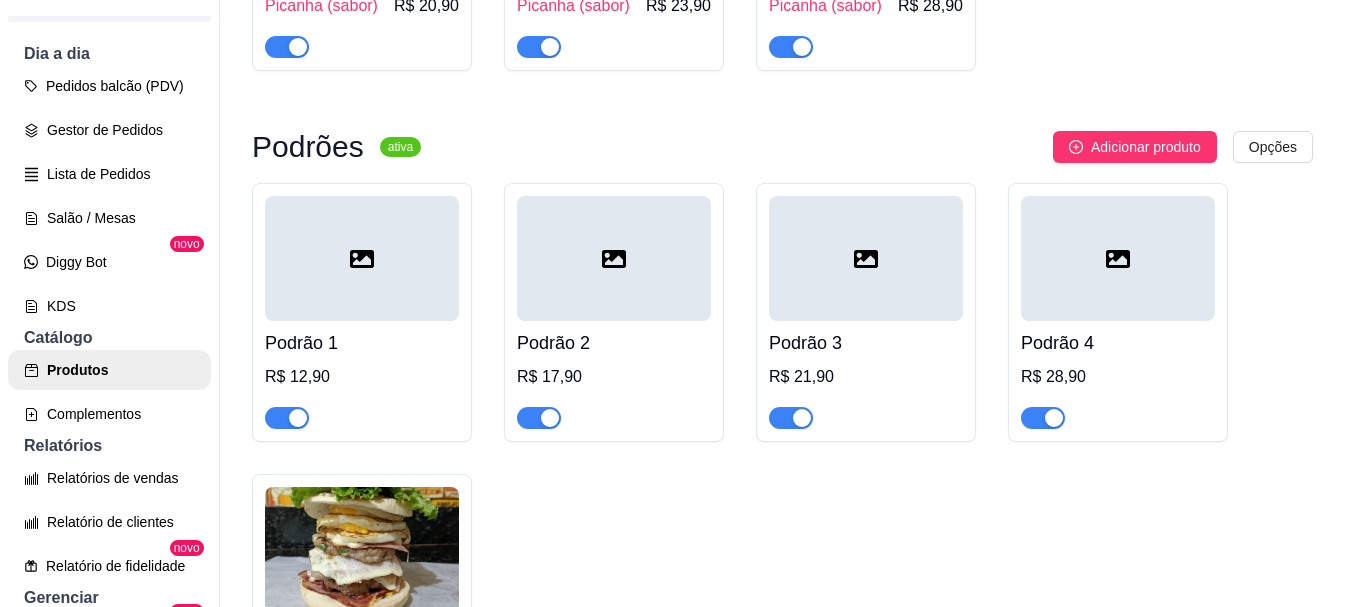 scroll, scrollTop: 2400, scrollLeft: 0, axis: vertical 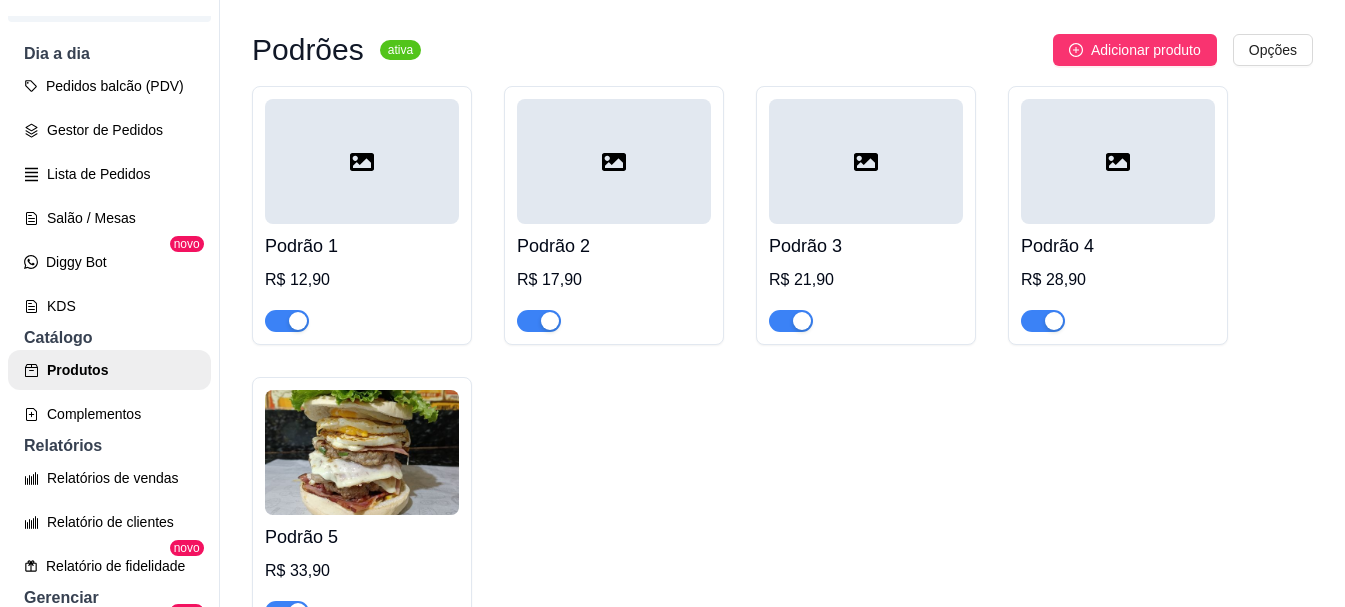 click at bounding box center [287, 321] 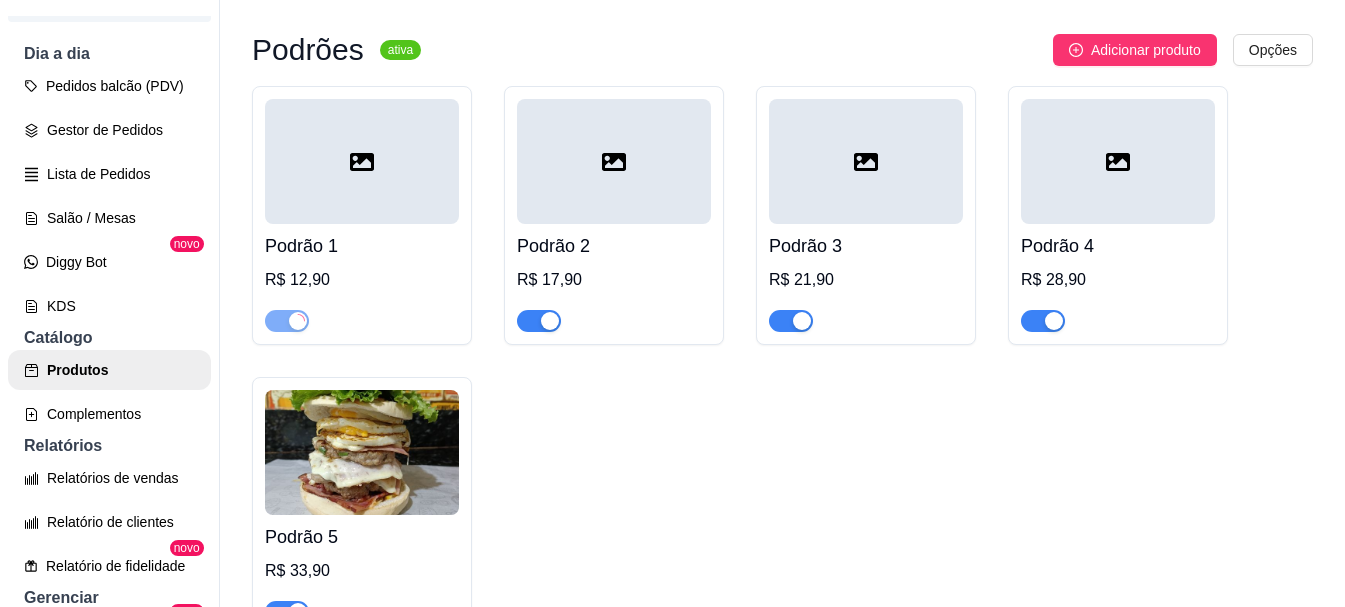 click at bounding box center (539, 321) 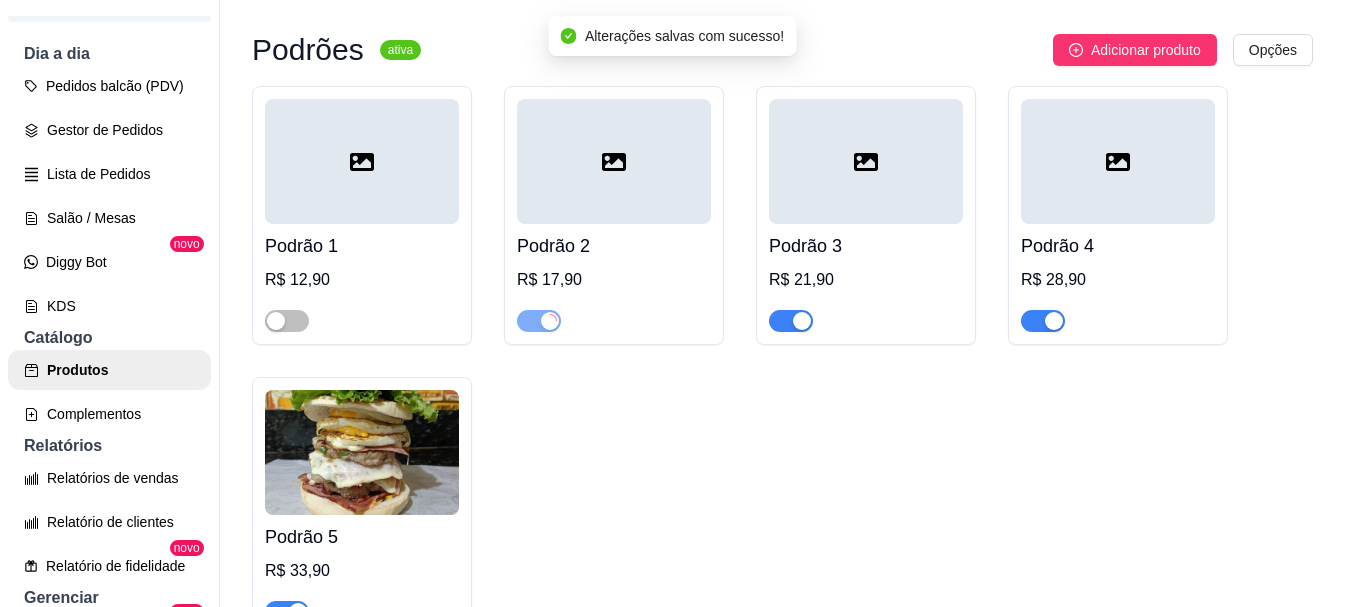drag, startPoint x: 786, startPoint y: 333, endPoint x: 945, endPoint y: 323, distance: 159.31415 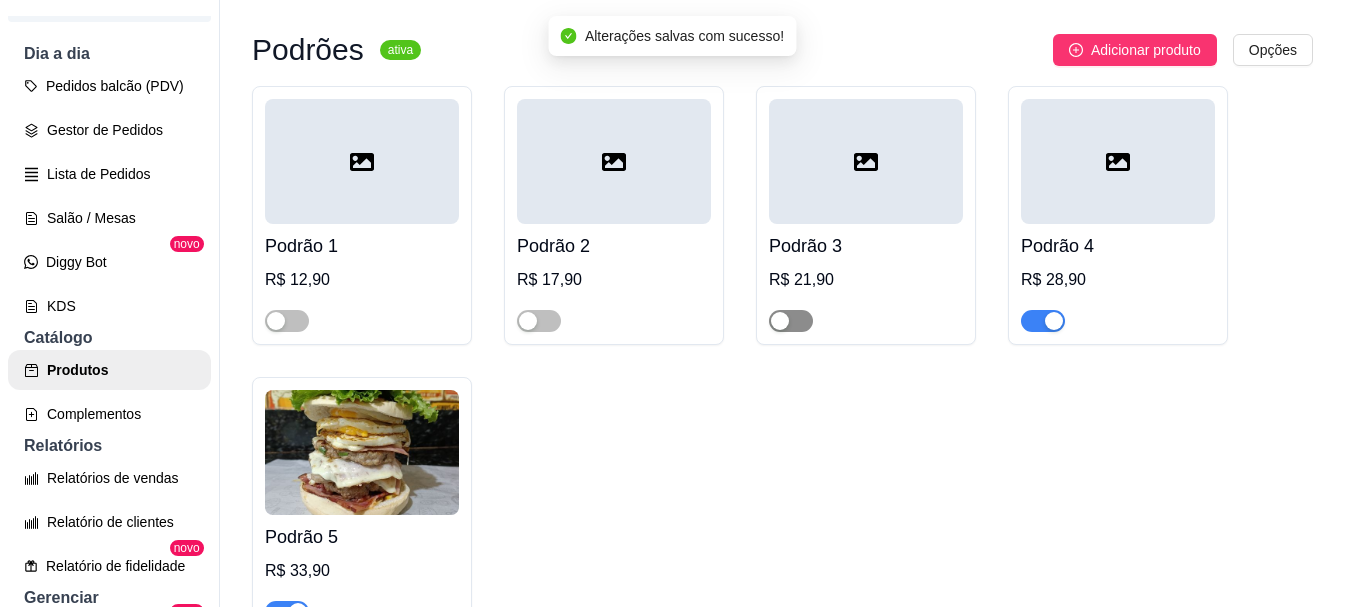 click at bounding box center (791, 321) 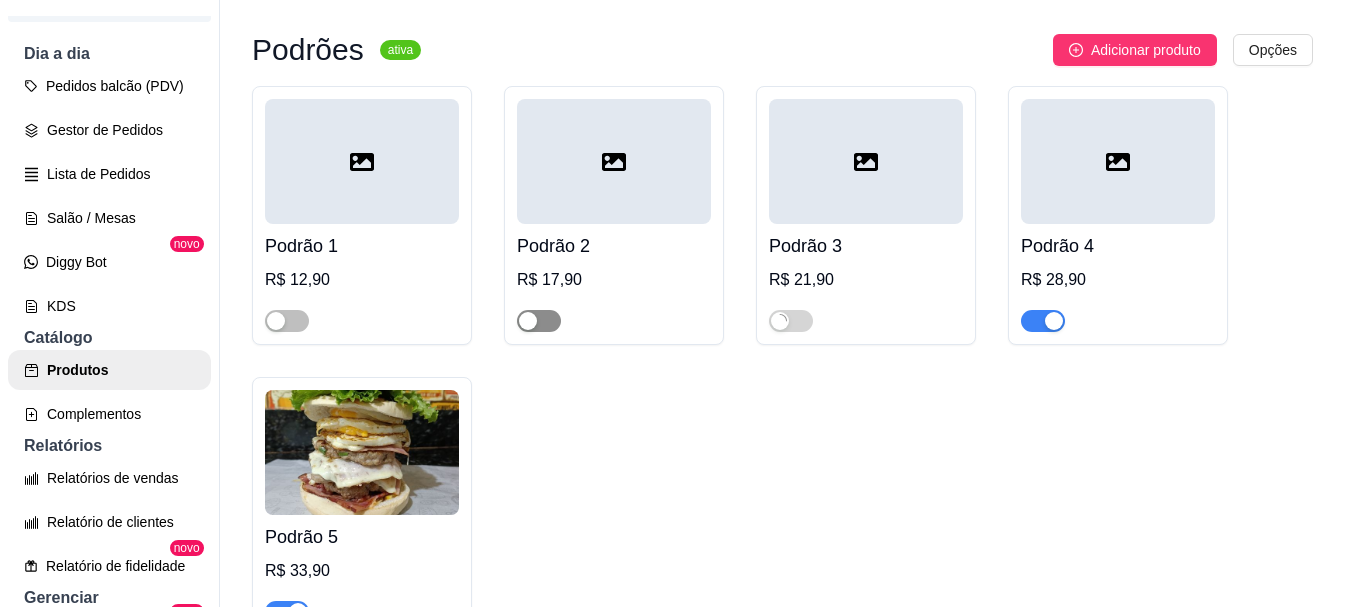 click at bounding box center (539, 321) 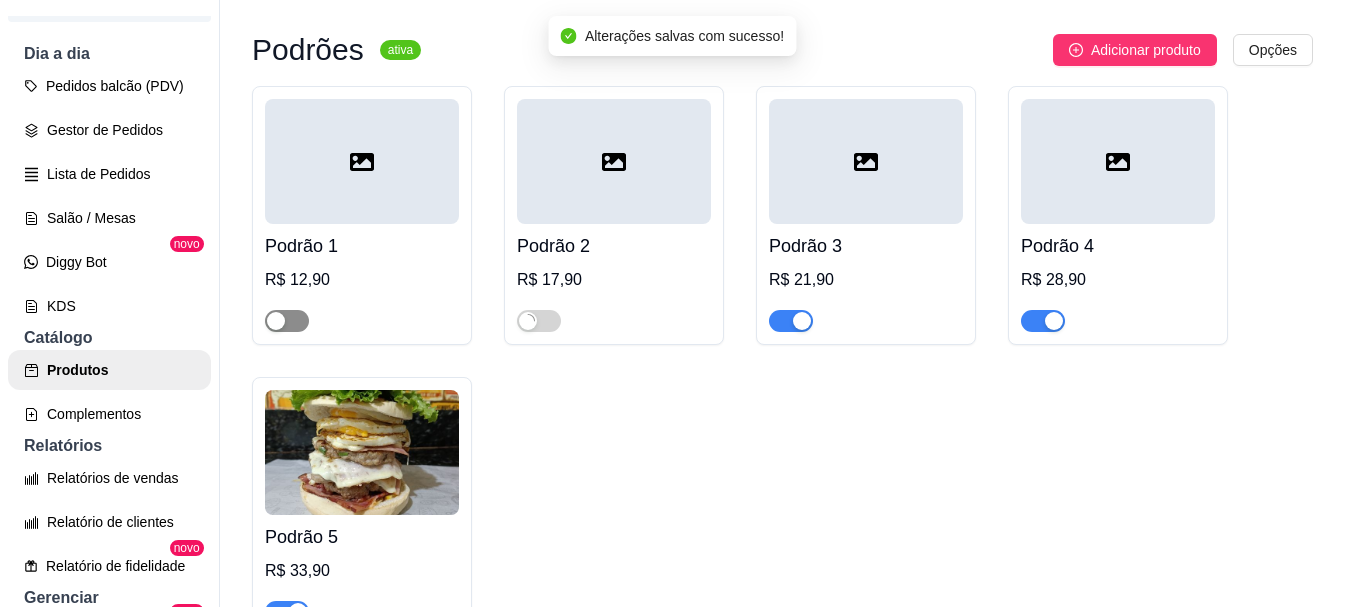 click at bounding box center (287, 321) 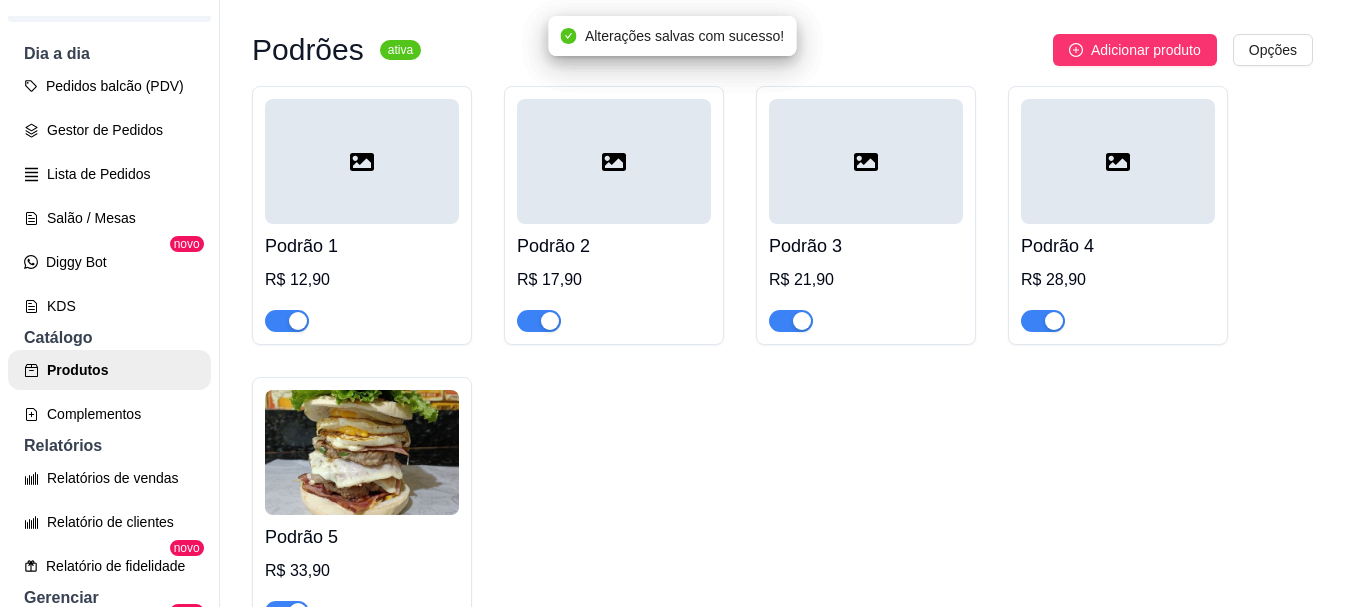 click at bounding box center (1043, 321) 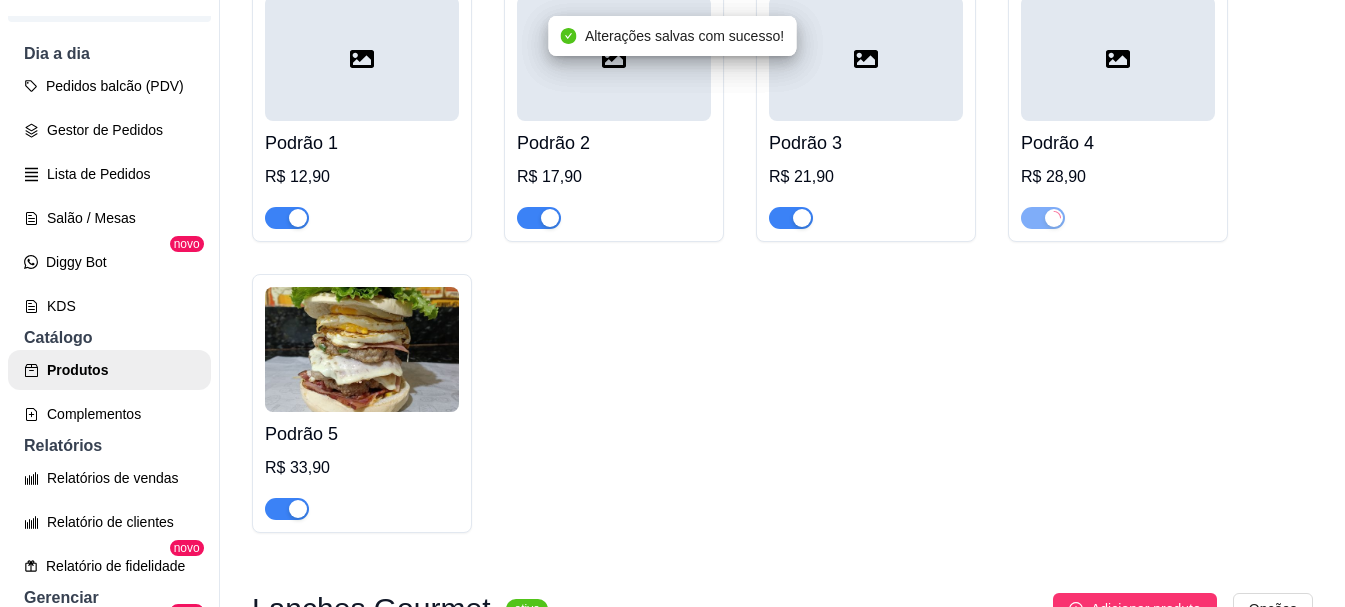 scroll, scrollTop: 2600, scrollLeft: 0, axis: vertical 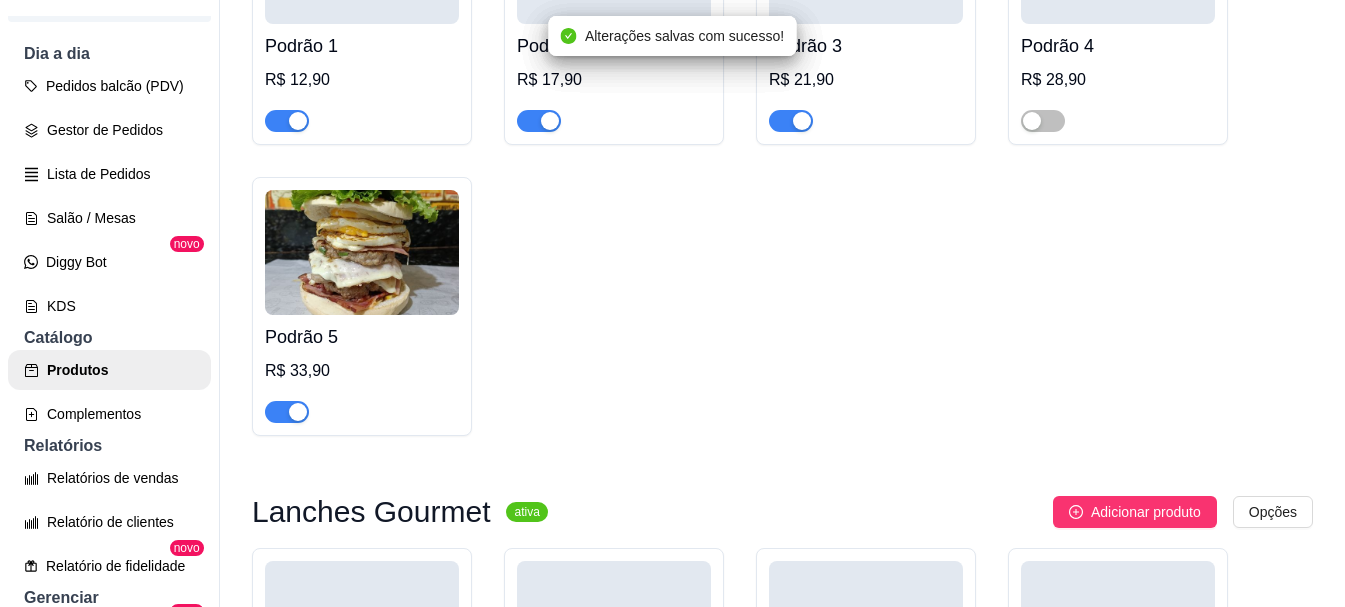 click at bounding box center (287, 412) 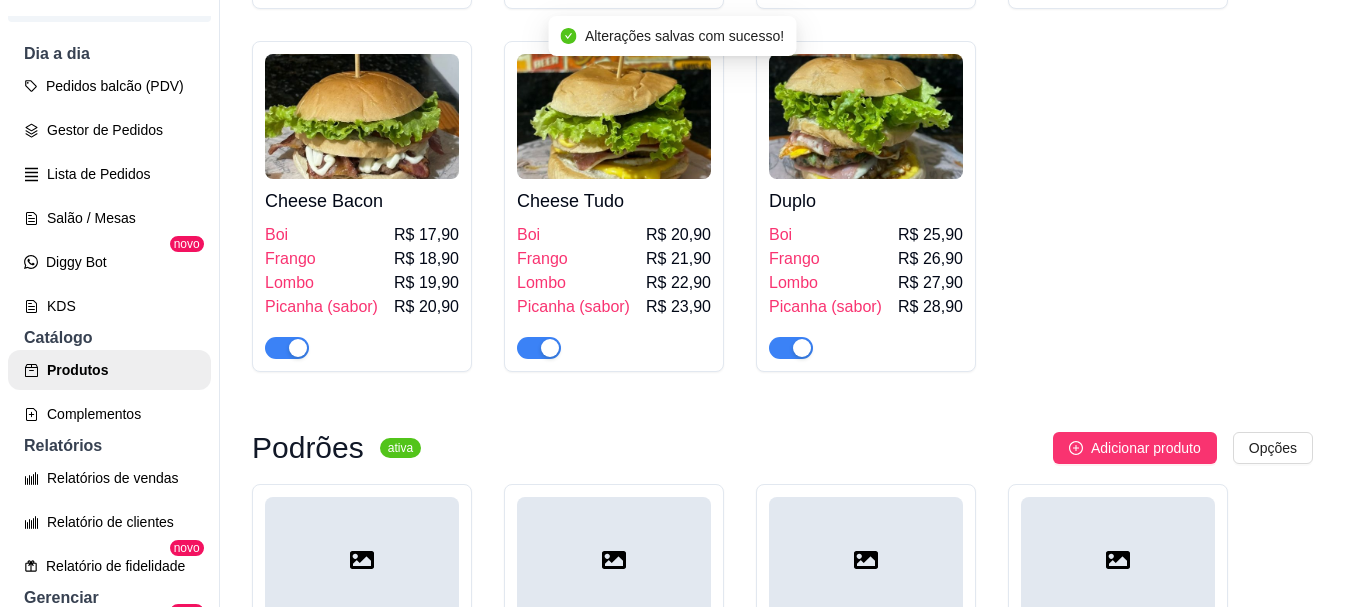 scroll, scrollTop: 2000, scrollLeft: 0, axis: vertical 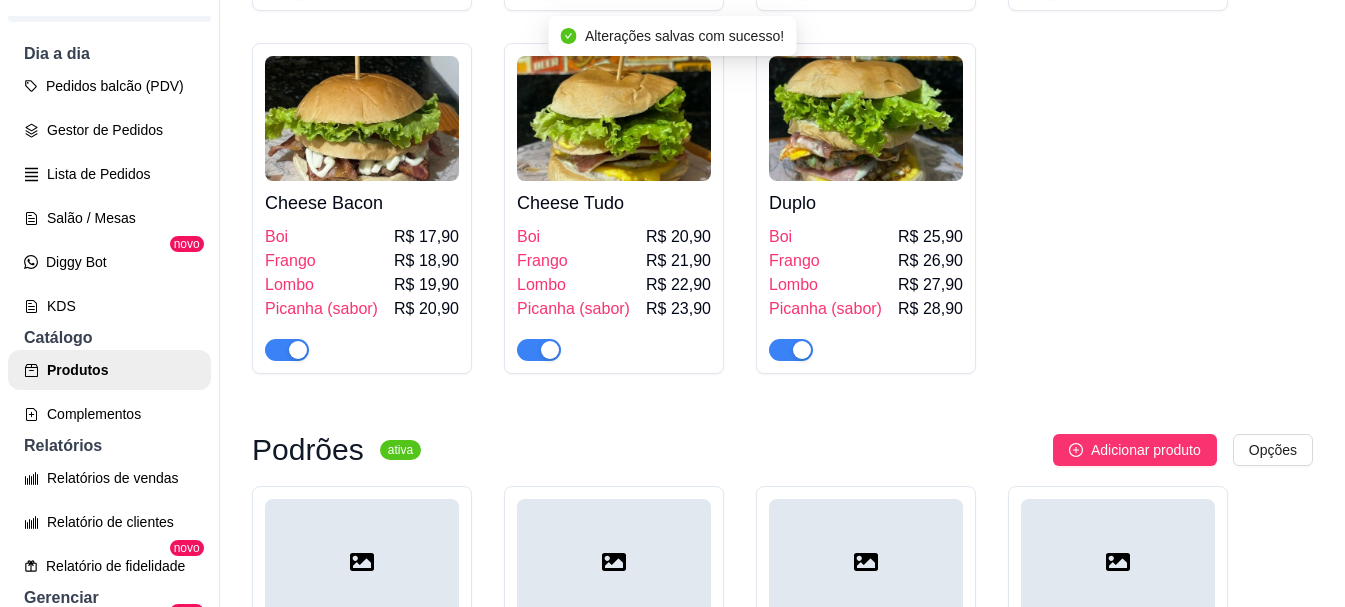 click at bounding box center (791, 350) 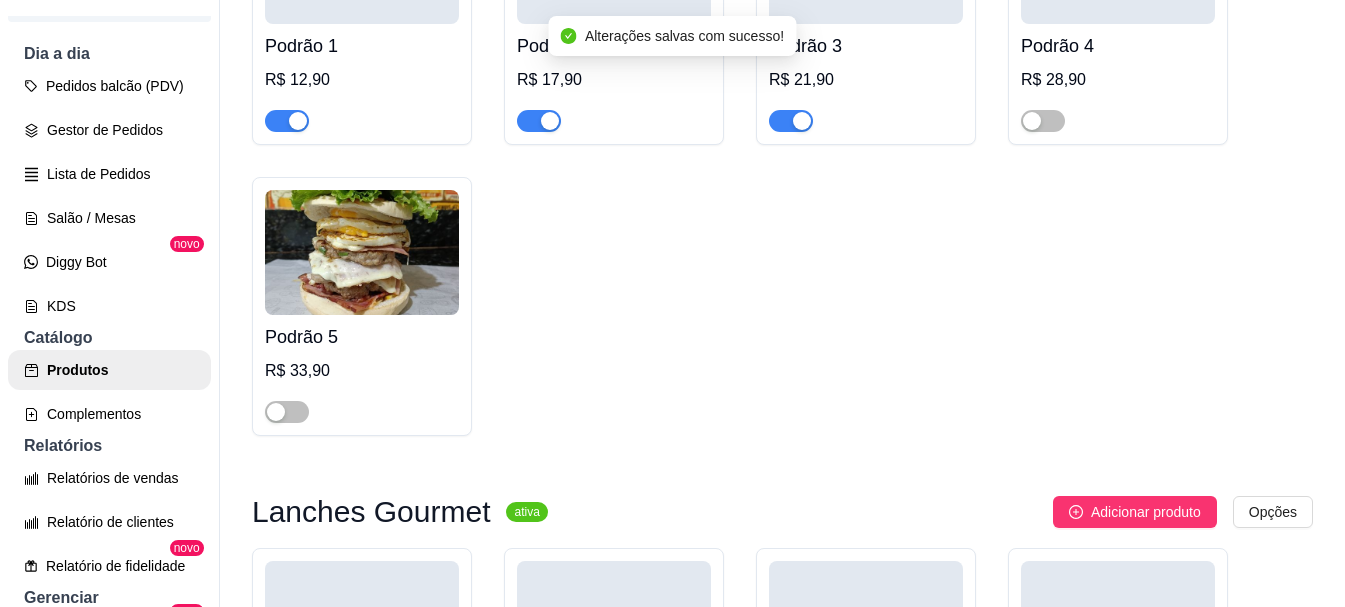 scroll, scrollTop: 3000, scrollLeft: 0, axis: vertical 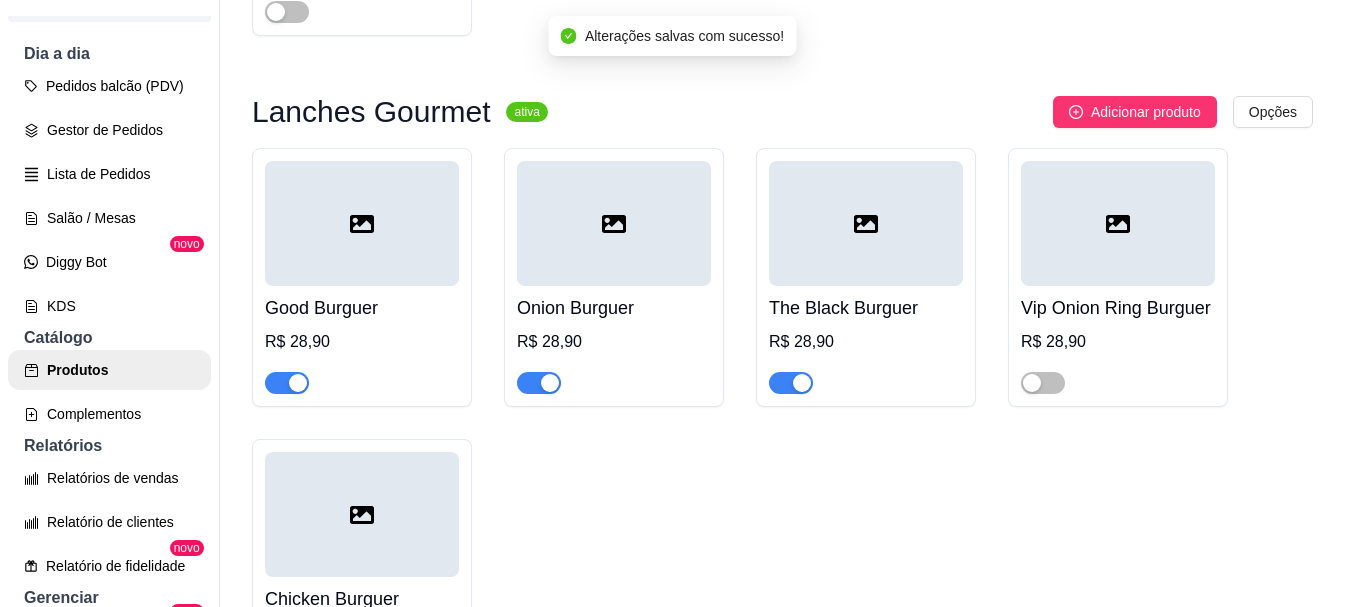 click at bounding box center [287, 383] 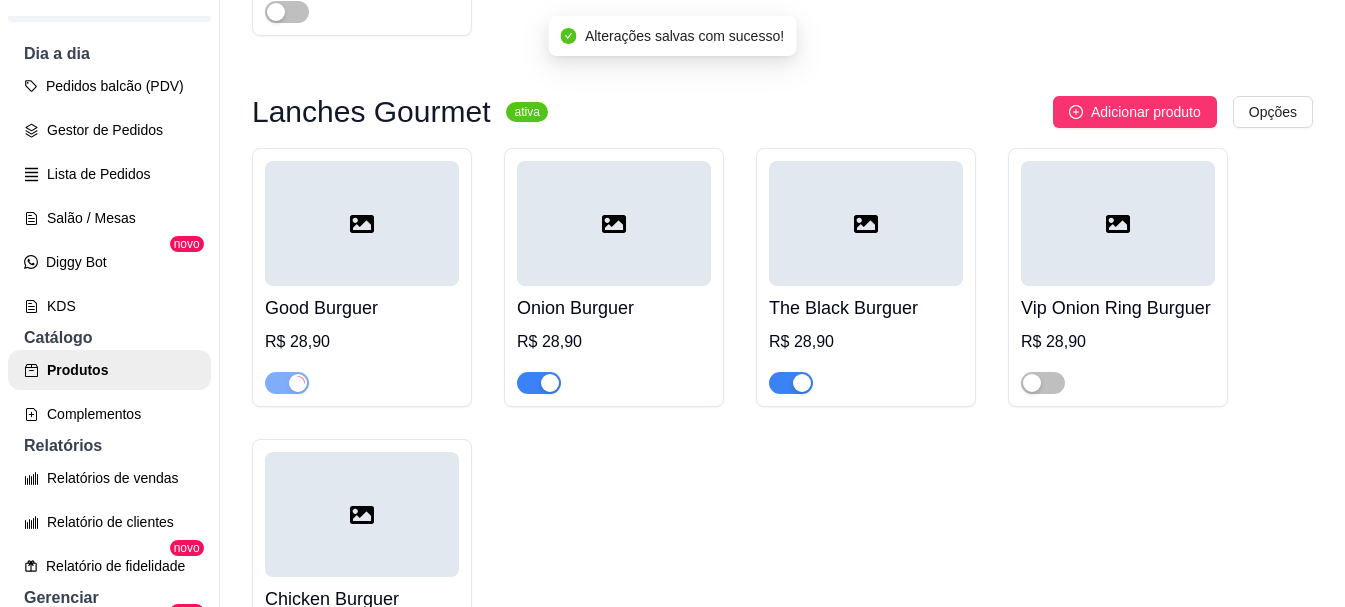 drag, startPoint x: 527, startPoint y: 413, endPoint x: 748, endPoint y: 429, distance: 221.57843 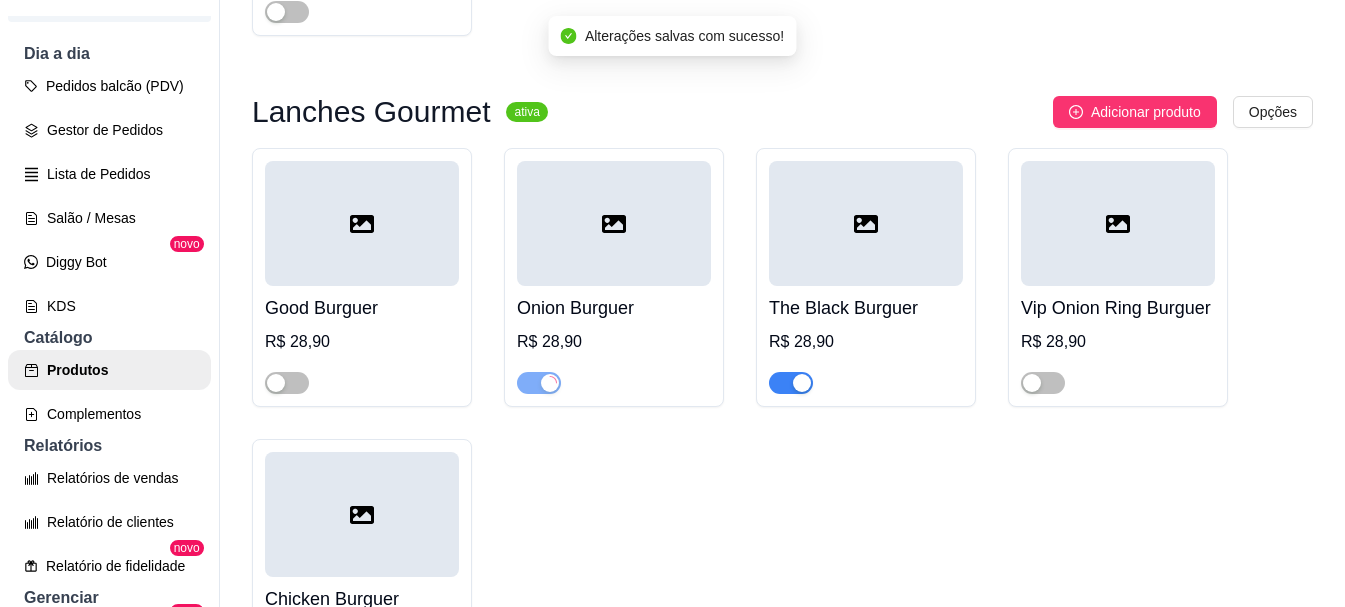 click at bounding box center [791, 383] 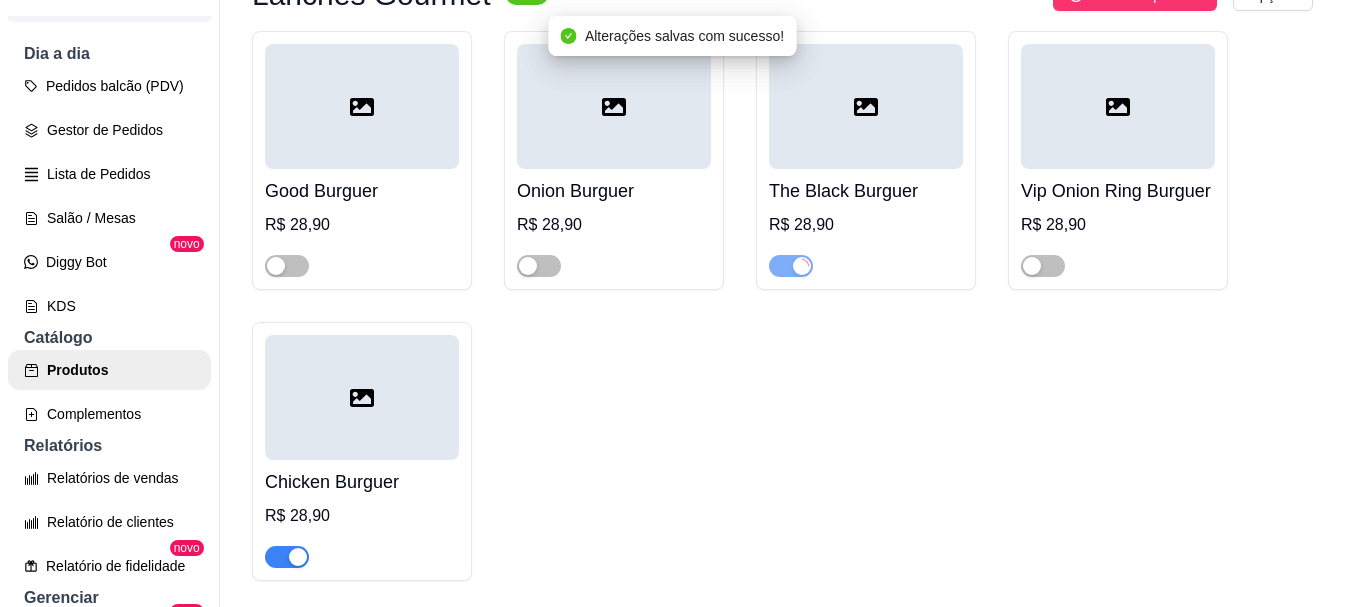 scroll, scrollTop: 3300, scrollLeft: 0, axis: vertical 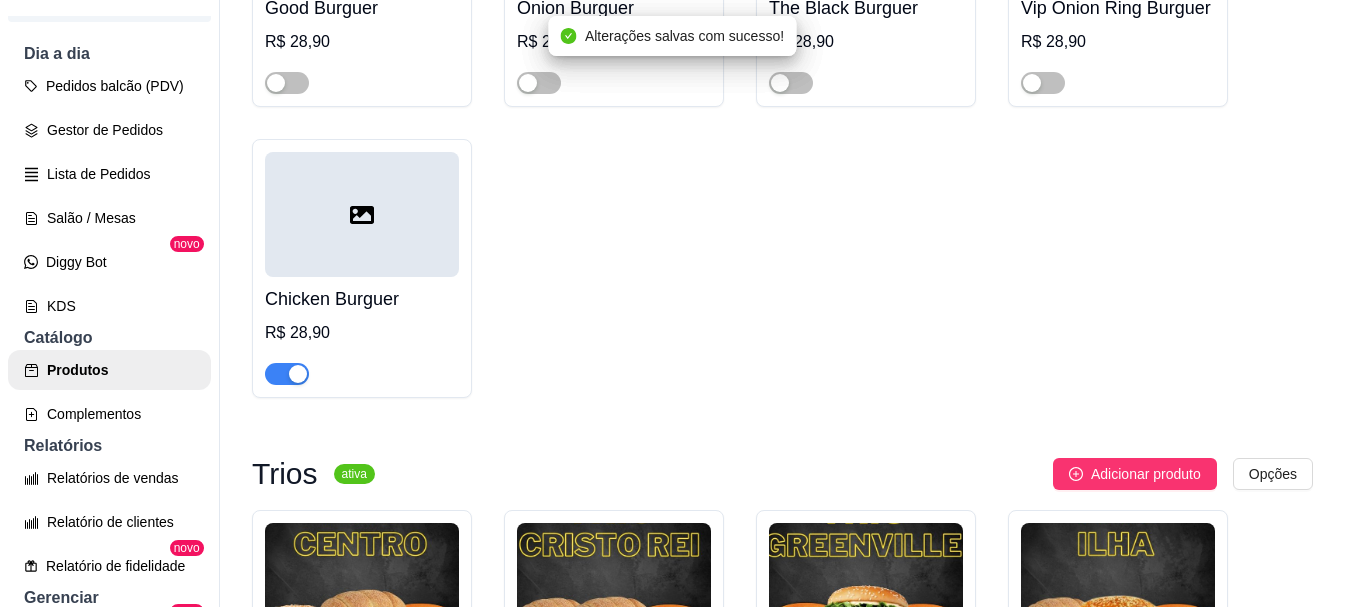click at bounding box center [287, 374] 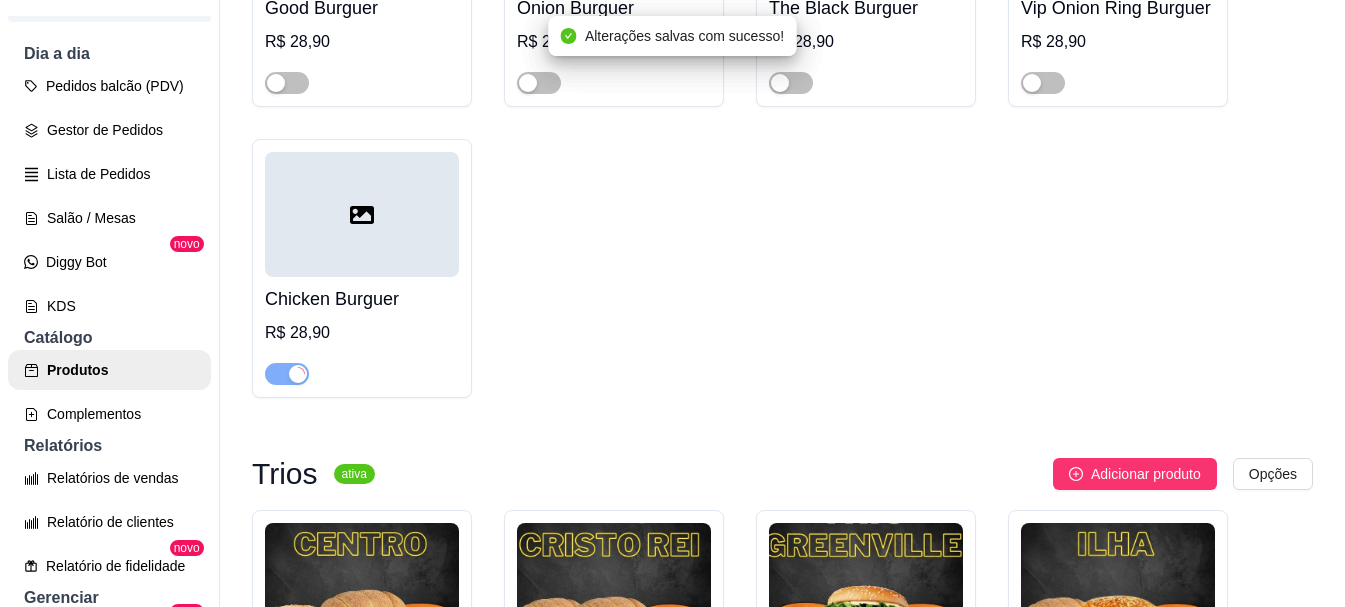 scroll, scrollTop: 3700, scrollLeft: 0, axis: vertical 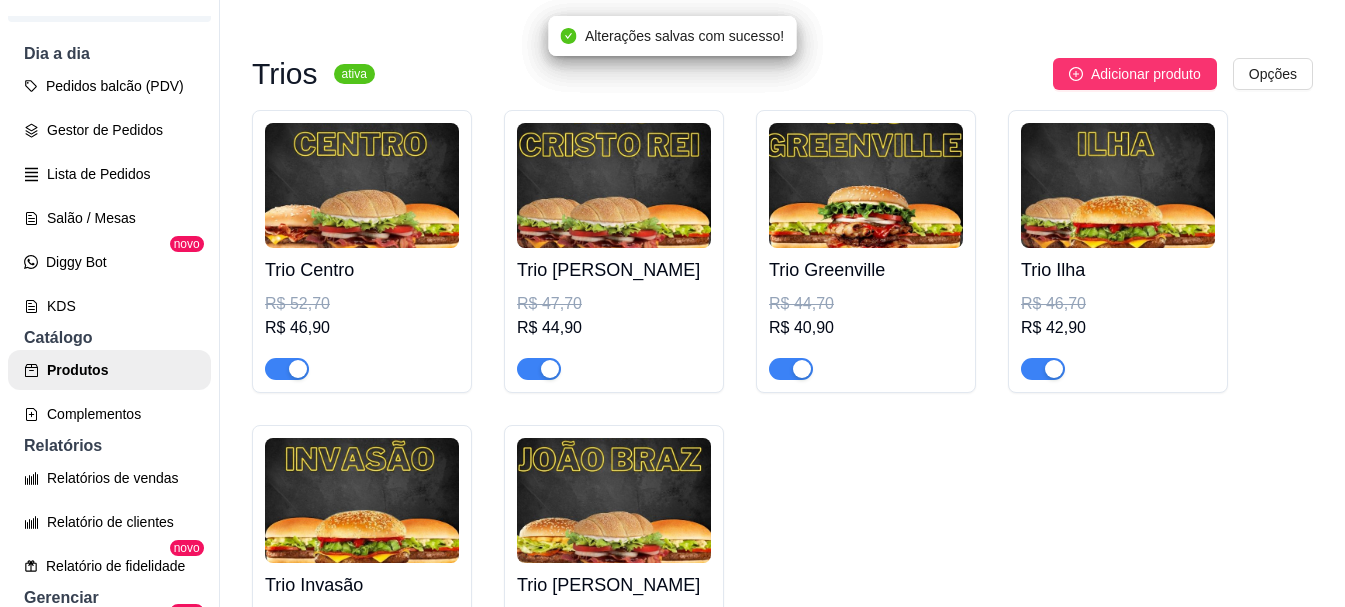 click at bounding box center (287, 369) 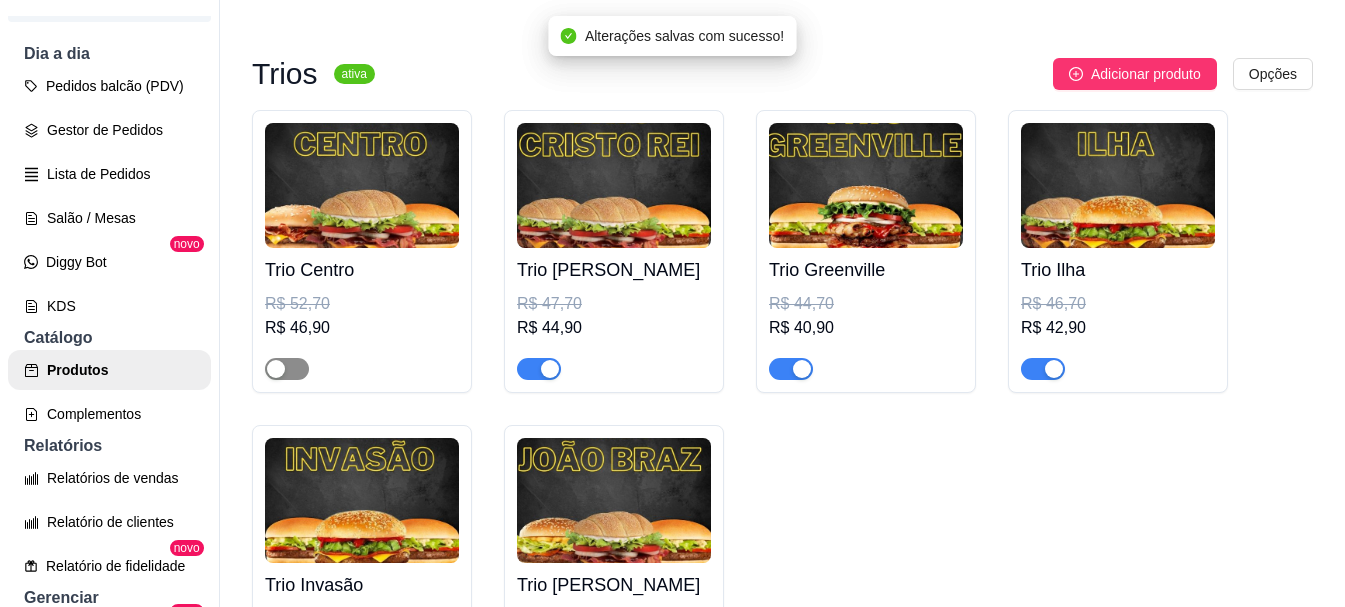 click at bounding box center [287, 369] 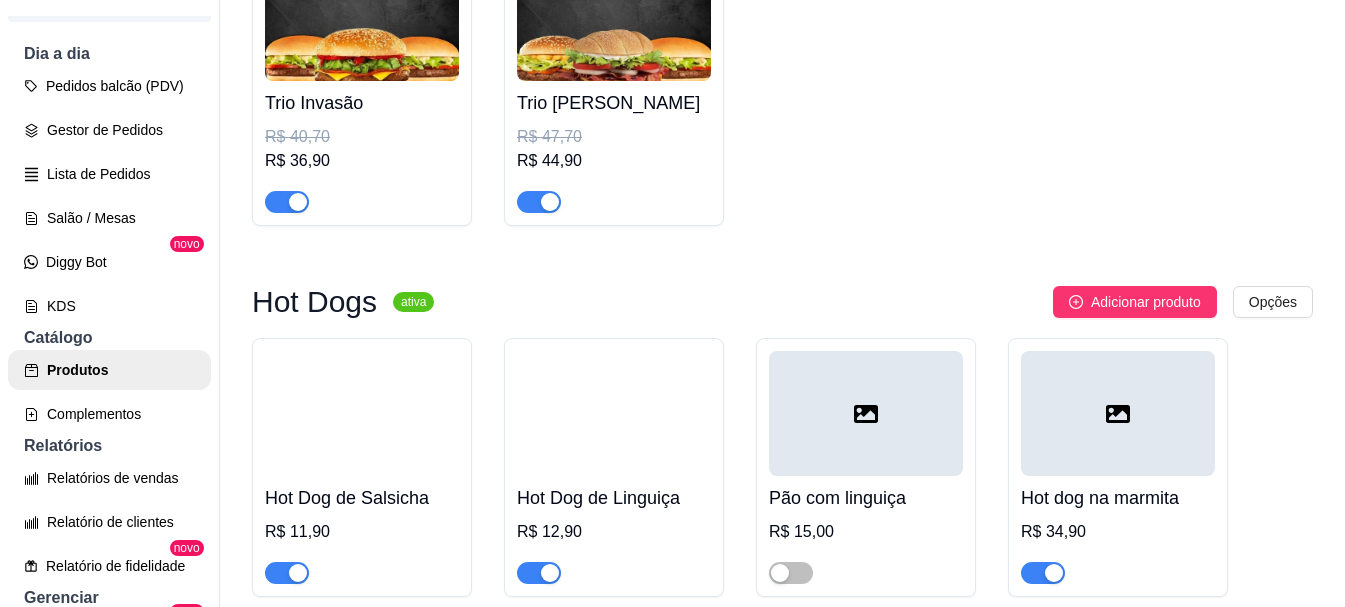 scroll, scrollTop: 3900, scrollLeft: 0, axis: vertical 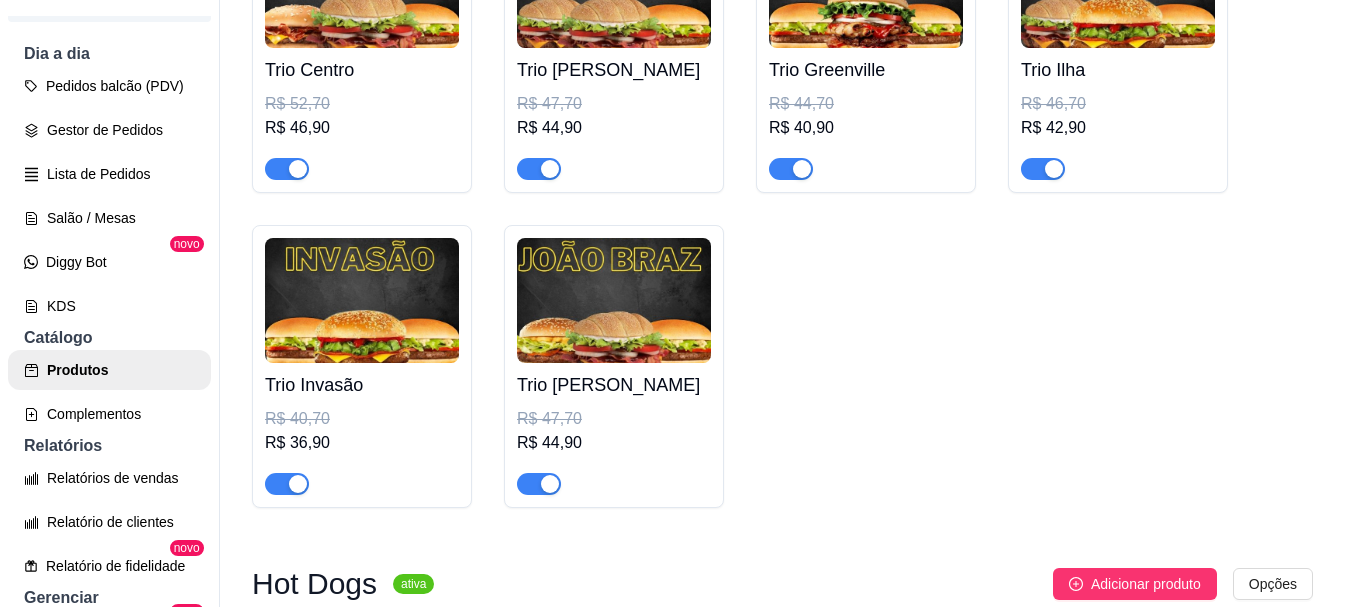 click at bounding box center [287, 484] 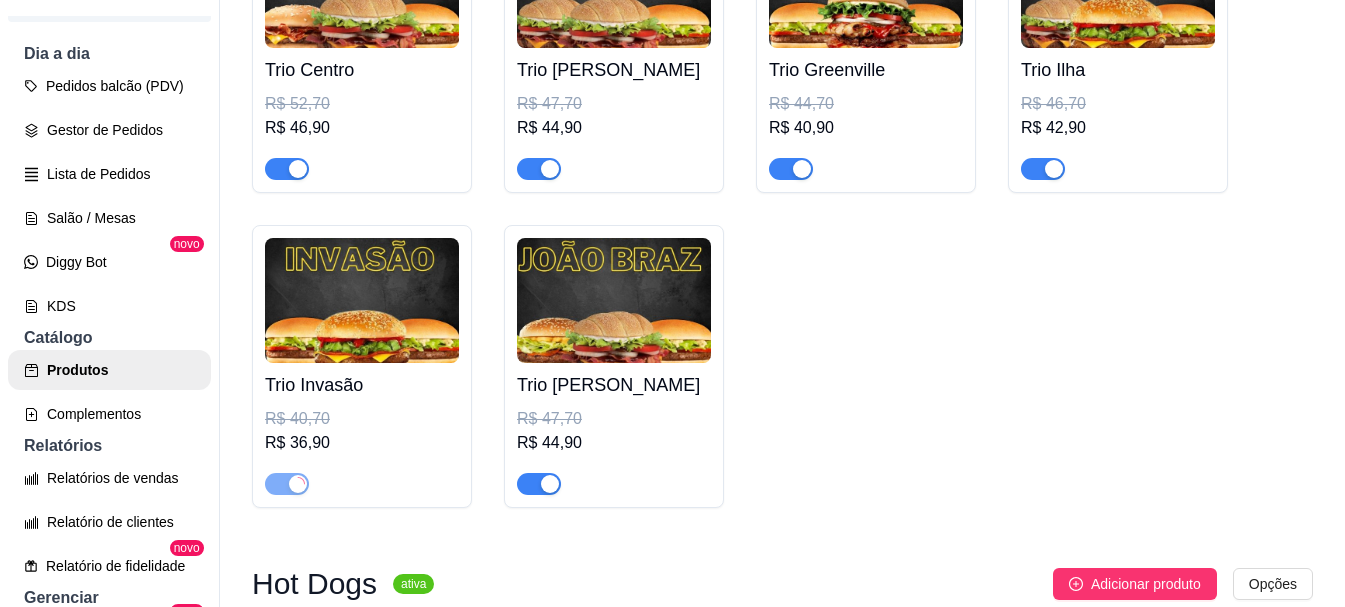 drag, startPoint x: 282, startPoint y: 209, endPoint x: 533, endPoint y: 235, distance: 252.34302 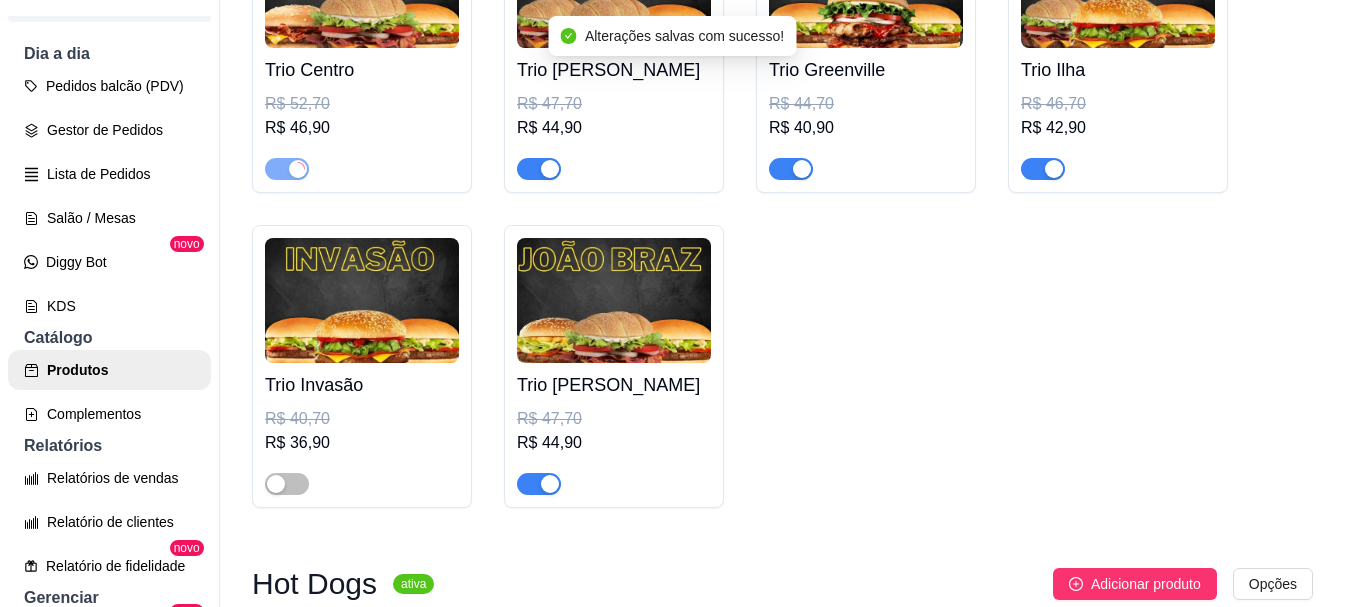 drag, startPoint x: 521, startPoint y: 213, endPoint x: 681, endPoint y: 215, distance: 160.0125 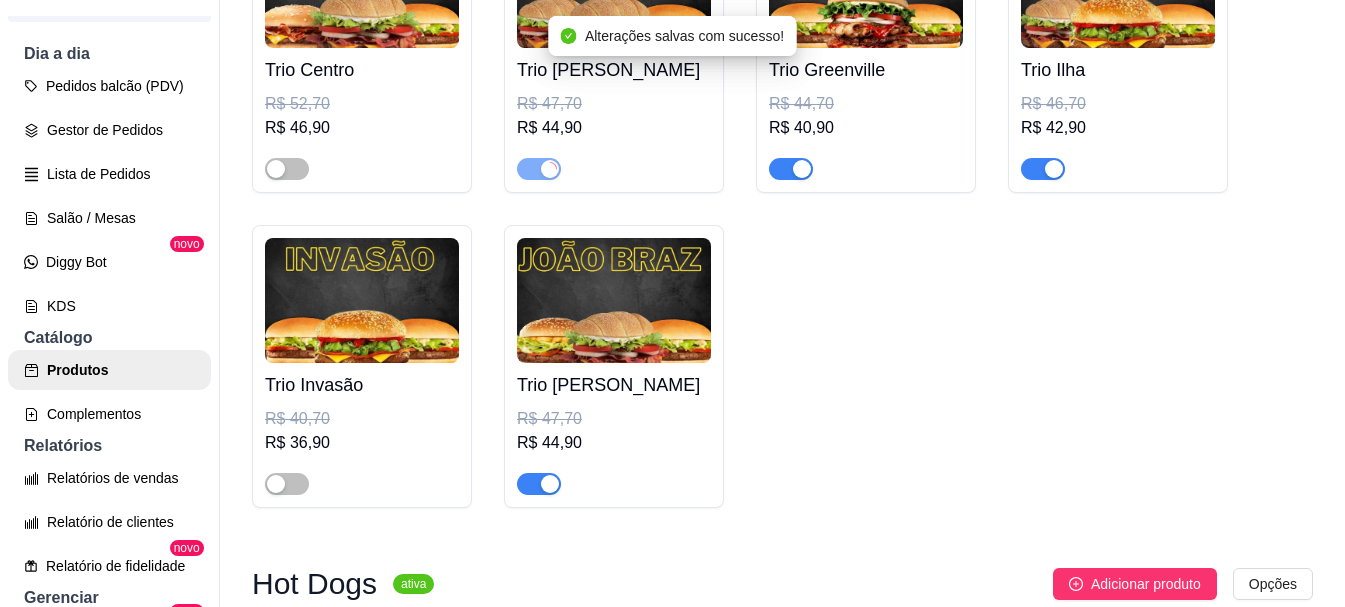 drag, startPoint x: 784, startPoint y: 215, endPoint x: 901, endPoint y: 215, distance: 117 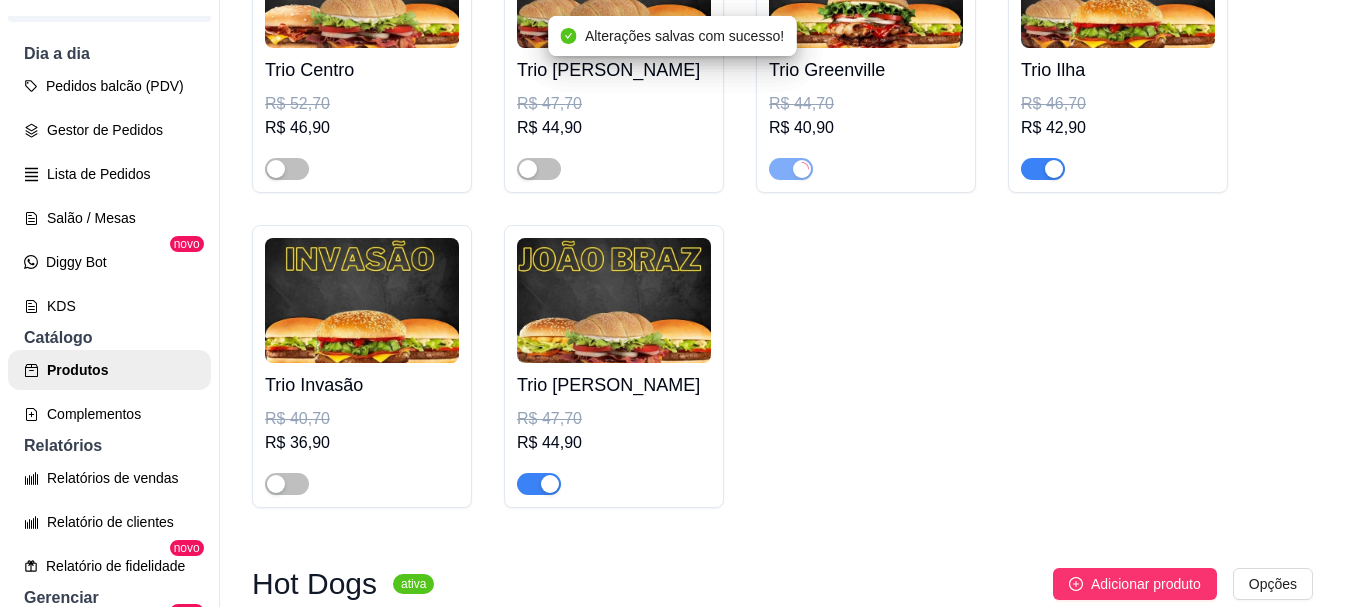 click at bounding box center (1043, 169) 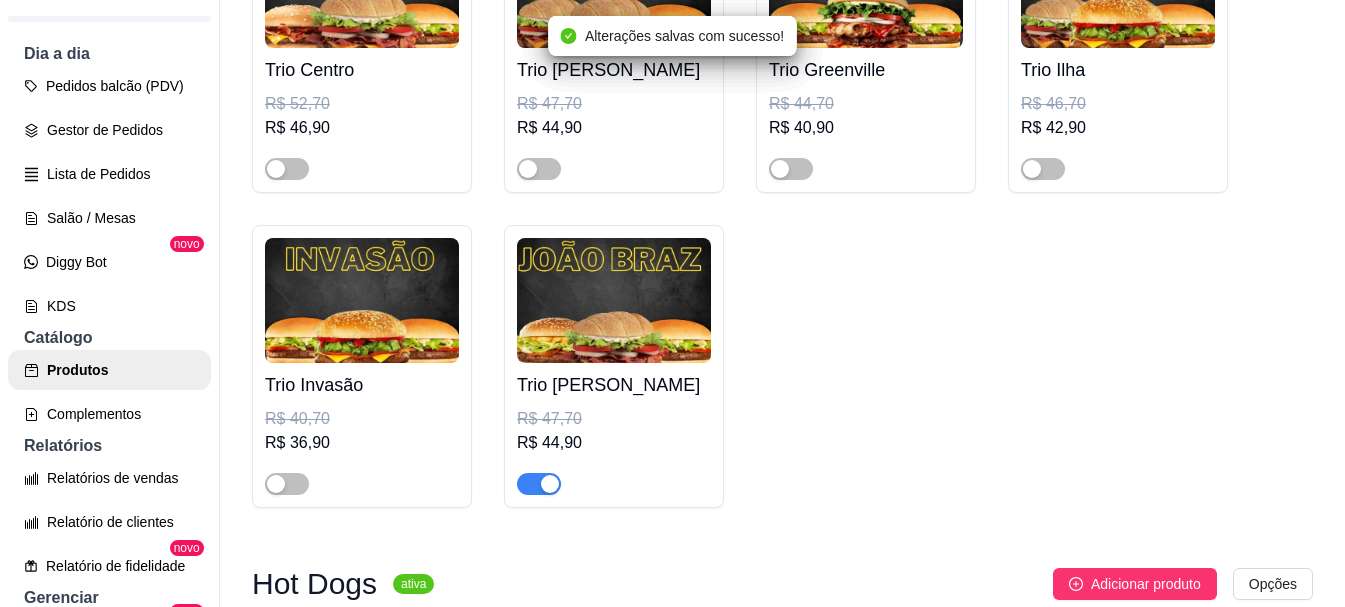 click at bounding box center [539, 484] 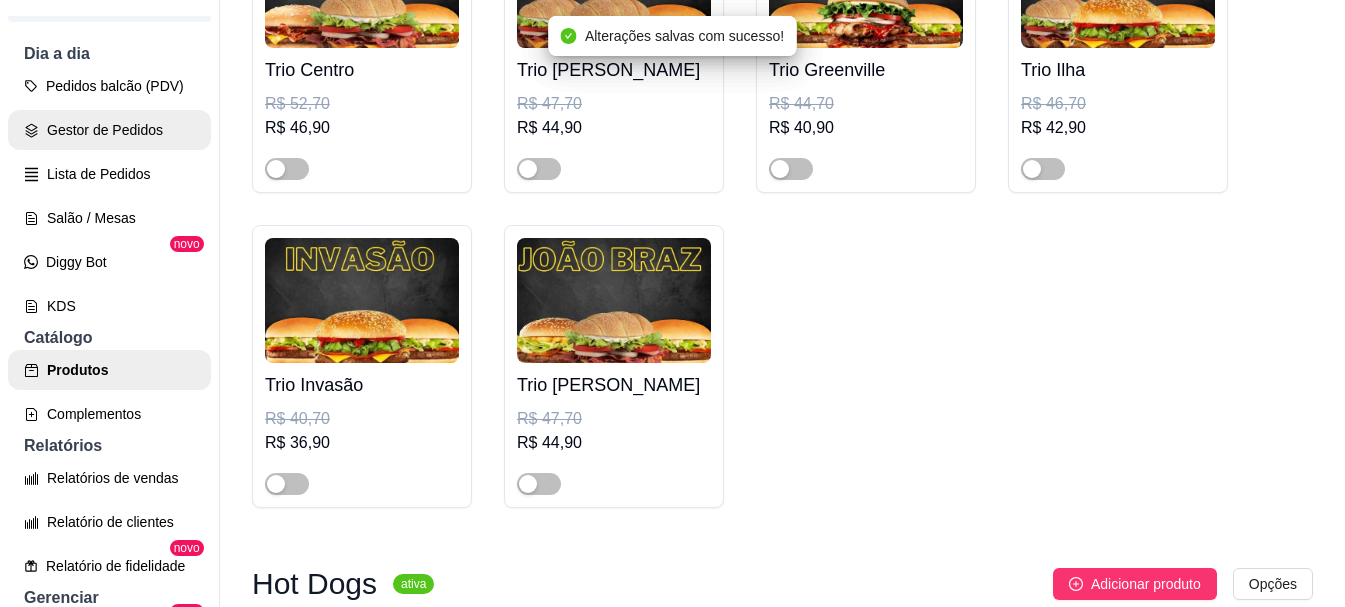 click on "Gestor de Pedidos" at bounding box center (109, 130) 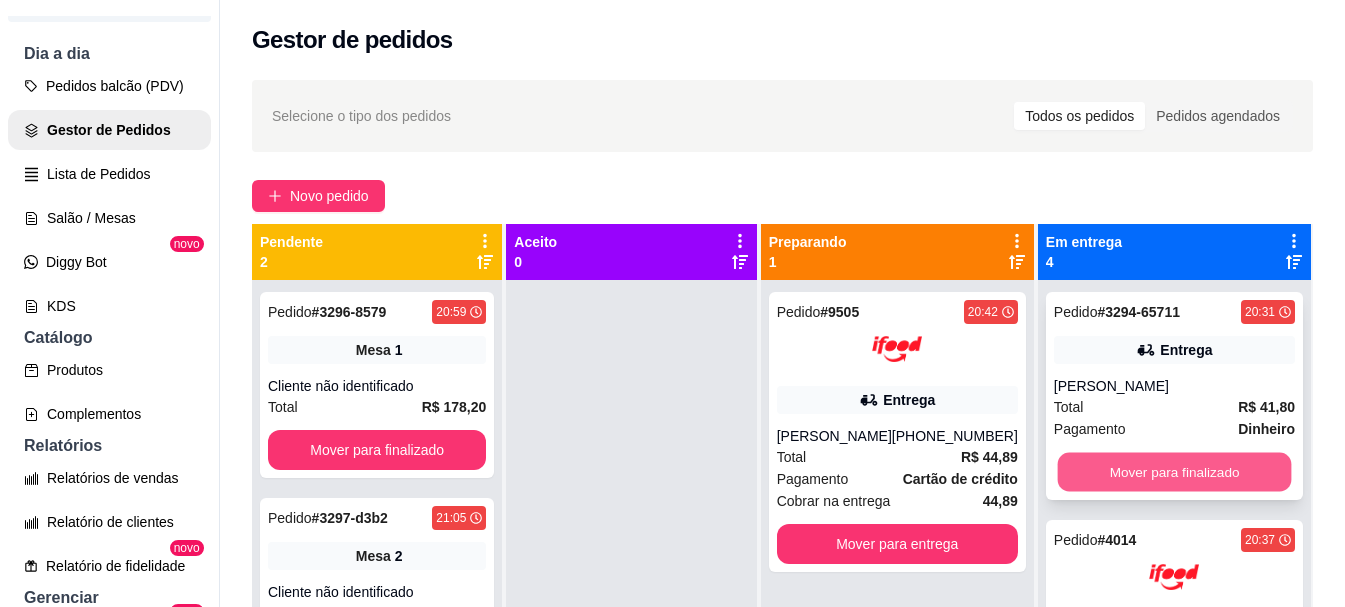 click on "Mover para finalizado" at bounding box center [1174, 472] 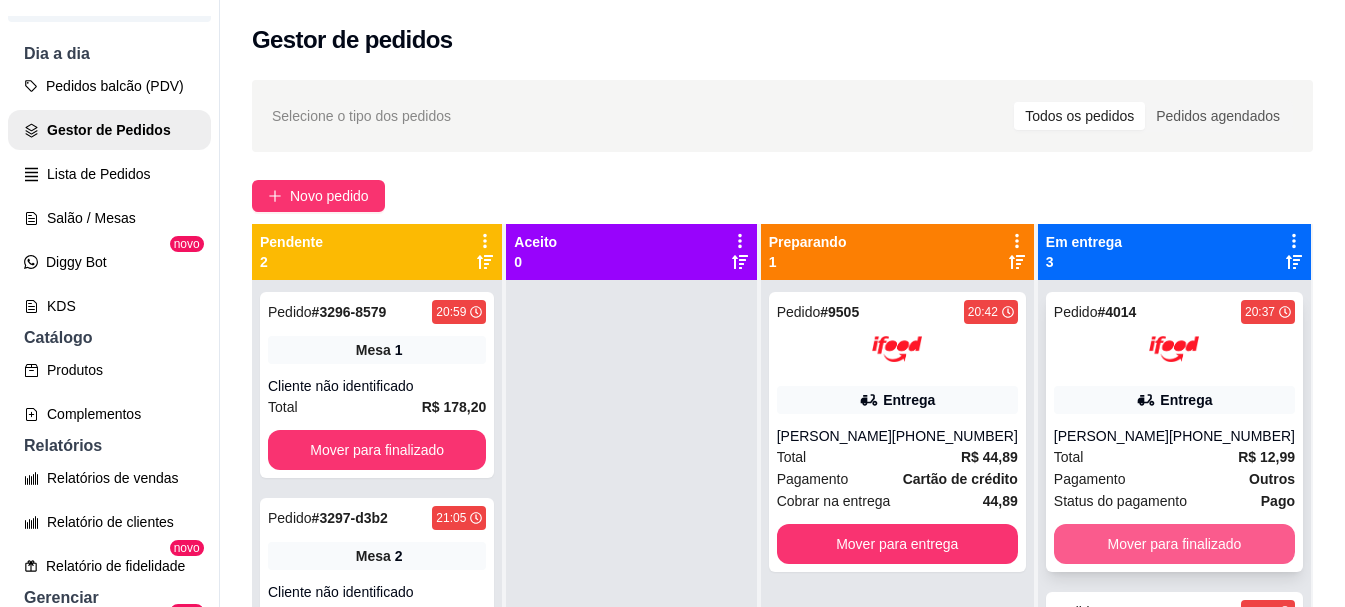 click on "Mover para finalizado" at bounding box center [1174, 544] 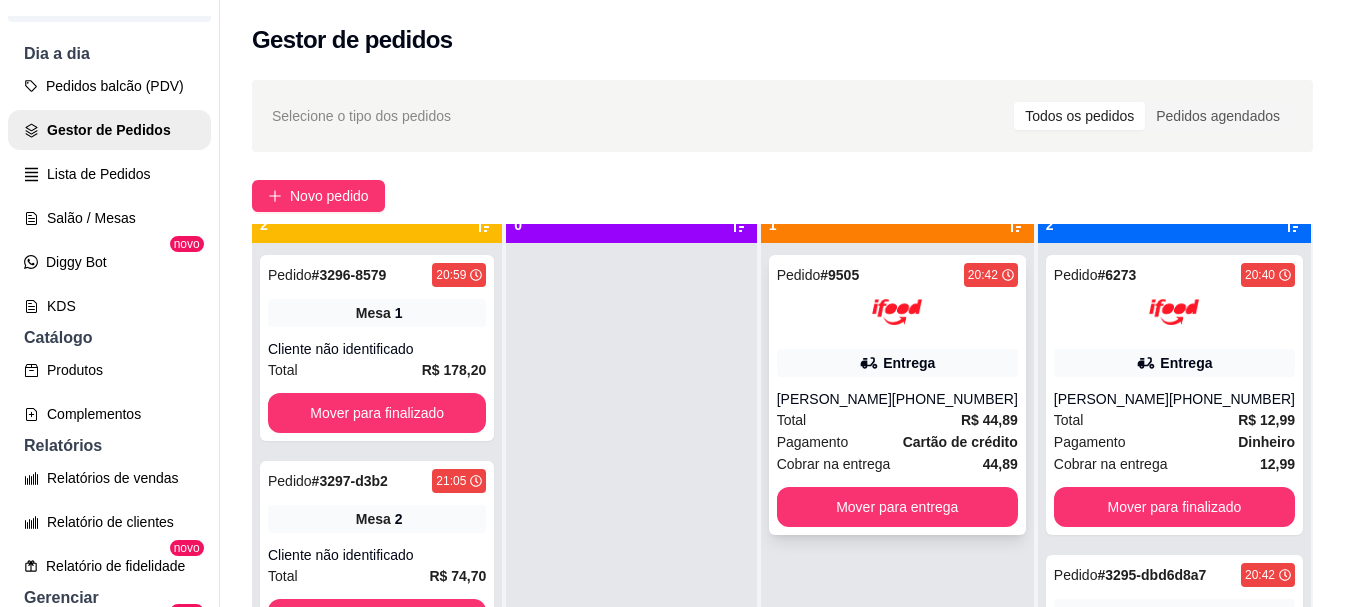 scroll, scrollTop: 56, scrollLeft: 0, axis: vertical 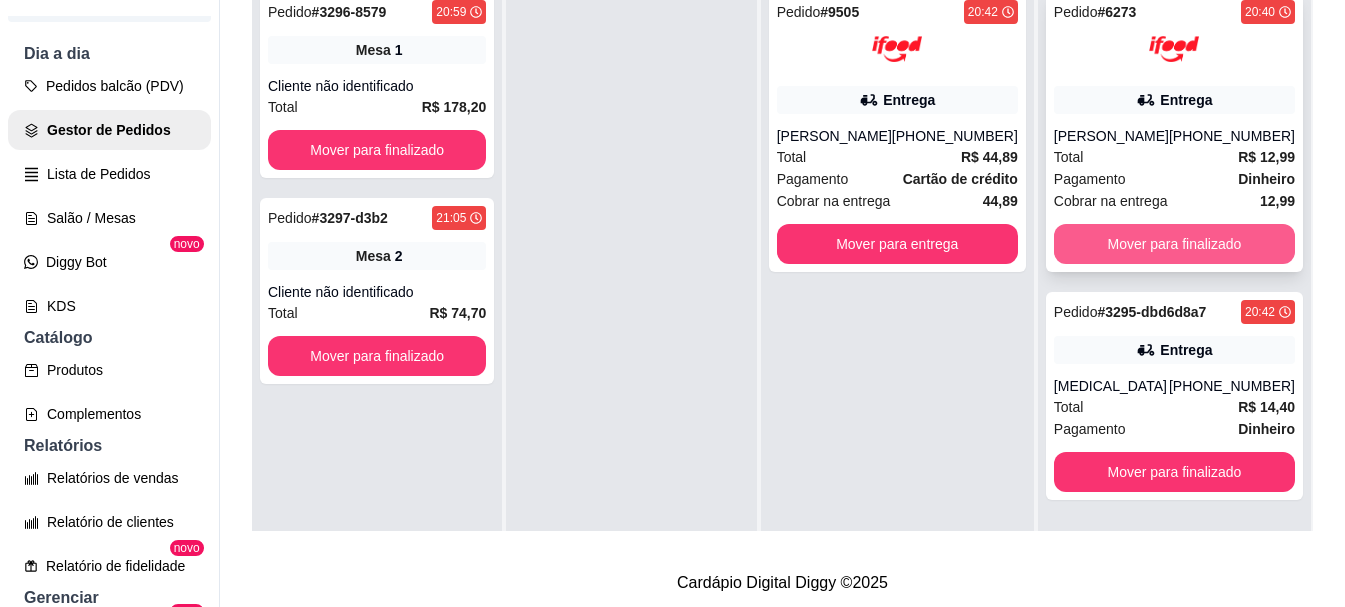 click on "Mover para finalizado" at bounding box center [1174, 244] 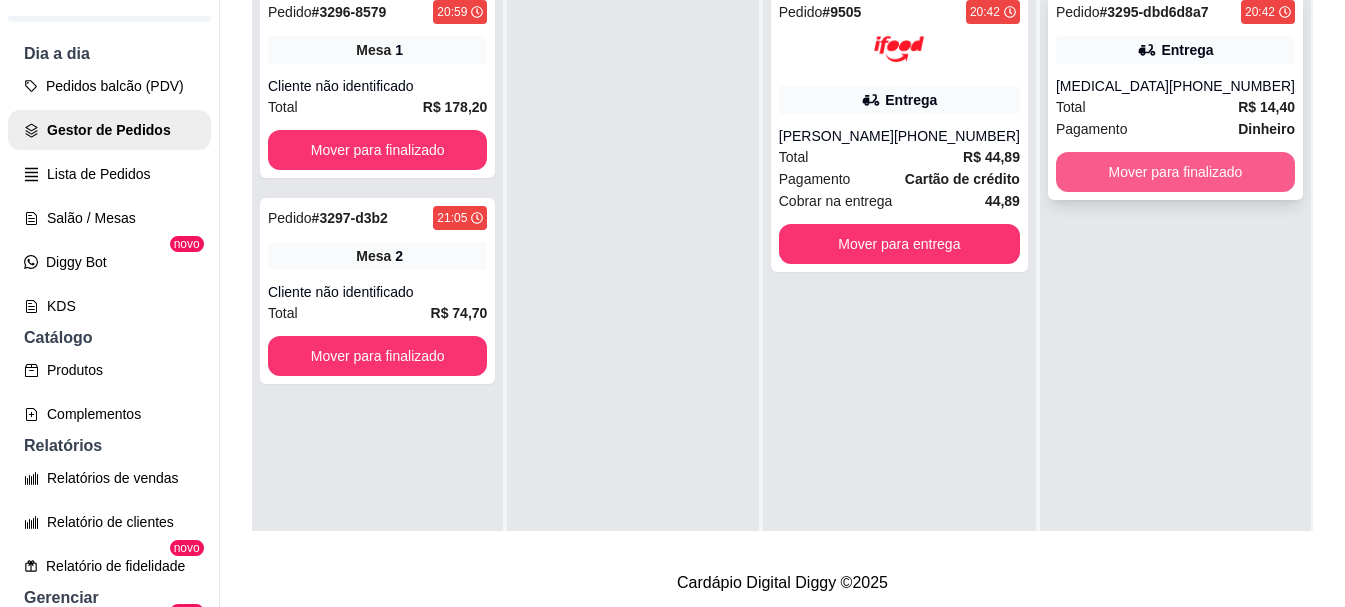 click on "Mover para finalizado" at bounding box center [1175, 172] 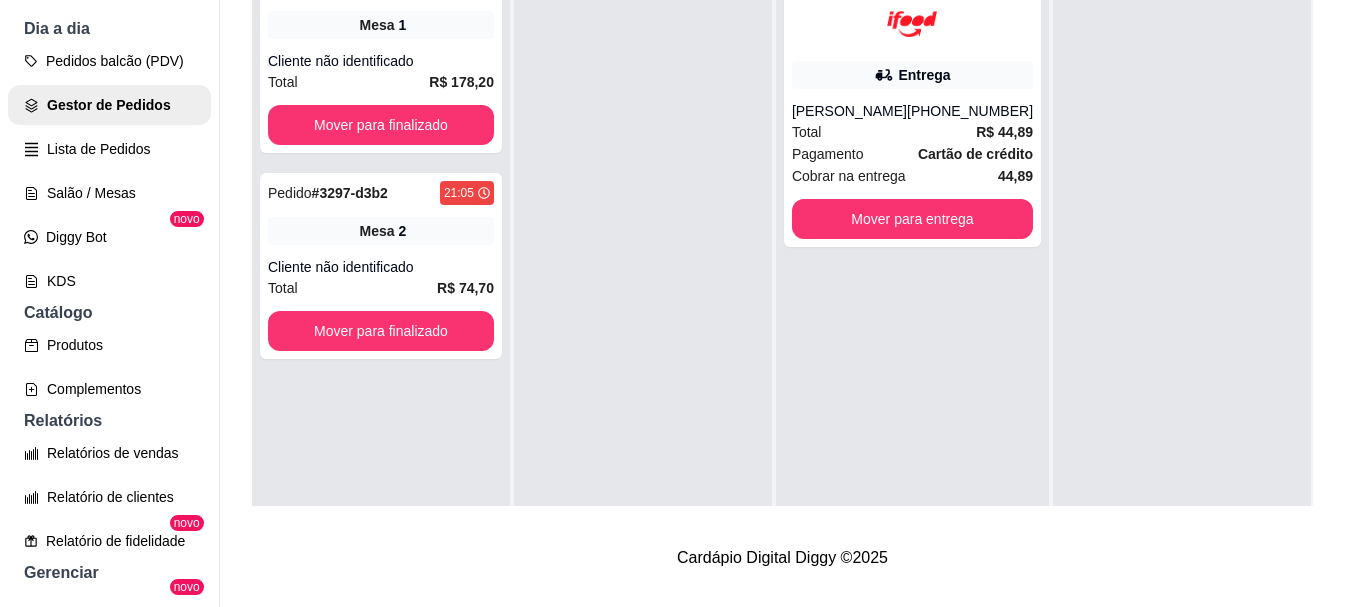 scroll, scrollTop: 32, scrollLeft: 0, axis: vertical 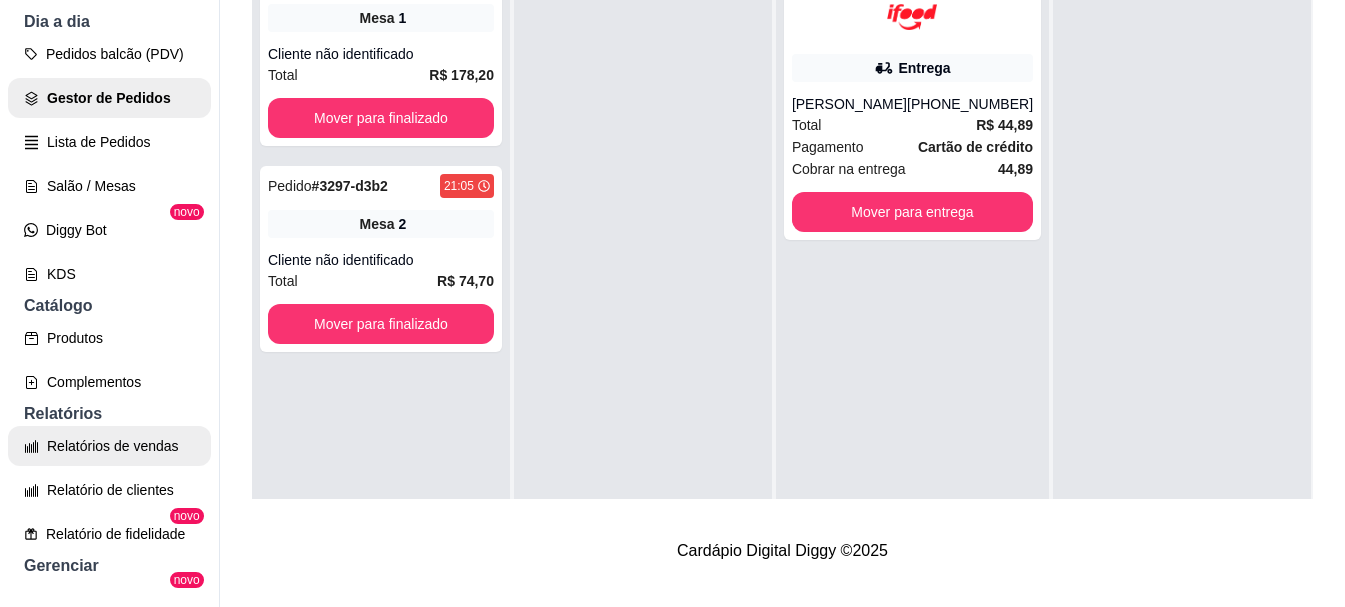 click on "Relatórios de vendas" at bounding box center [109, 446] 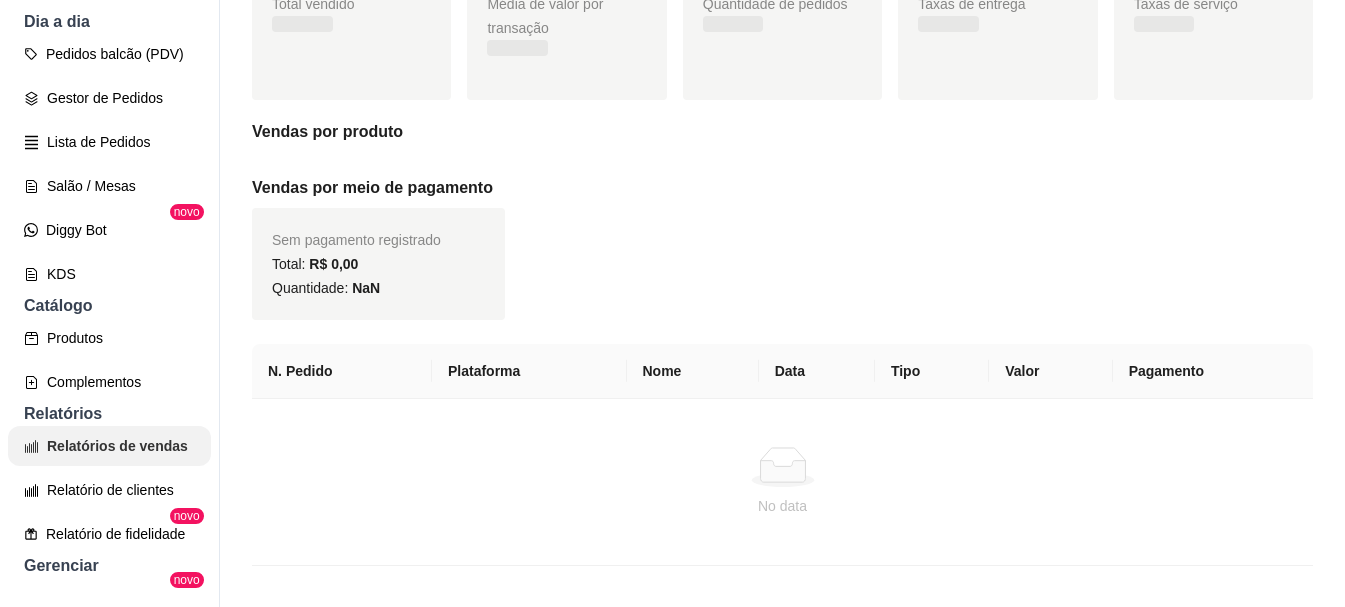 scroll, scrollTop: 0, scrollLeft: 0, axis: both 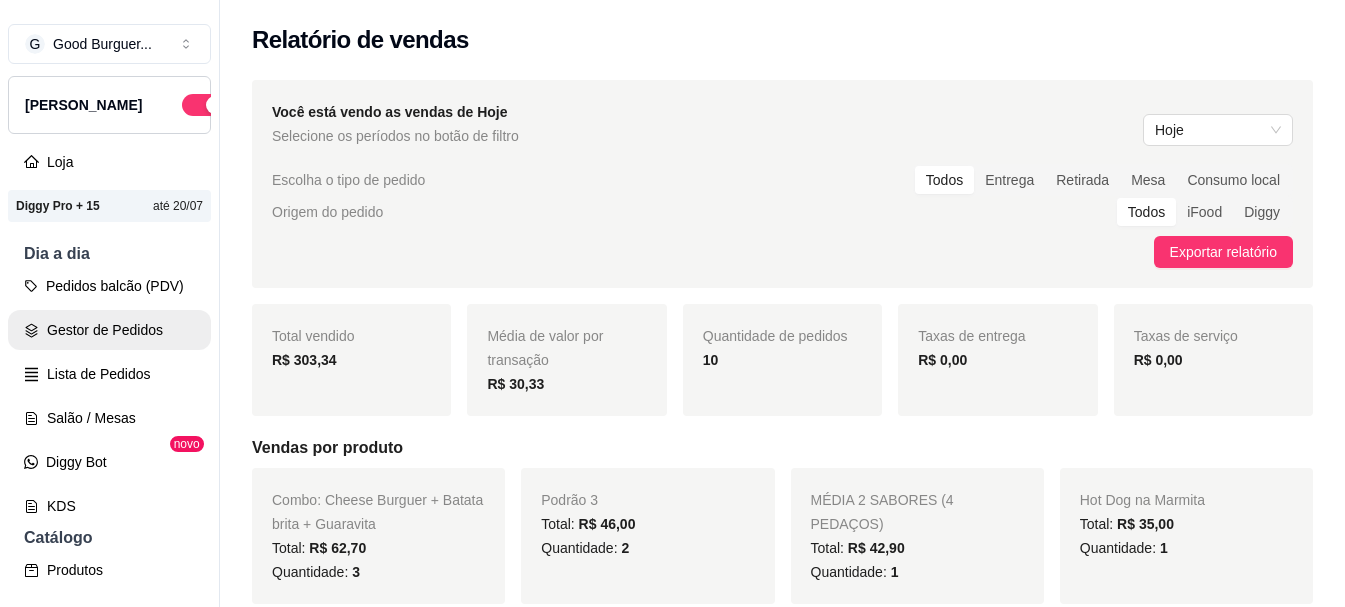 click on "Gestor de Pedidos" at bounding box center [109, 330] 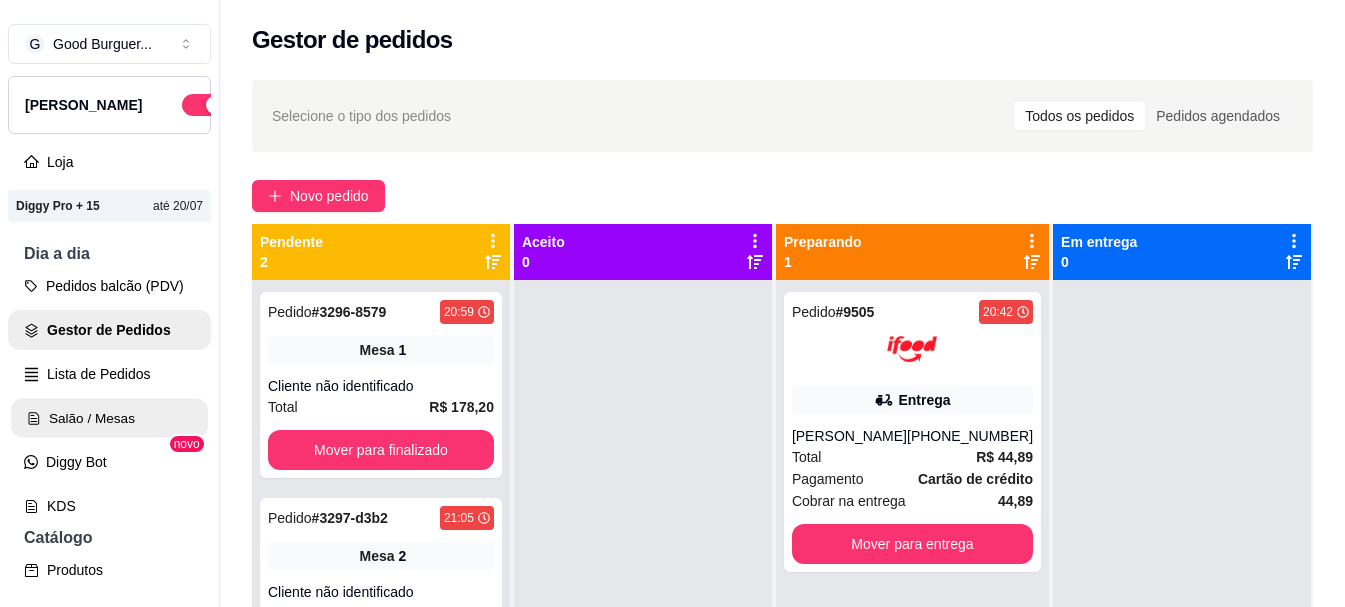 click on "Salão / Mesas" at bounding box center (109, 418) 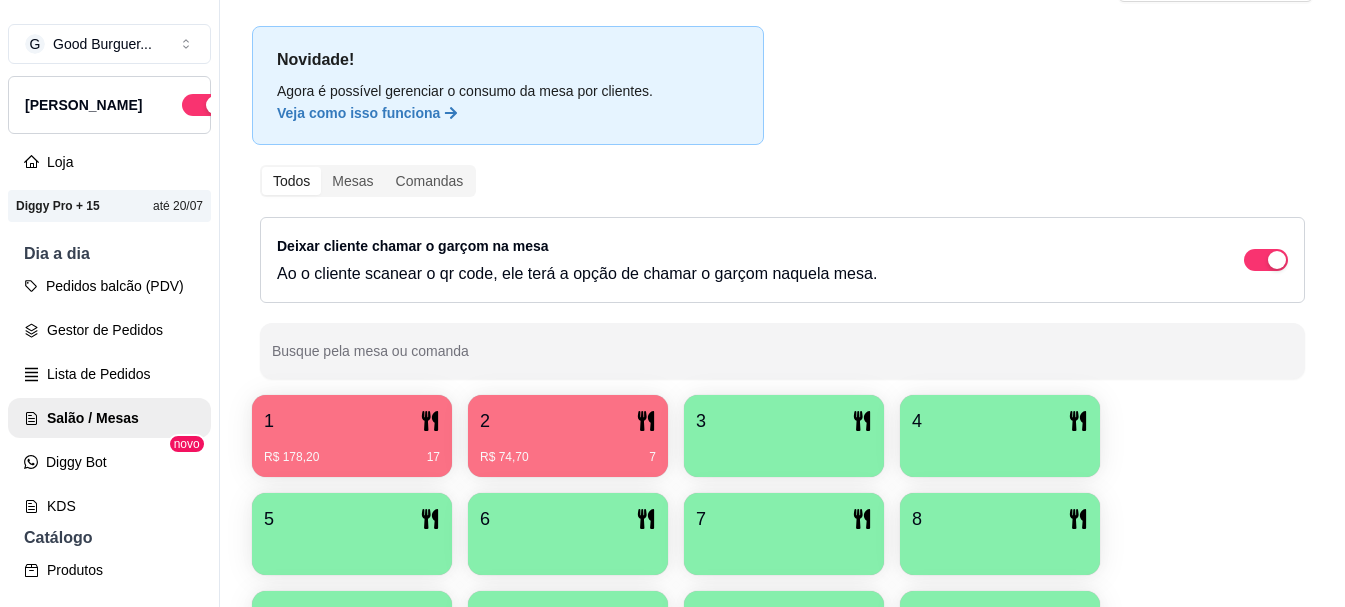 scroll, scrollTop: 0, scrollLeft: 0, axis: both 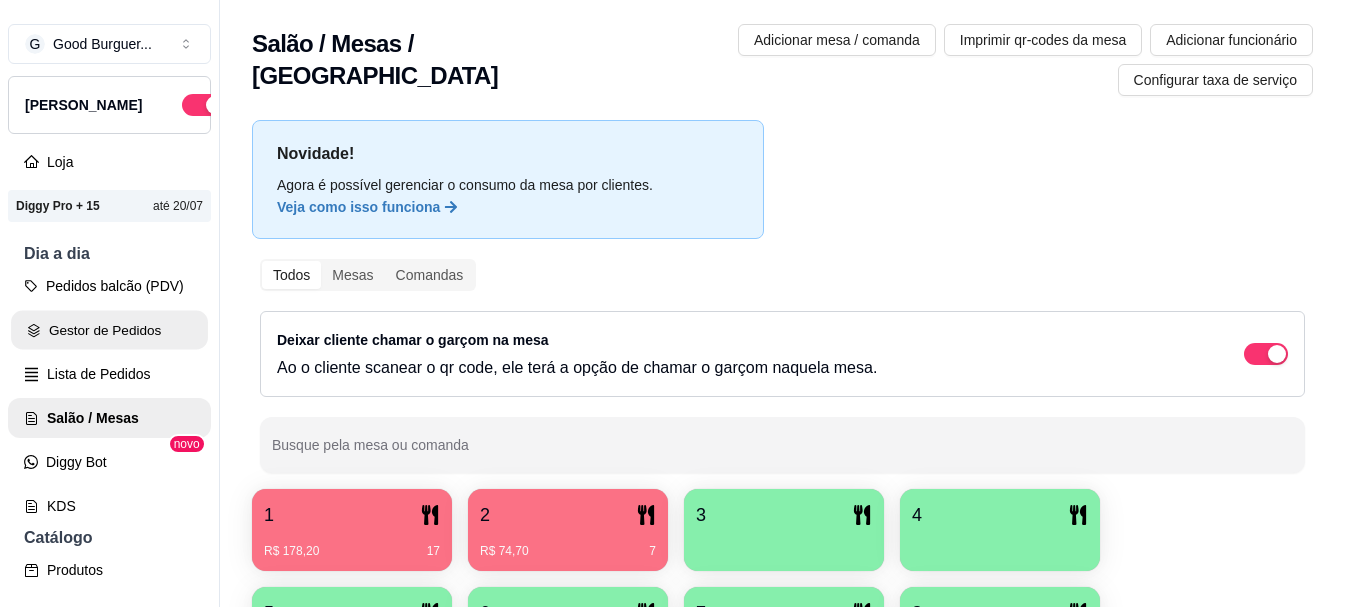 click on "Gestor de Pedidos" at bounding box center (109, 330) 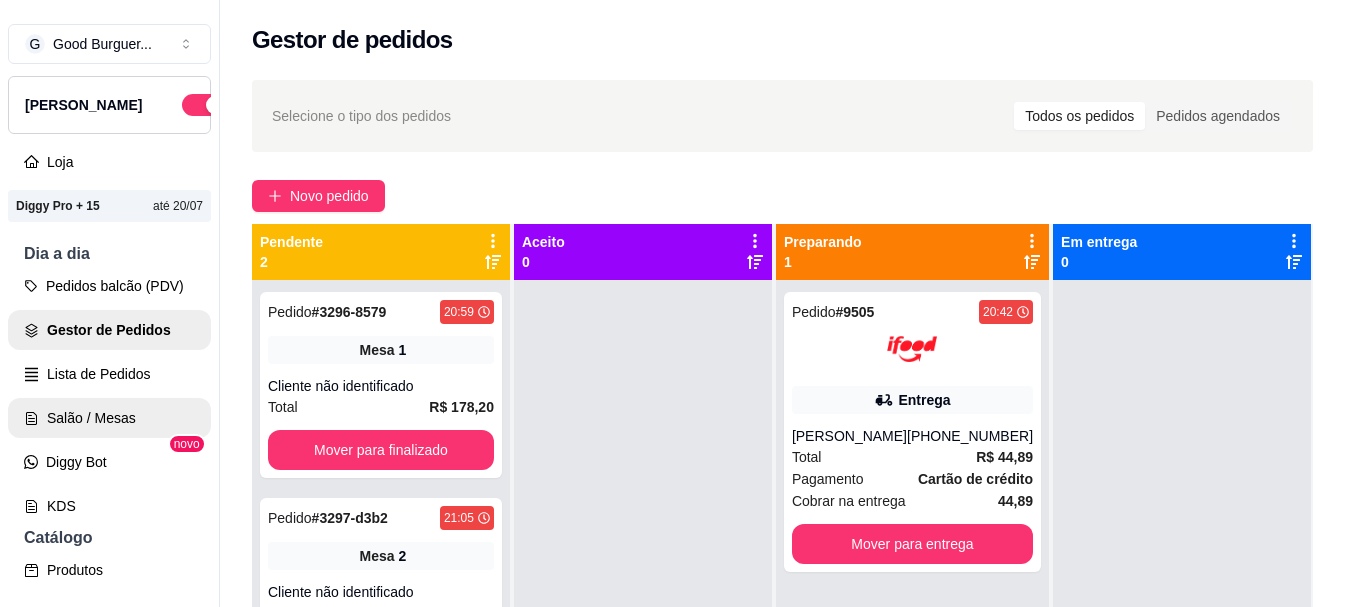 click on "Salão / Mesas" at bounding box center (109, 418) 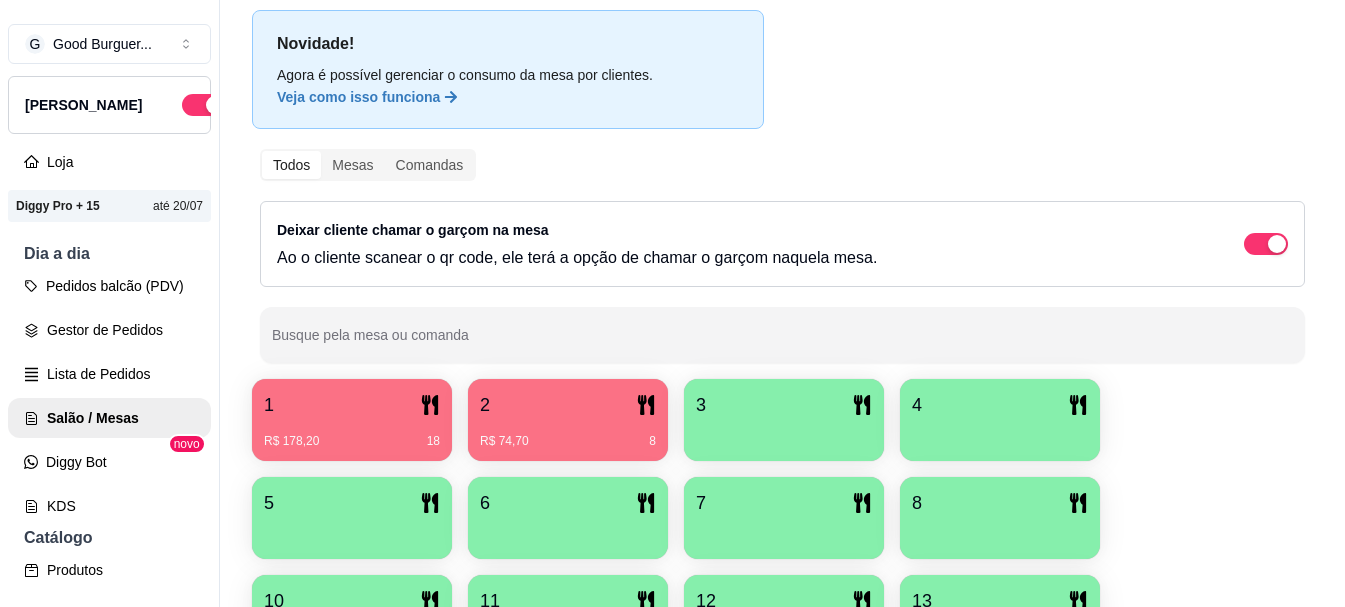 scroll, scrollTop: 0, scrollLeft: 0, axis: both 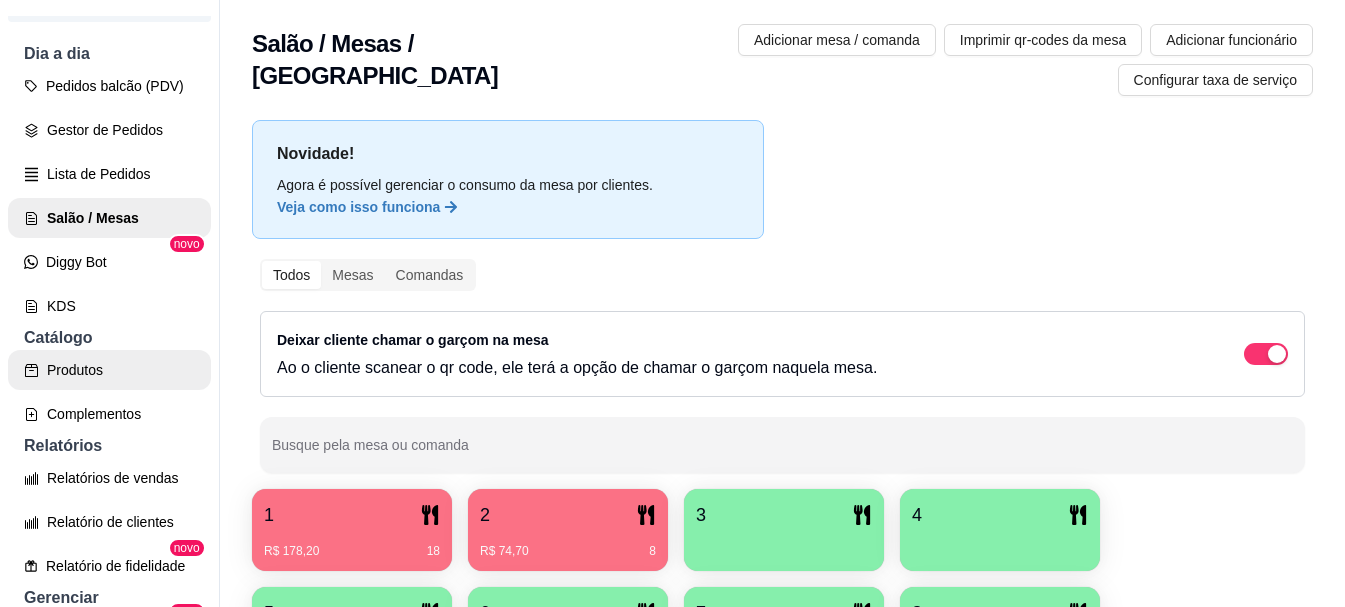 click on "Produtos" at bounding box center [109, 370] 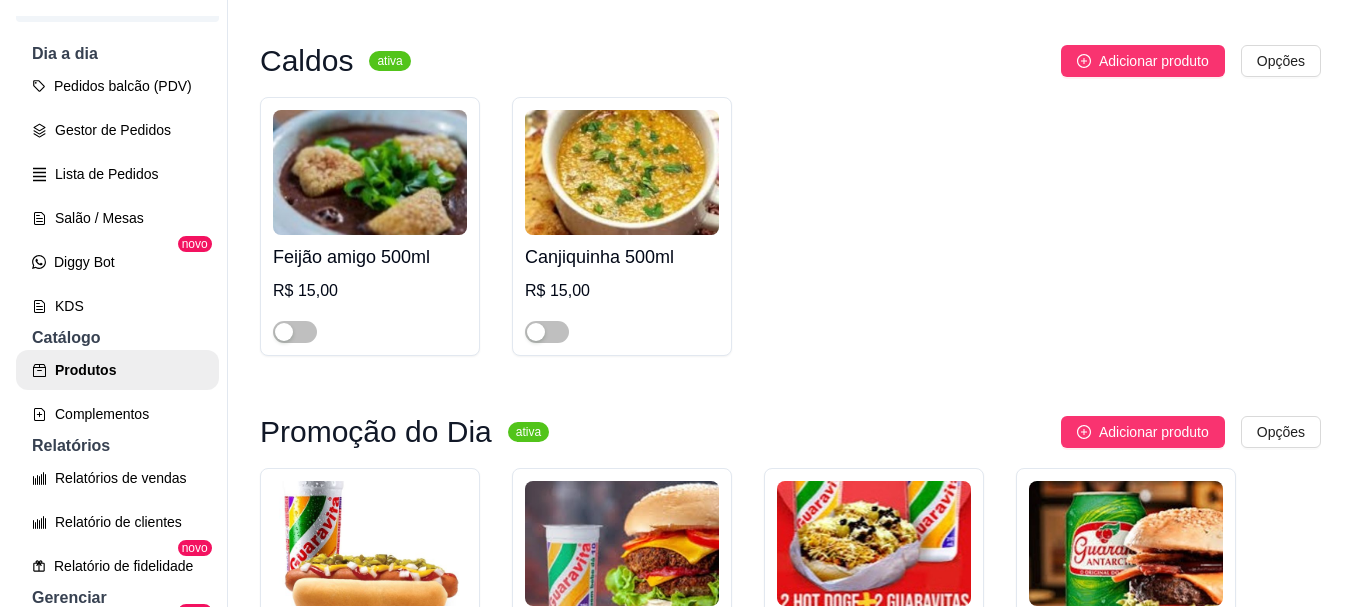scroll, scrollTop: 0, scrollLeft: 0, axis: both 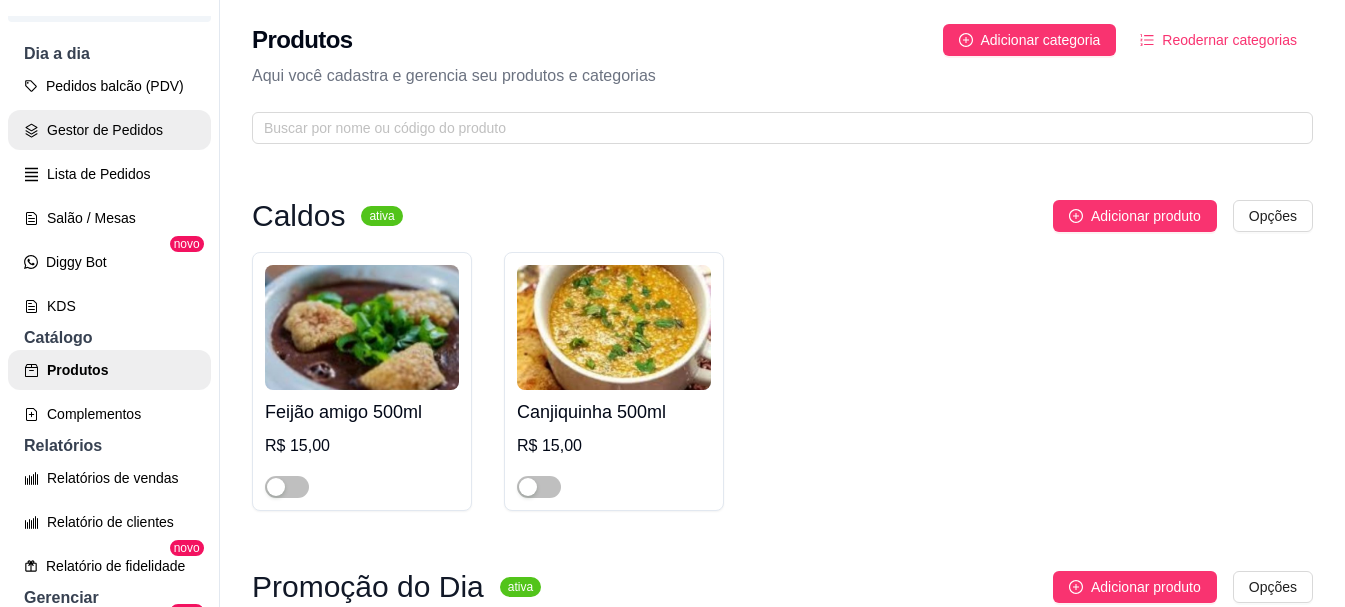 click on "Gestor de Pedidos" at bounding box center (109, 130) 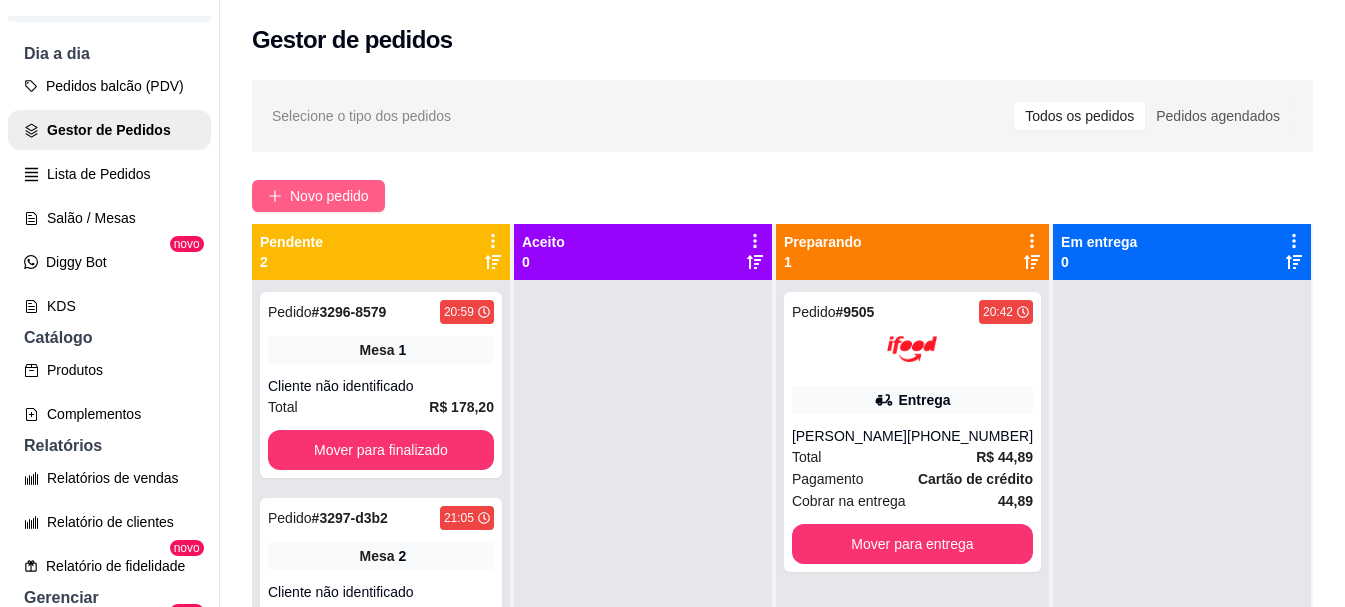click on "Novo pedido" at bounding box center (329, 196) 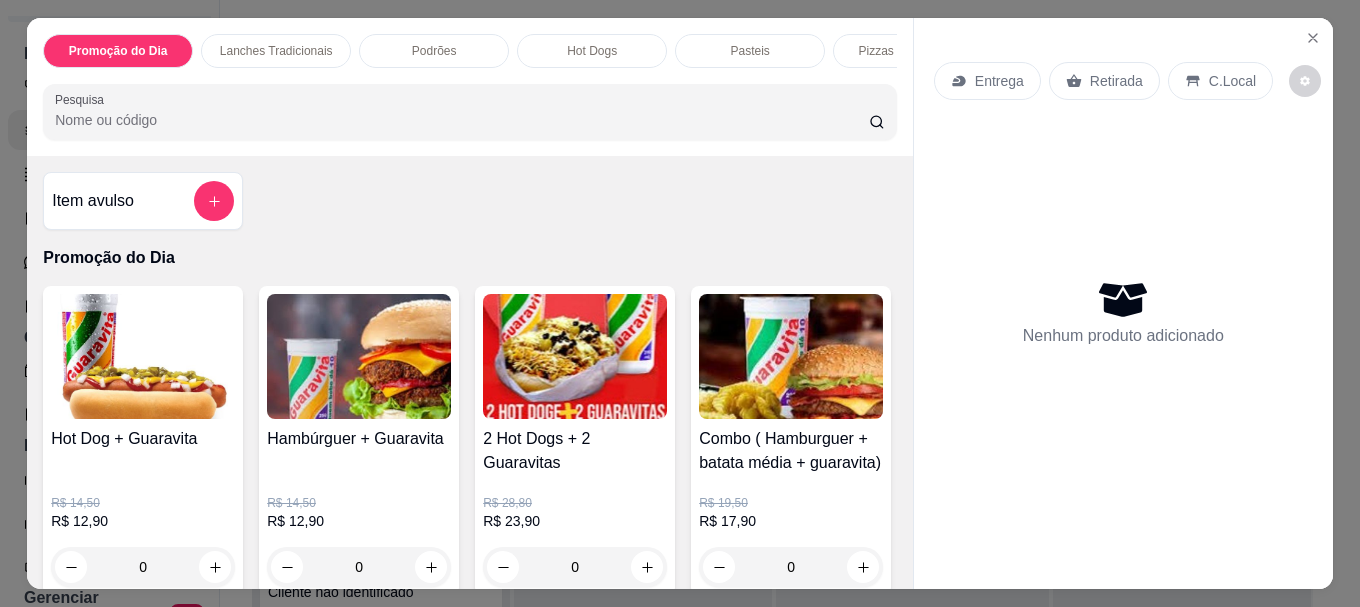 click on "Retirada" at bounding box center (1116, 81) 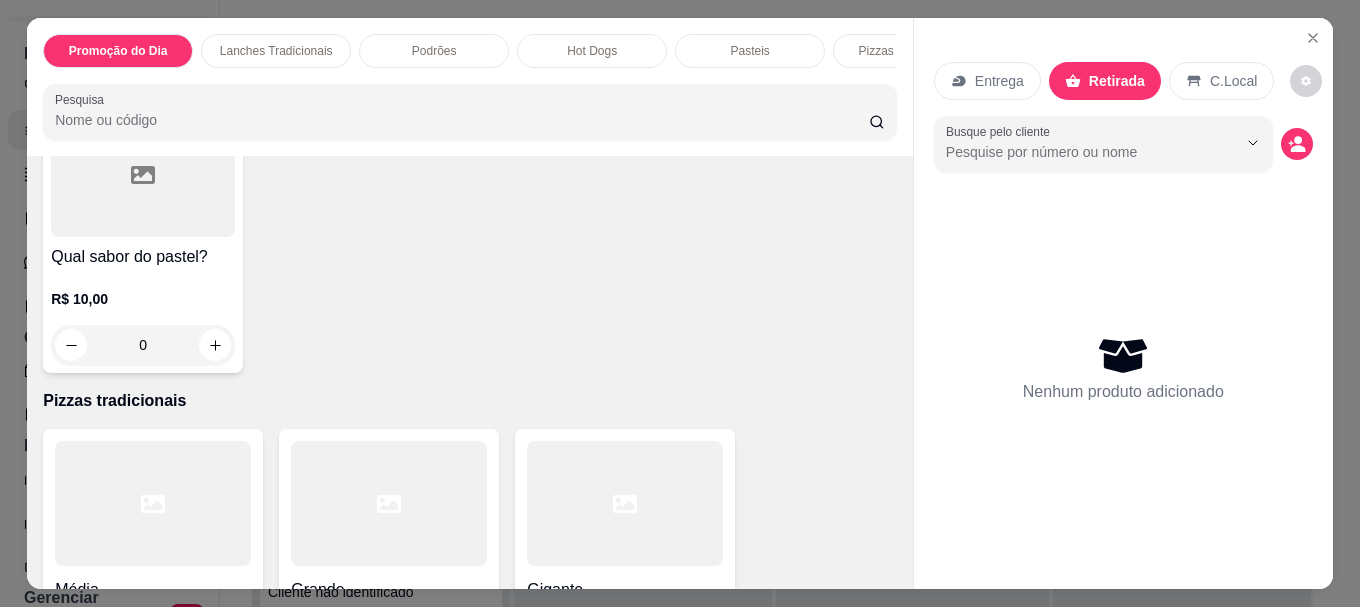 scroll, scrollTop: 2000, scrollLeft: 0, axis: vertical 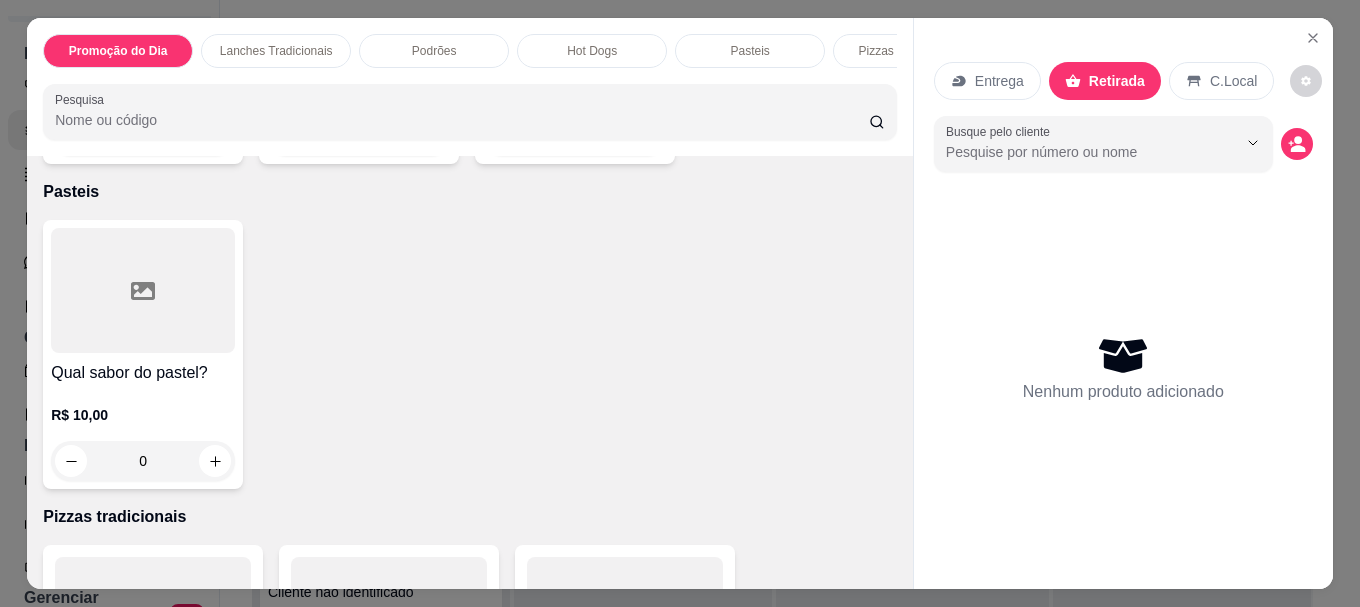 click at bounding box center [143, 290] 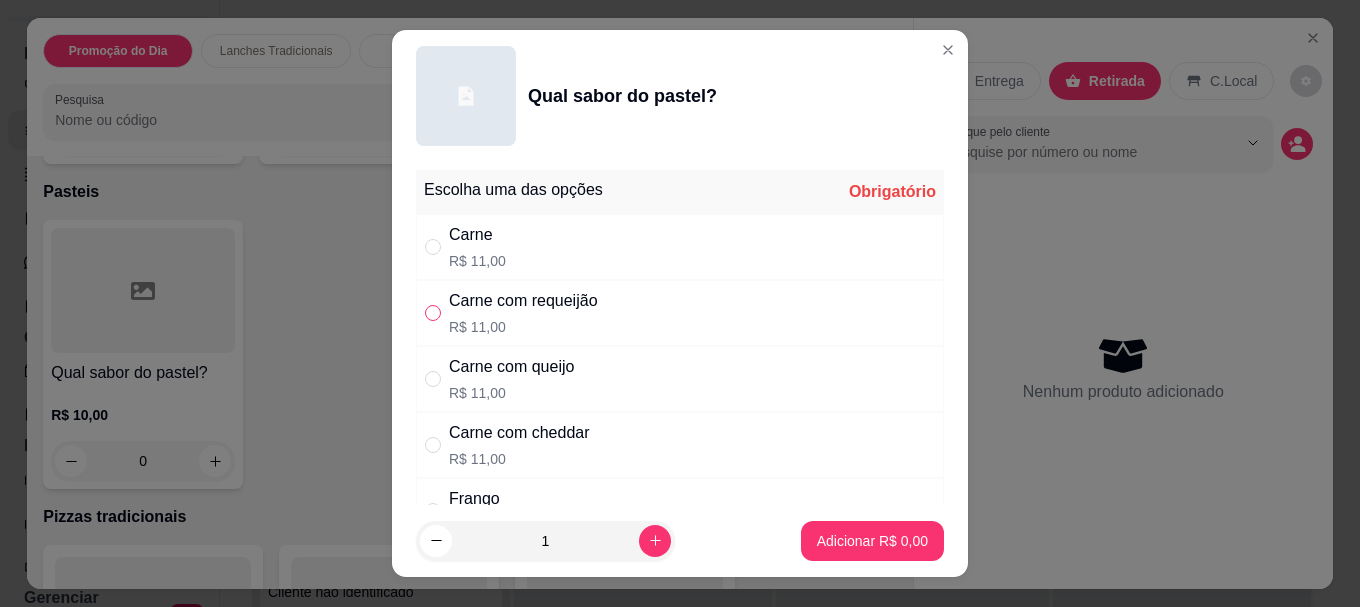 click at bounding box center (433, 313) 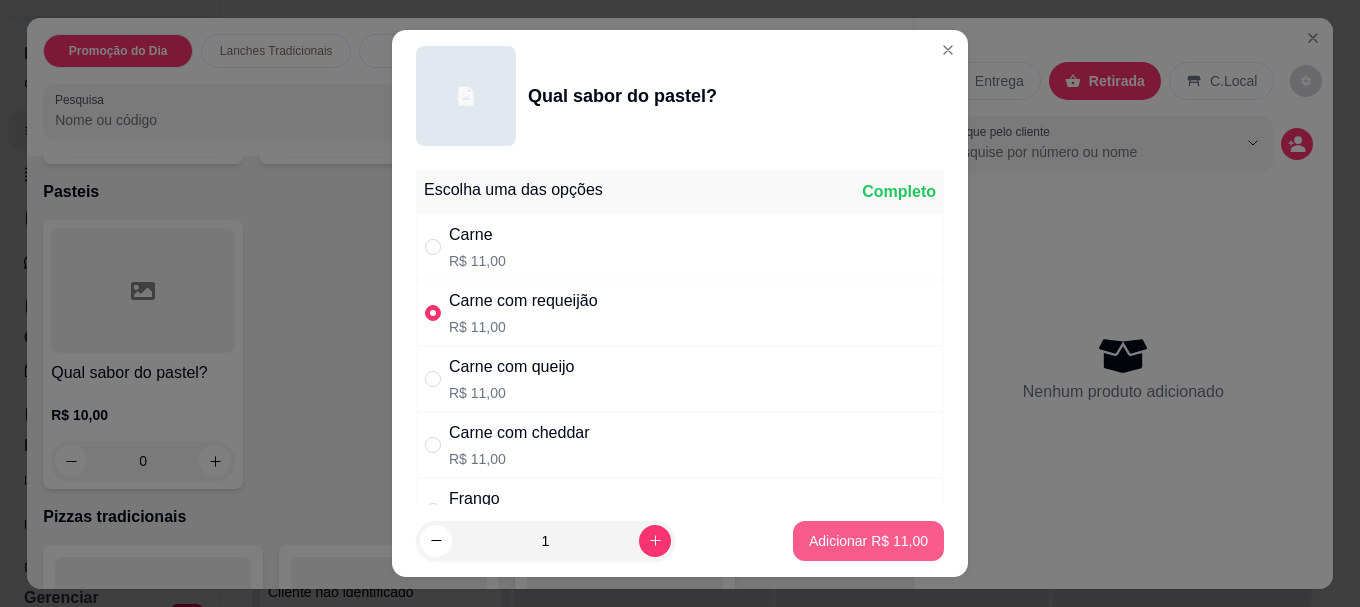 click on "Adicionar   R$ 11,00" at bounding box center [868, 541] 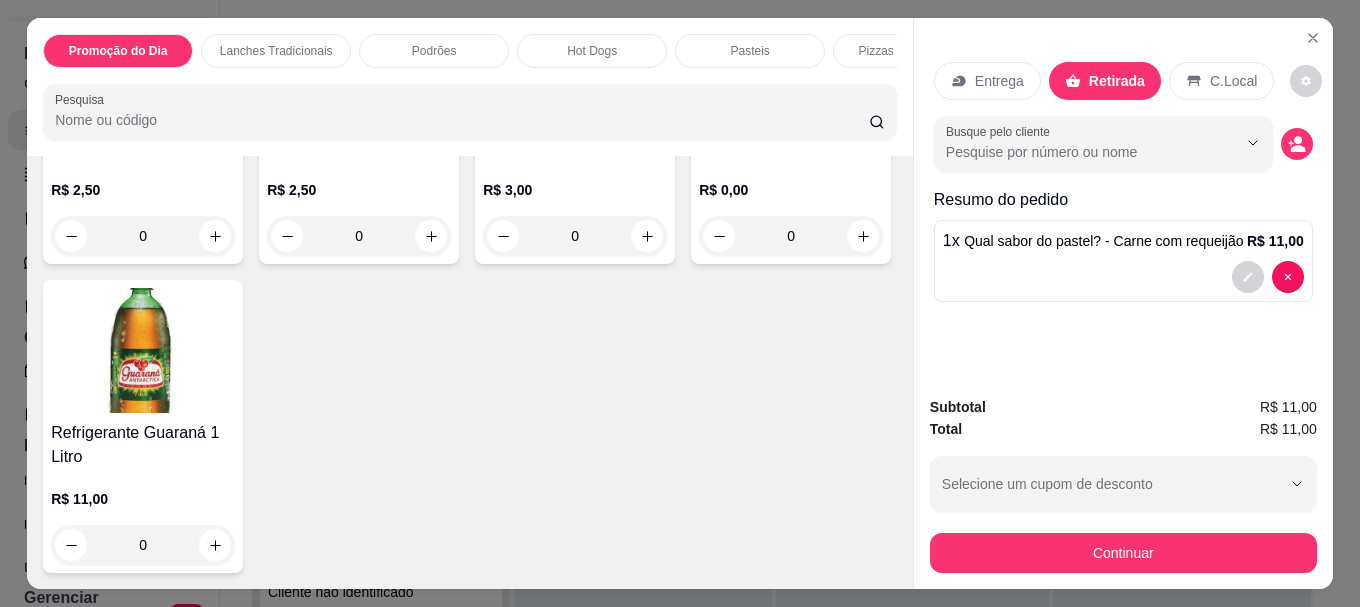 scroll, scrollTop: 4767, scrollLeft: 0, axis: vertical 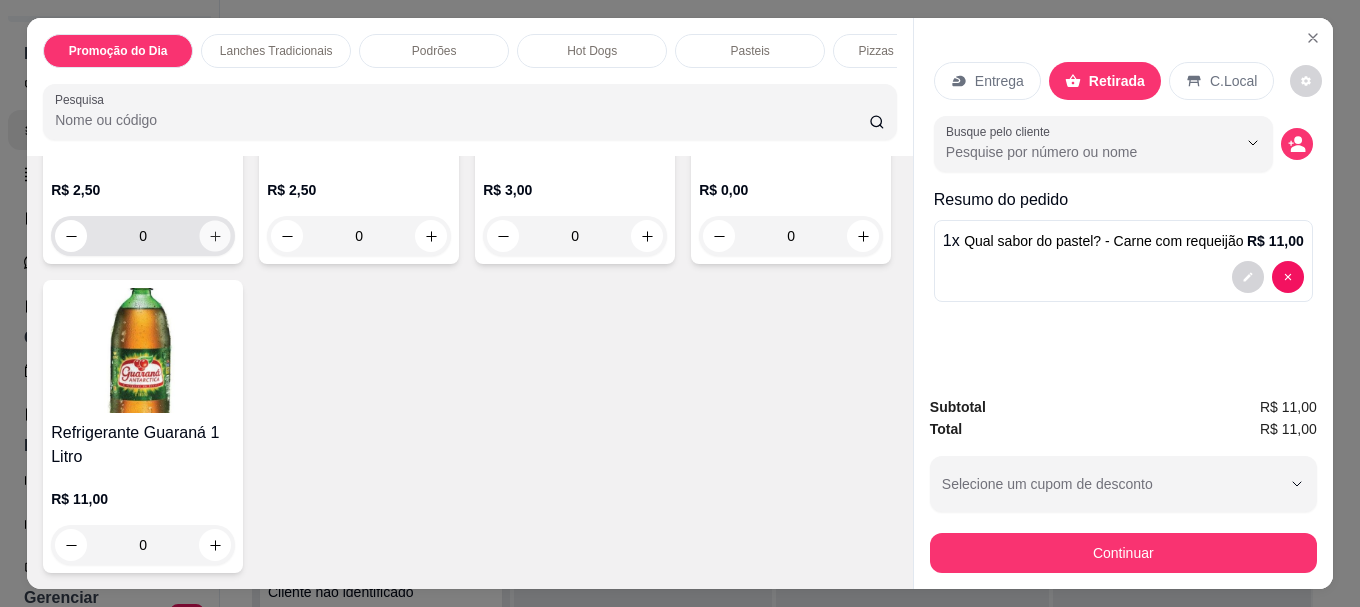click at bounding box center [215, 236] 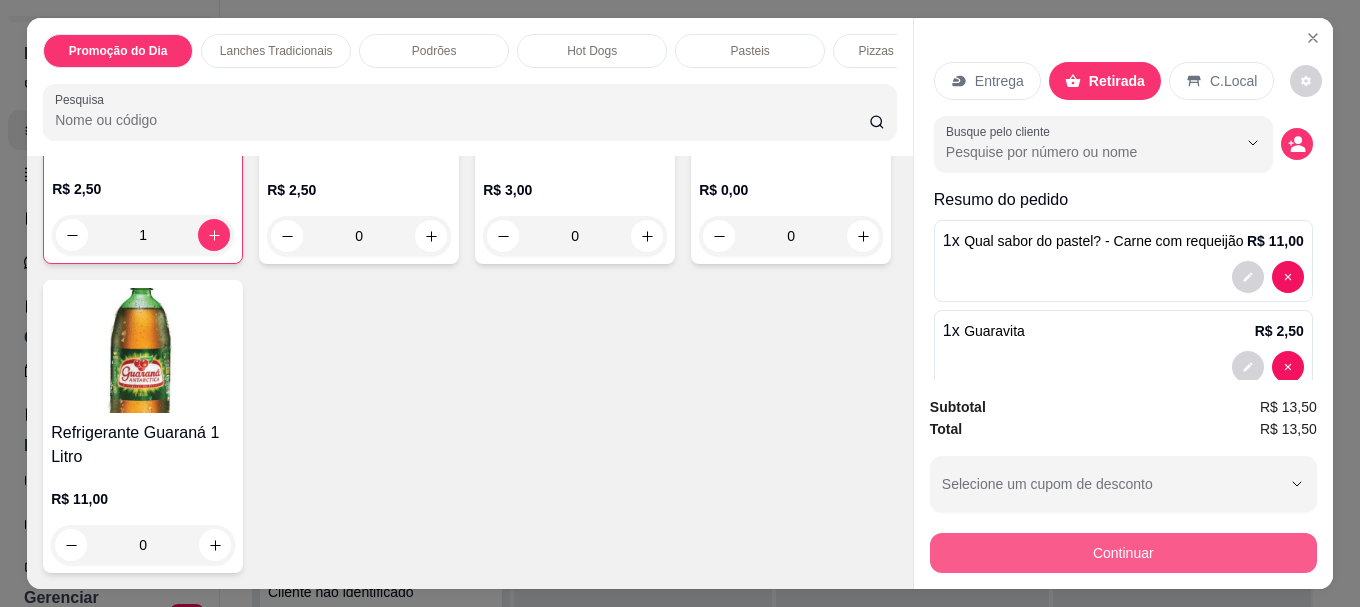 click on "Continuar" at bounding box center (1123, 553) 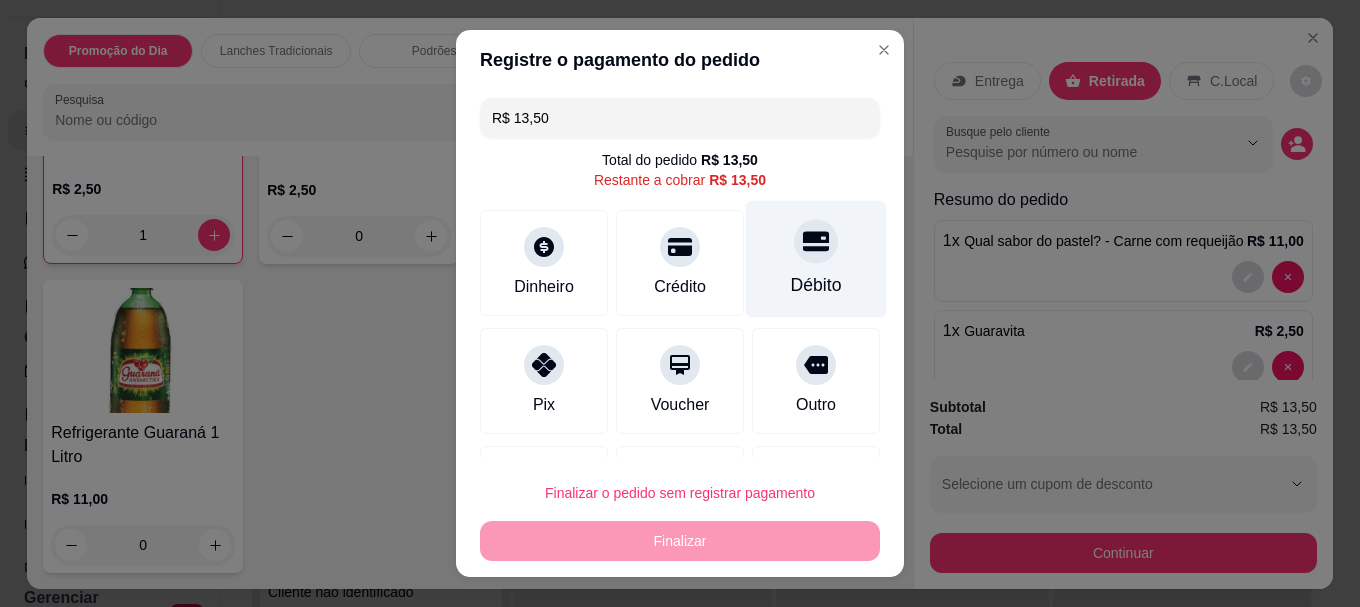 click on "Débito" at bounding box center (816, 259) 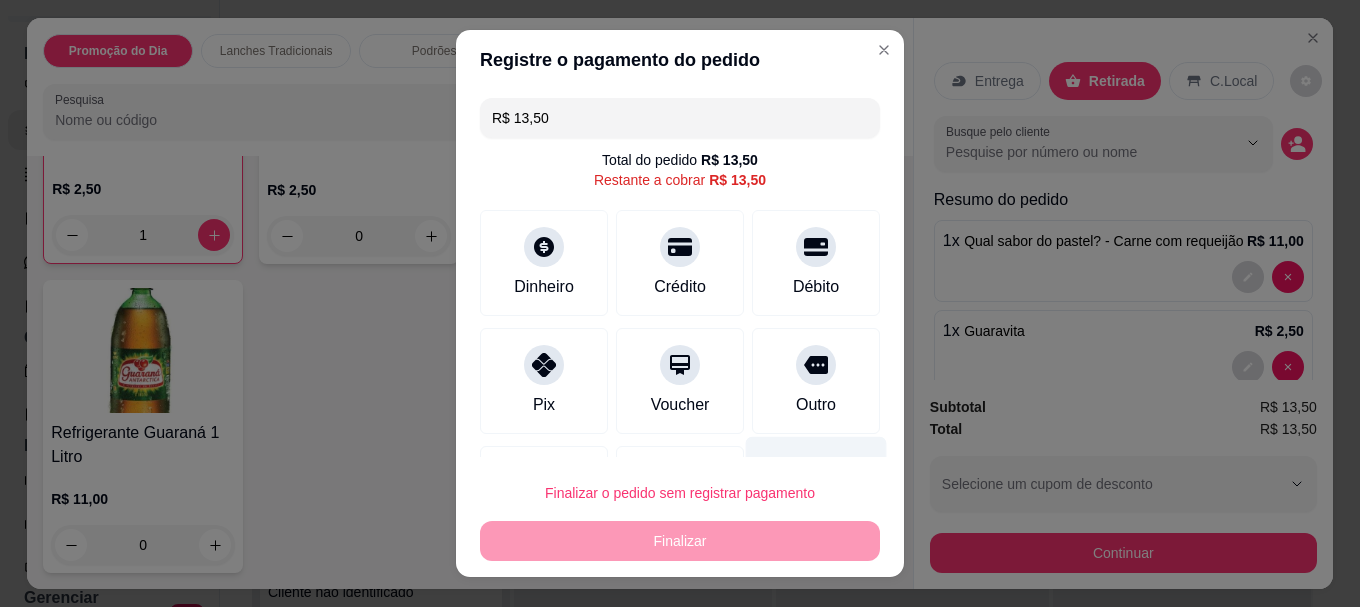 type on "R$ 0,00" 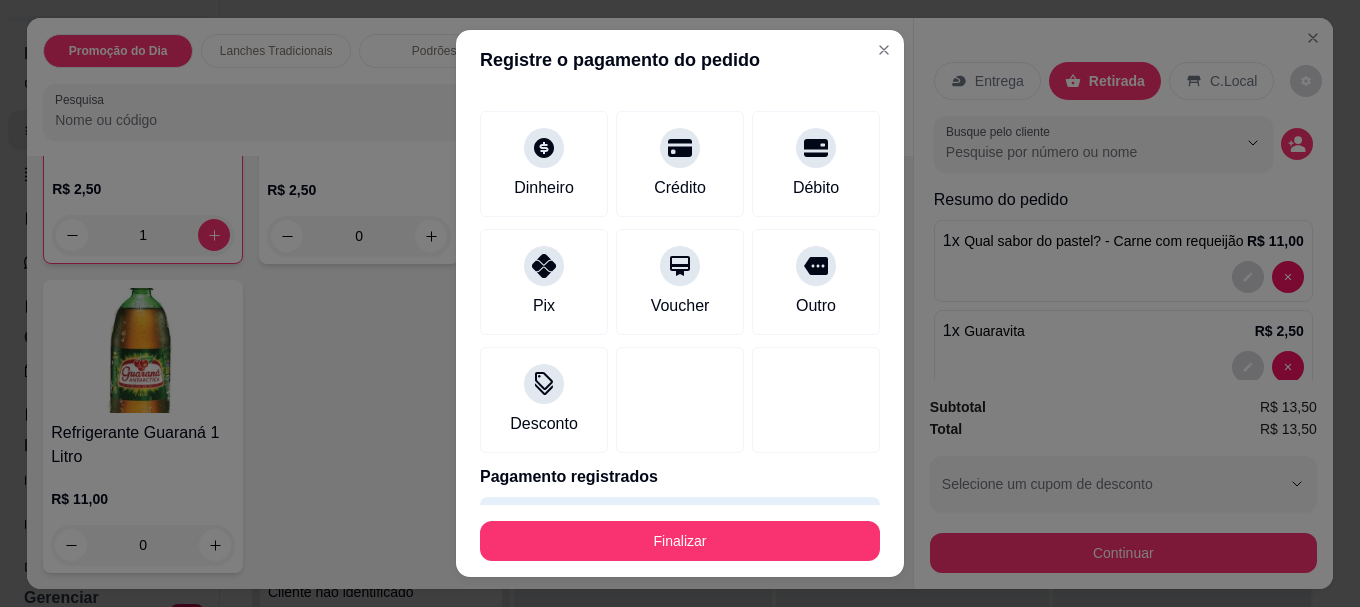 scroll, scrollTop: 139, scrollLeft: 0, axis: vertical 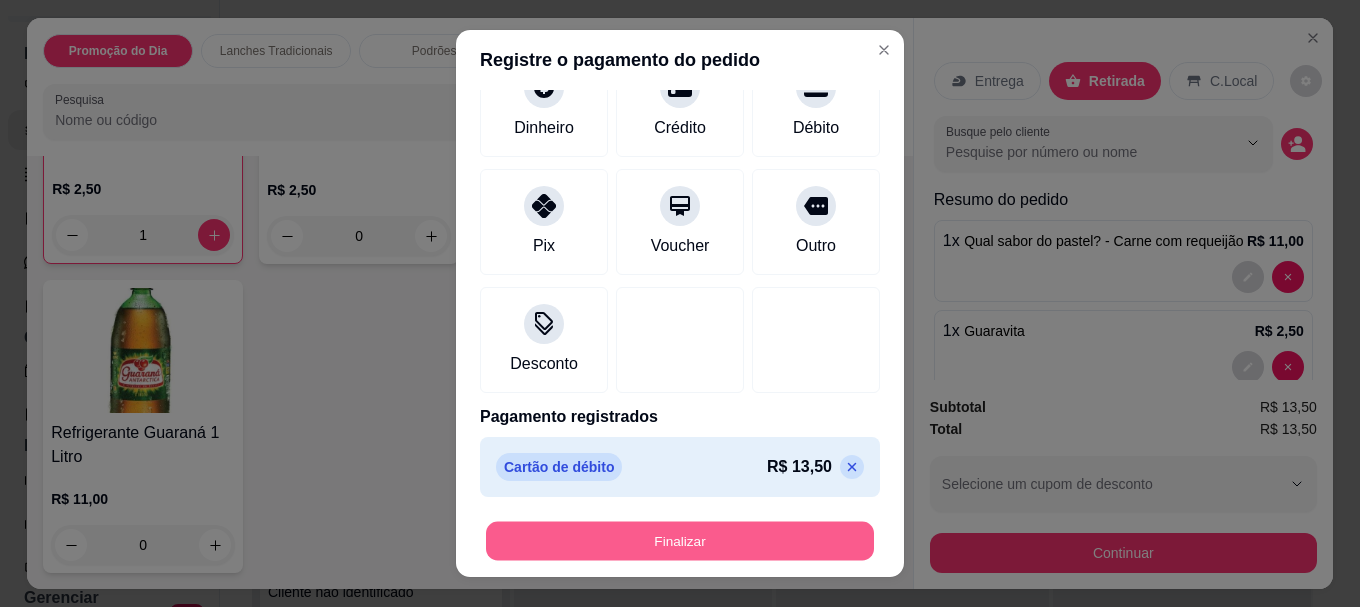 click on "Finalizar" at bounding box center (680, 540) 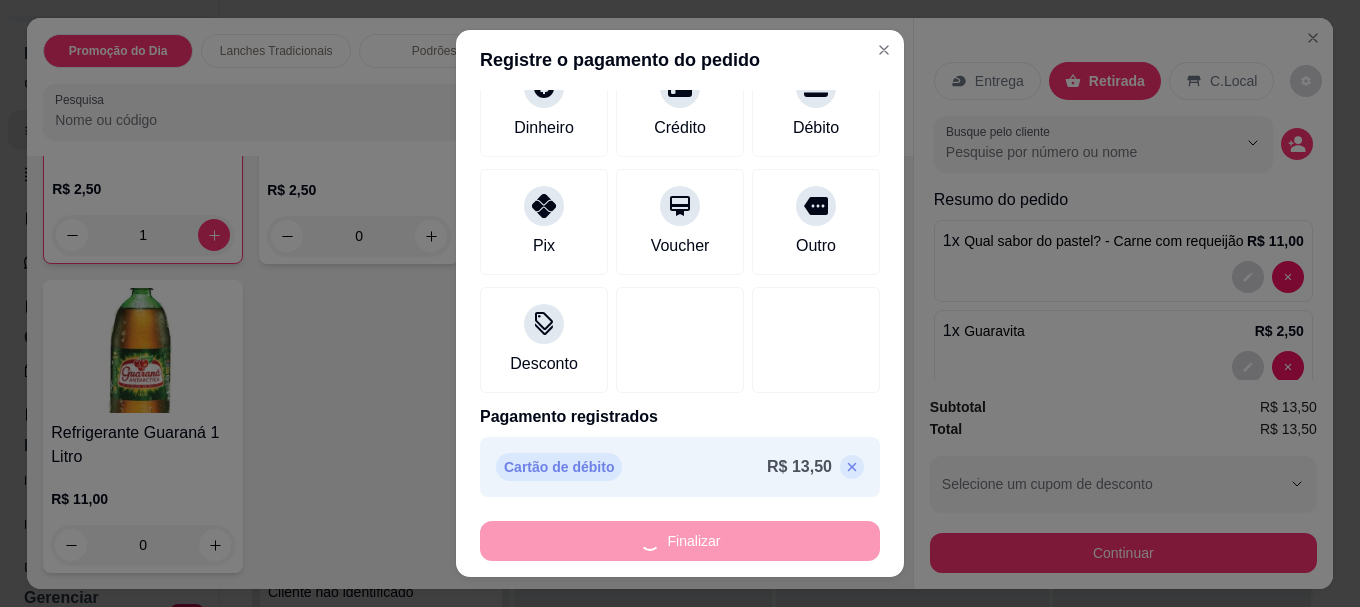 type on "0" 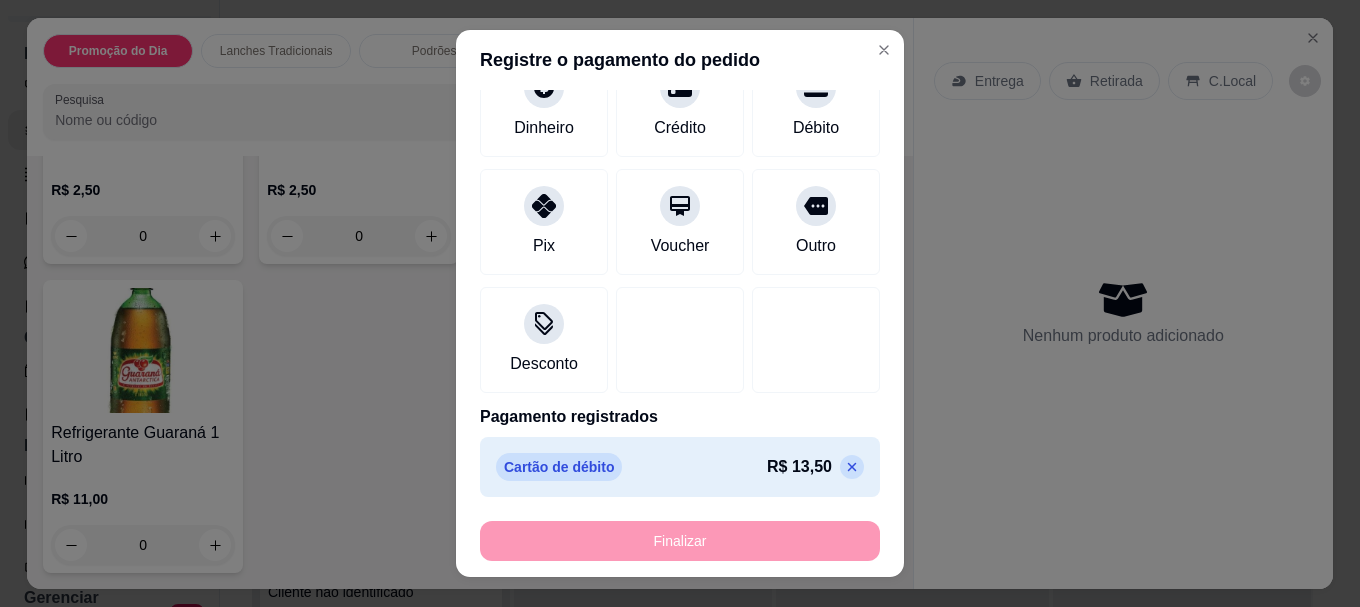 type on "-R$ 13,50" 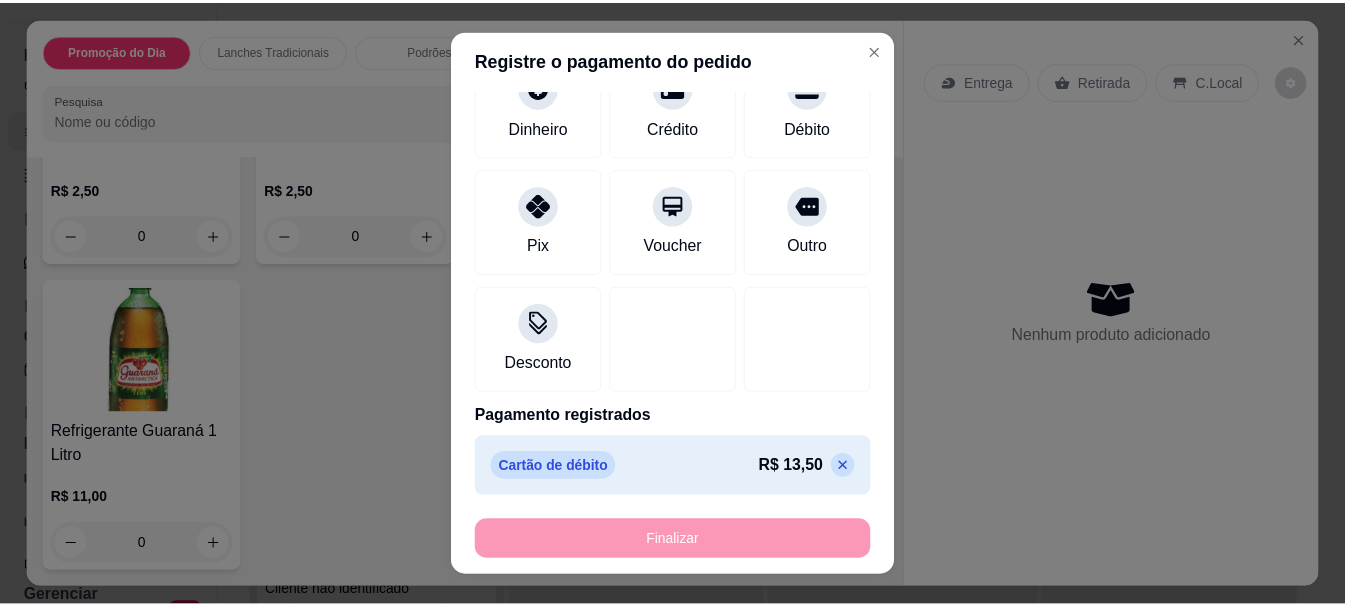 scroll, scrollTop: 4765, scrollLeft: 0, axis: vertical 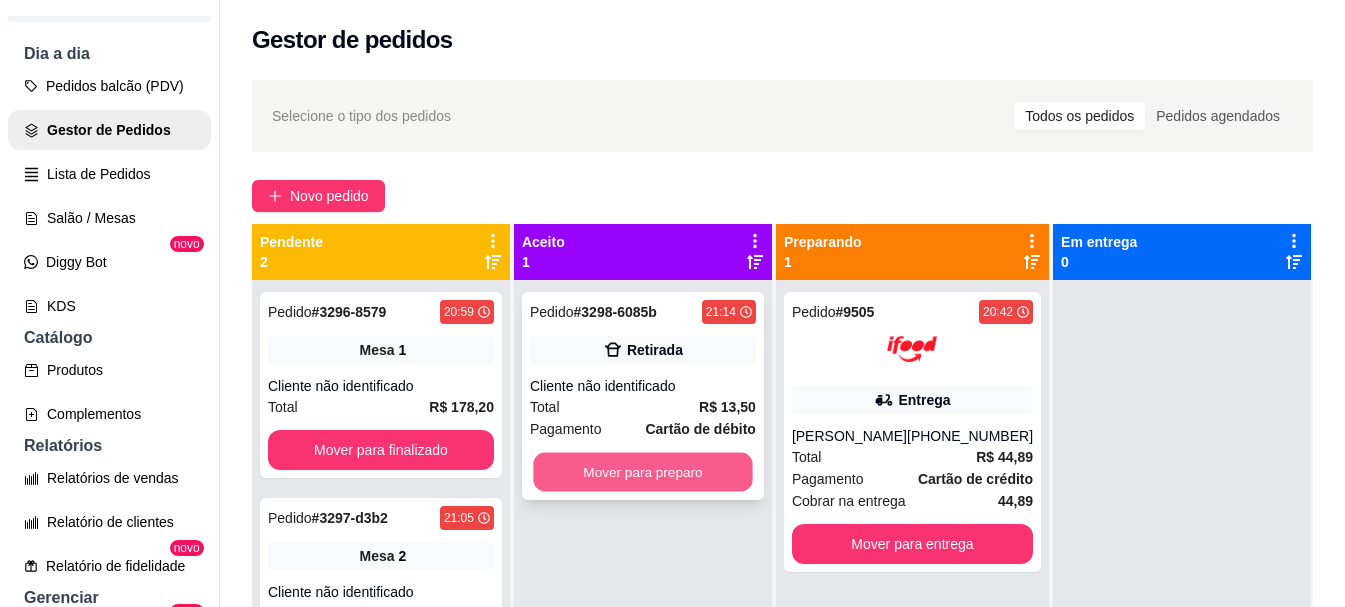 click on "Mover para preparo" at bounding box center [642, 472] 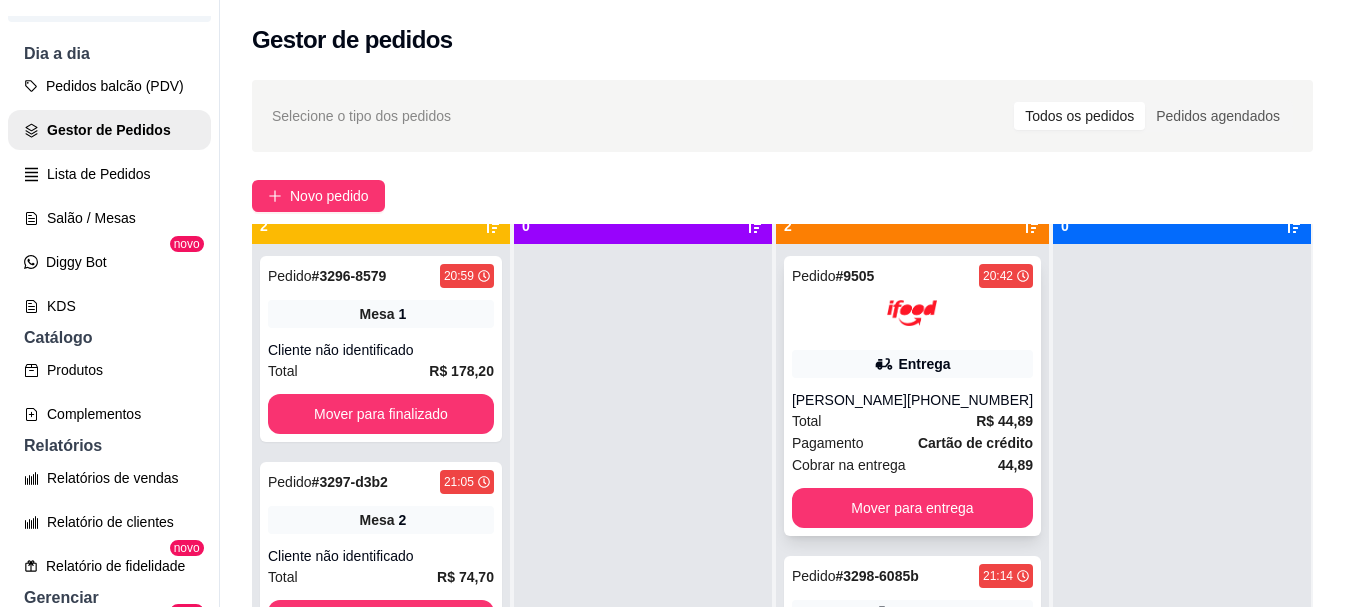 scroll, scrollTop: 56, scrollLeft: 0, axis: vertical 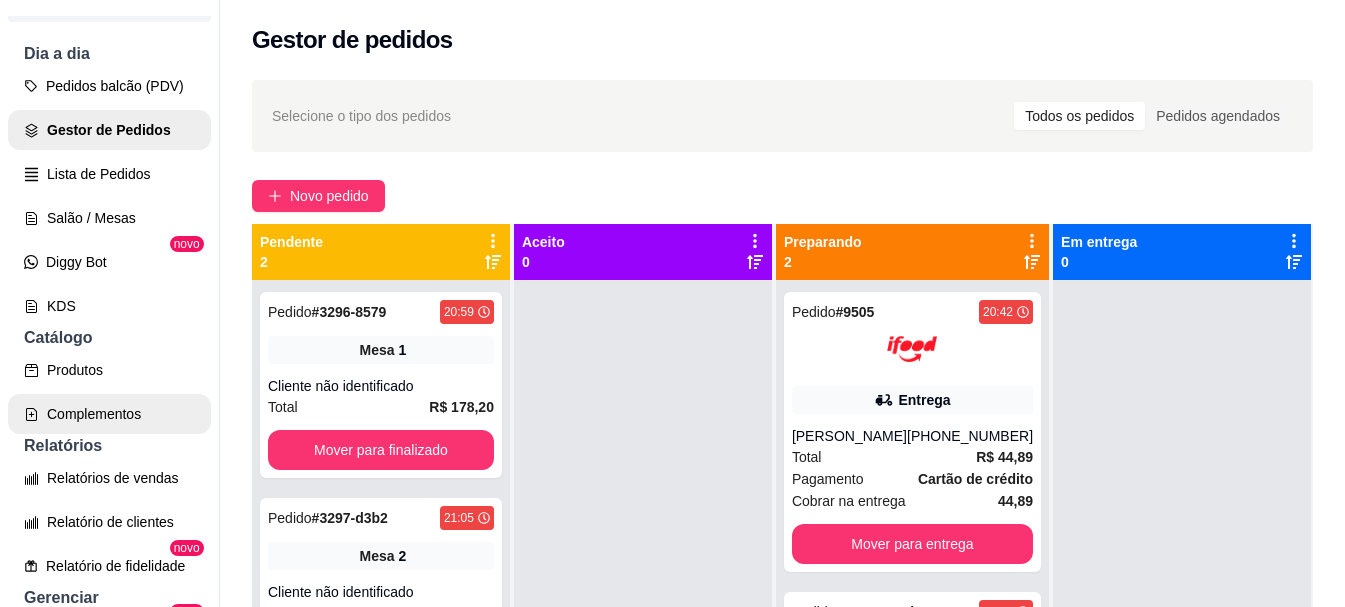 click on "Complementos" at bounding box center [109, 414] 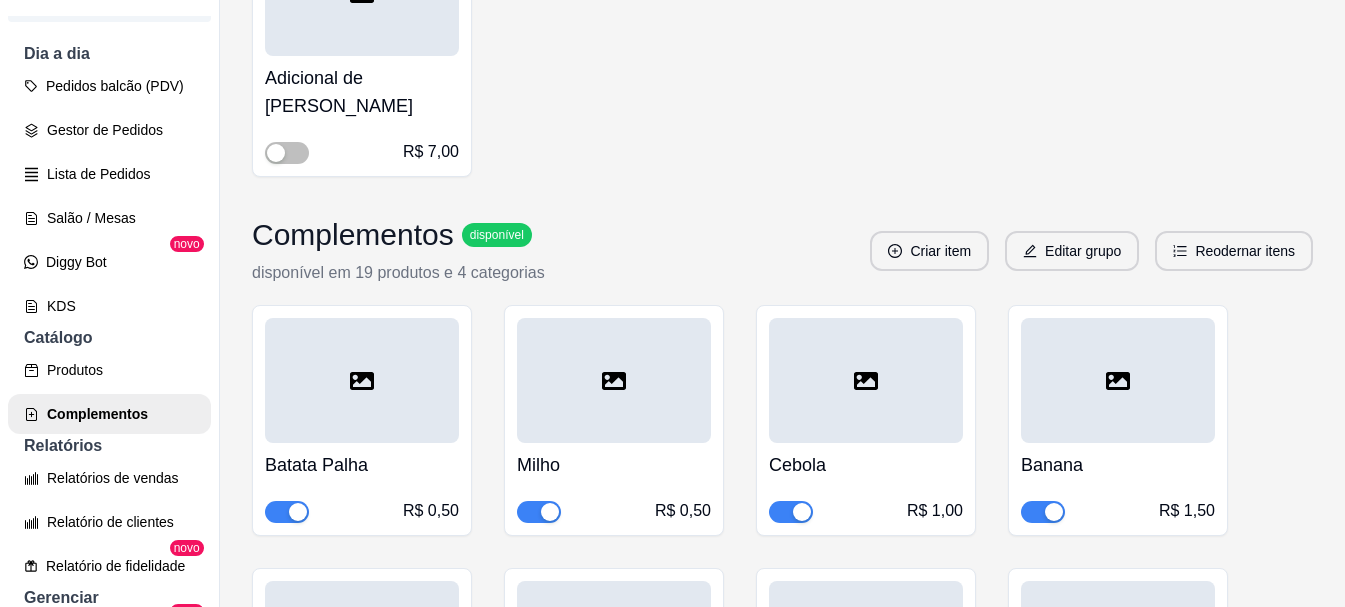 scroll, scrollTop: 4600, scrollLeft: 0, axis: vertical 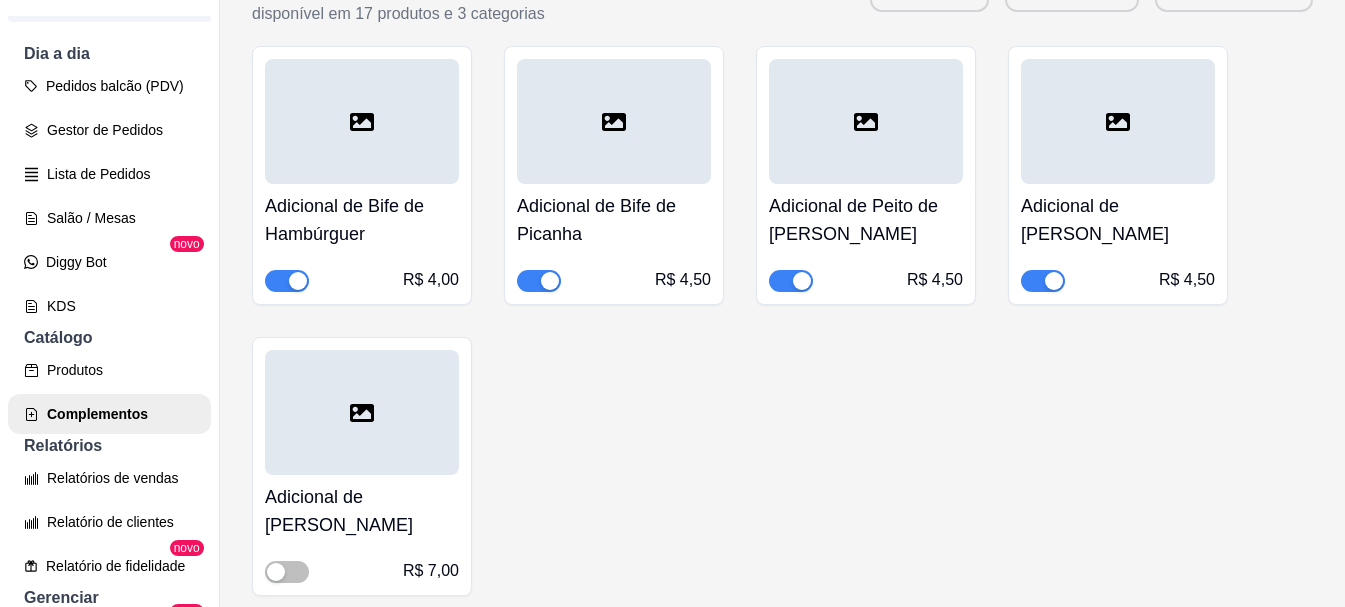 click at bounding box center (287, 281) 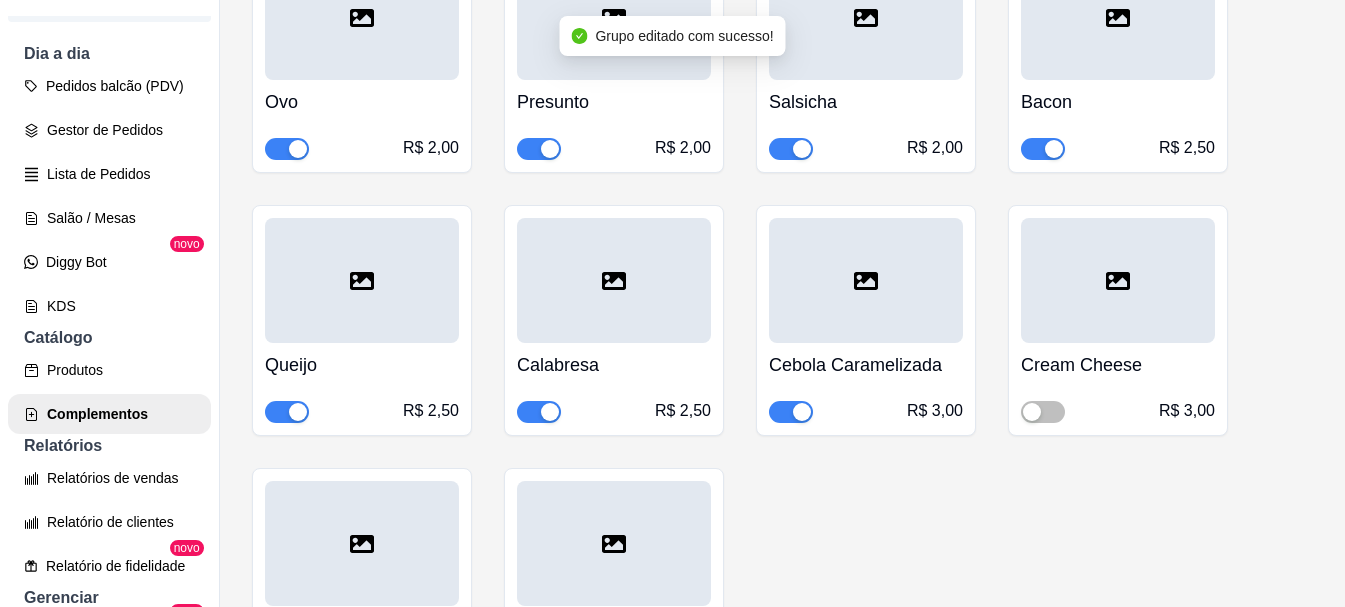 scroll, scrollTop: 5700, scrollLeft: 0, axis: vertical 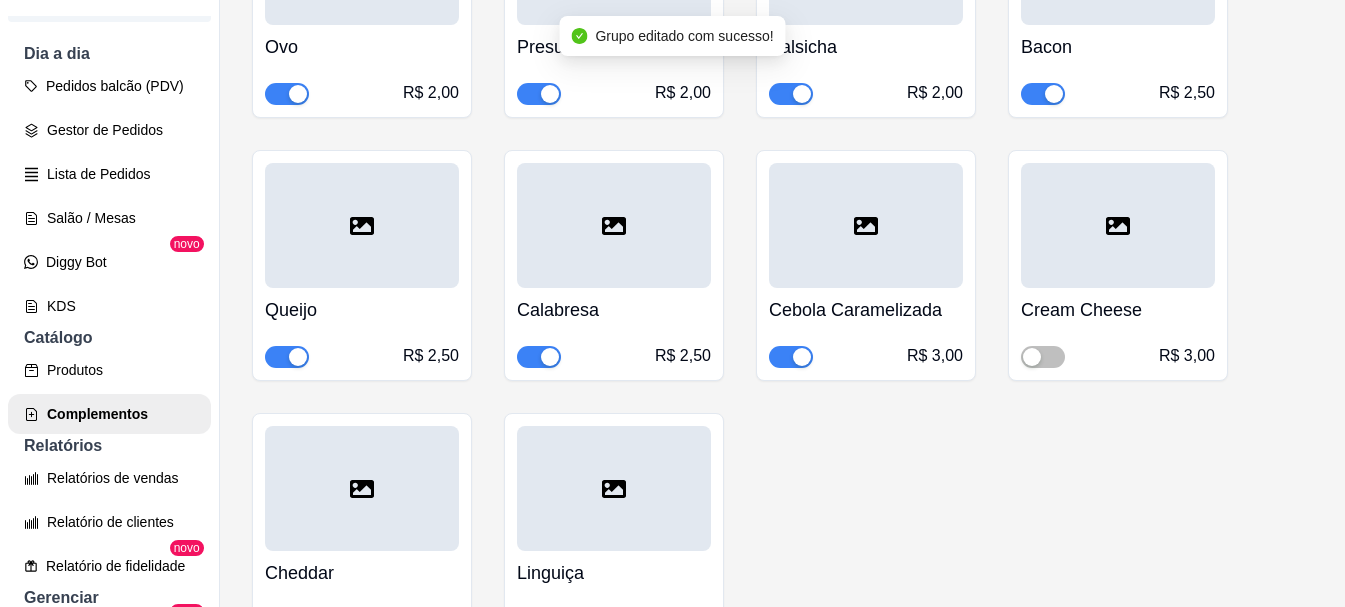 click at bounding box center (287, 94) 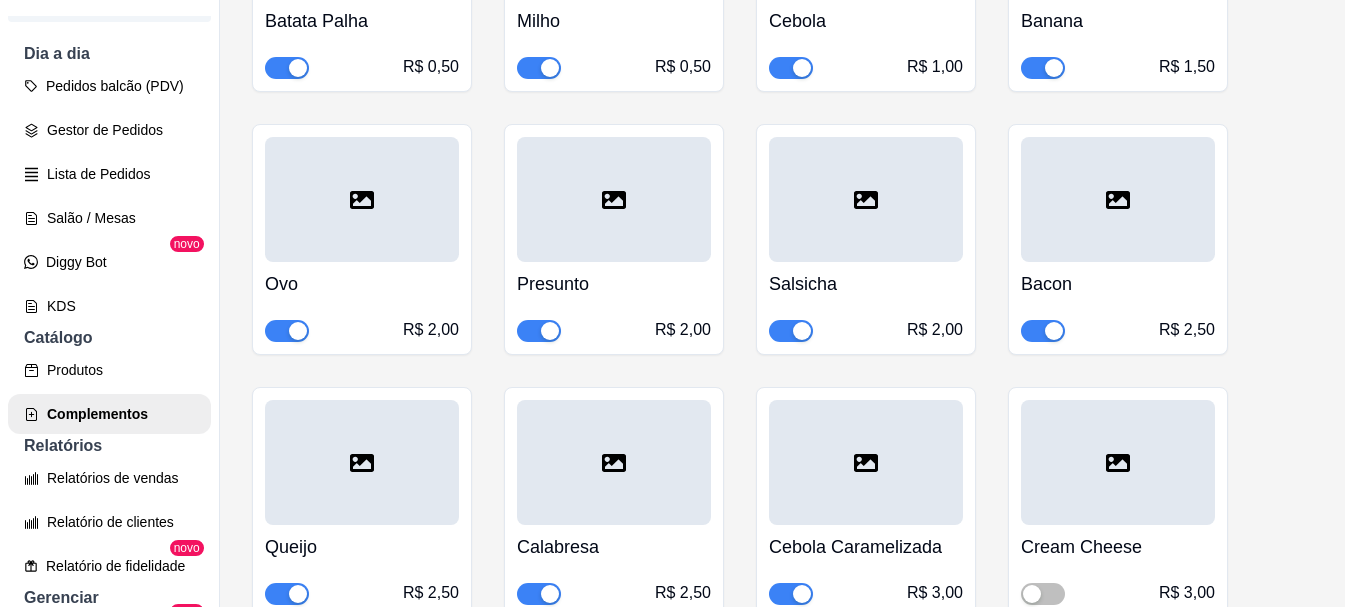 scroll, scrollTop: 5500, scrollLeft: 0, axis: vertical 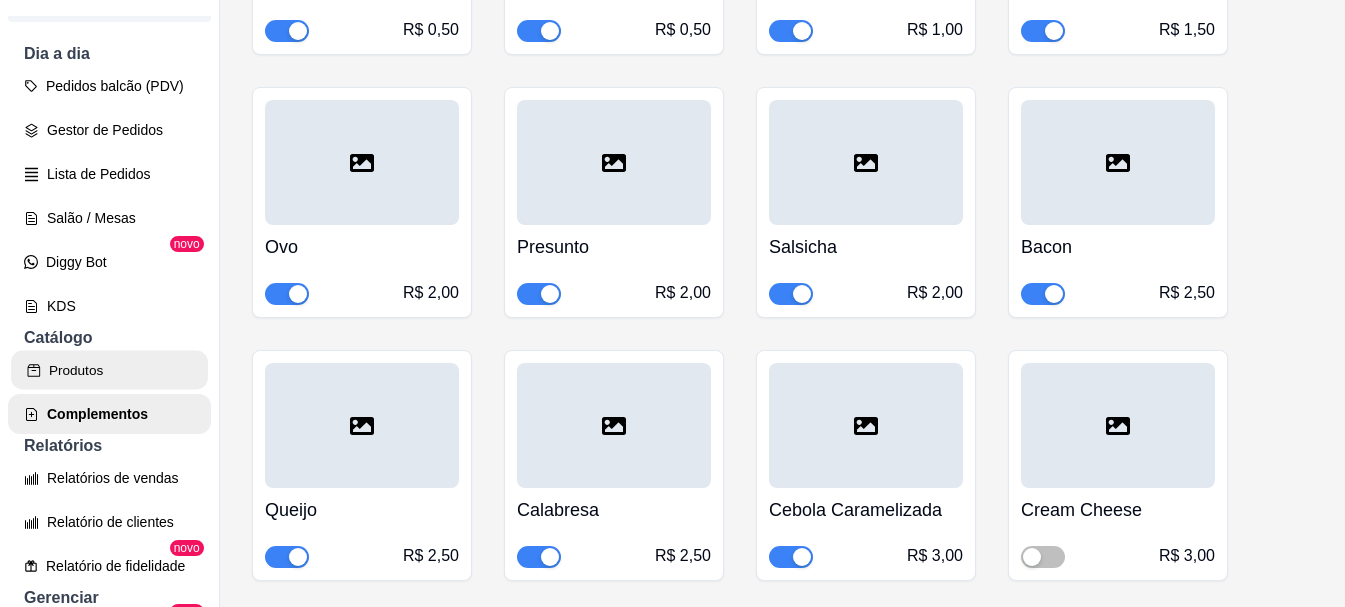 click on "Produtos" at bounding box center (109, 370) 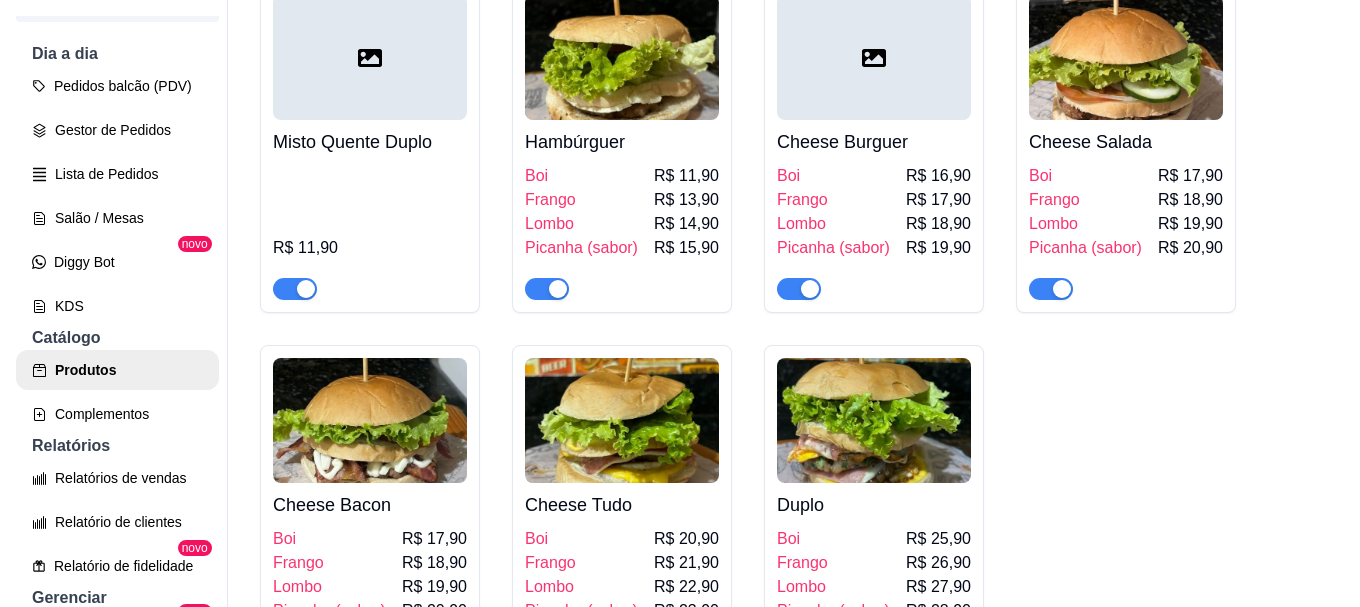 scroll, scrollTop: 1700, scrollLeft: 0, axis: vertical 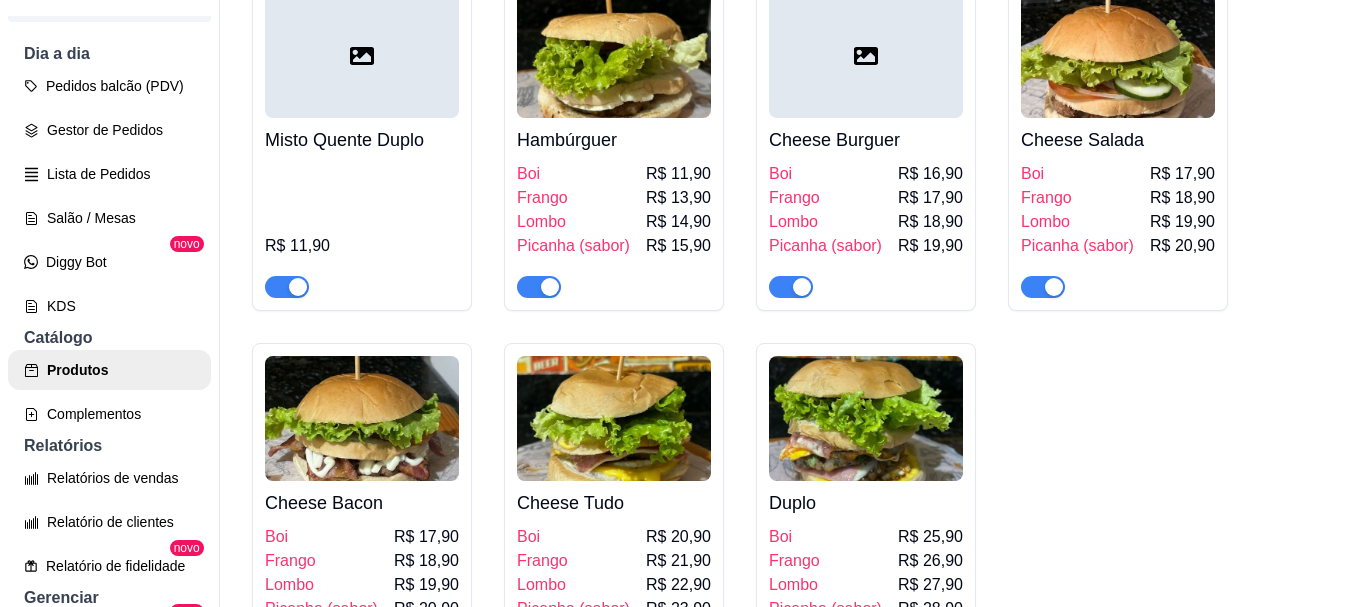 click at bounding box center [614, 55] 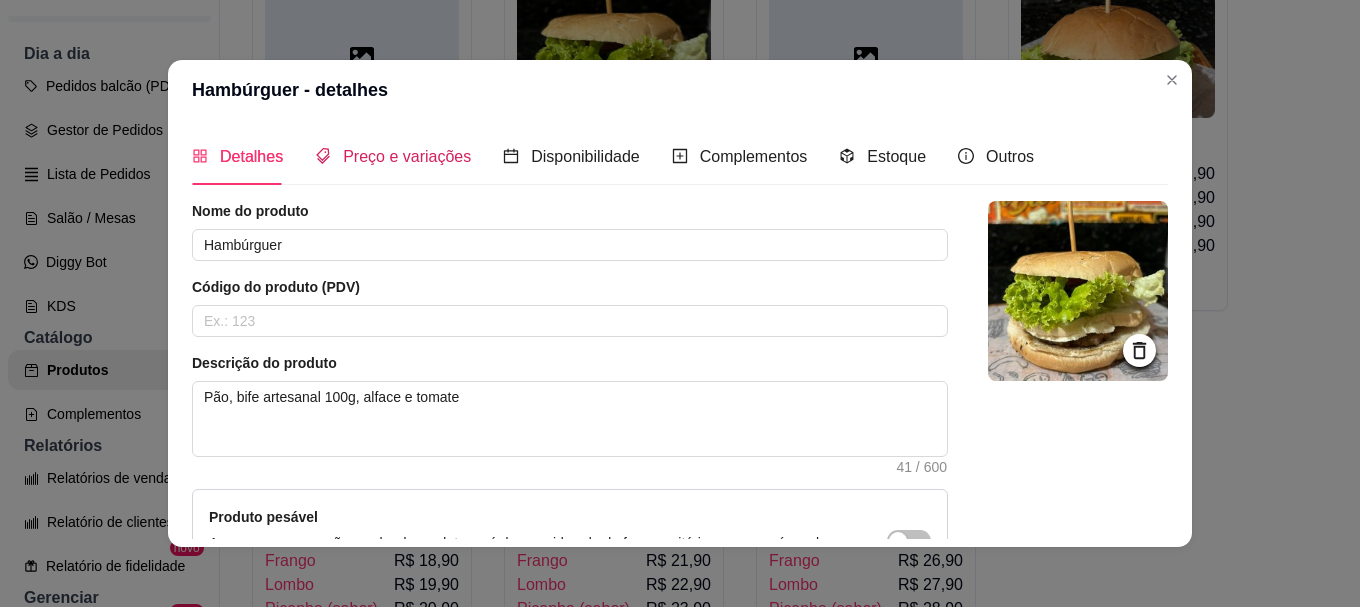 click on "Preço e variações" at bounding box center (407, 156) 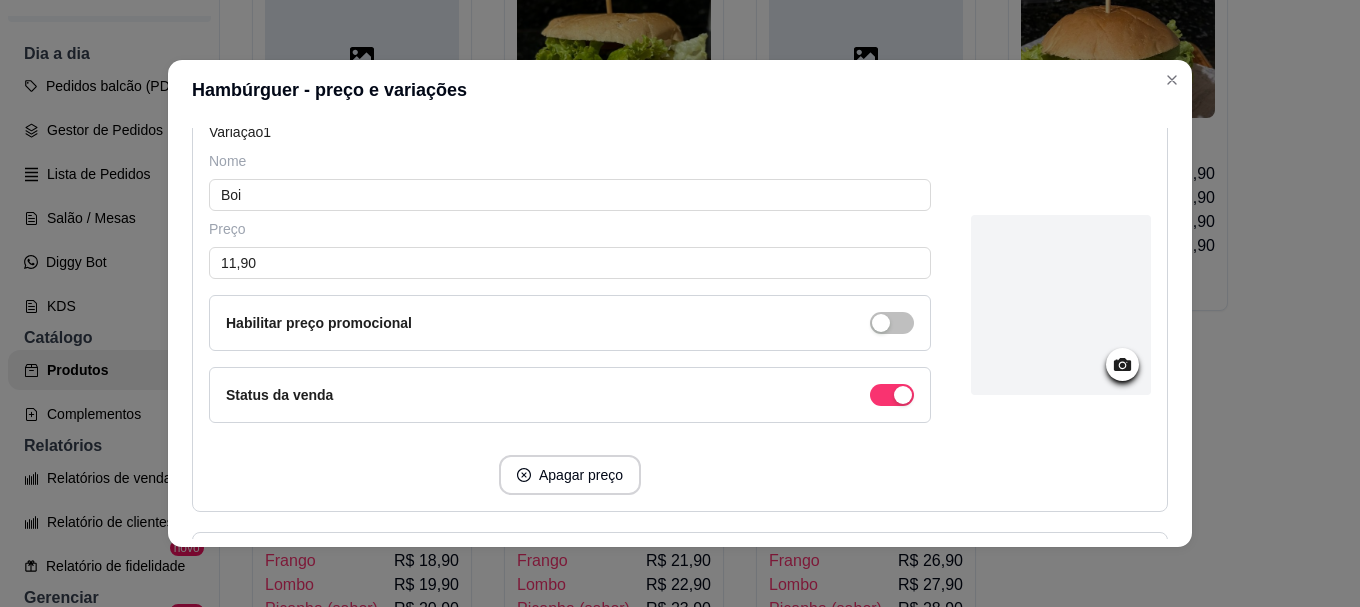 scroll, scrollTop: 300, scrollLeft: 0, axis: vertical 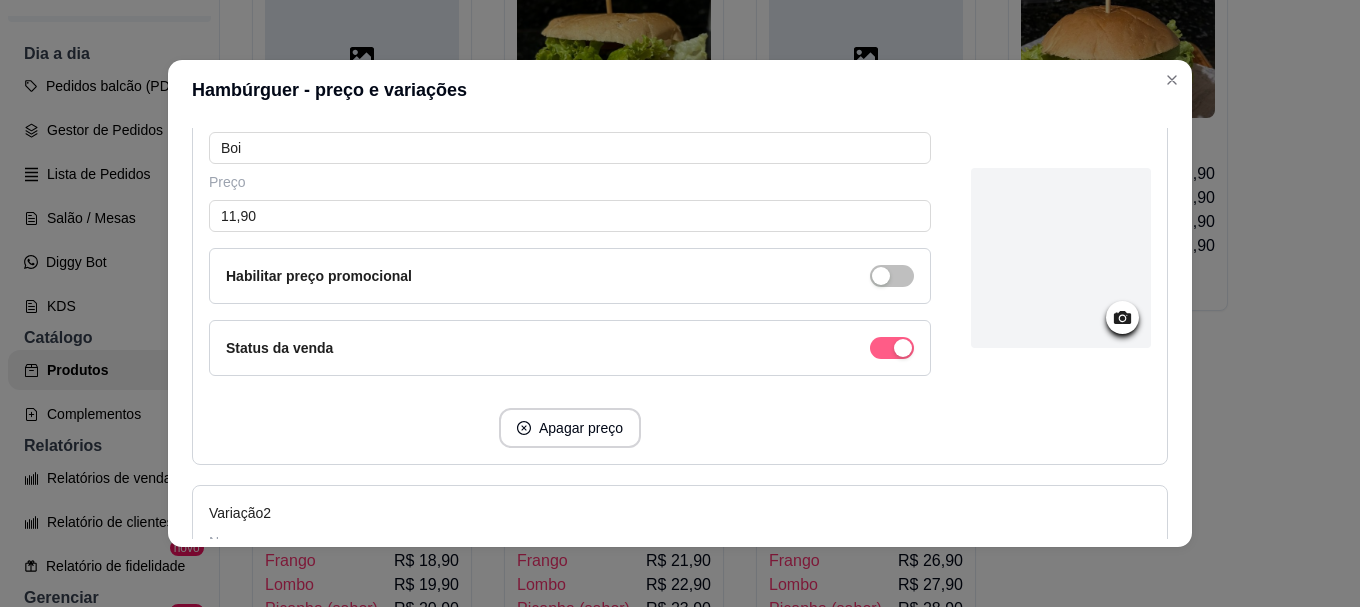 click at bounding box center [892, 348] 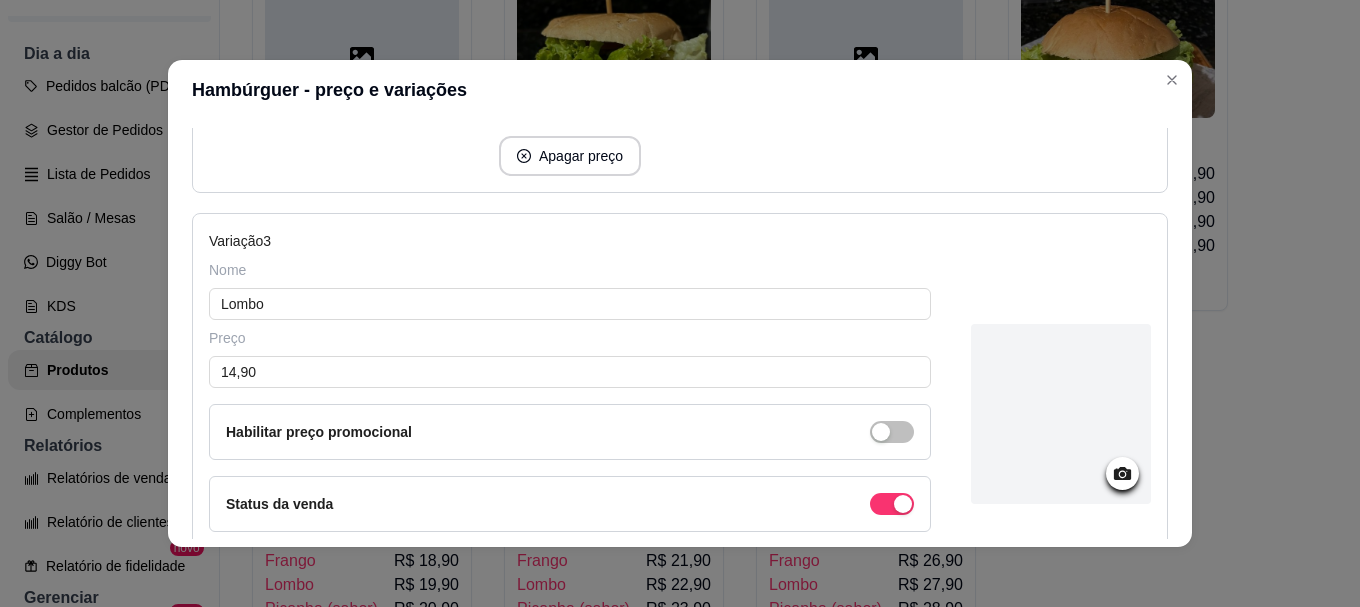 scroll, scrollTop: 1655, scrollLeft: 0, axis: vertical 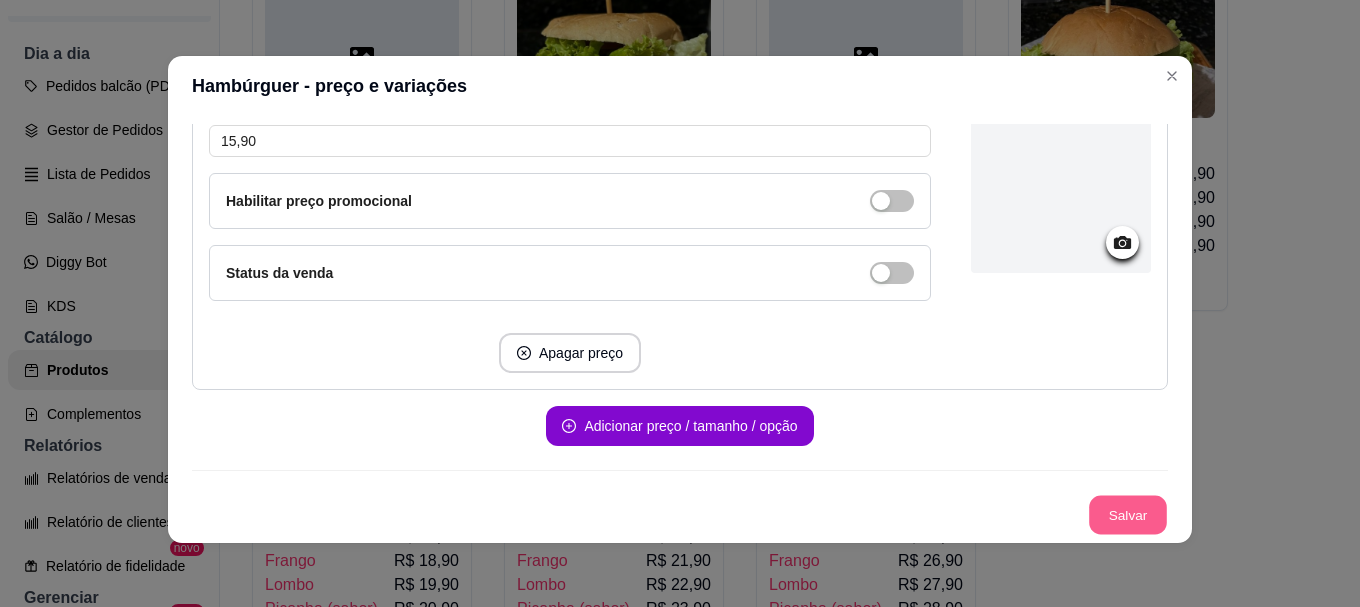 click on "Salvar" at bounding box center (1128, 515) 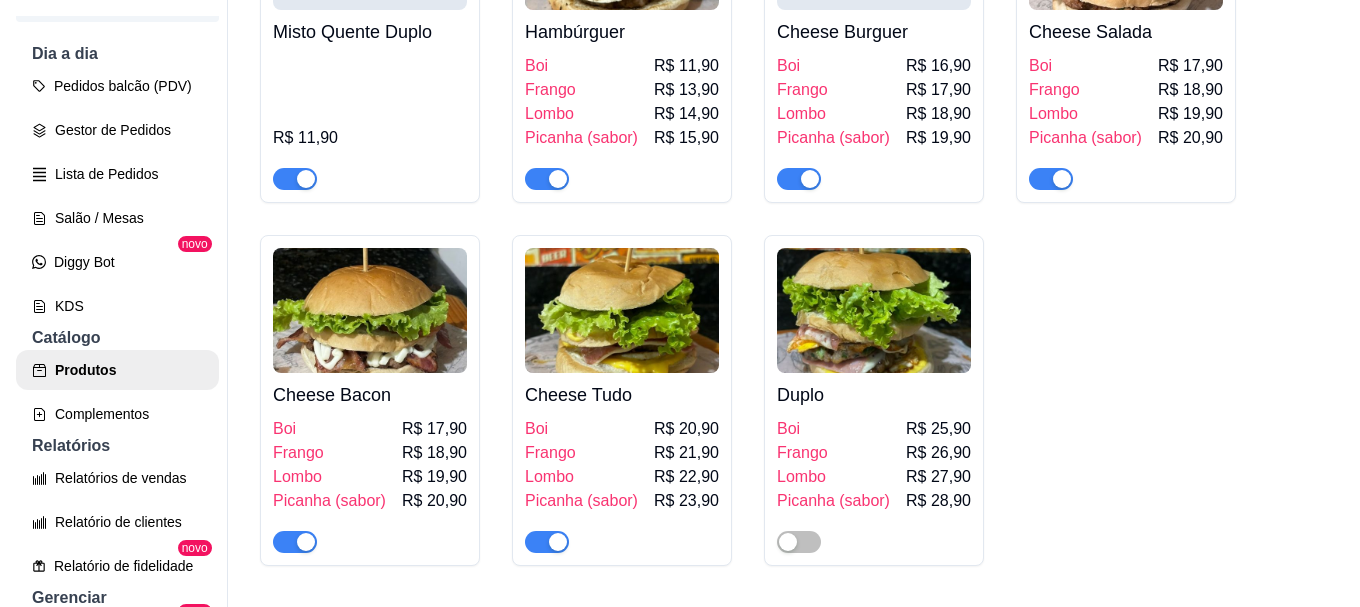 scroll, scrollTop: 2000, scrollLeft: 0, axis: vertical 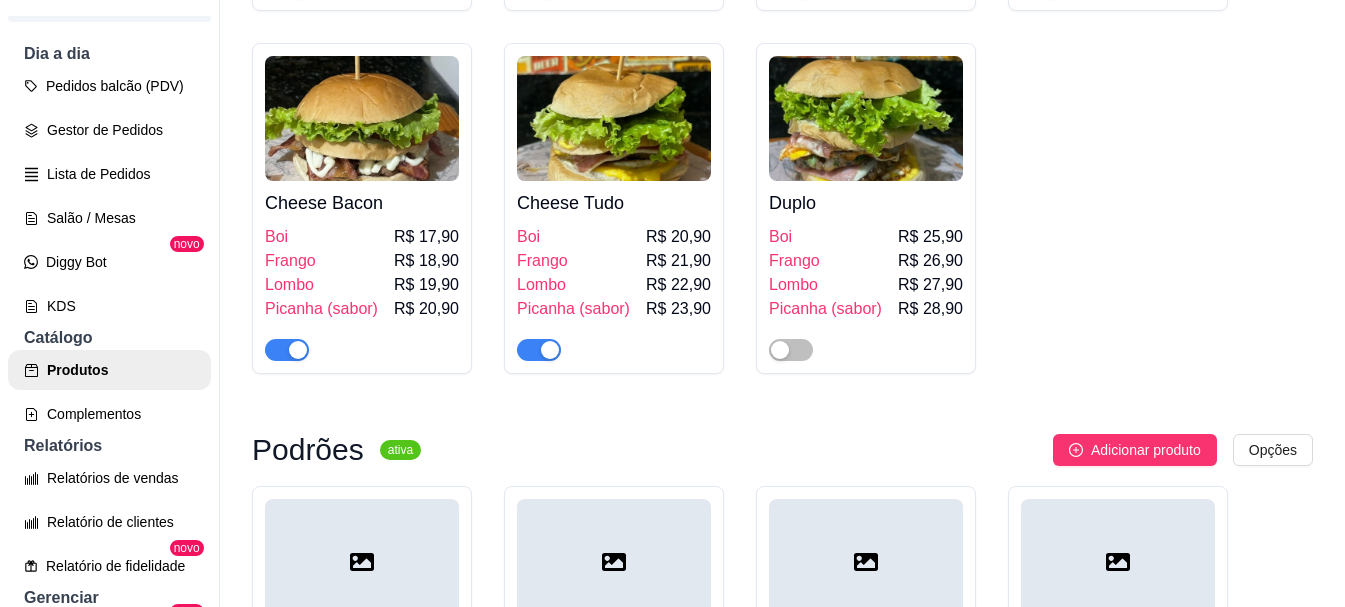 click at bounding box center [539, 350] 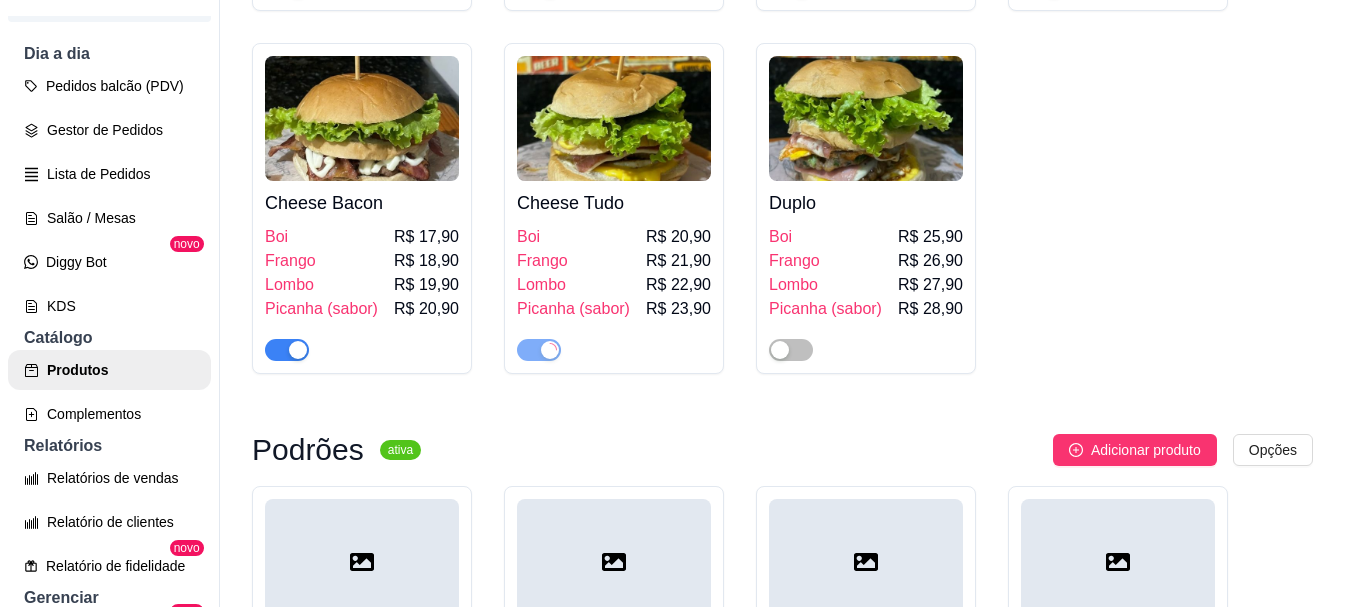 click on "Cheese Bacon" at bounding box center [362, 203] 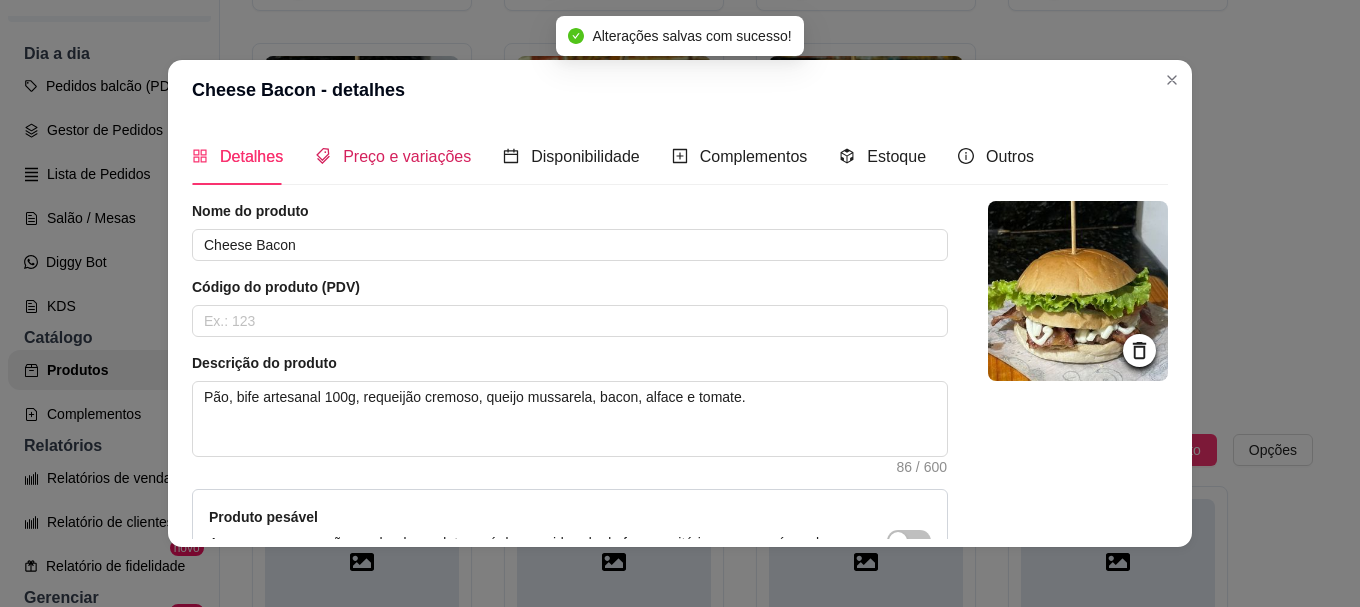 click on "Preço e variações" at bounding box center [407, 156] 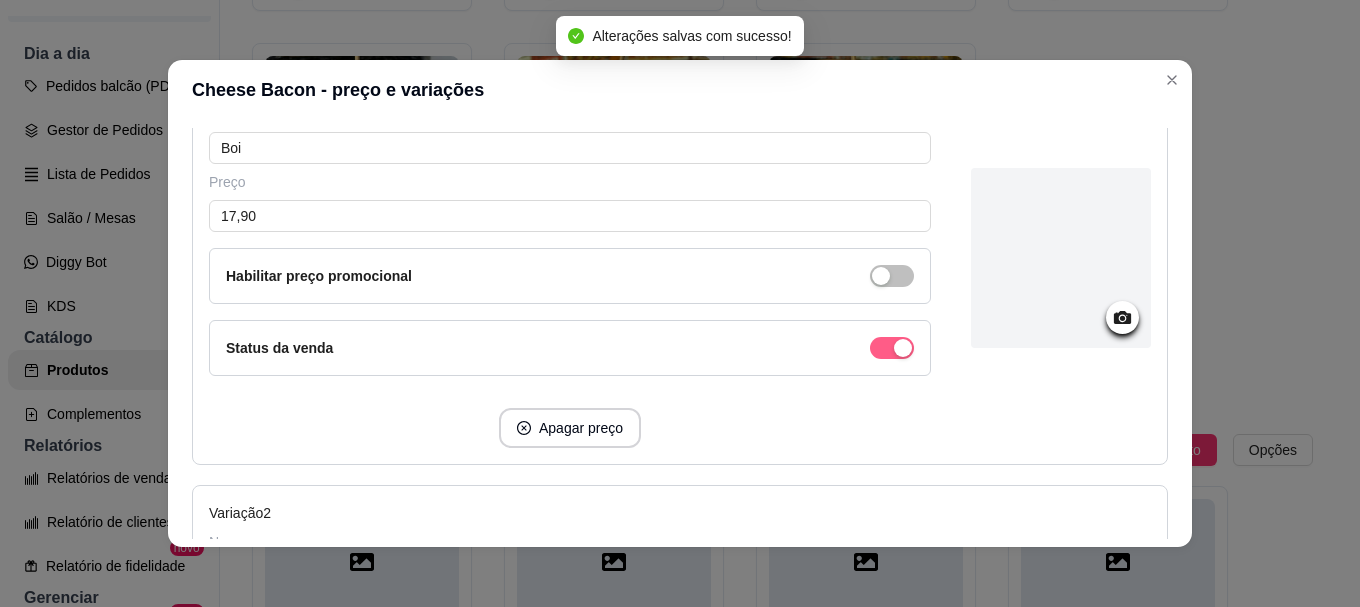 click at bounding box center [892, 348] 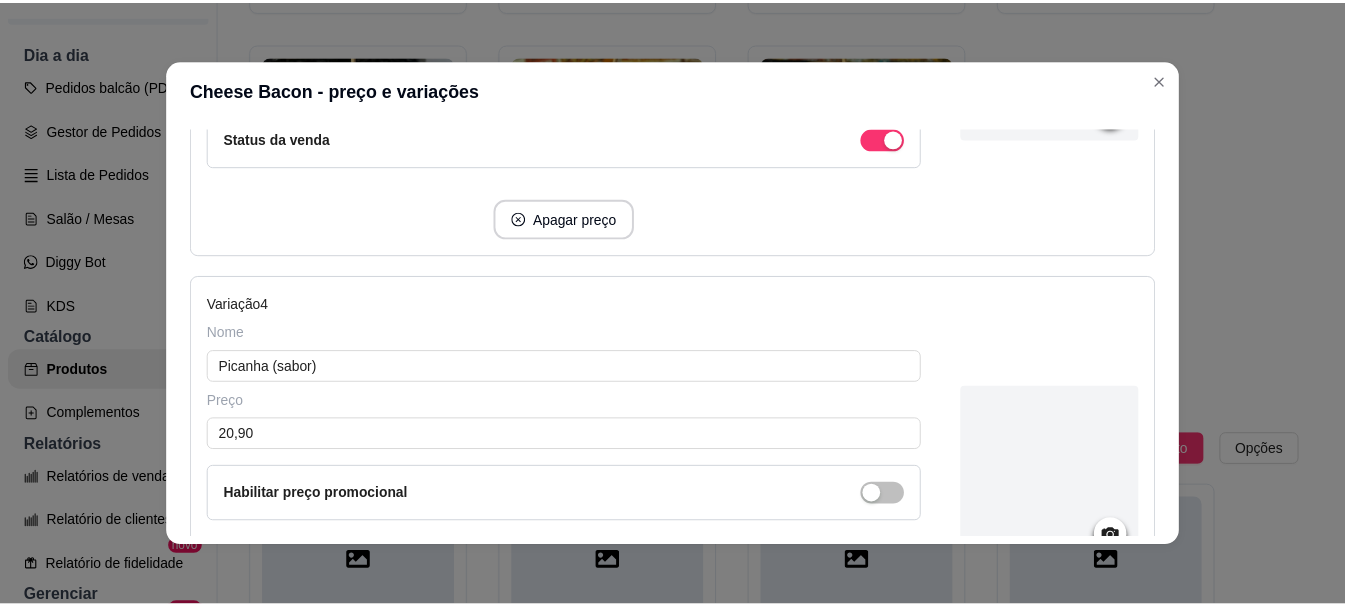 scroll, scrollTop: 1655, scrollLeft: 0, axis: vertical 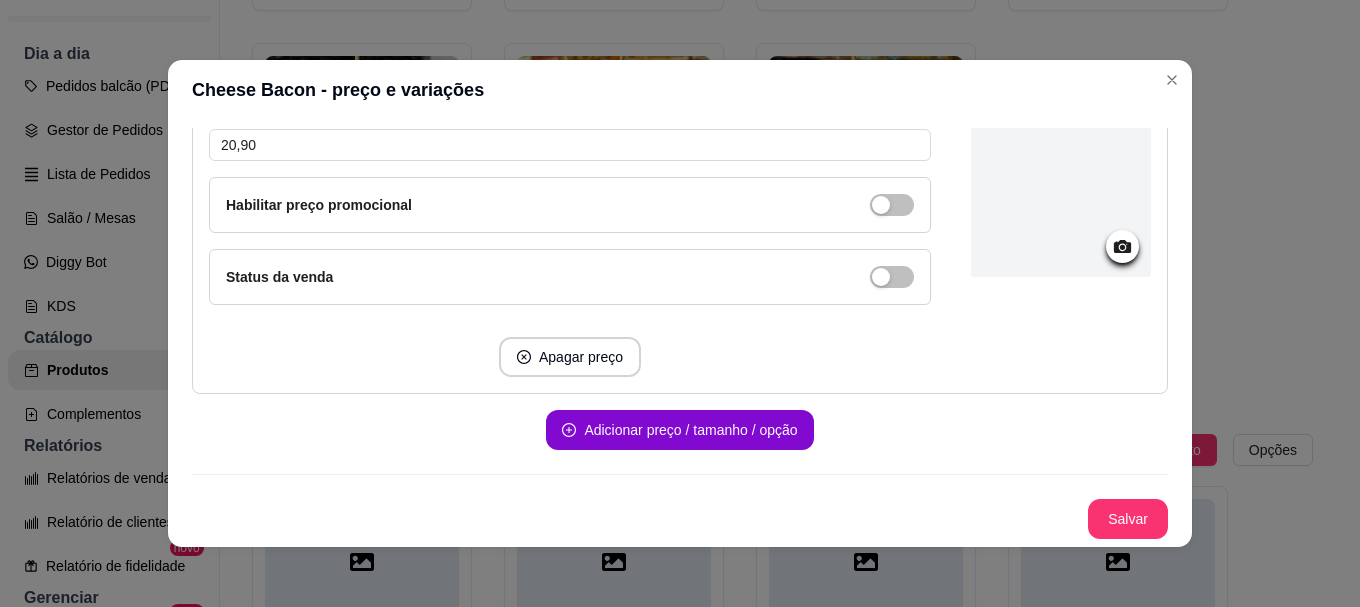 click on "Salvar" at bounding box center (1128, 519) 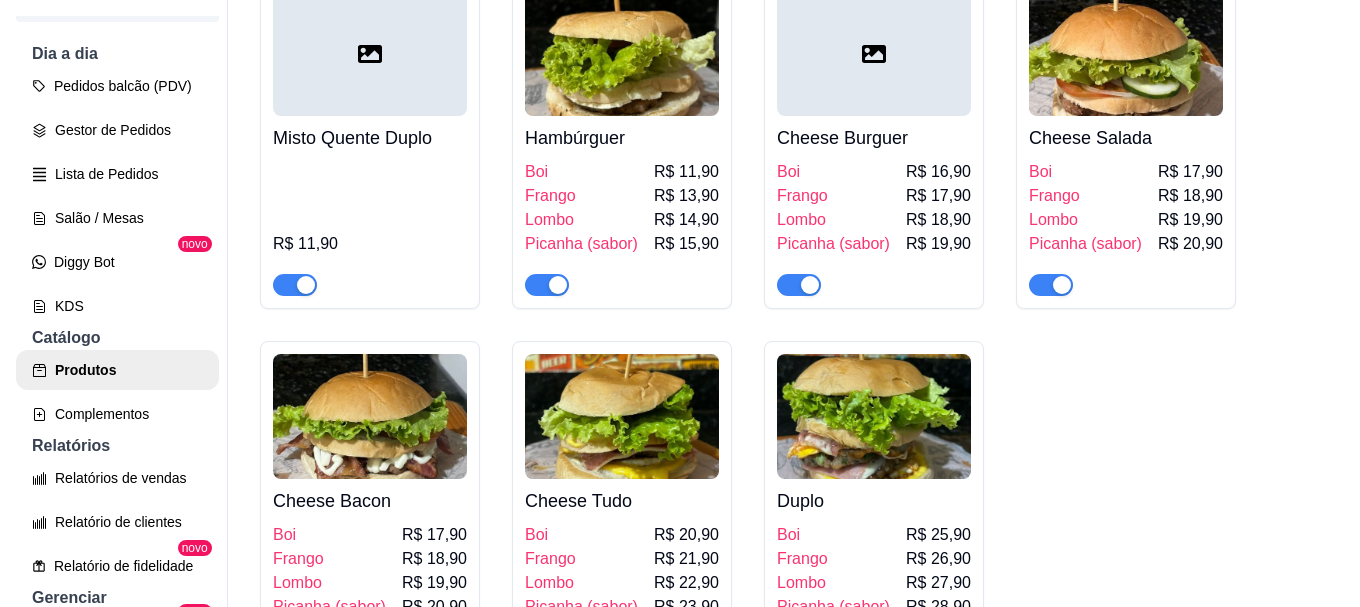 scroll, scrollTop: 1700, scrollLeft: 0, axis: vertical 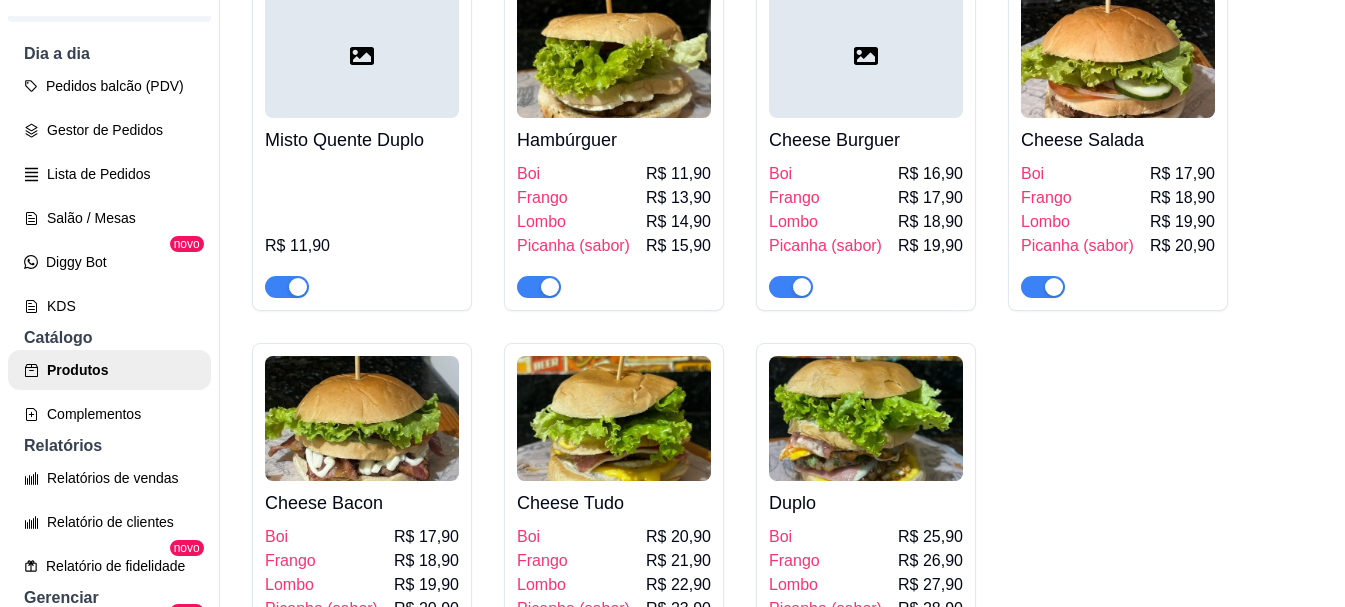 click on "Hambúrguer" at bounding box center (614, 140) 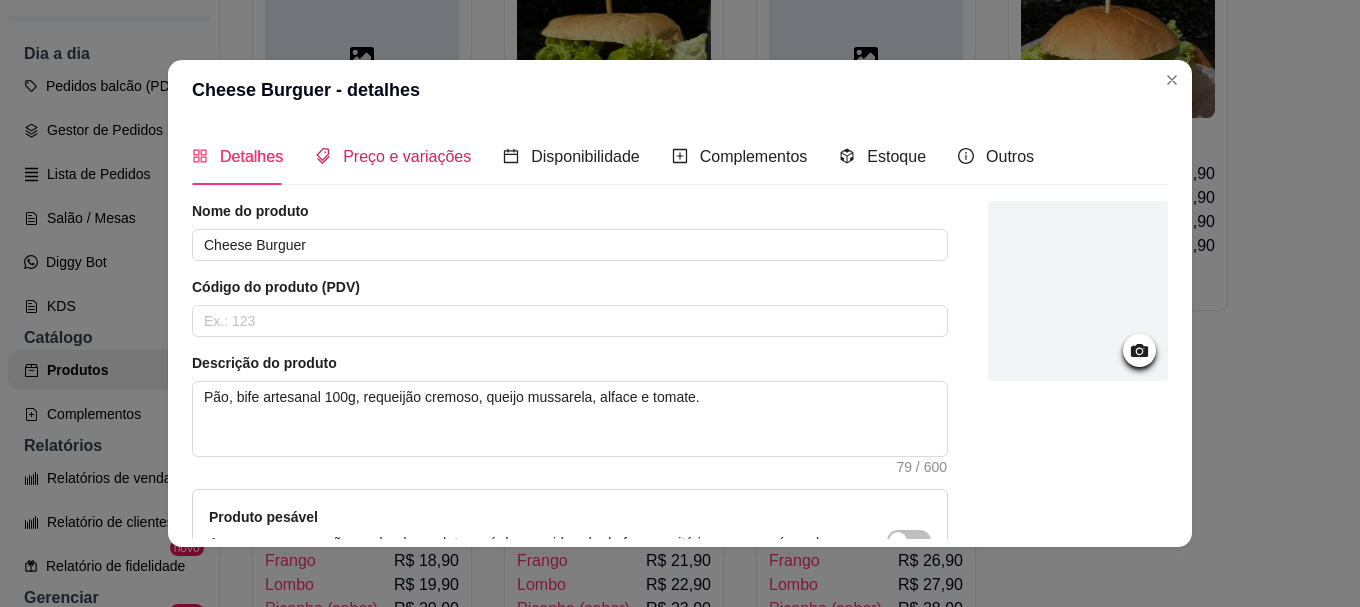 click on "Preço e variações" at bounding box center [407, 156] 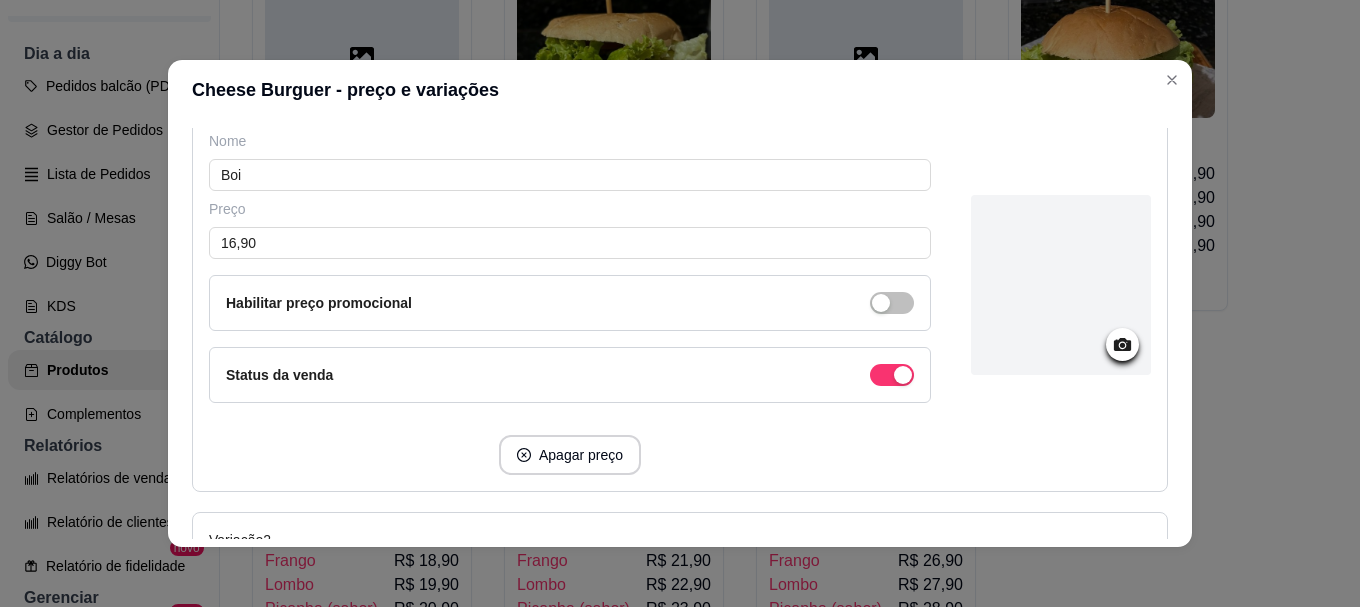scroll, scrollTop: 300, scrollLeft: 0, axis: vertical 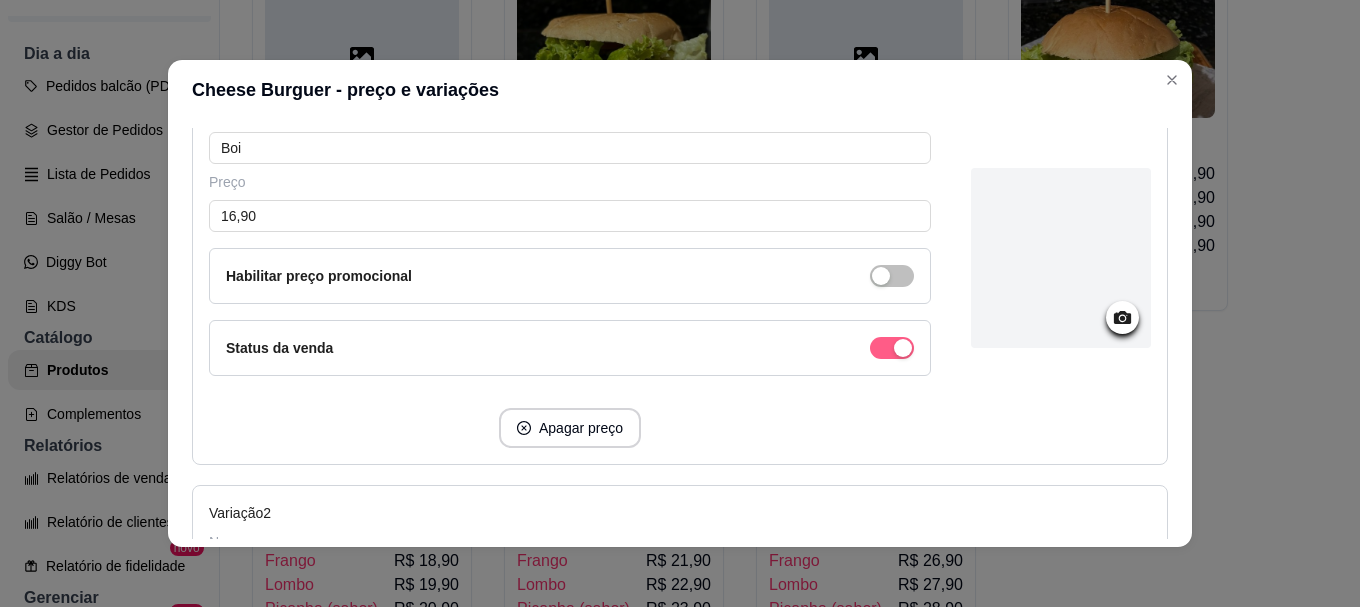 click at bounding box center (892, 348) 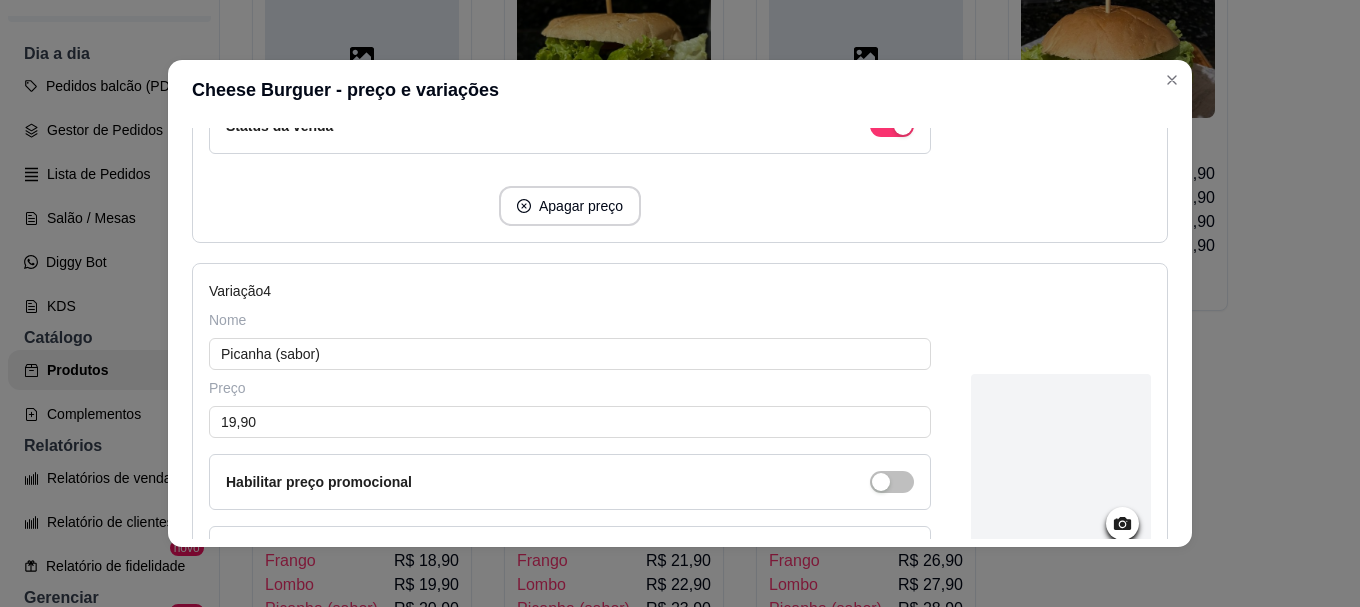 scroll, scrollTop: 1655, scrollLeft: 0, axis: vertical 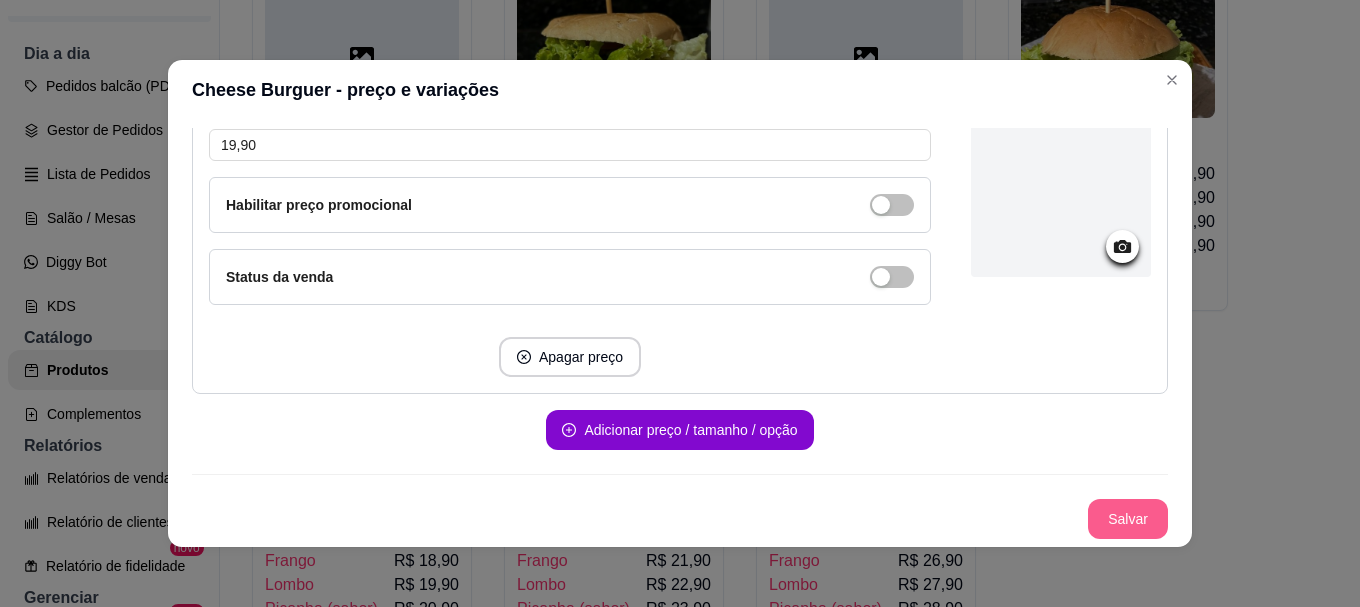 click on "Salvar" at bounding box center (1128, 519) 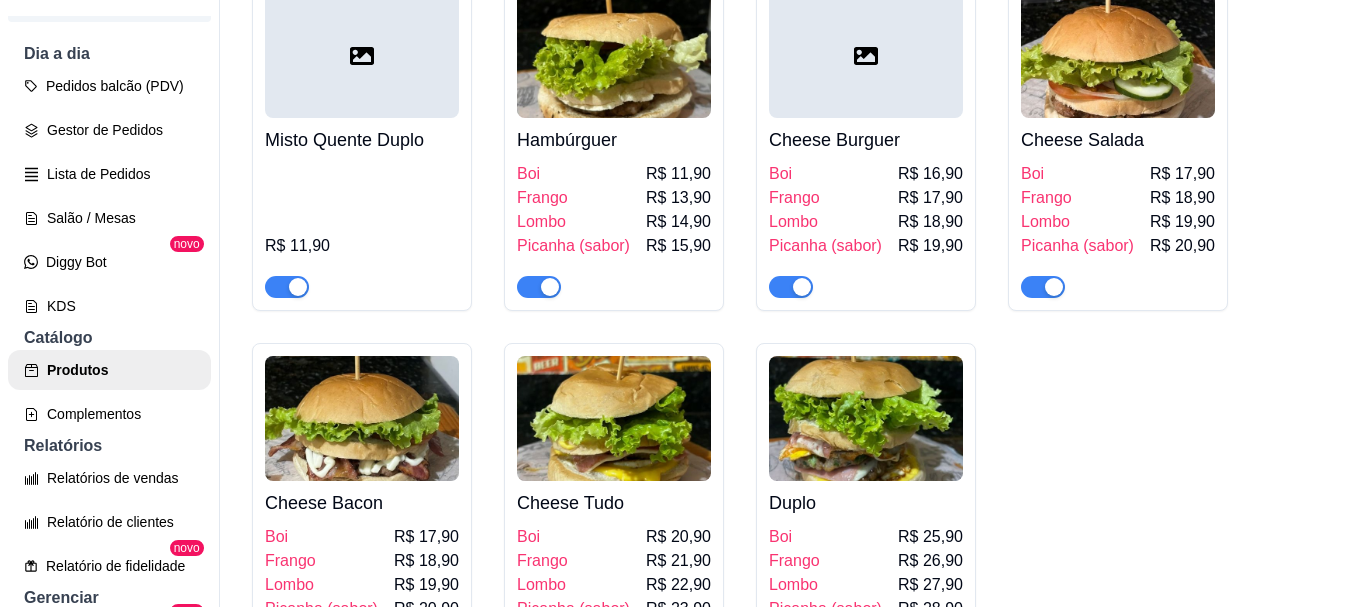 click at bounding box center (1118, 55) 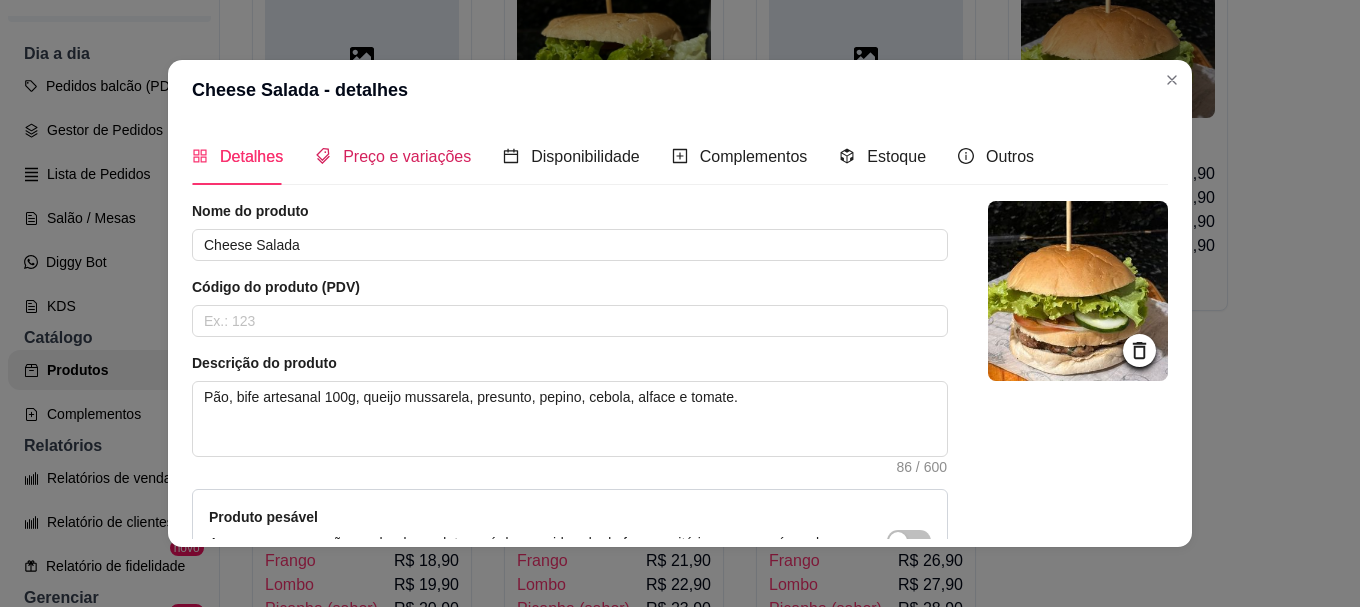 click on "Preço e variações" at bounding box center [407, 156] 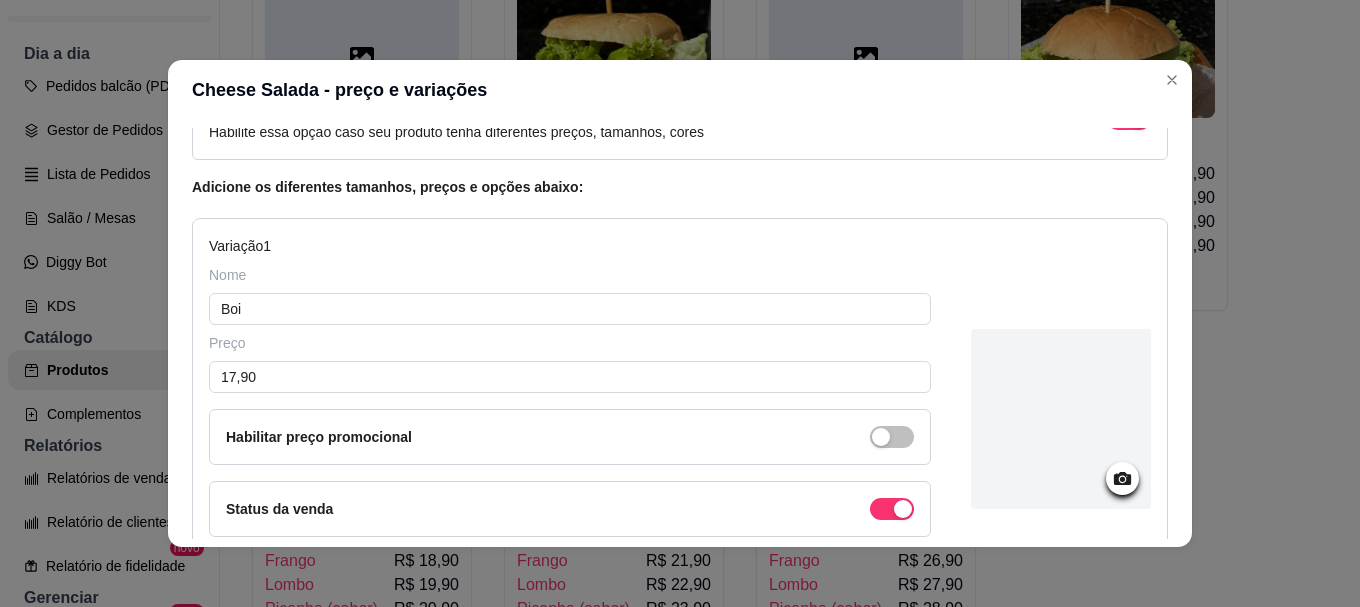 scroll, scrollTop: 400, scrollLeft: 0, axis: vertical 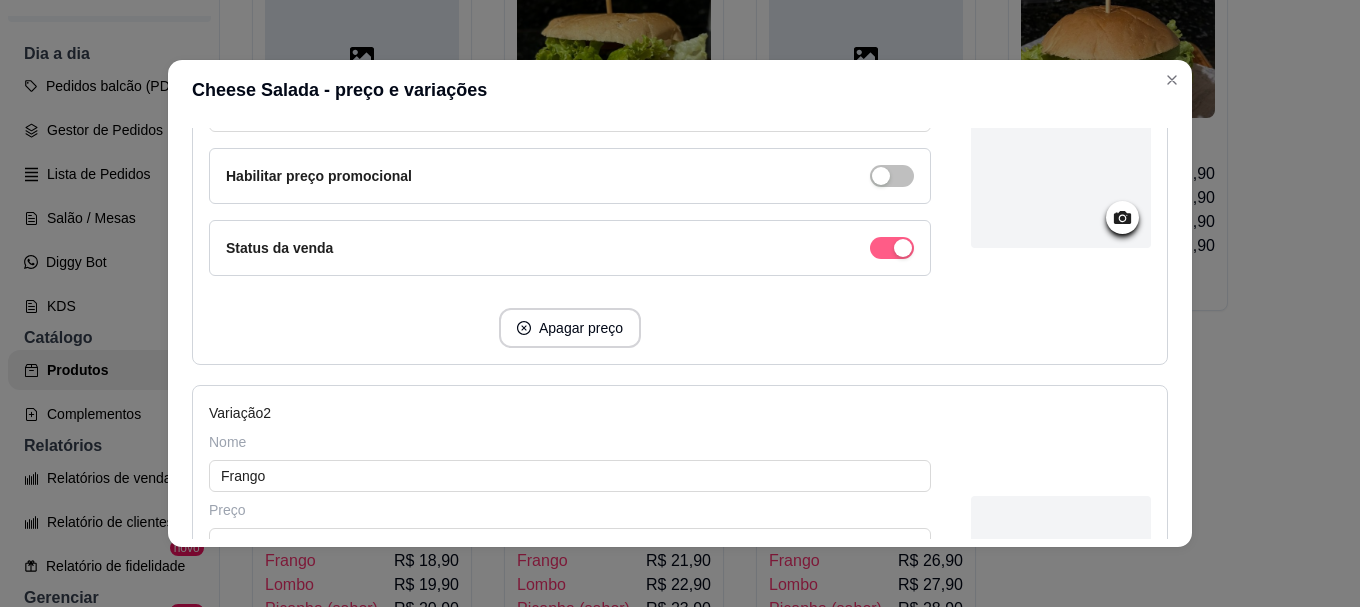 click at bounding box center (903, 248) 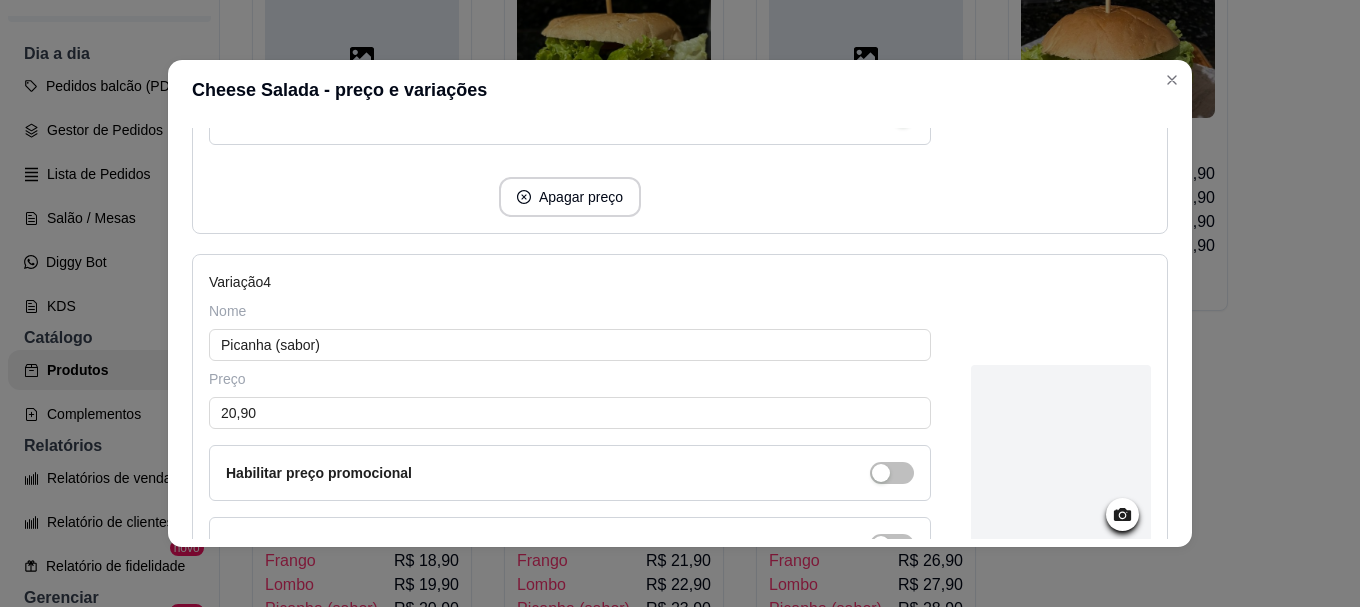 scroll, scrollTop: 1655, scrollLeft: 0, axis: vertical 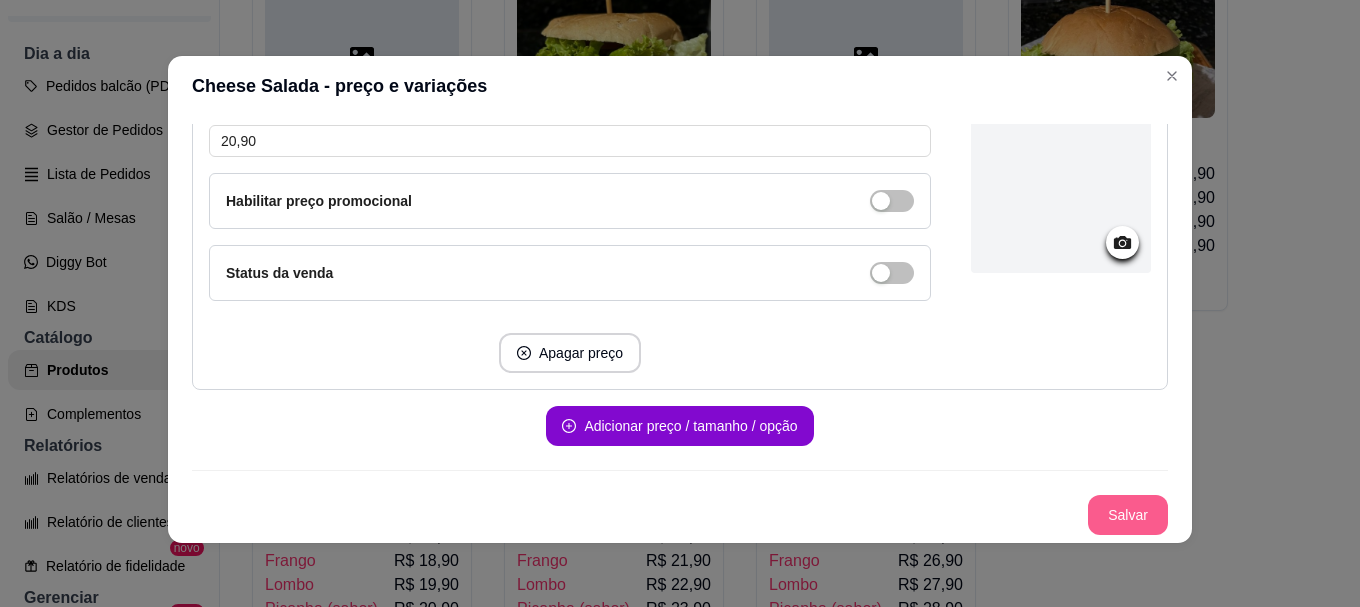 click on "Salvar" at bounding box center (1128, 515) 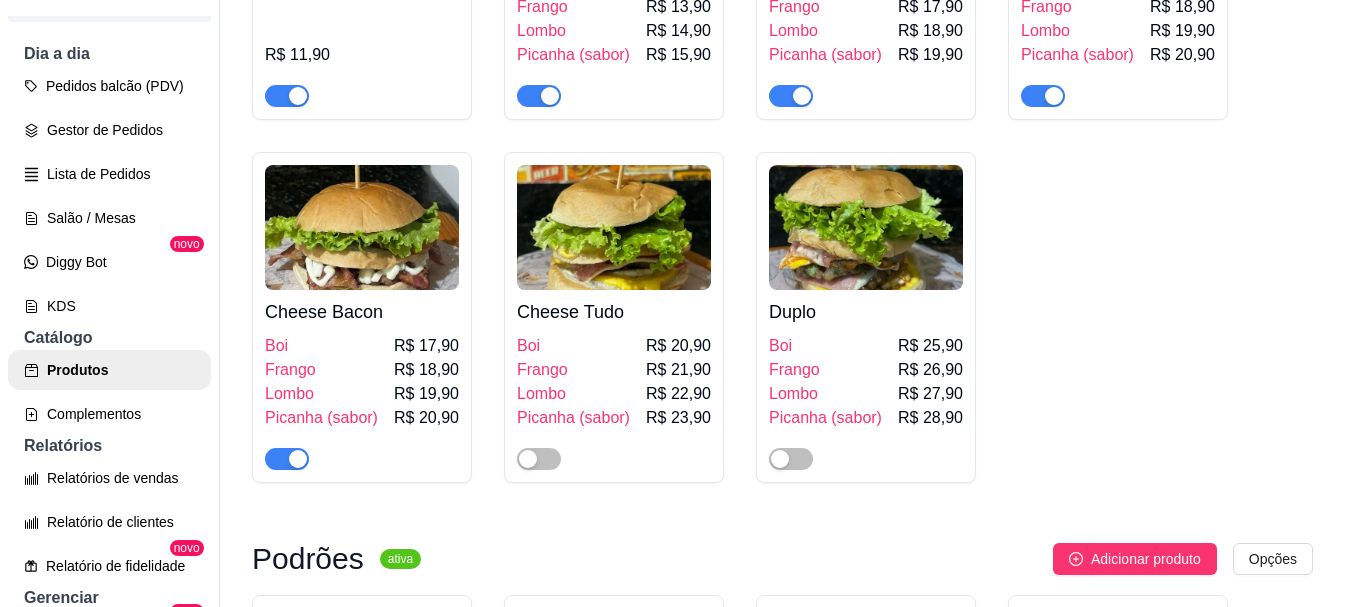 scroll, scrollTop: 1900, scrollLeft: 0, axis: vertical 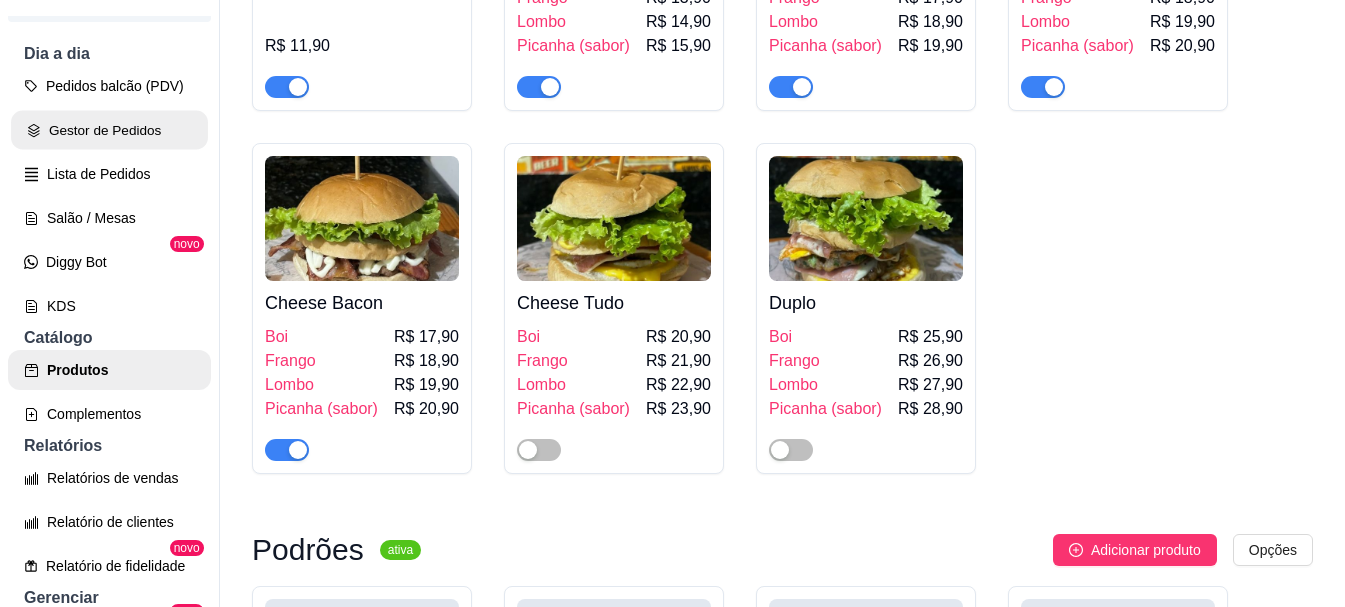 click on "Gestor de Pedidos" at bounding box center [109, 130] 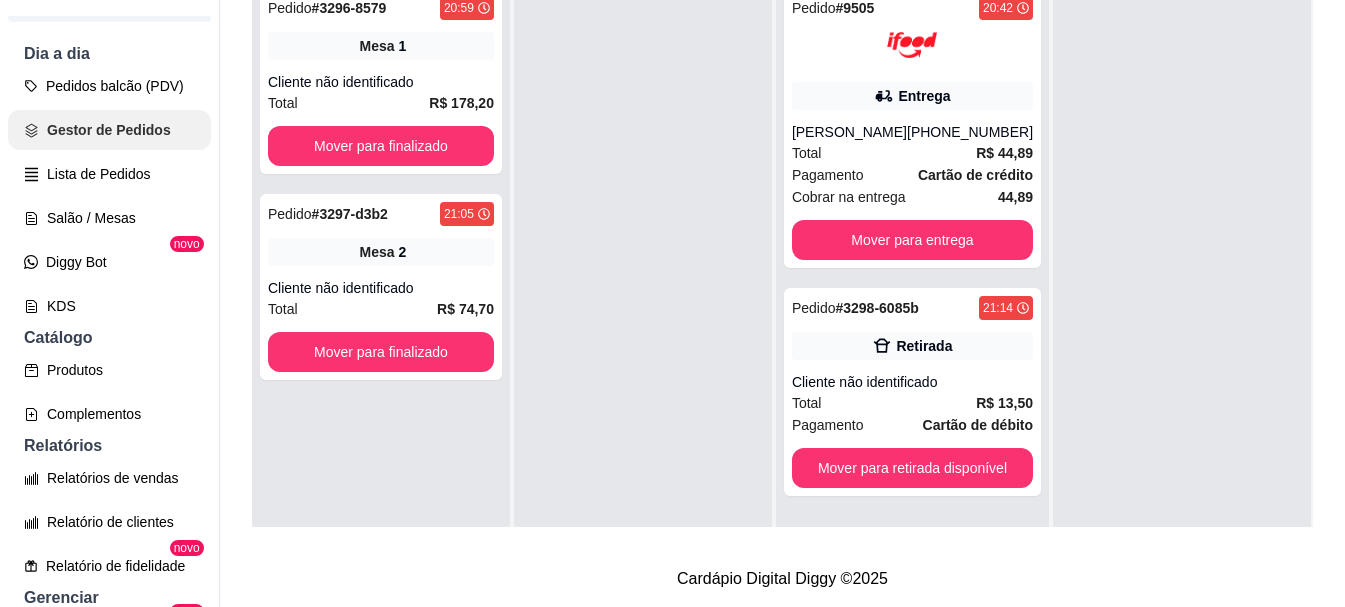 scroll, scrollTop: 0, scrollLeft: 0, axis: both 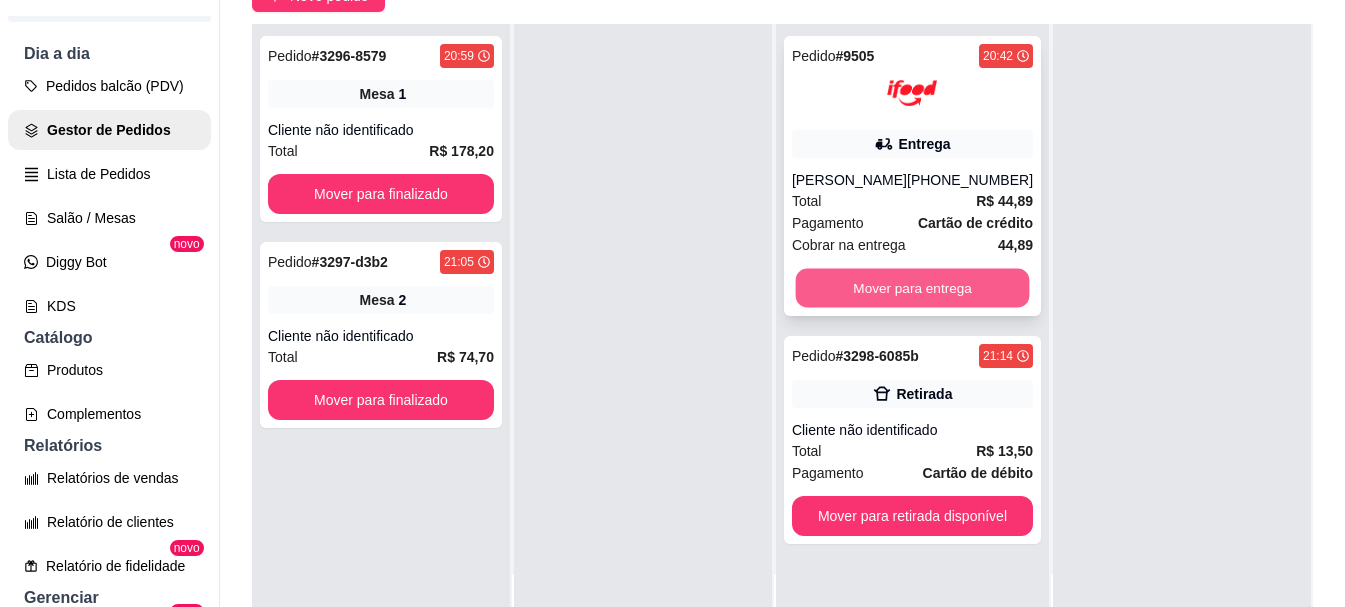 click on "Mover para entrega" at bounding box center [912, 288] 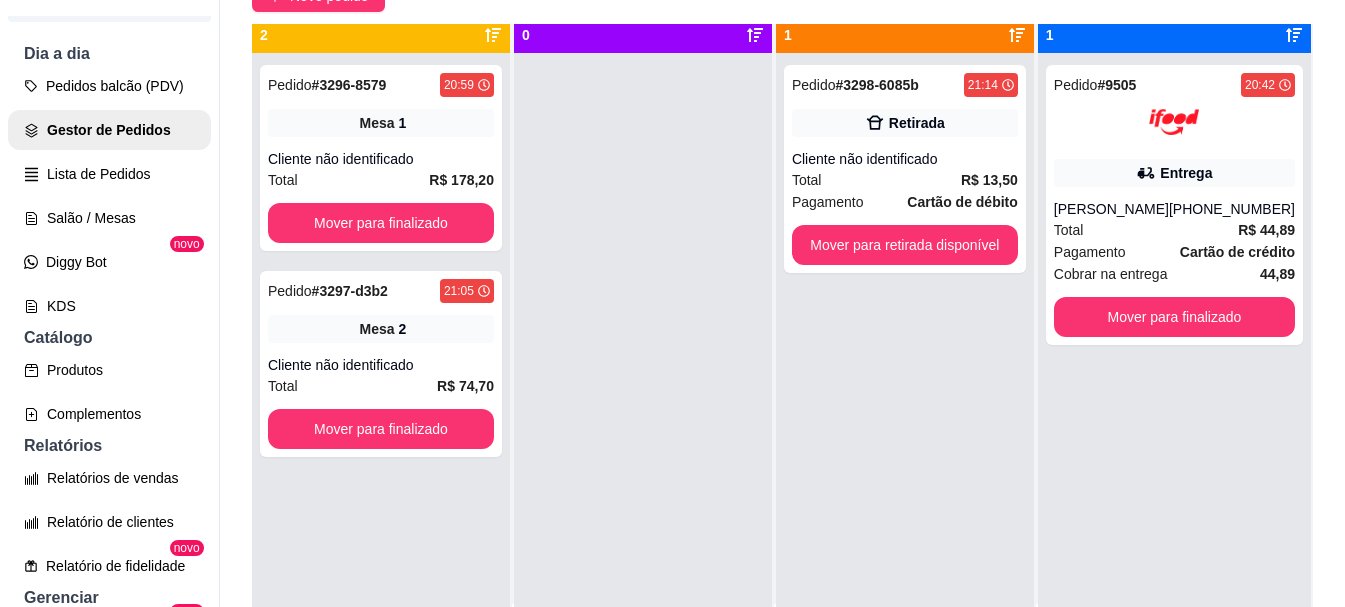 scroll, scrollTop: 0, scrollLeft: 0, axis: both 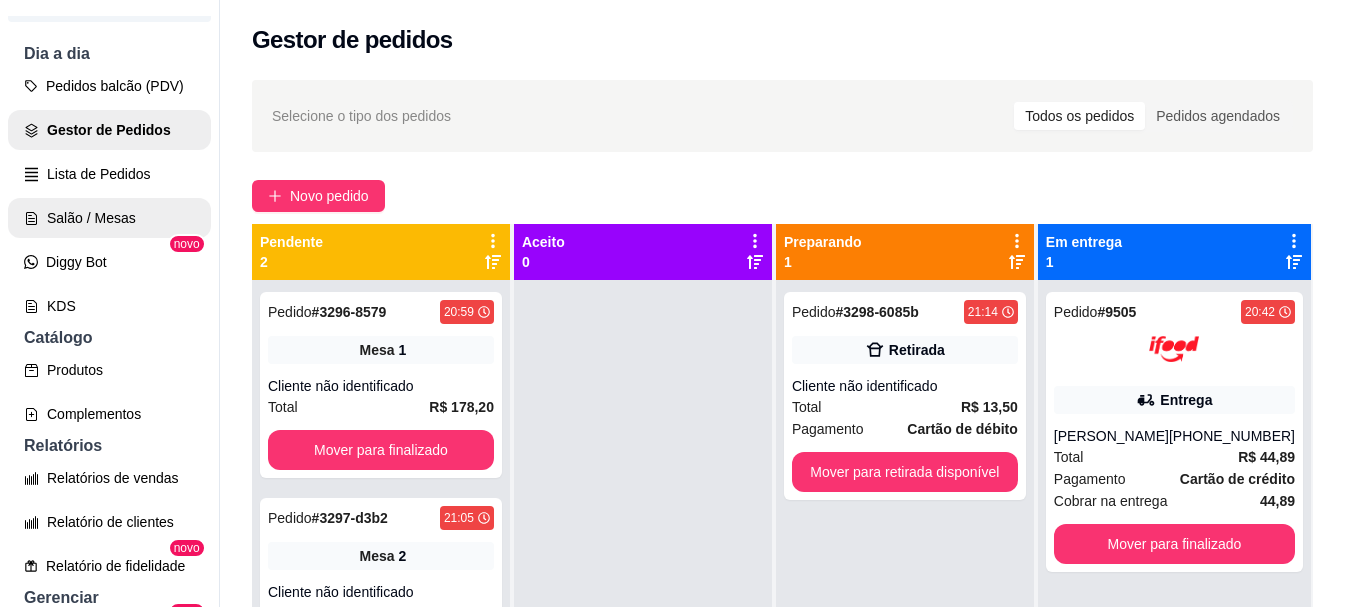 click on "Salão / Mesas" at bounding box center [109, 218] 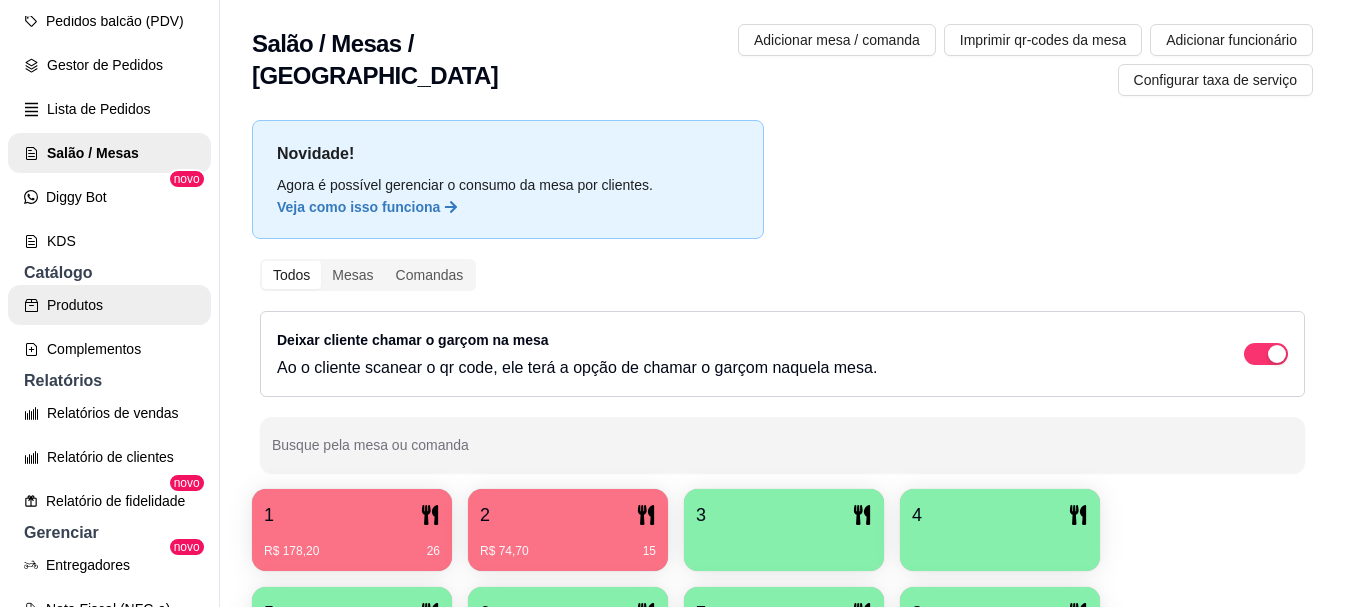 scroll, scrollTop: 300, scrollLeft: 0, axis: vertical 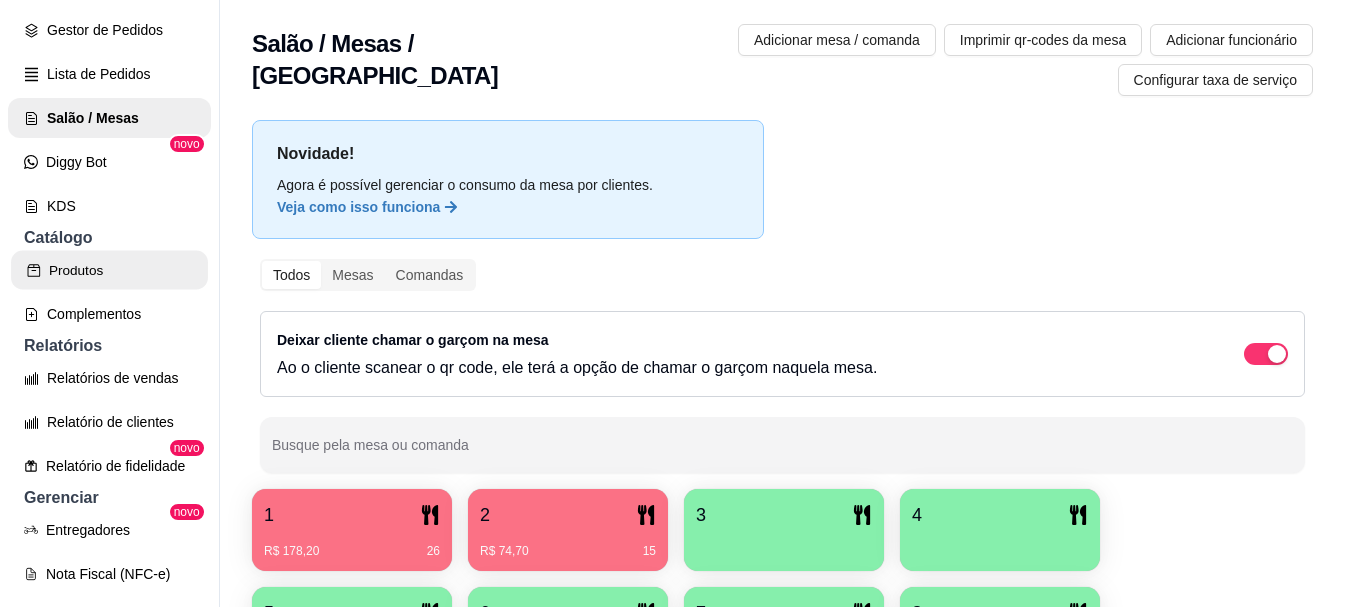 click on "Produtos" at bounding box center [109, 270] 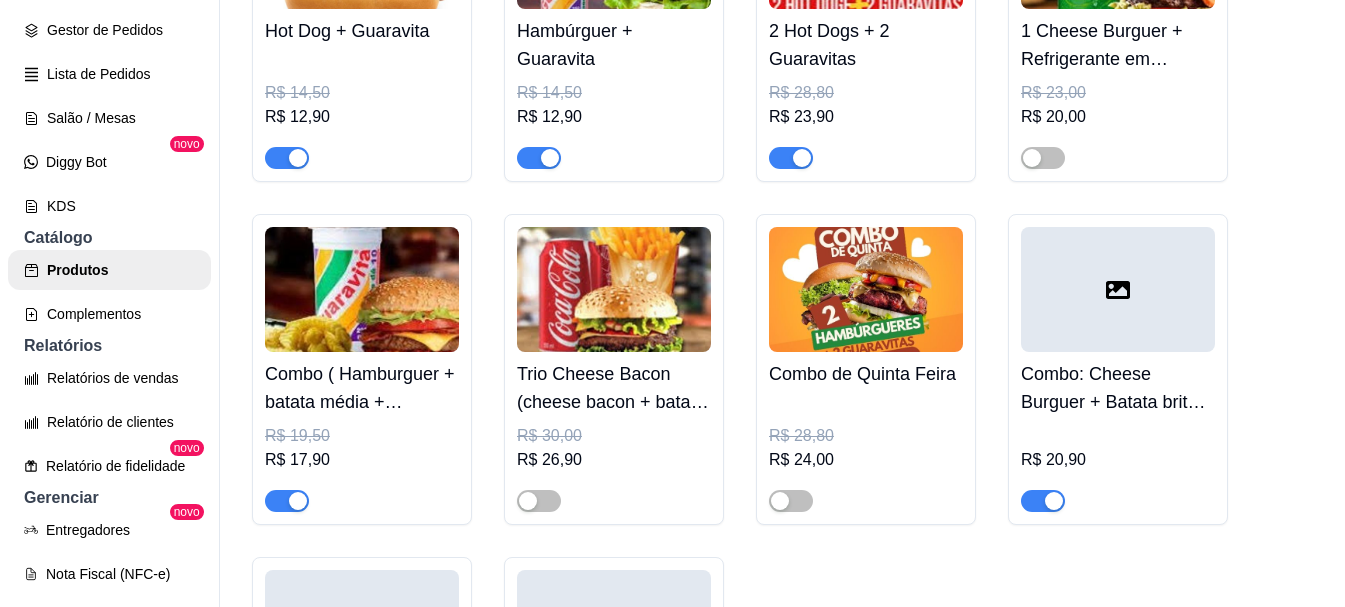 scroll, scrollTop: 500, scrollLeft: 0, axis: vertical 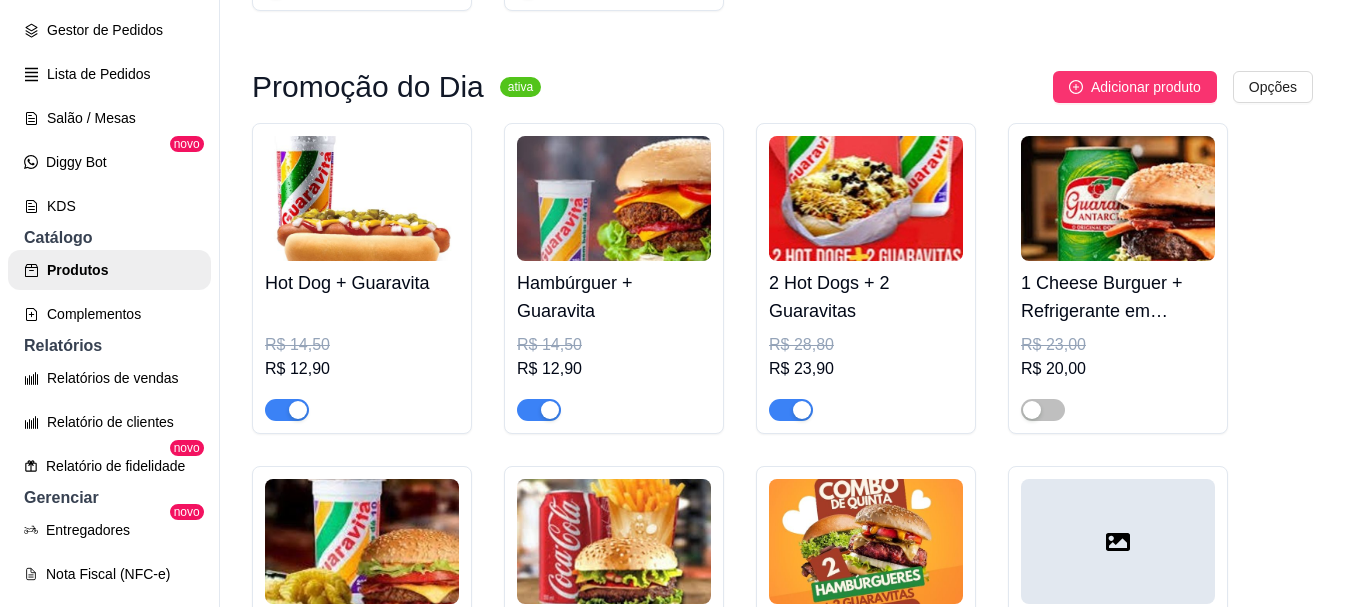 click at bounding box center [539, 410] 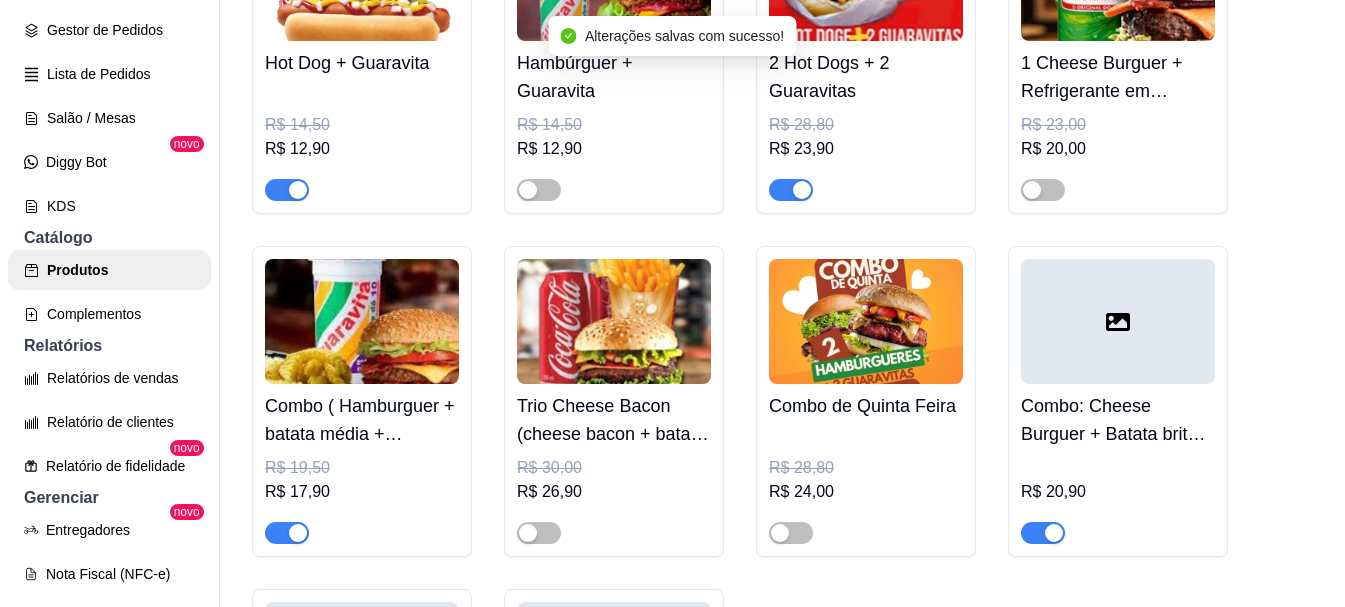 scroll, scrollTop: 800, scrollLeft: 0, axis: vertical 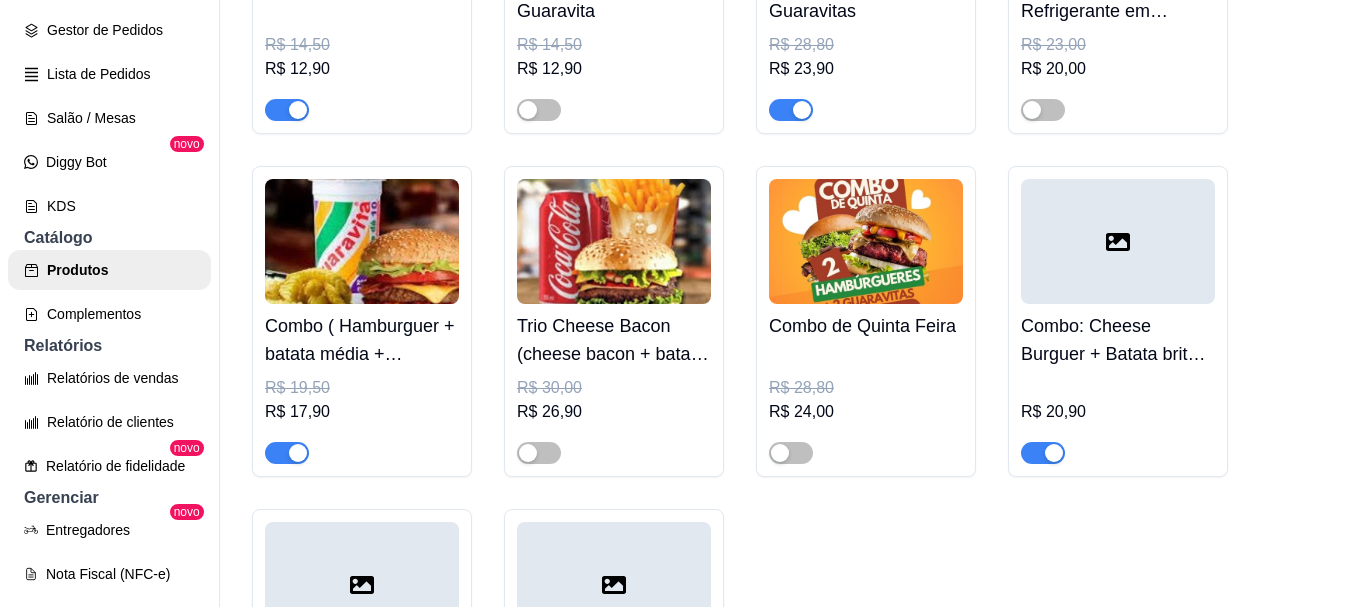 click at bounding box center (287, 453) 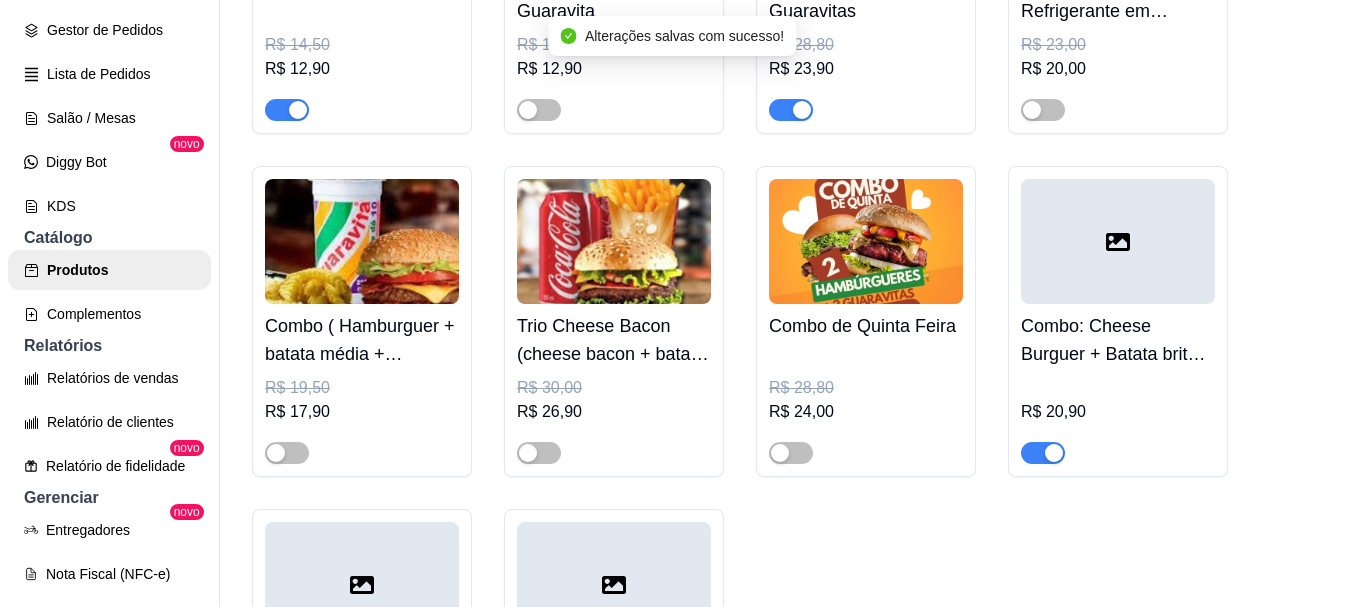 click at bounding box center (1043, 453) 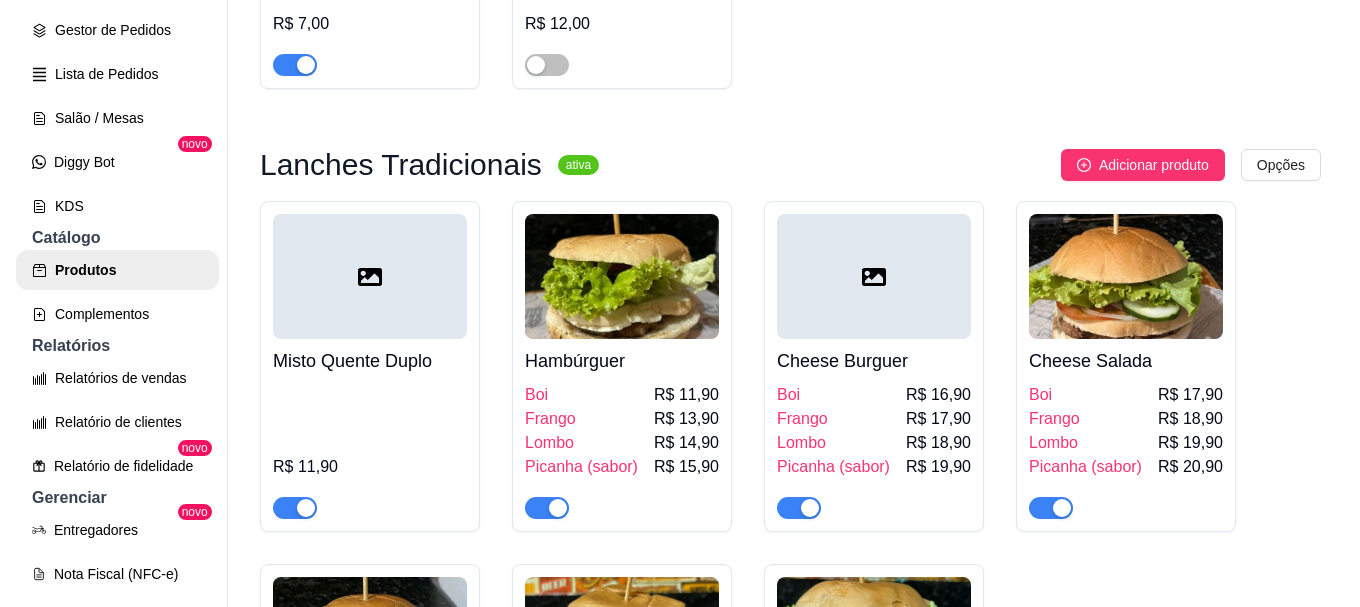 scroll, scrollTop: 1500, scrollLeft: 0, axis: vertical 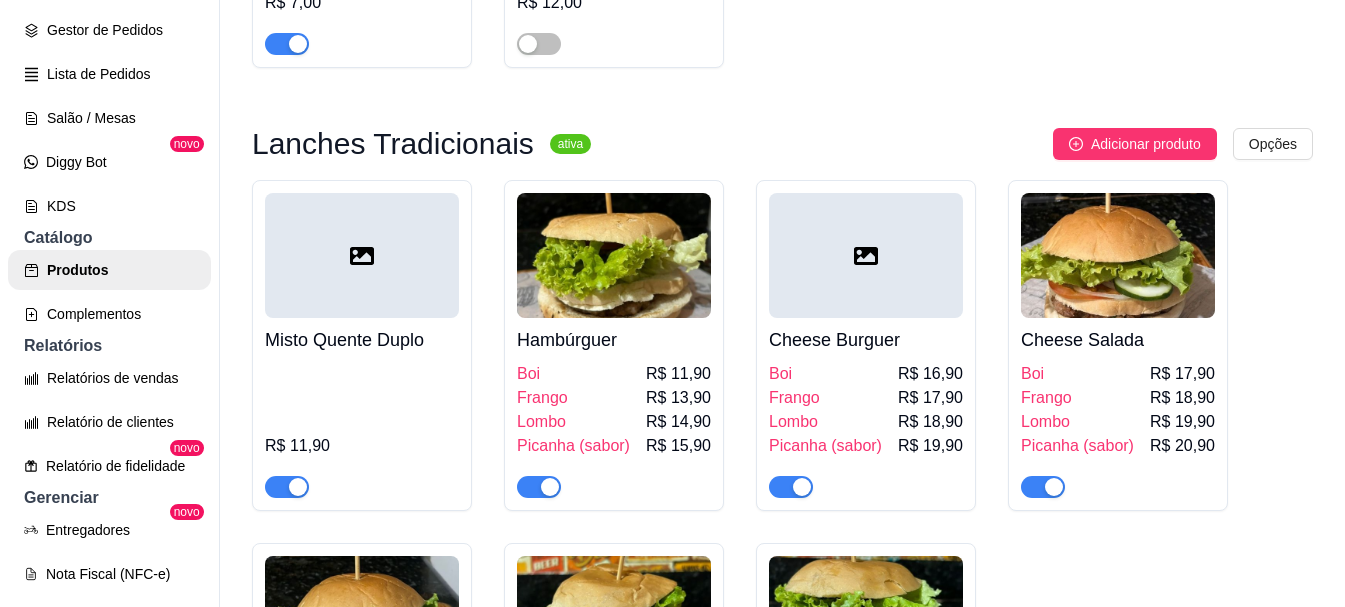 click at bounding box center [614, 255] 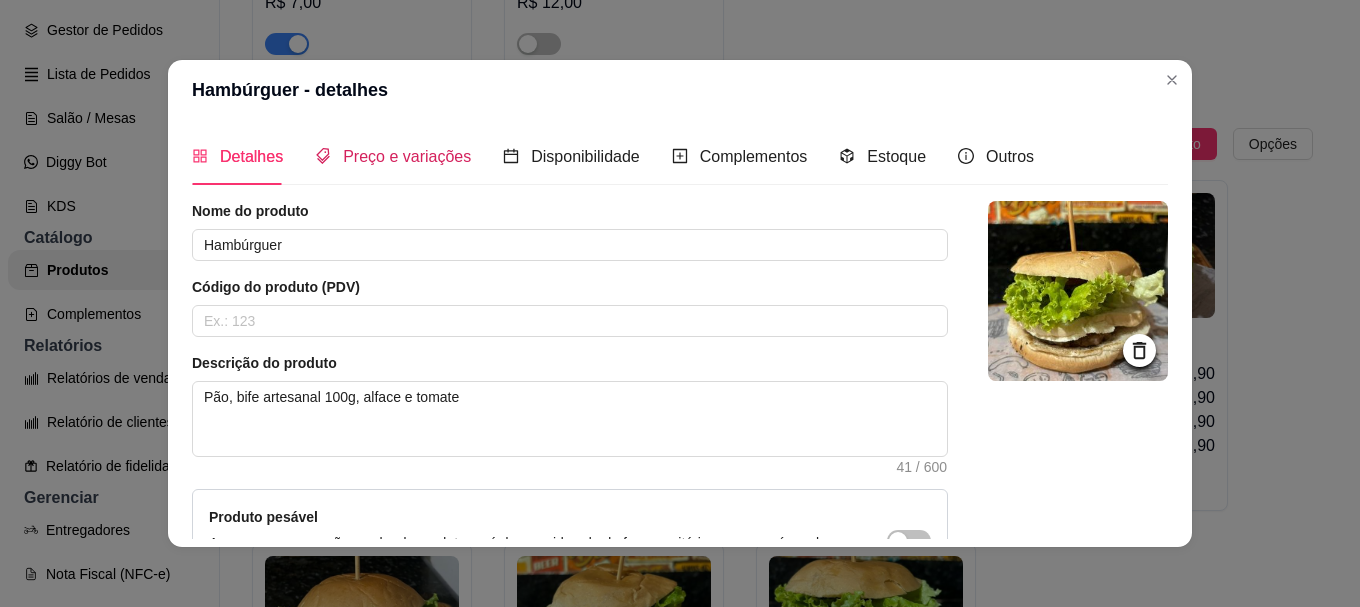 click on "Preço e variações" at bounding box center (407, 156) 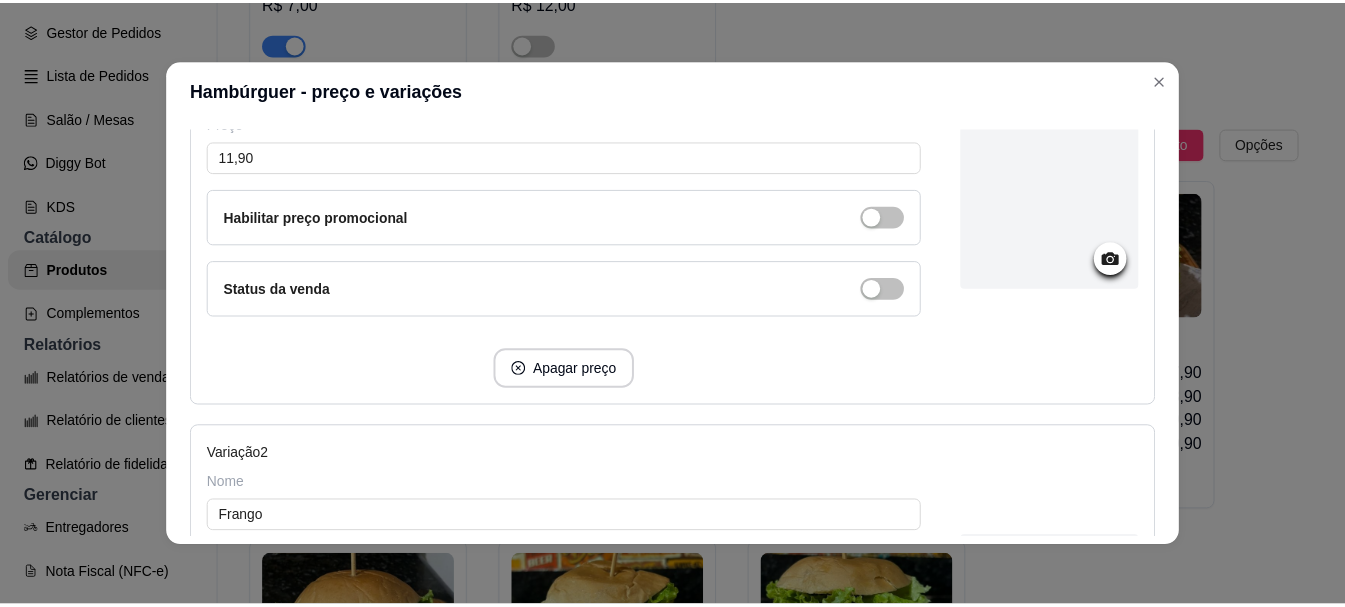 scroll, scrollTop: 400, scrollLeft: 0, axis: vertical 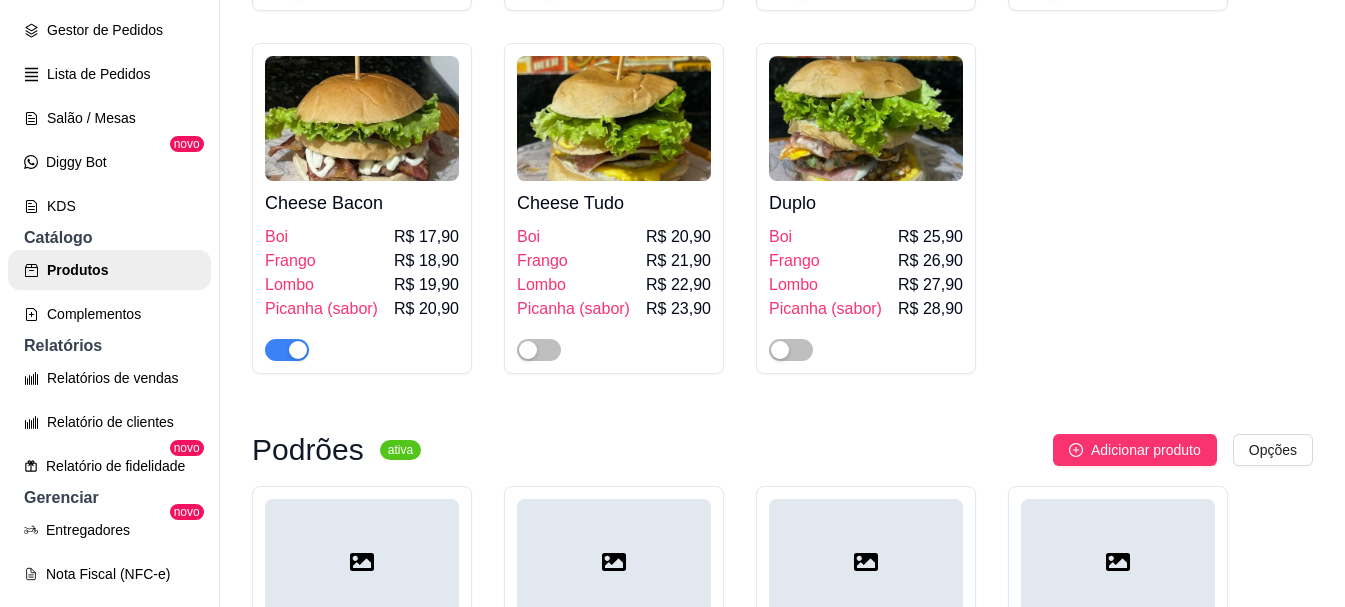 click at bounding box center (362, 118) 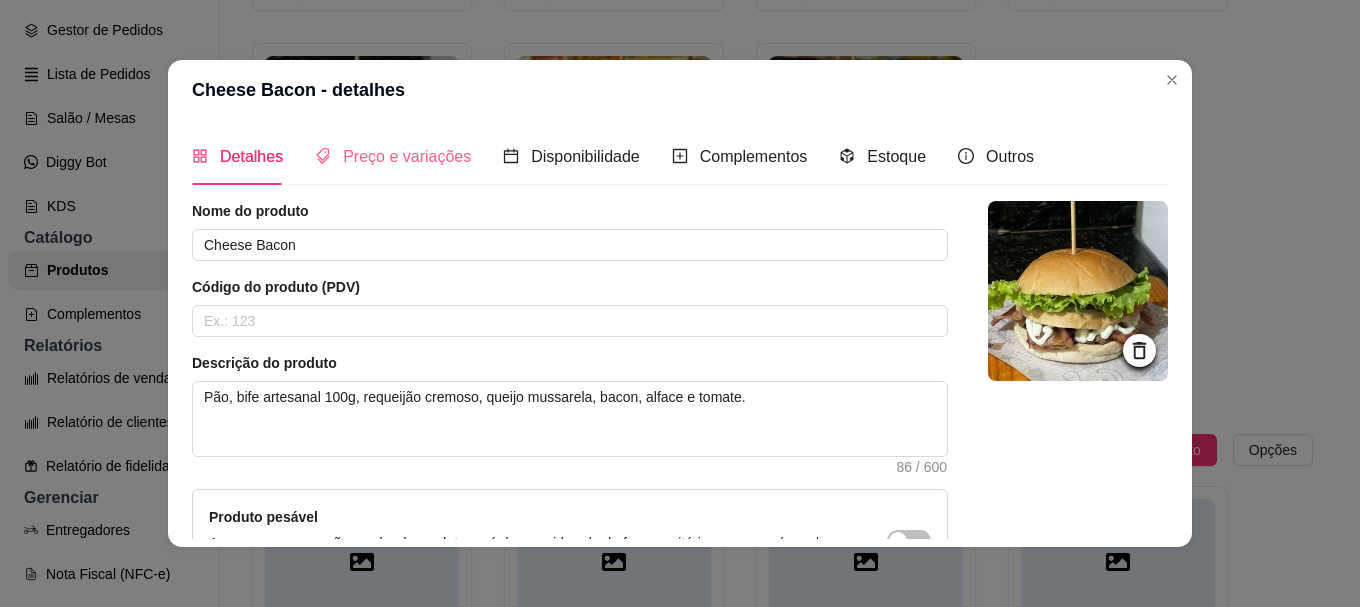 click on "Preço e variações" at bounding box center [393, 156] 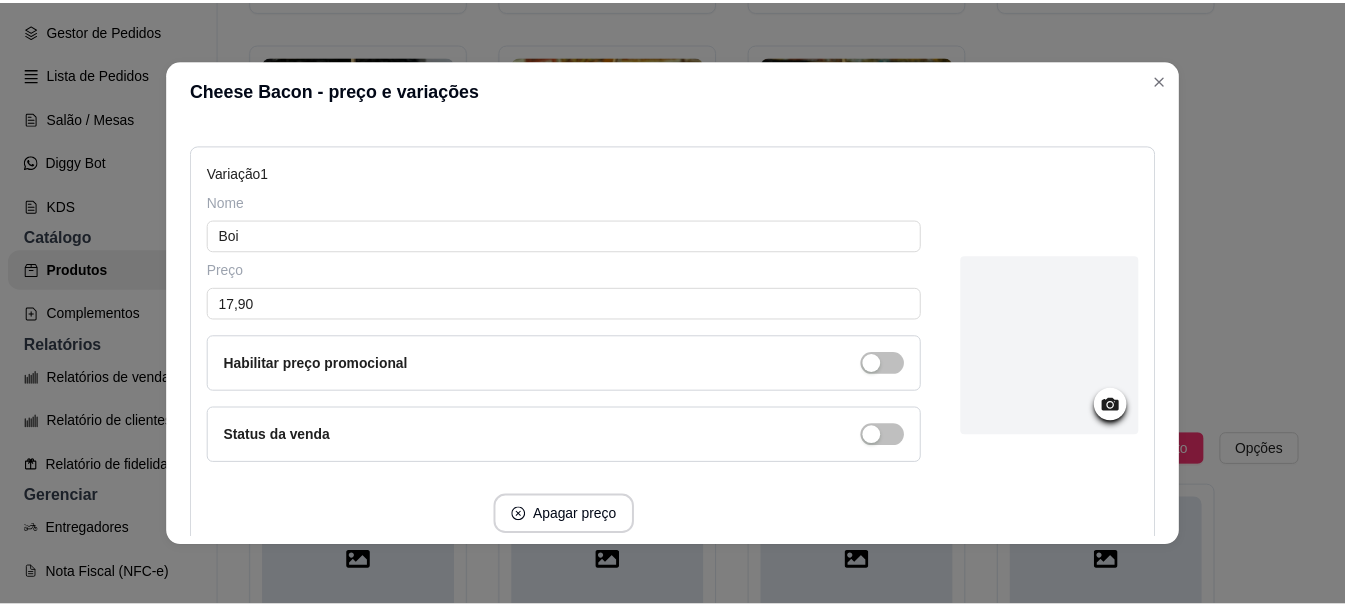 scroll, scrollTop: 0, scrollLeft: 0, axis: both 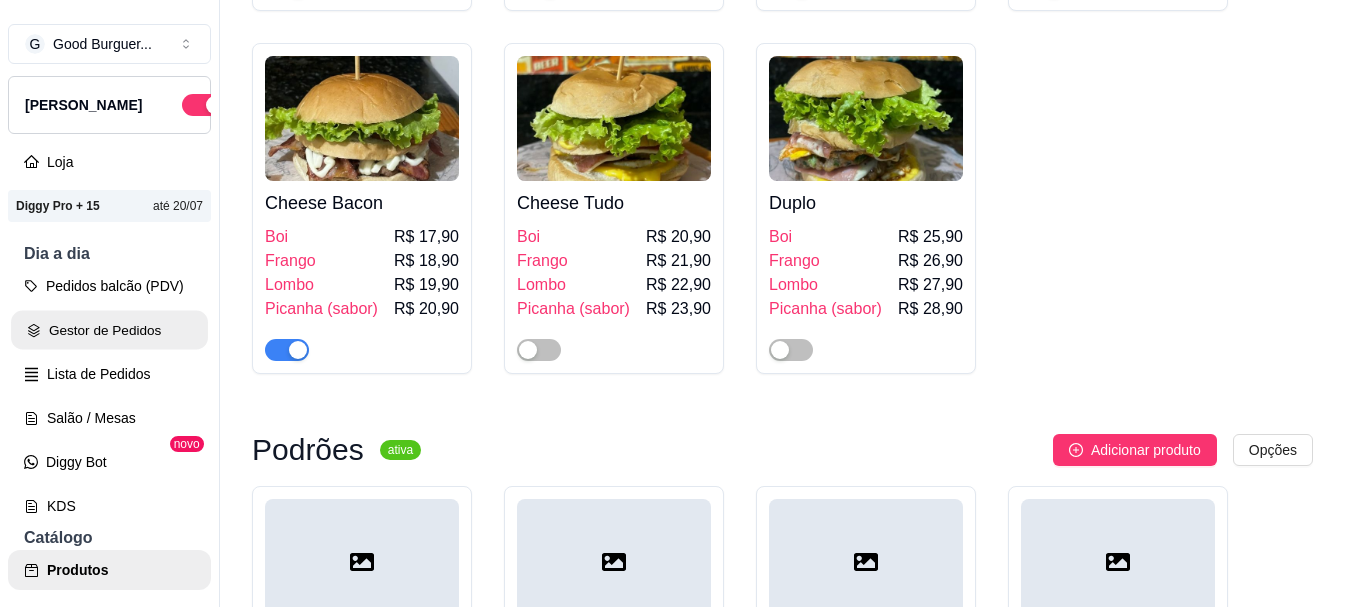 click on "Gestor de Pedidos" at bounding box center [109, 330] 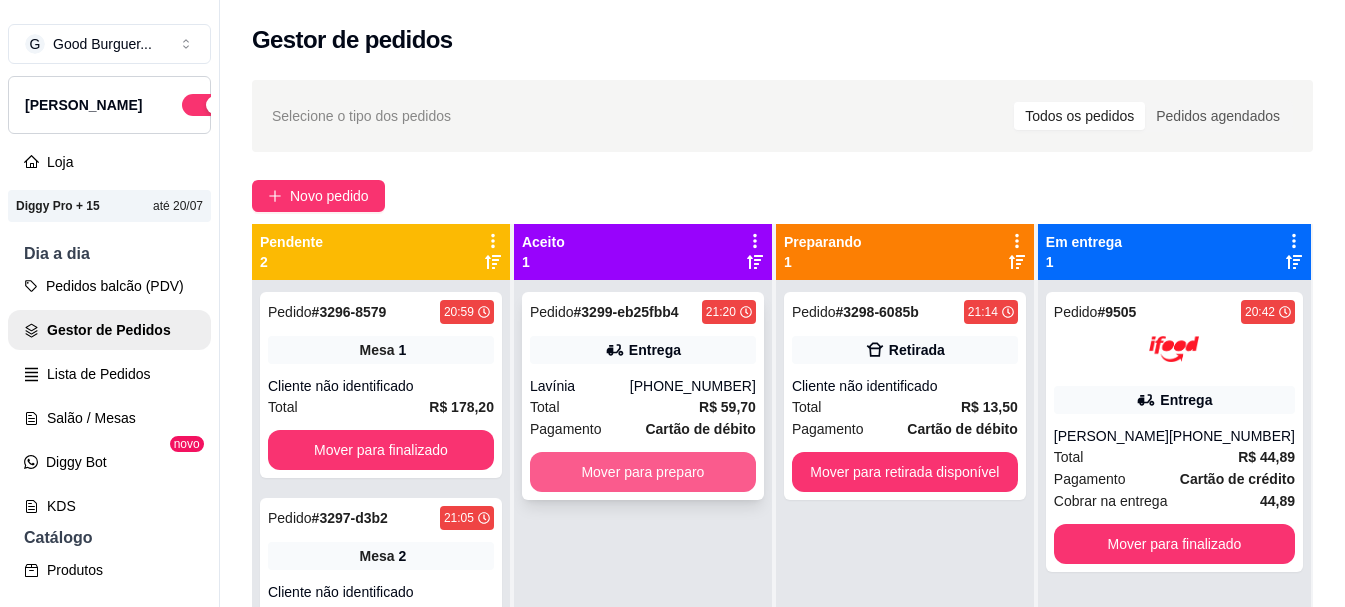 click on "Mover para preparo" at bounding box center [643, 472] 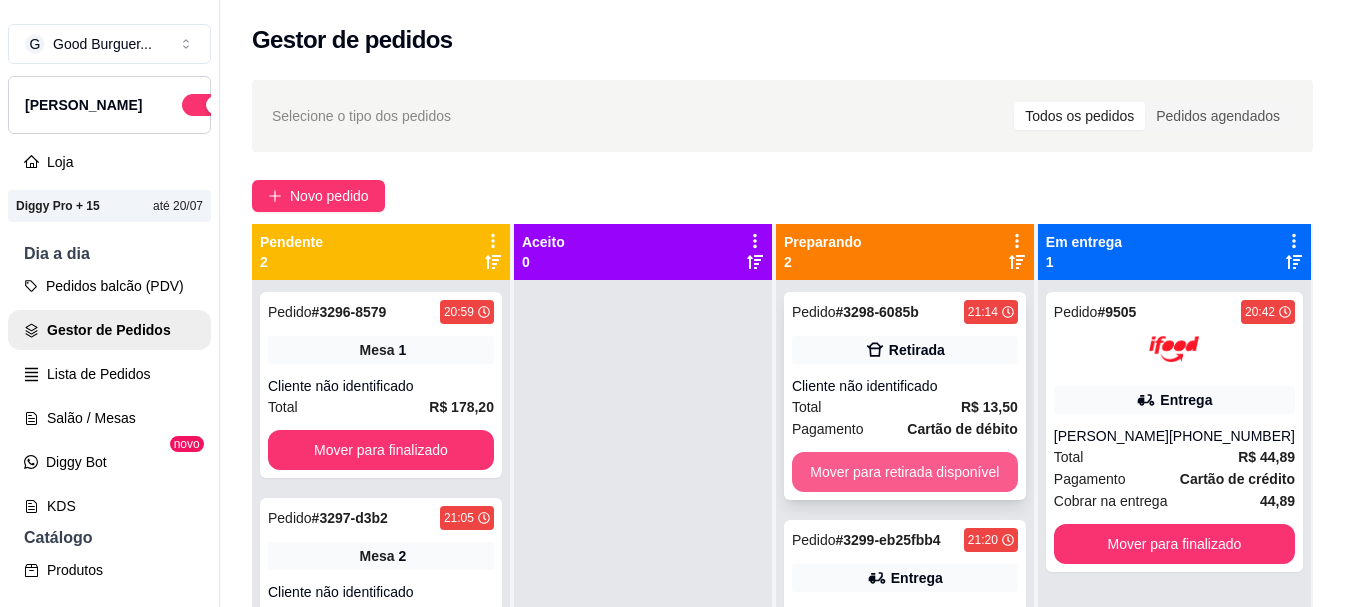 click on "Mover para retirada disponível" at bounding box center [905, 472] 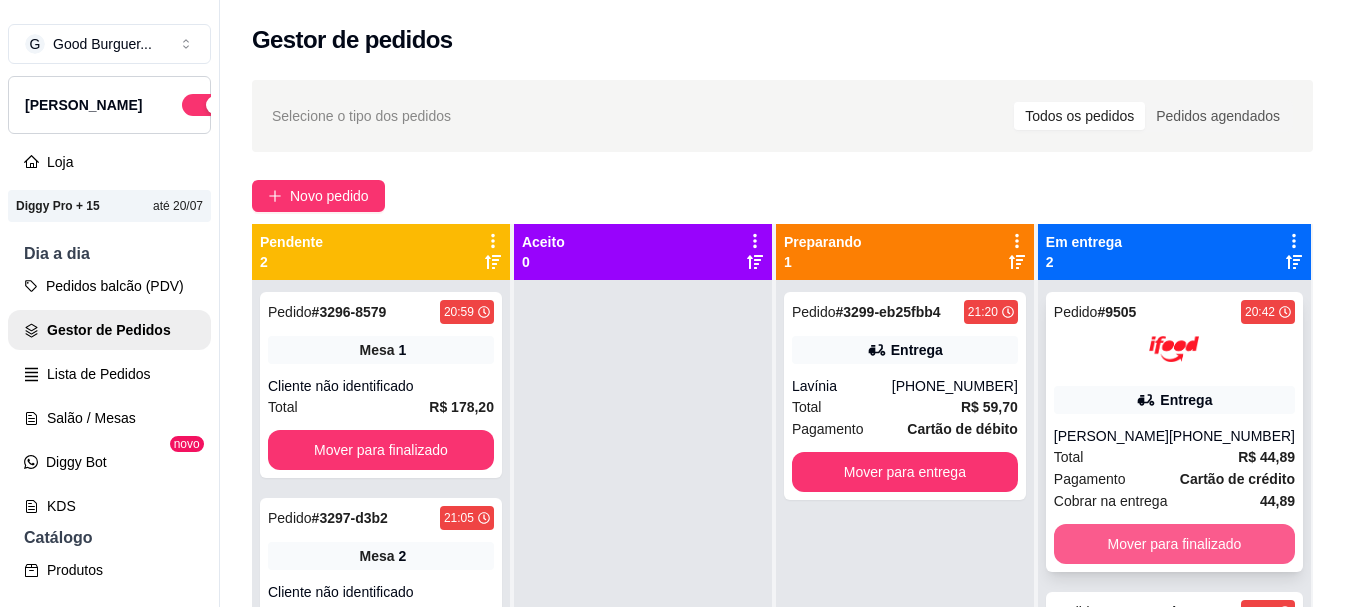 click on "Mover para finalizado" at bounding box center (1174, 544) 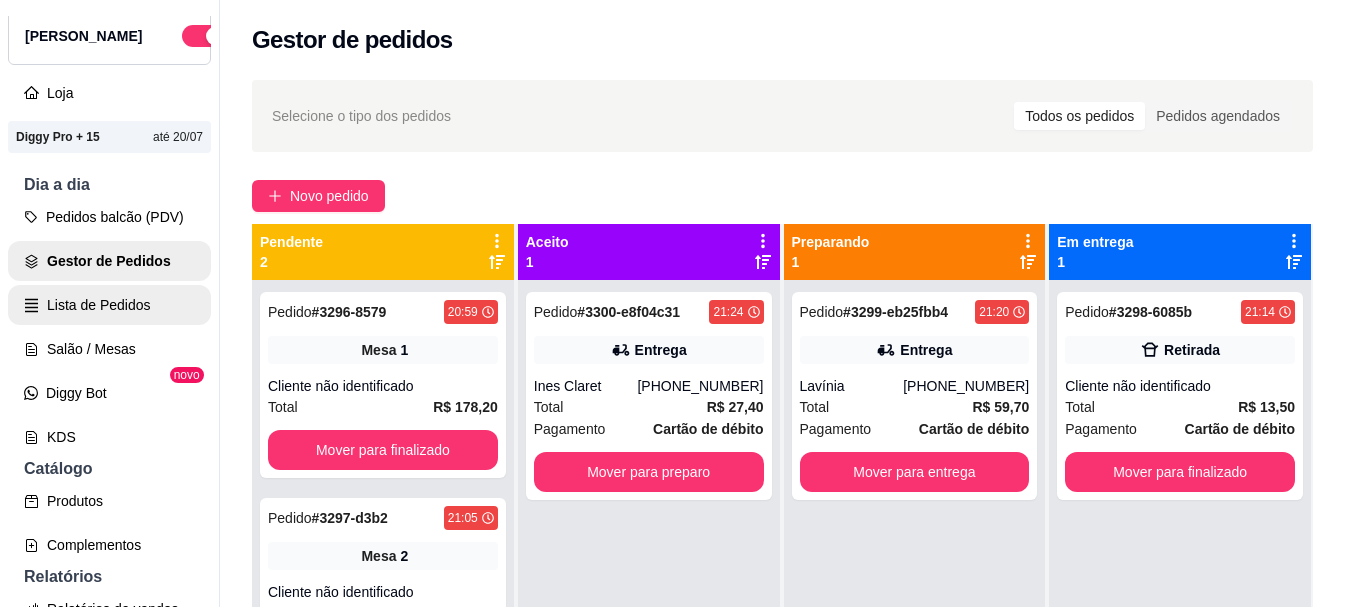 scroll, scrollTop: 100, scrollLeft: 0, axis: vertical 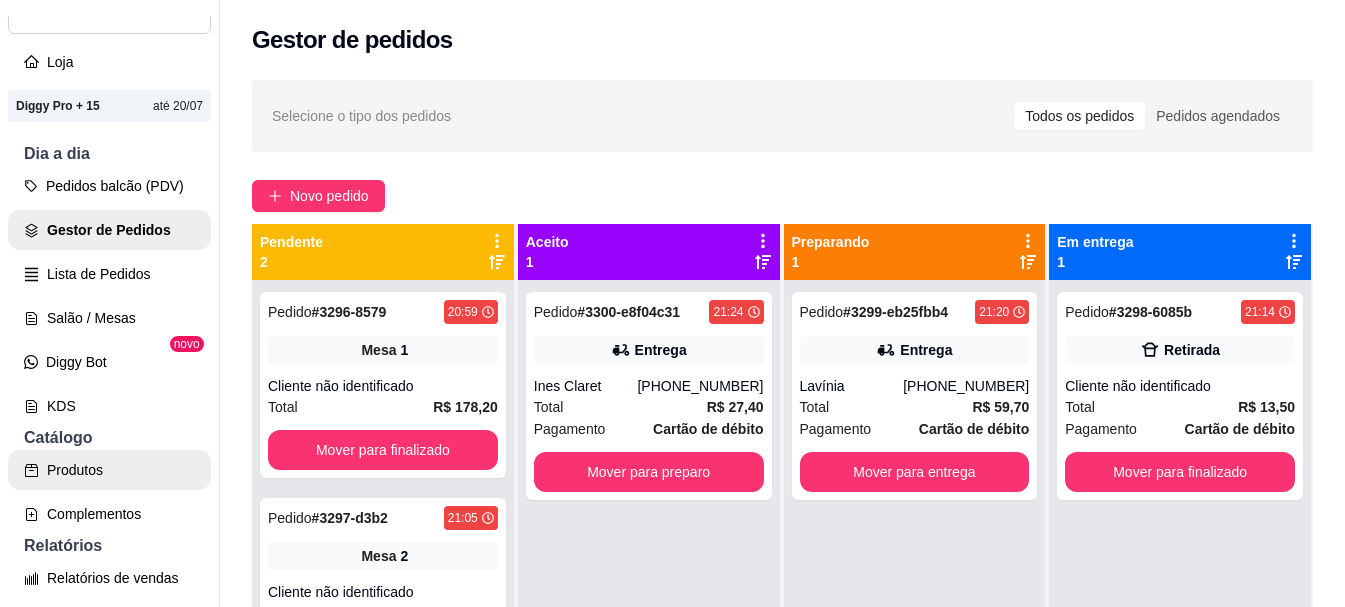click on "Produtos" at bounding box center [109, 470] 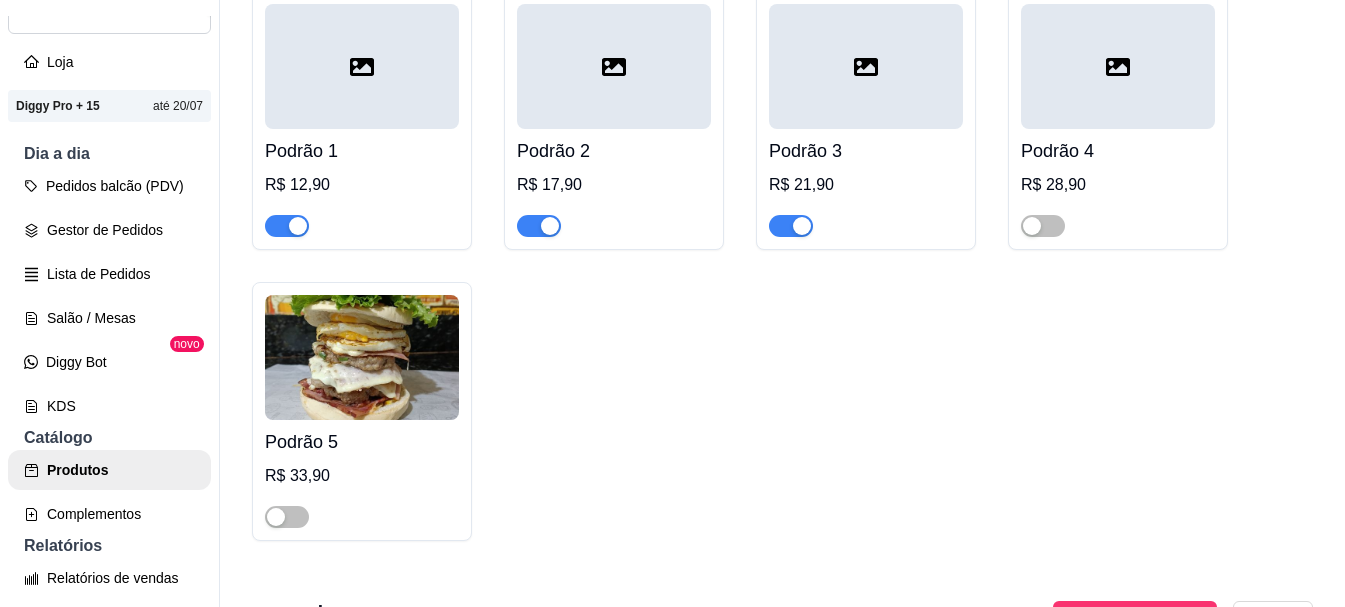 scroll, scrollTop: 2500, scrollLeft: 0, axis: vertical 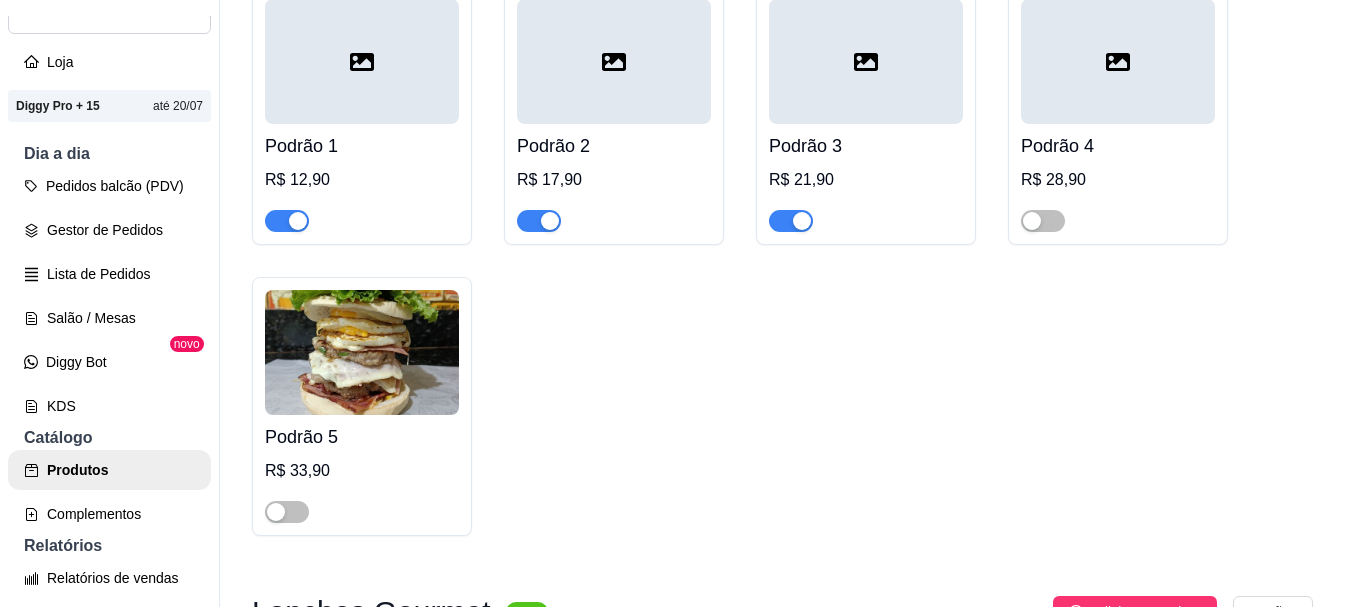 click at bounding box center [287, 221] 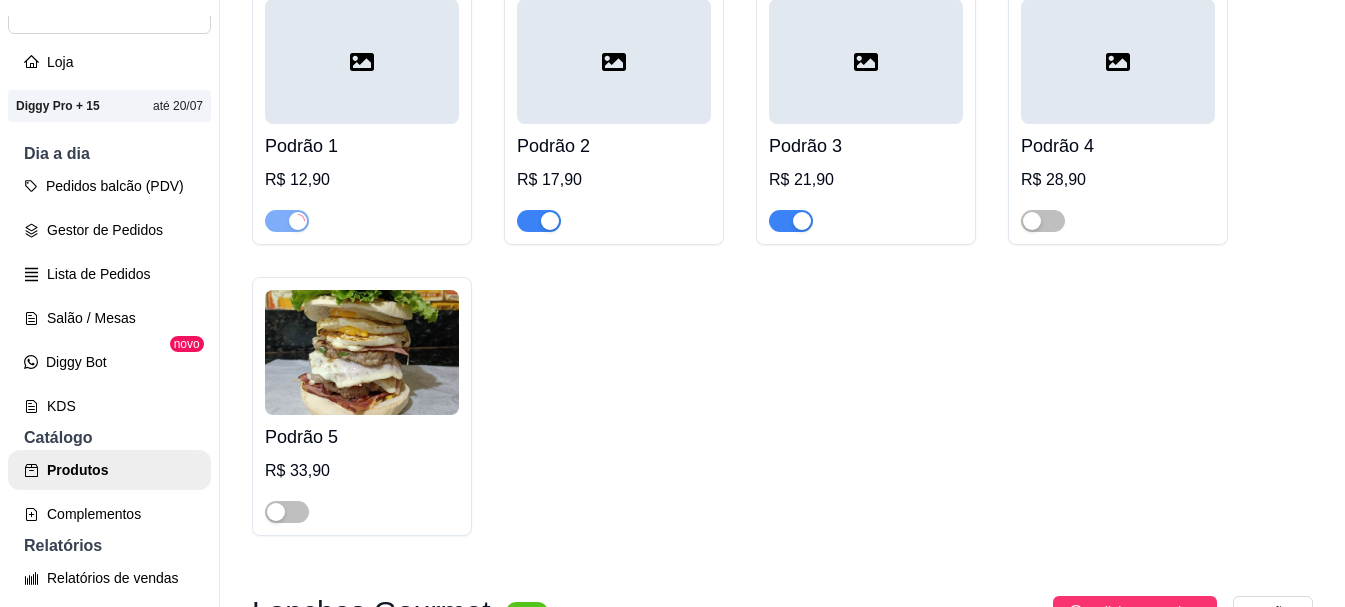 click at bounding box center (539, 221) 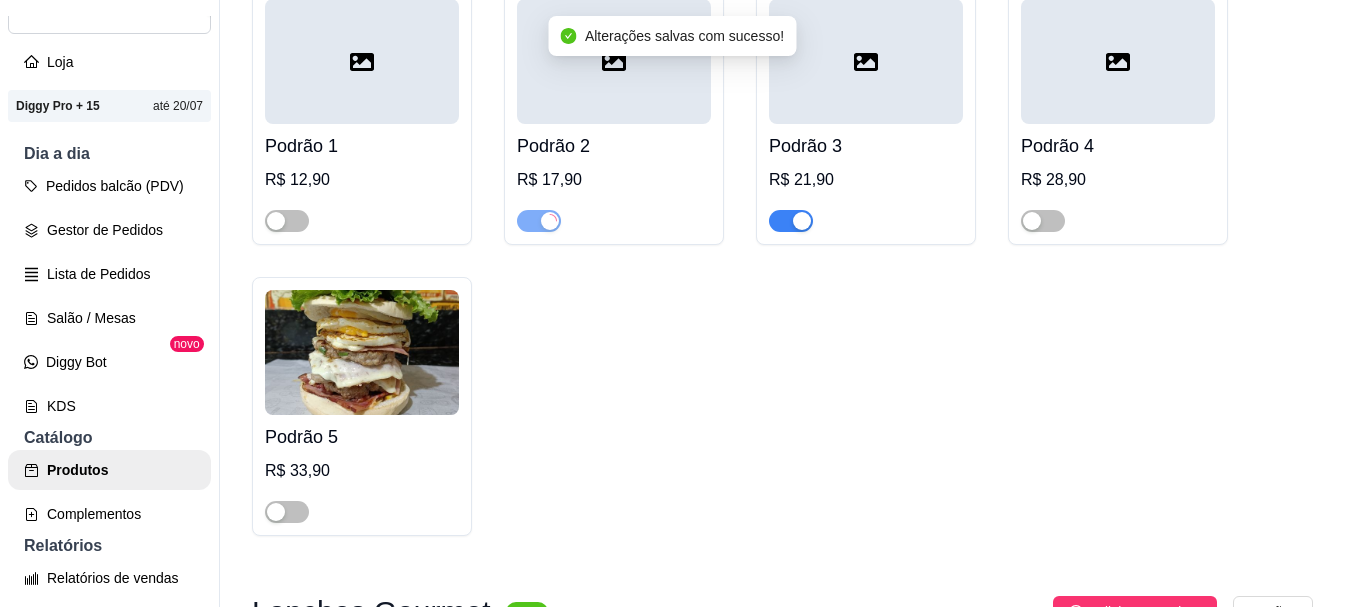 click at bounding box center (791, 221) 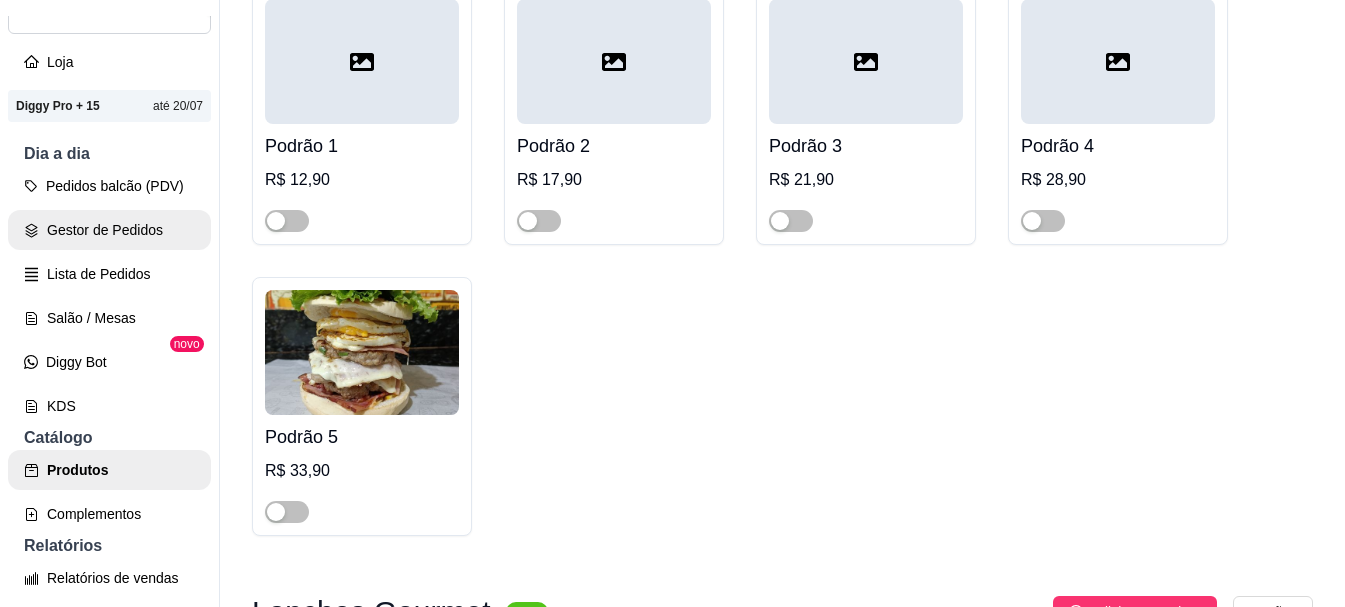 click on "Gestor de Pedidos" at bounding box center [109, 230] 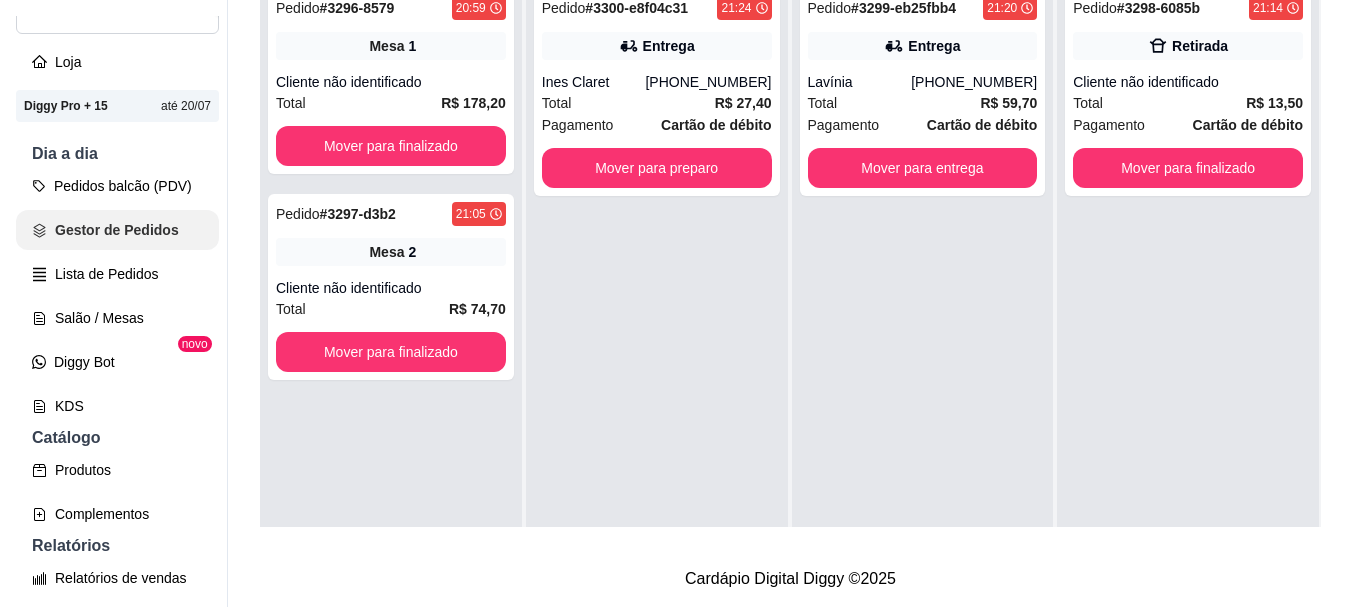 scroll, scrollTop: 0, scrollLeft: 0, axis: both 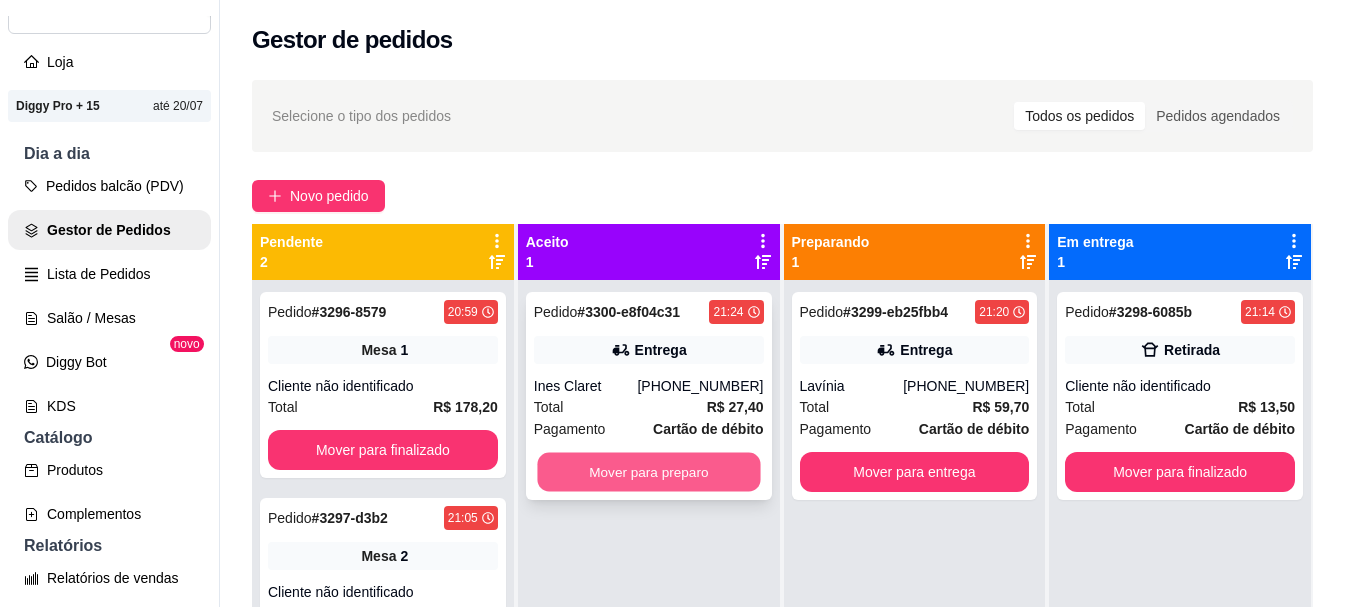 click on "Mover para preparo" at bounding box center (648, 472) 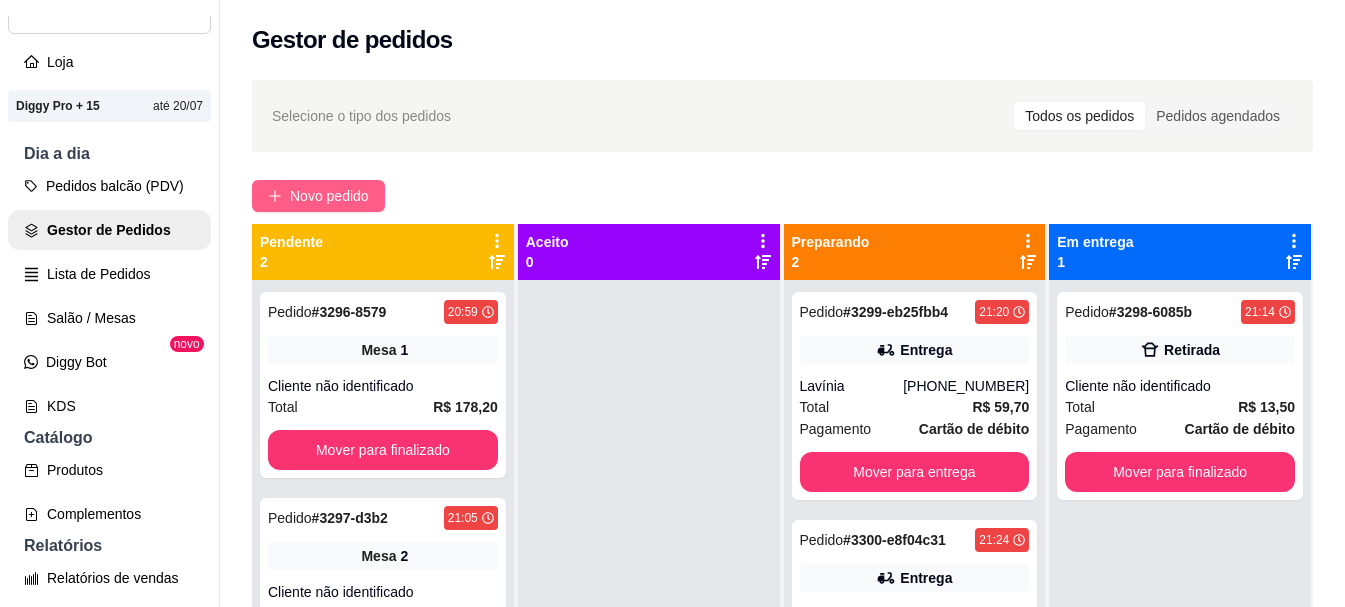 click on "Novo pedido" at bounding box center (329, 196) 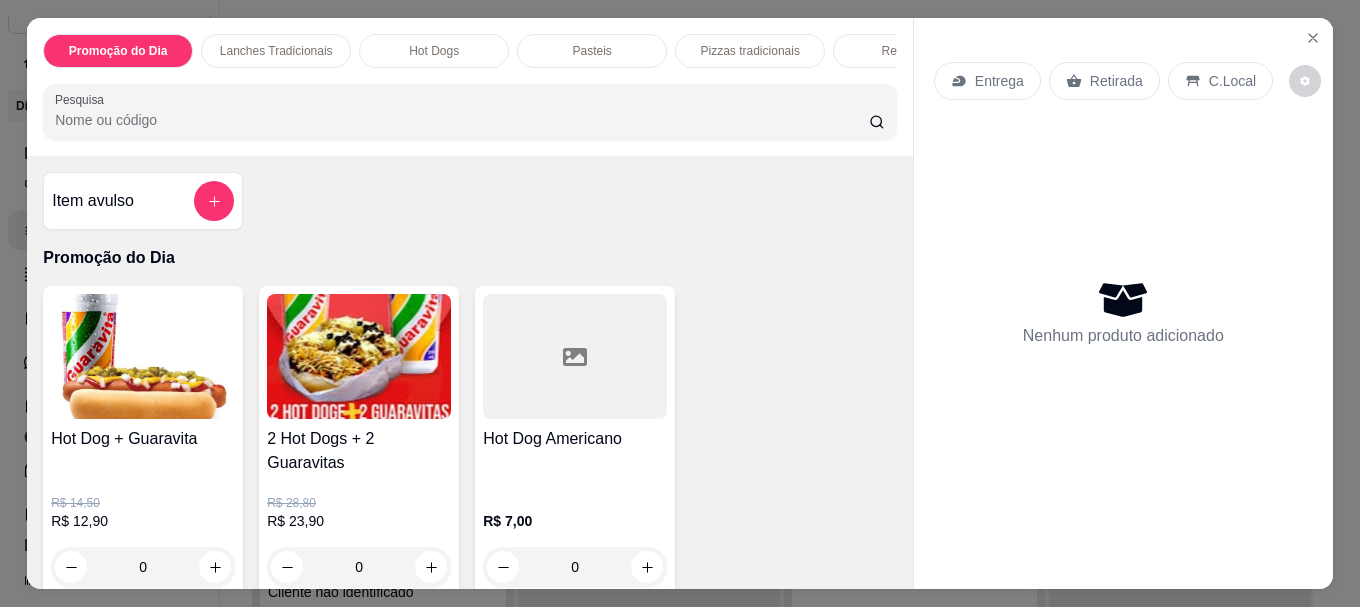 click at bounding box center (359, 356) 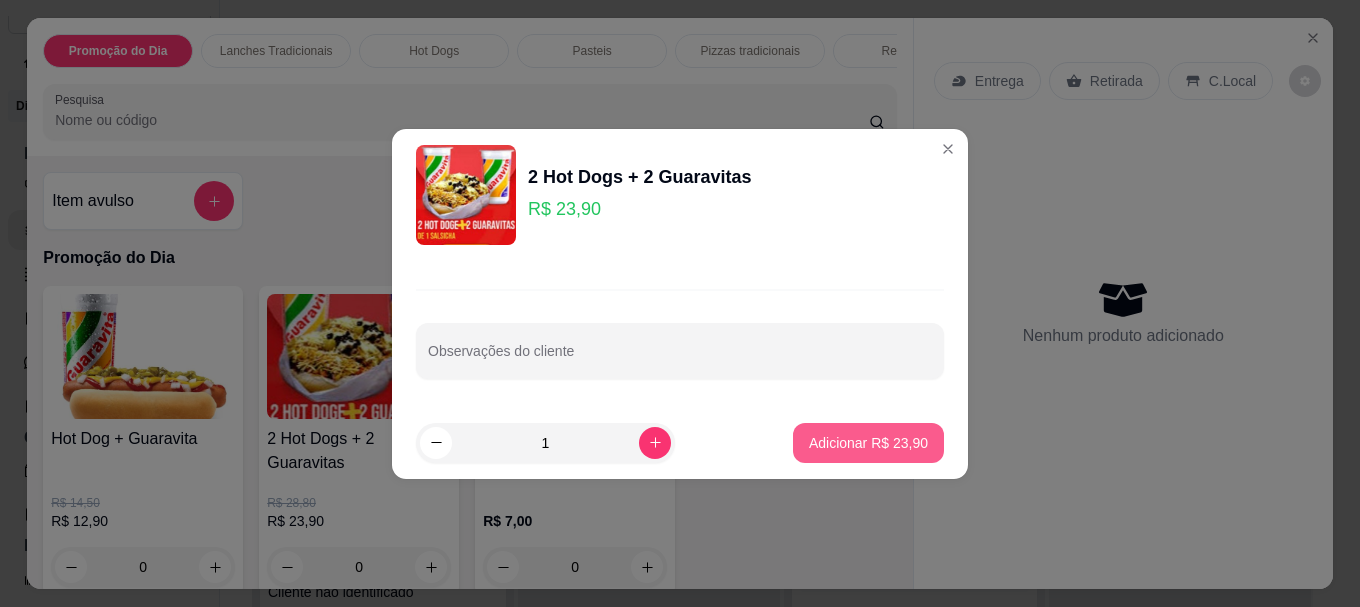 click on "Adicionar   R$ 23,90" at bounding box center (868, 443) 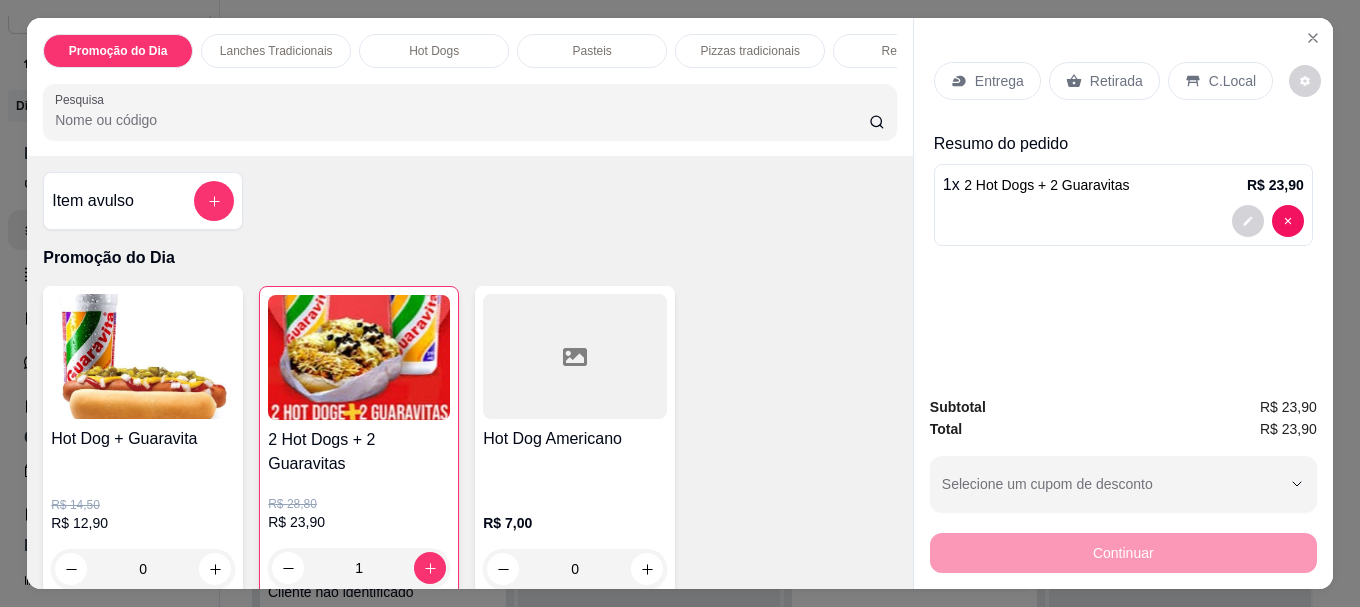 click on "Entrega" at bounding box center [999, 81] 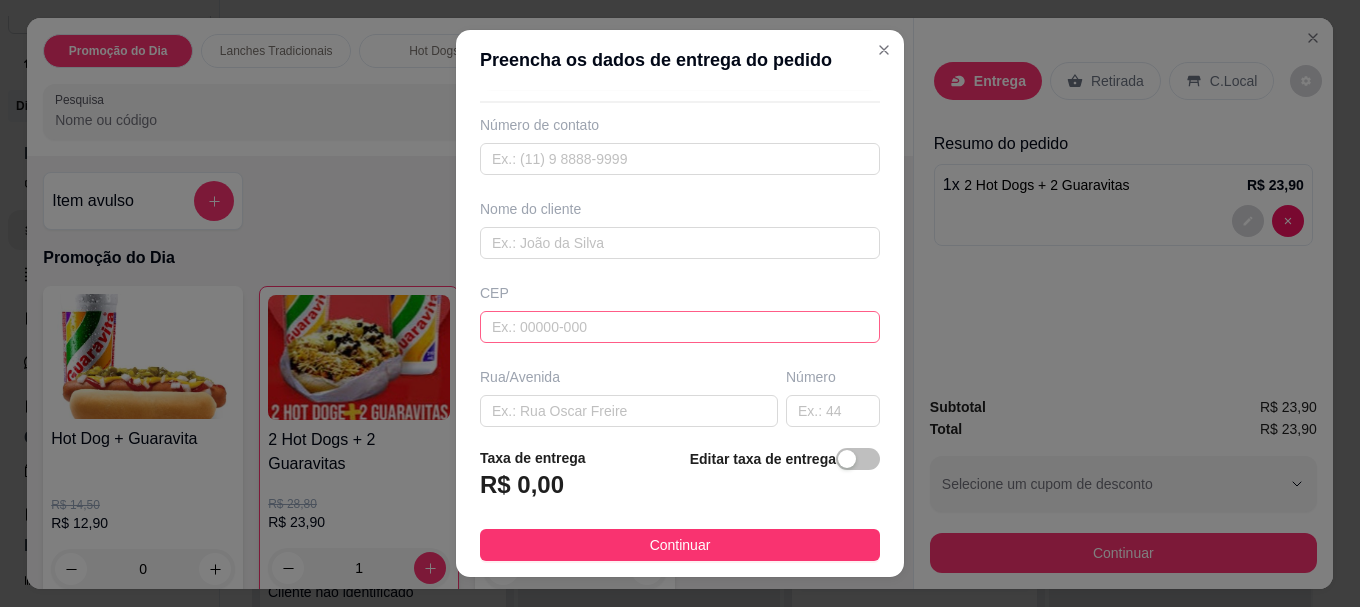 scroll, scrollTop: 100, scrollLeft: 0, axis: vertical 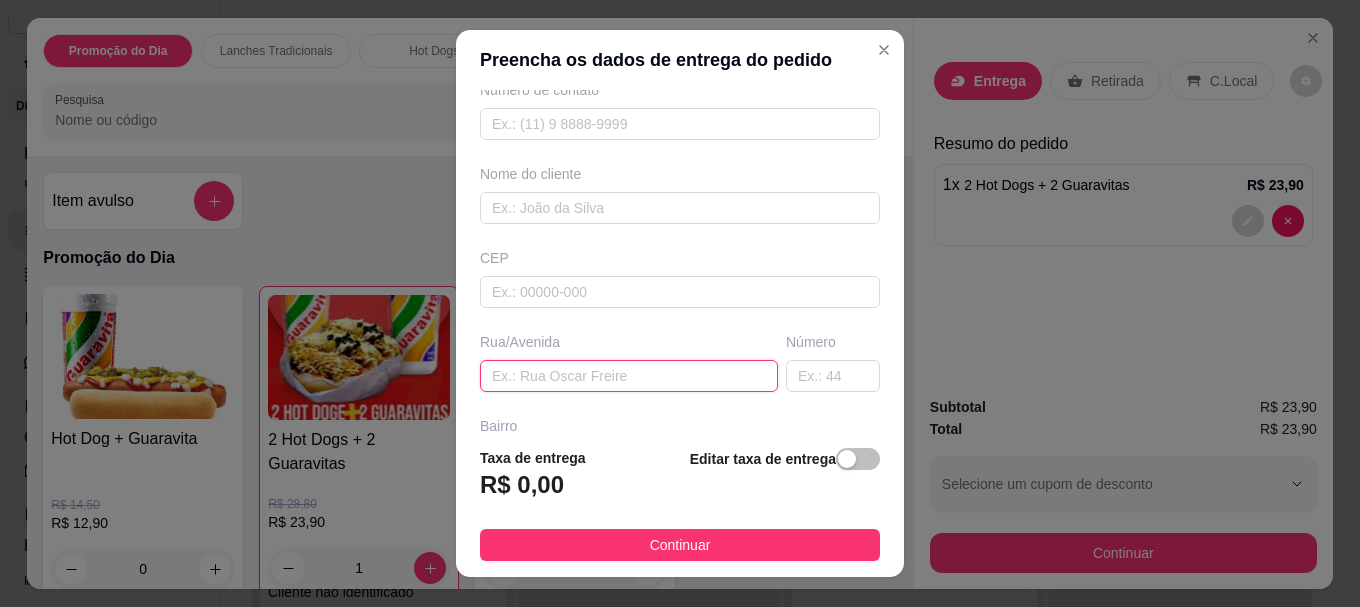 click at bounding box center [629, 376] 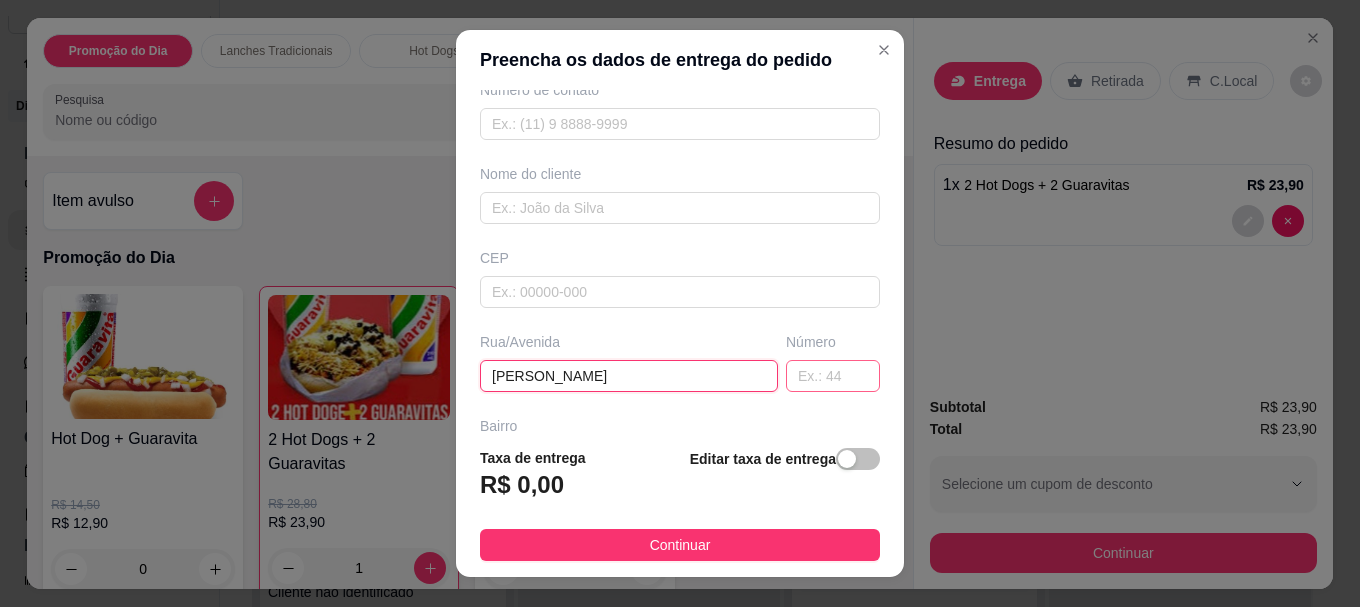 type on "[PERSON_NAME]" 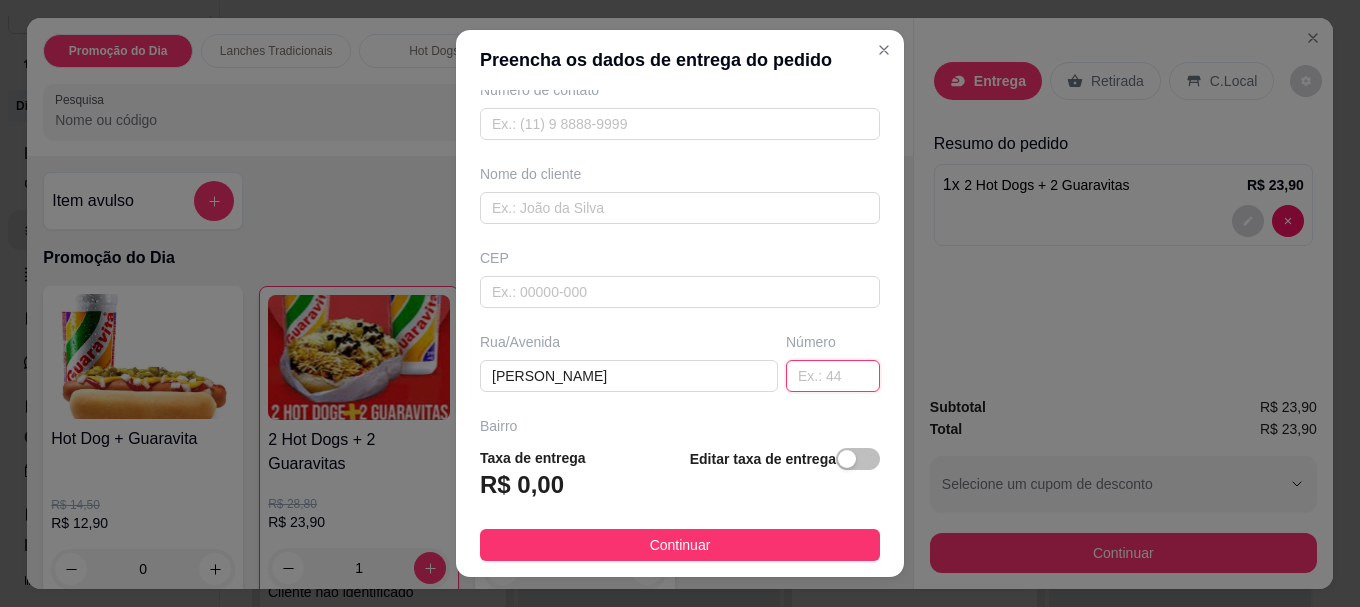 click at bounding box center [833, 376] 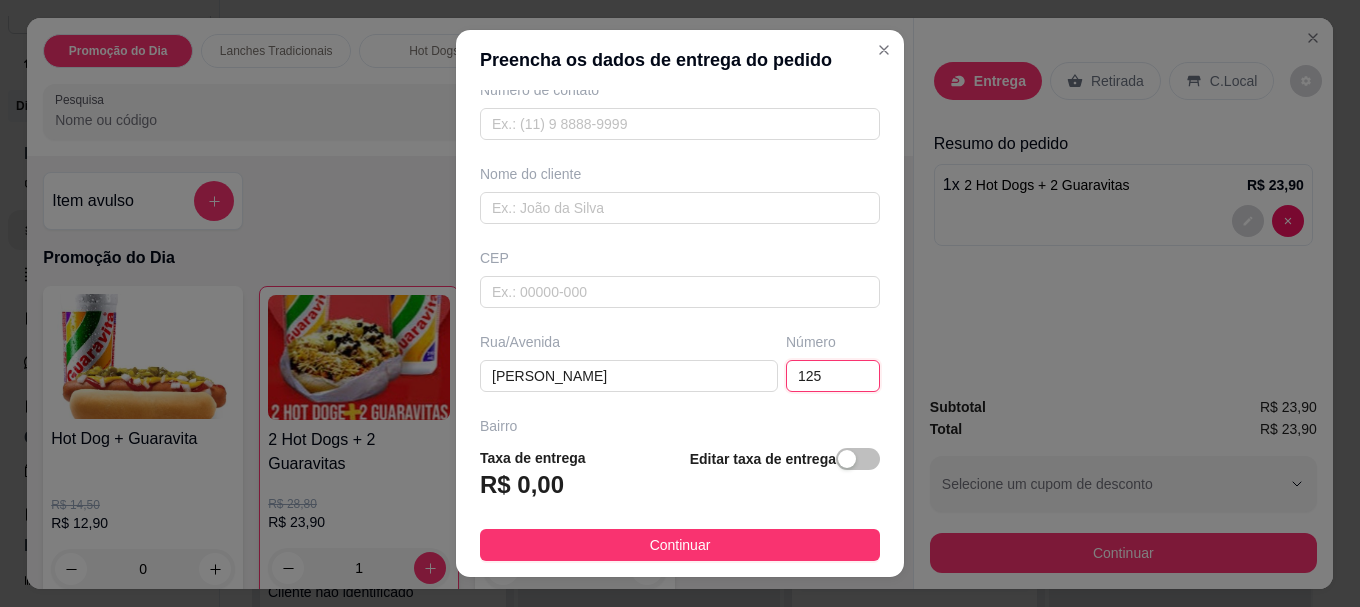 type on "125" 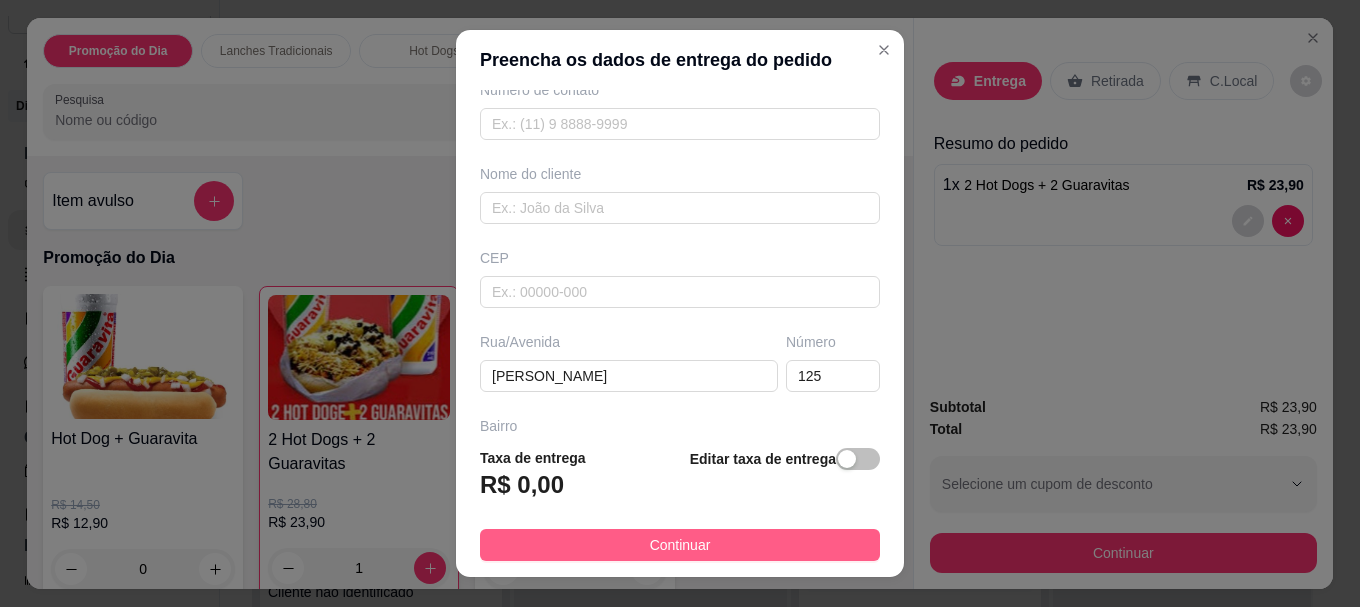 click on "Continuar" at bounding box center [680, 545] 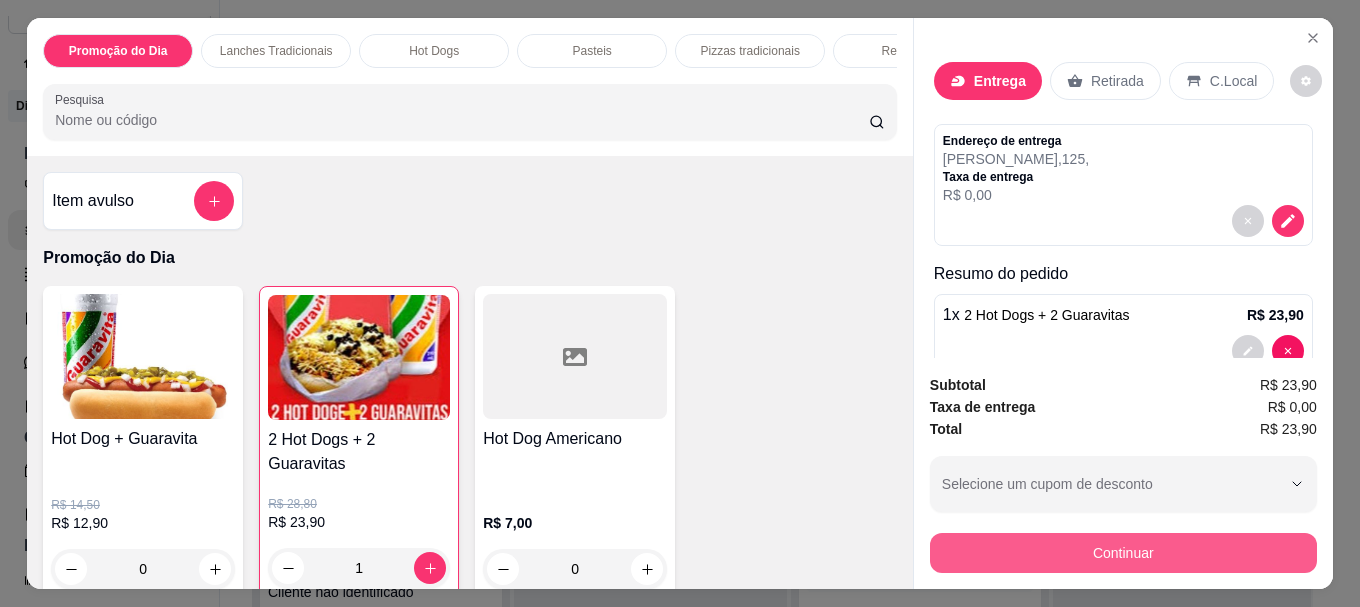 click on "Continuar" at bounding box center (1123, 553) 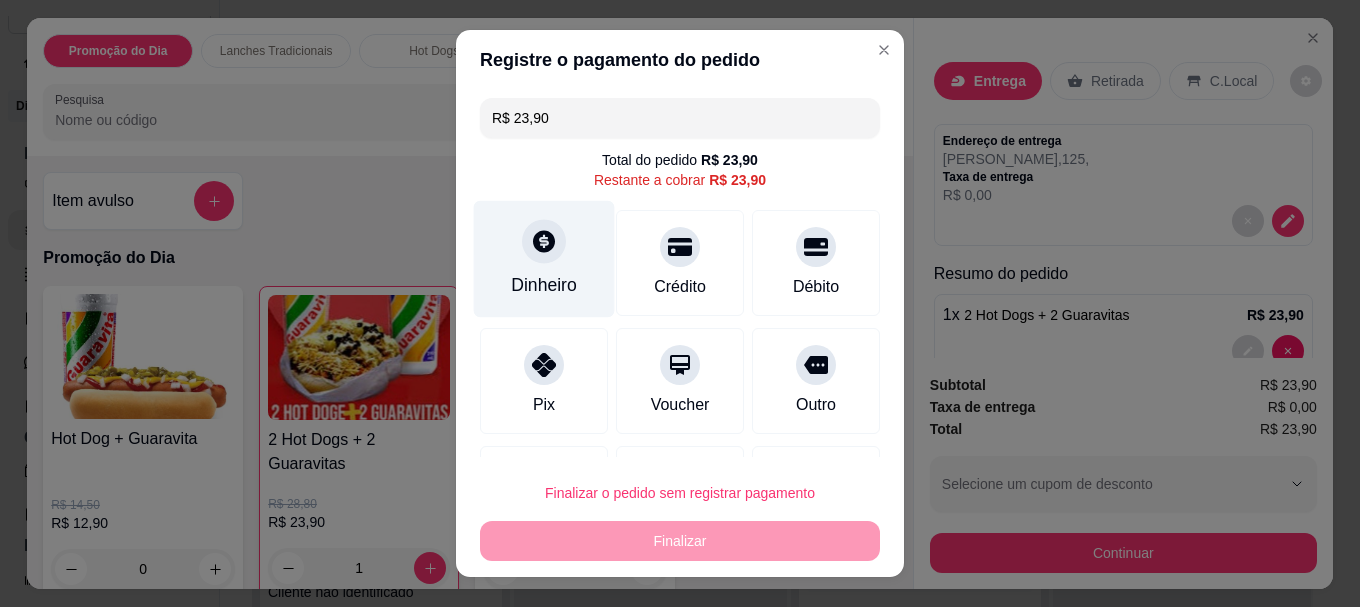 click at bounding box center (544, 242) 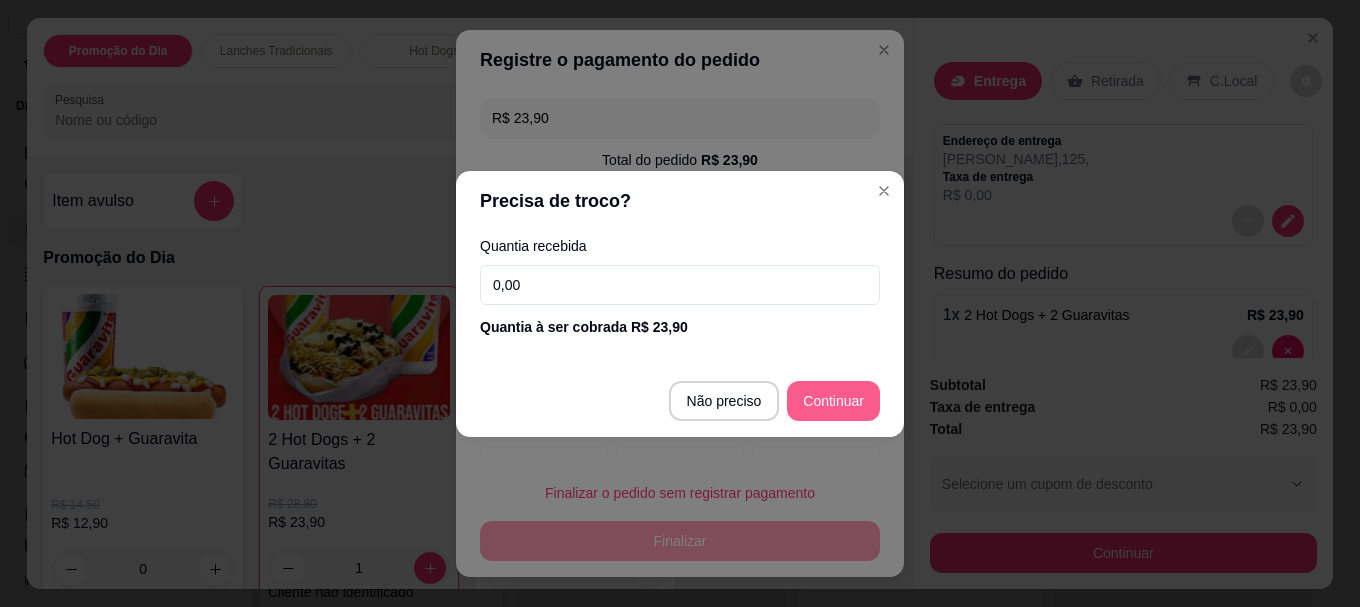 type on "R$ 0,00" 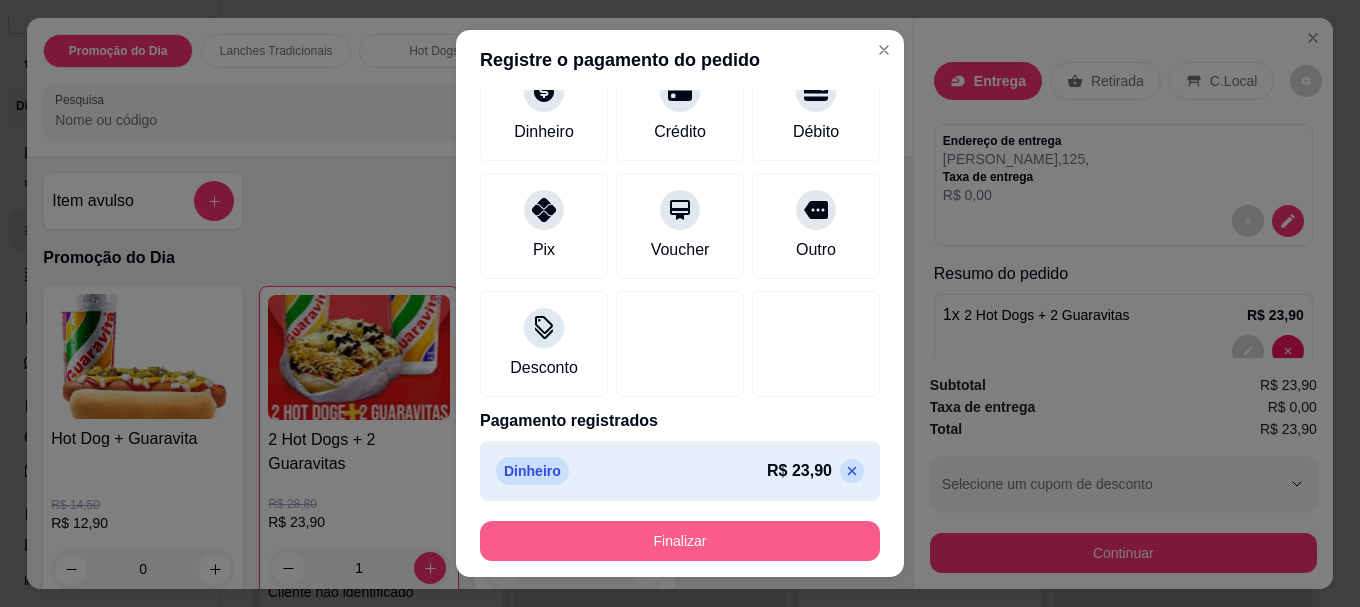 scroll, scrollTop: 139, scrollLeft: 0, axis: vertical 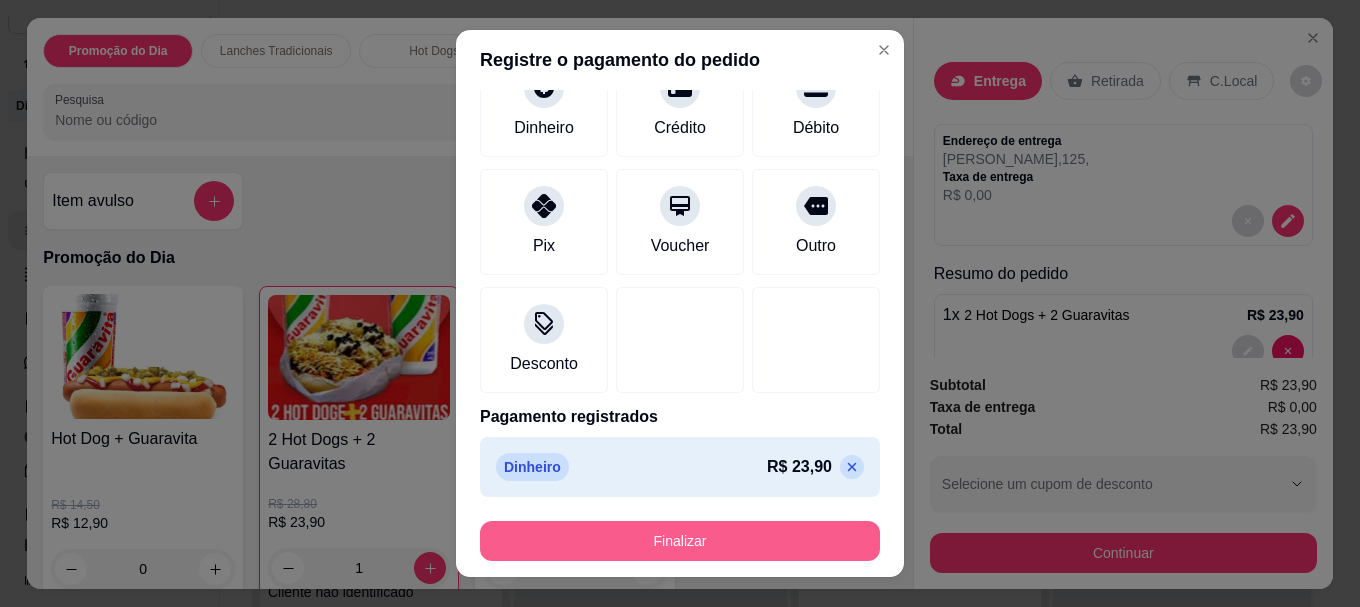click on "Finalizar" at bounding box center (680, 541) 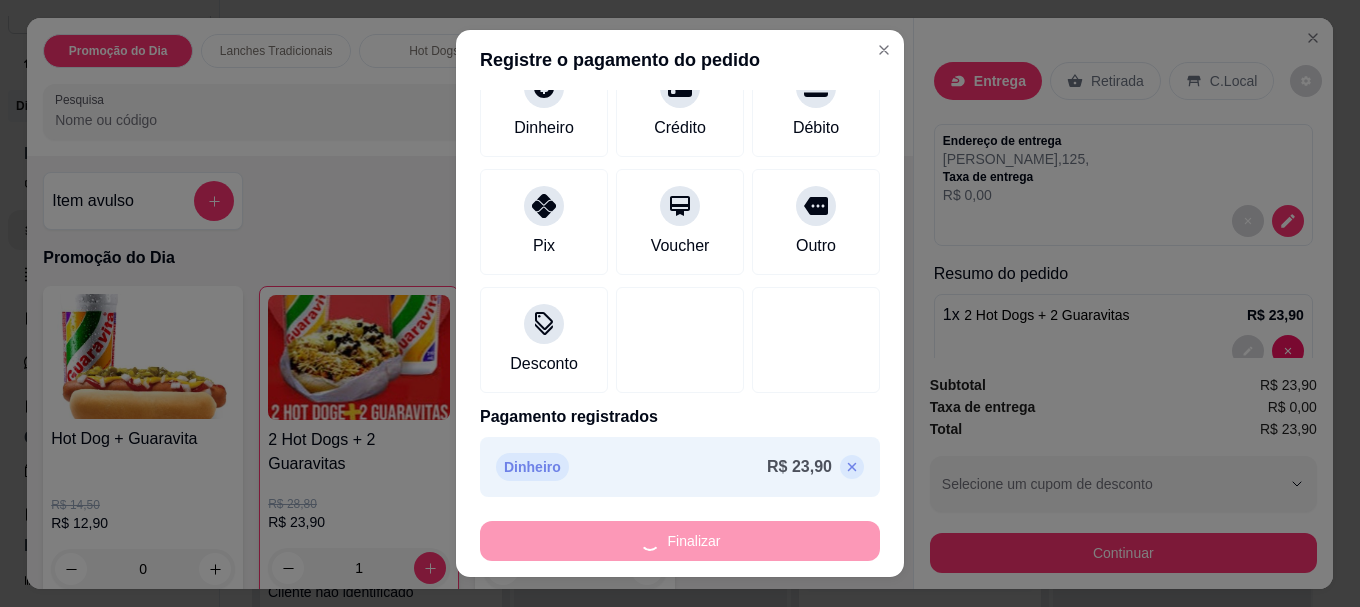 type on "0" 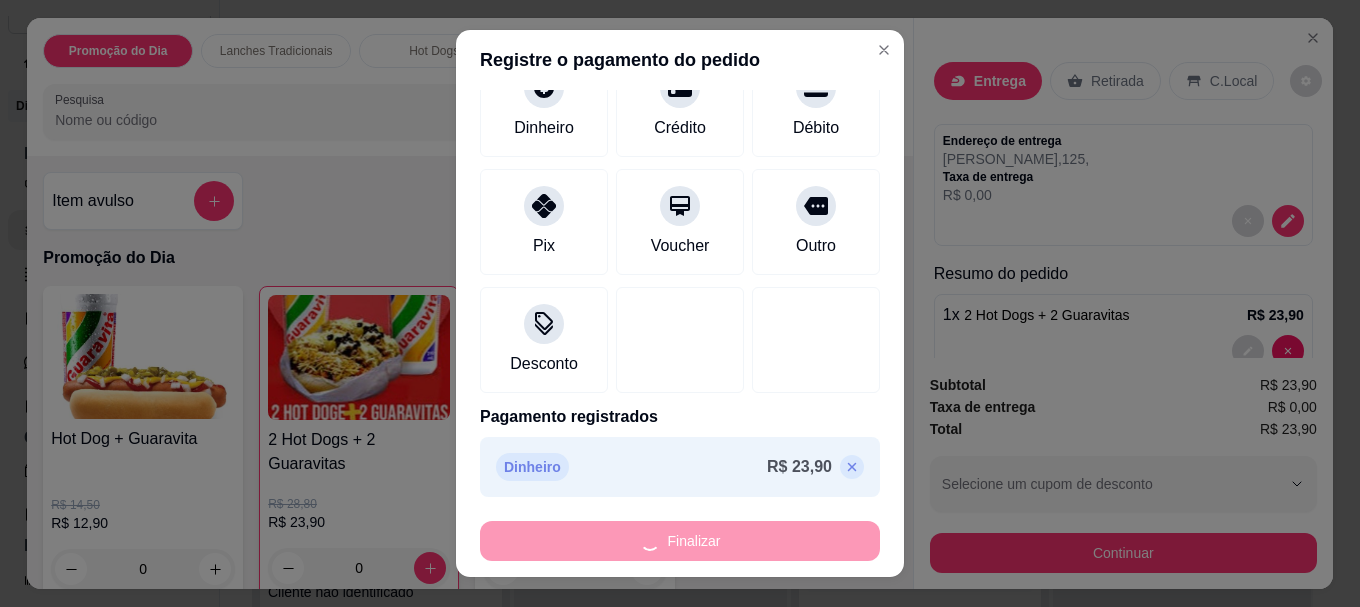 type on "-R$ 23,90" 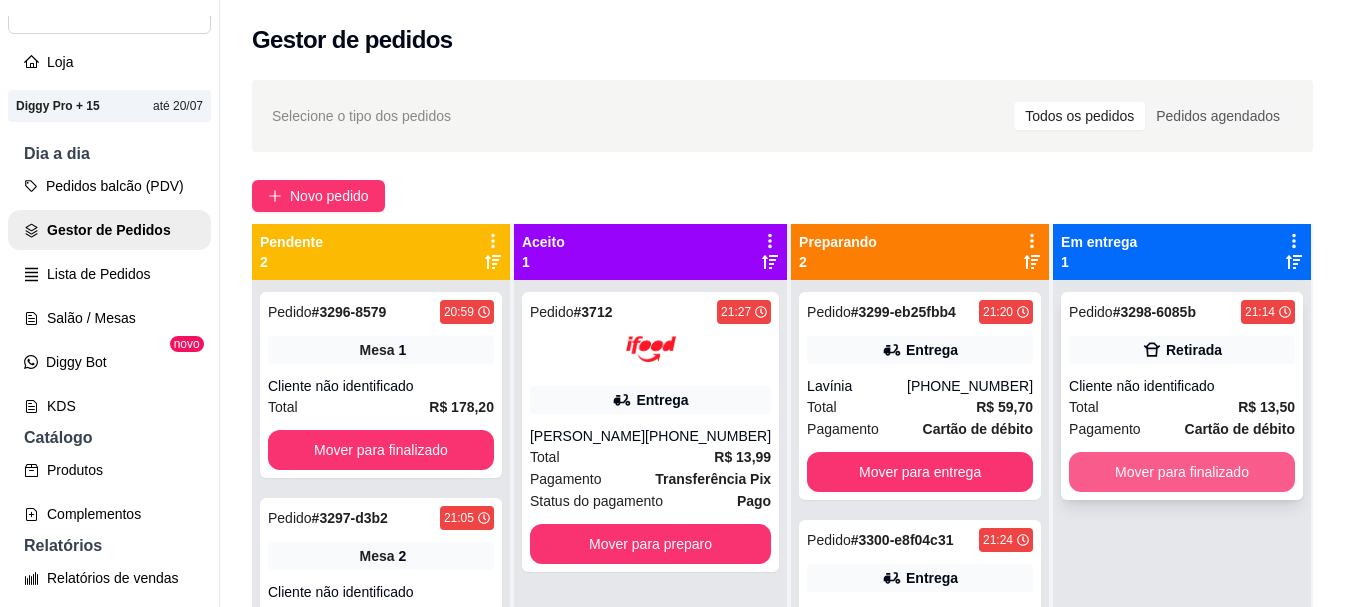 click on "Mover para finalizado" at bounding box center (1182, 472) 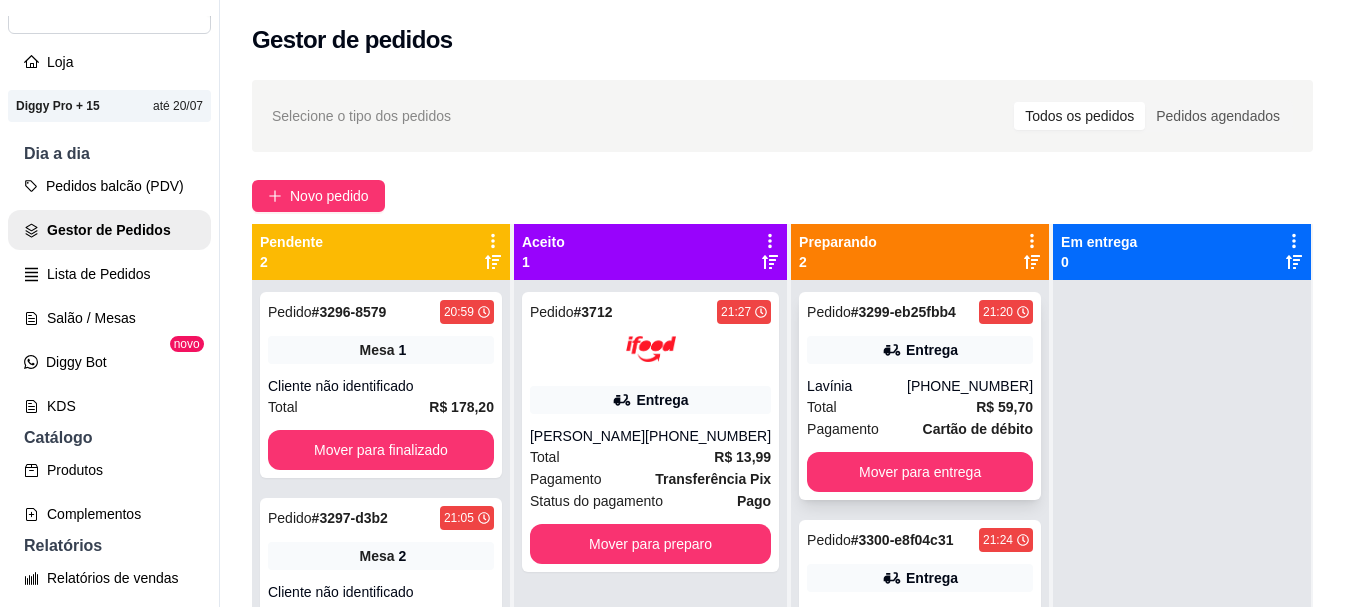 click on "Lavínia" at bounding box center [857, 386] 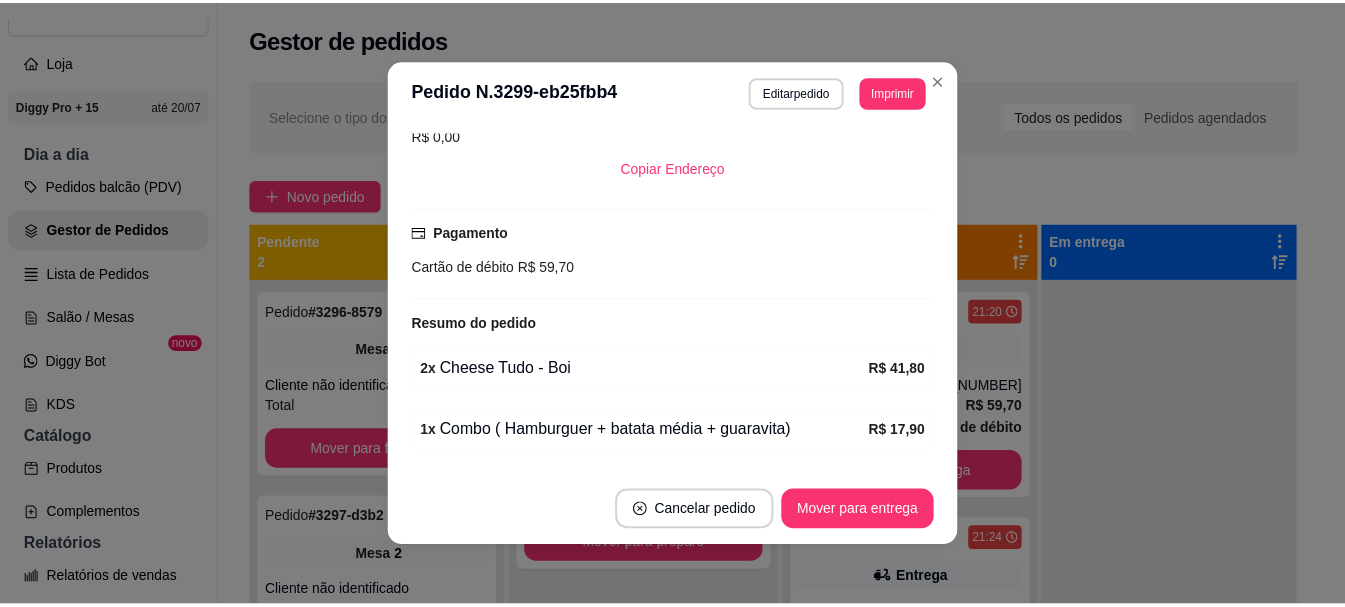 scroll, scrollTop: 500, scrollLeft: 0, axis: vertical 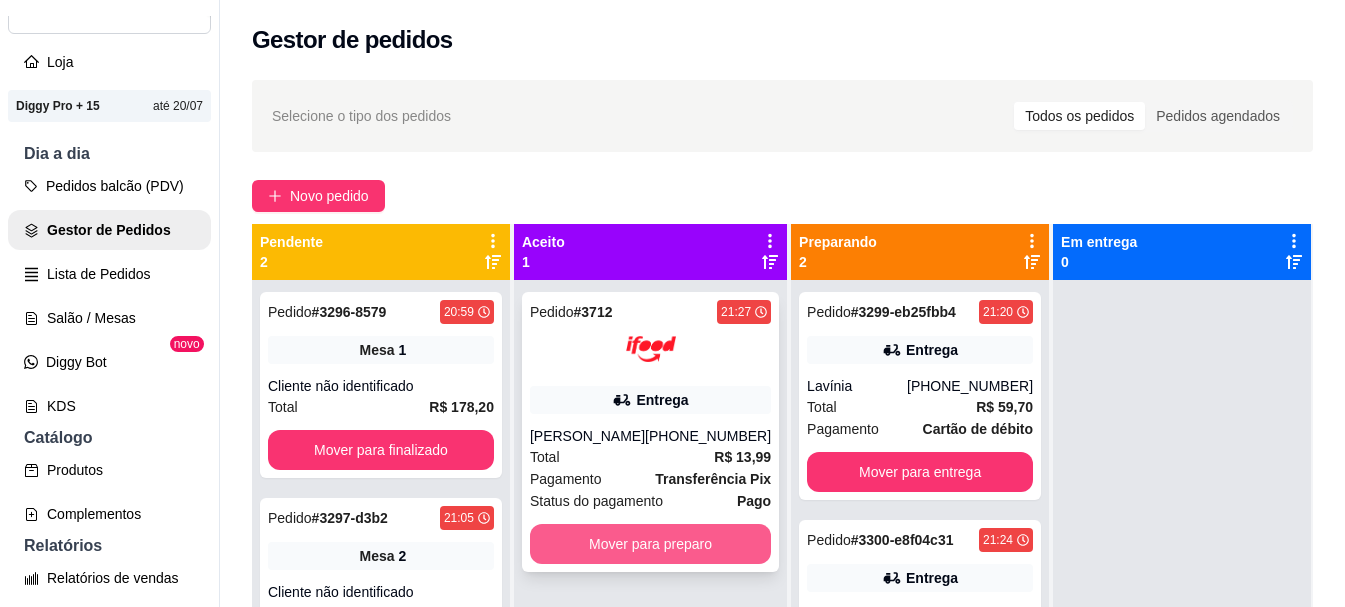 click on "Mover para preparo" at bounding box center [650, 544] 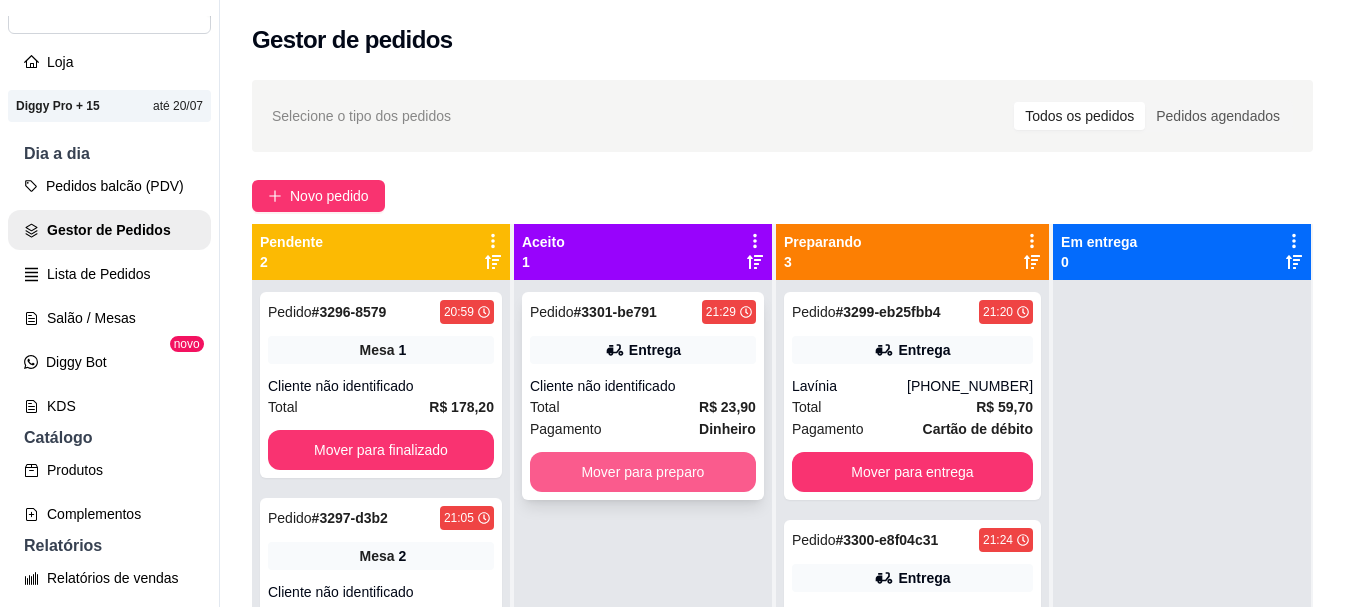 click on "Mover para preparo" at bounding box center (643, 472) 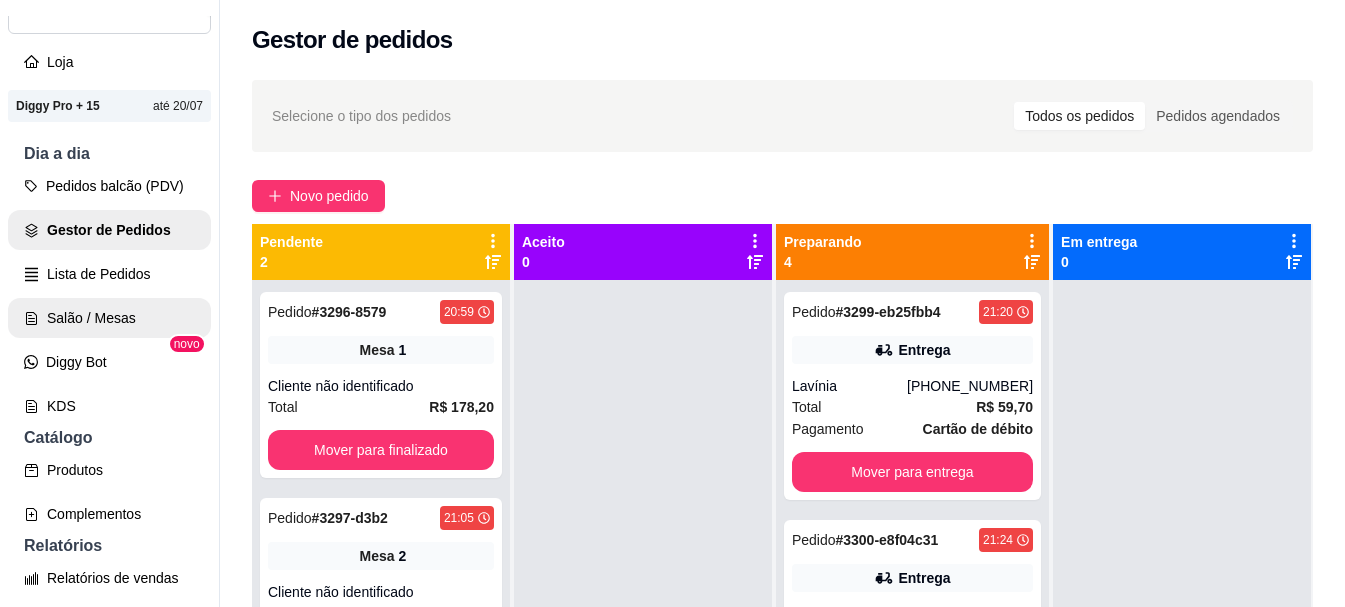 click on "Salão / Mesas" at bounding box center (109, 318) 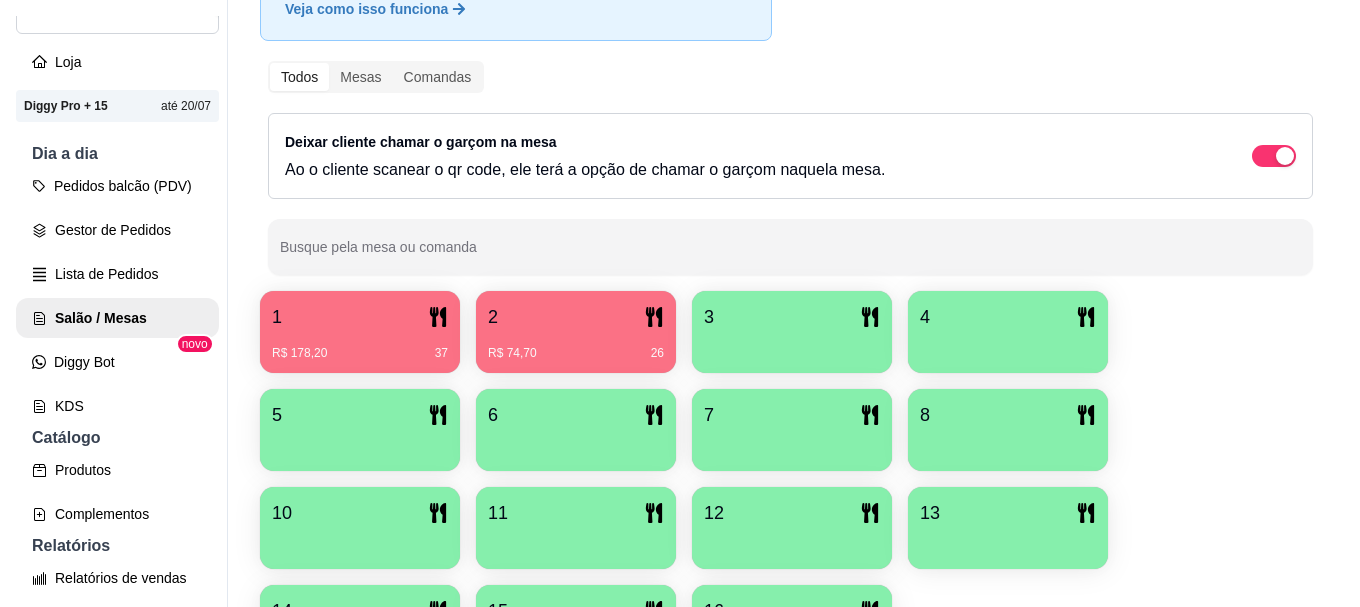 scroll, scrollTop: 200, scrollLeft: 0, axis: vertical 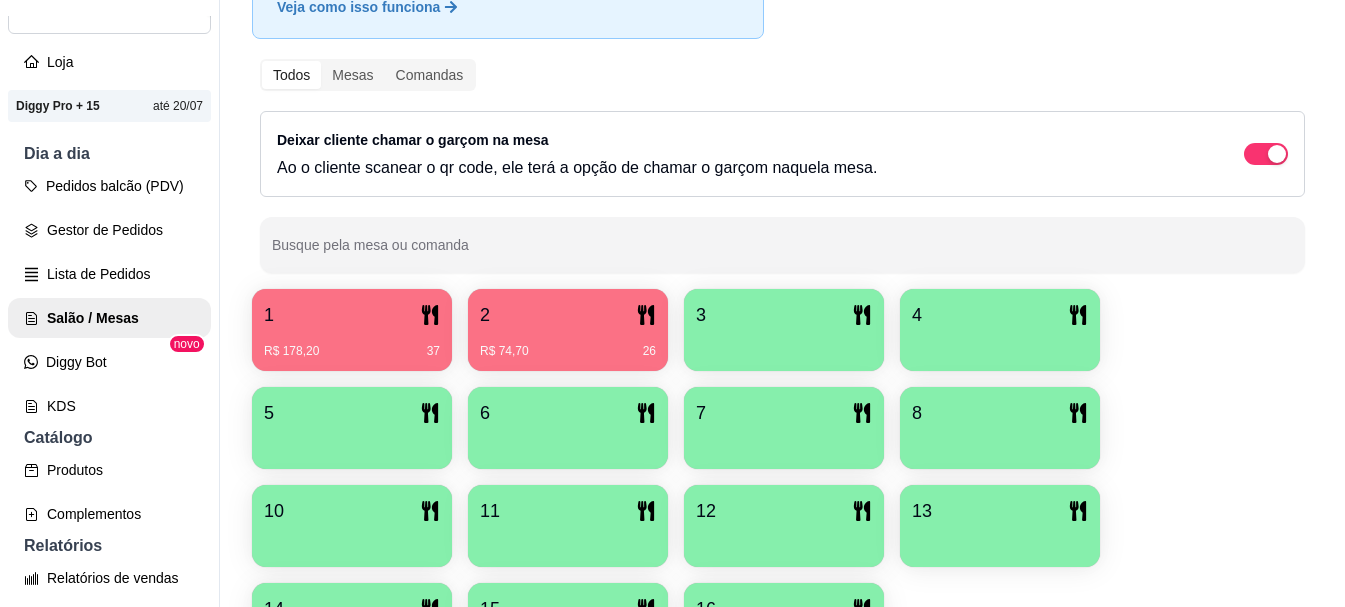 click on "R$ 178,20 37" at bounding box center [352, 351] 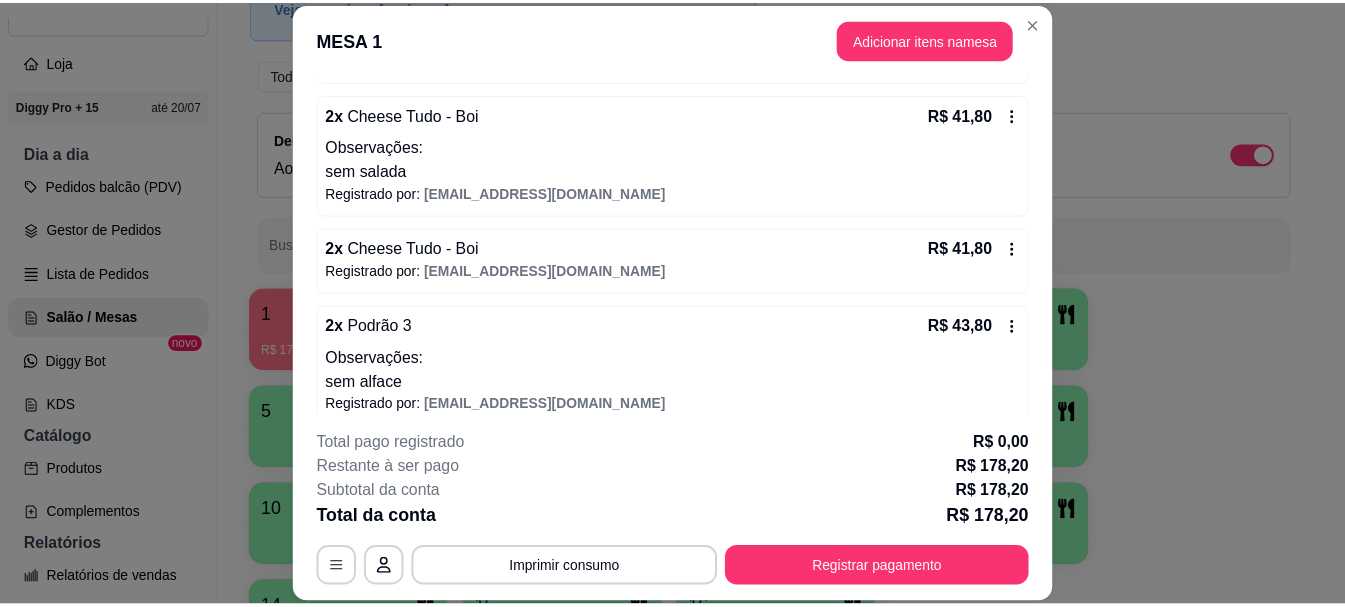 scroll, scrollTop: 458, scrollLeft: 0, axis: vertical 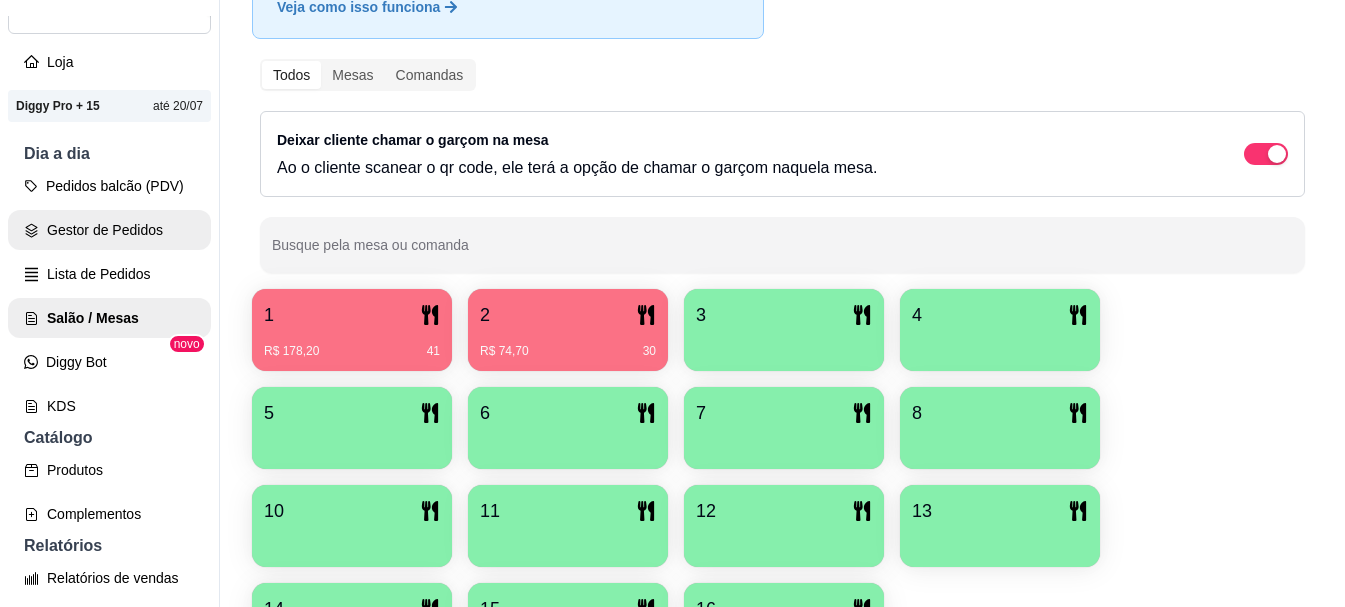click on "Gestor de Pedidos" at bounding box center (109, 230) 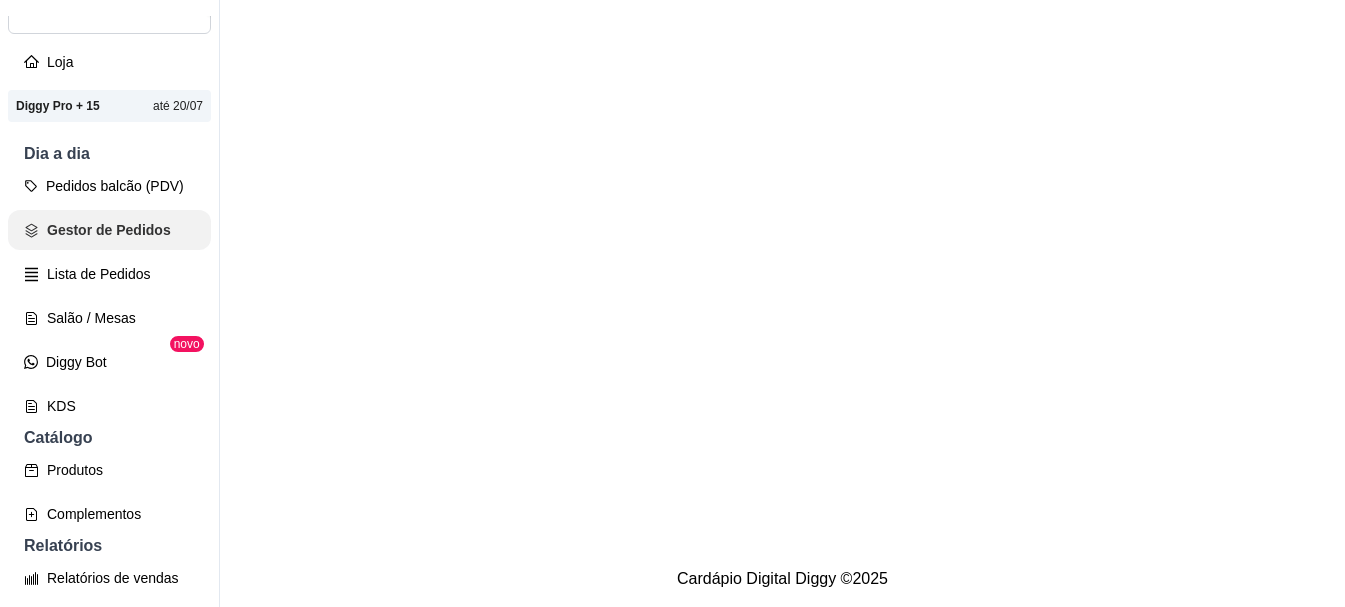 scroll, scrollTop: 0, scrollLeft: 0, axis: both 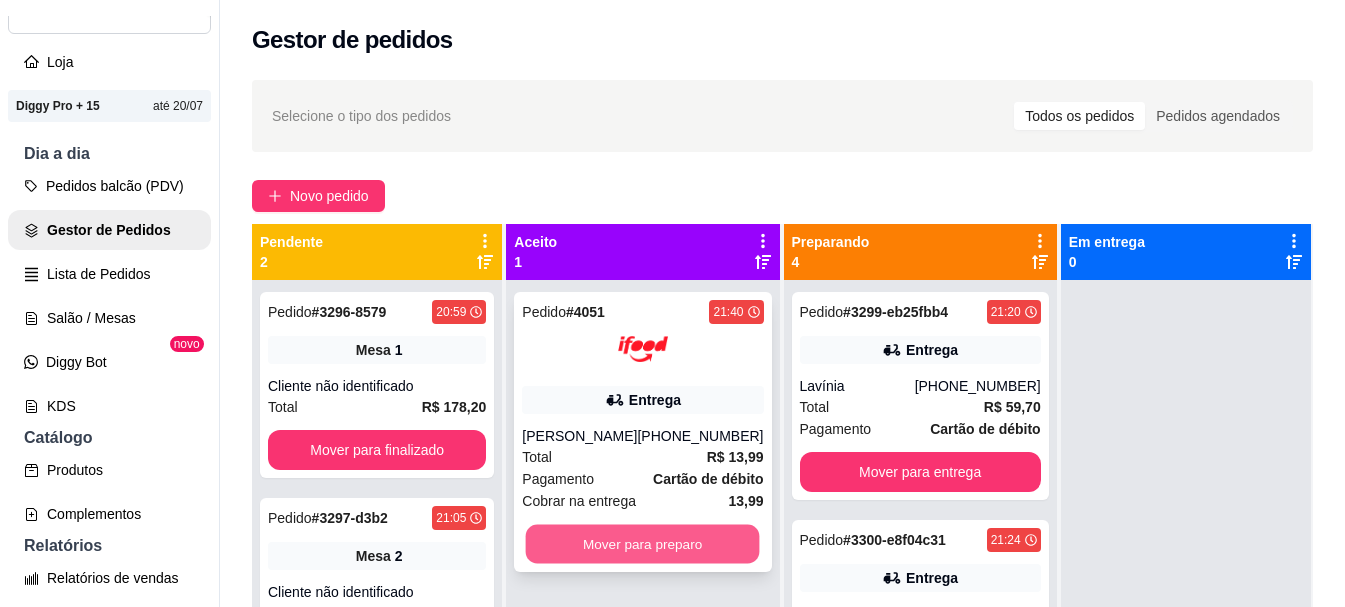click on "Mover para preparo" at bounding box center (643, 544) 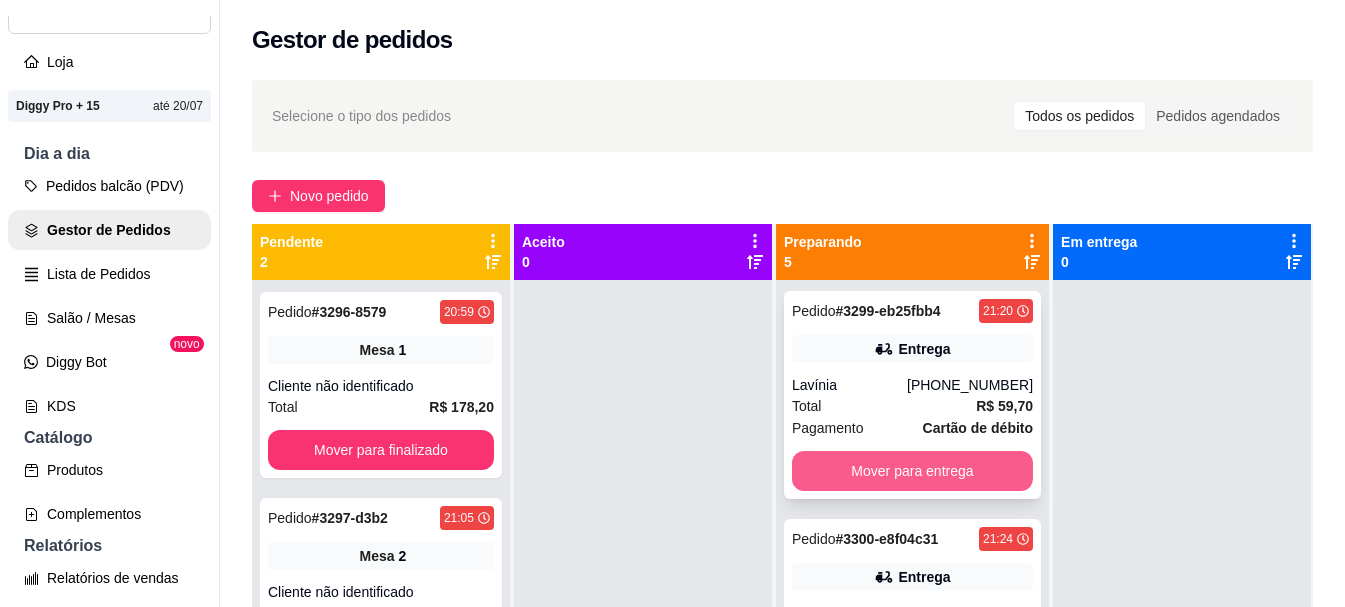 scroll, scrollTop: 0, scrollLeft: 0, axis: both 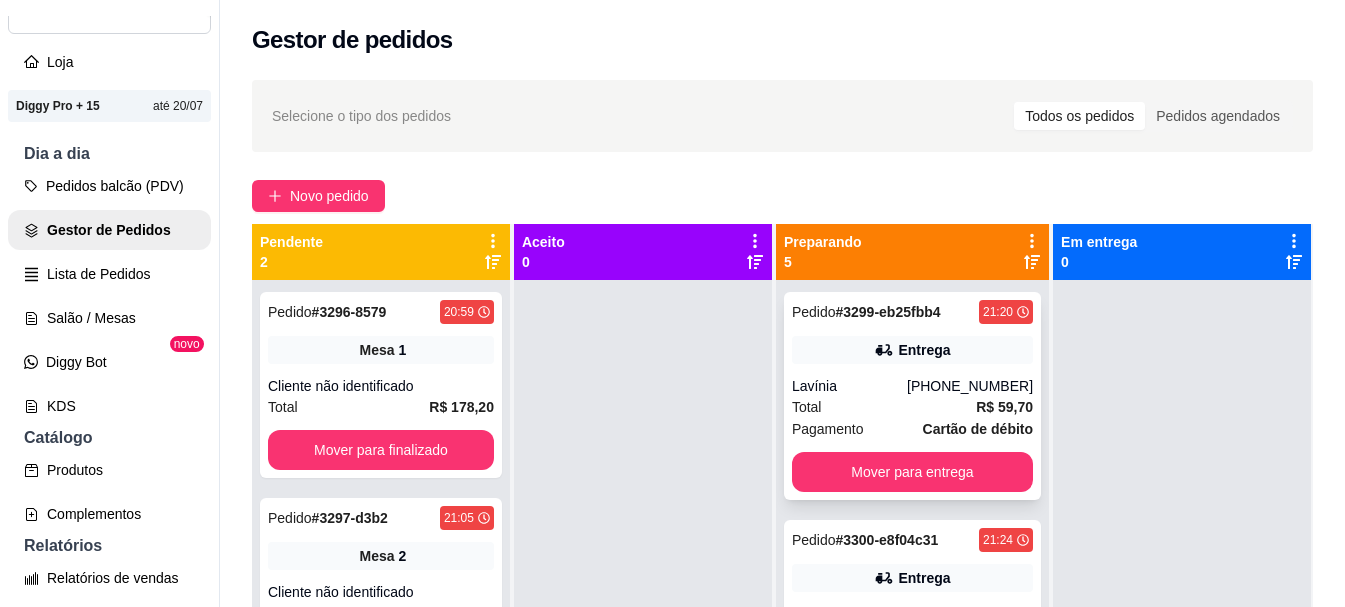 click on "Lavínia" at bounding box center (849, 386) 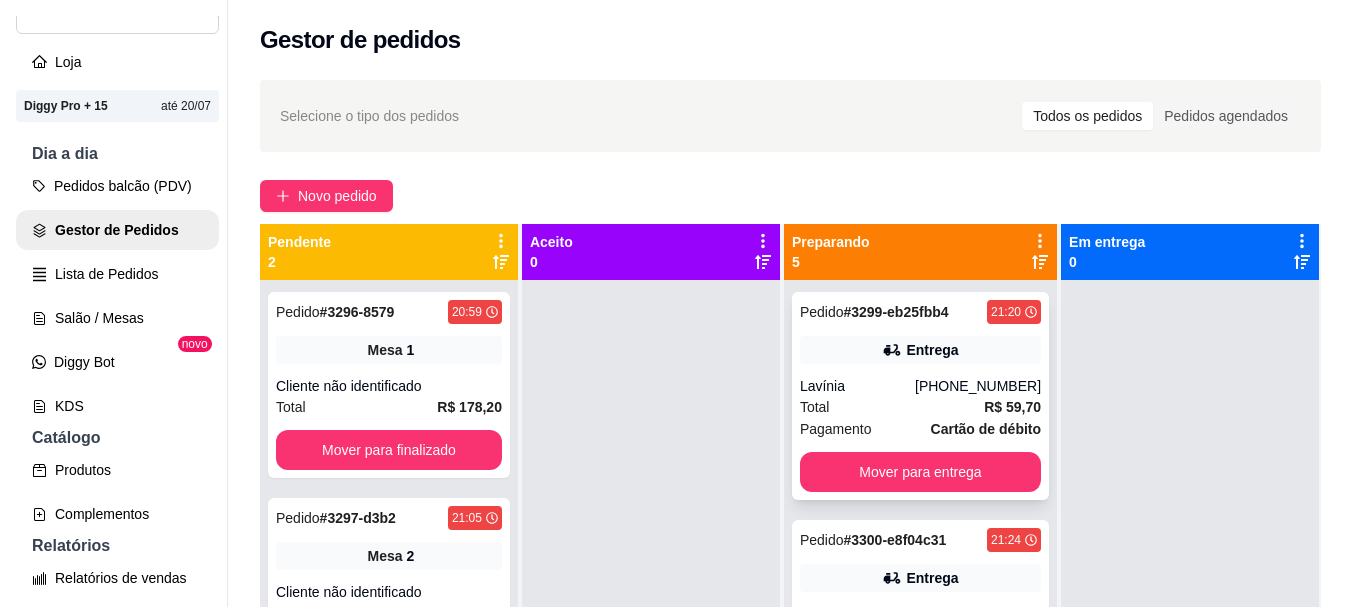 scroll, scrollTop: 200, scrollLeft: 0, axis: vertical 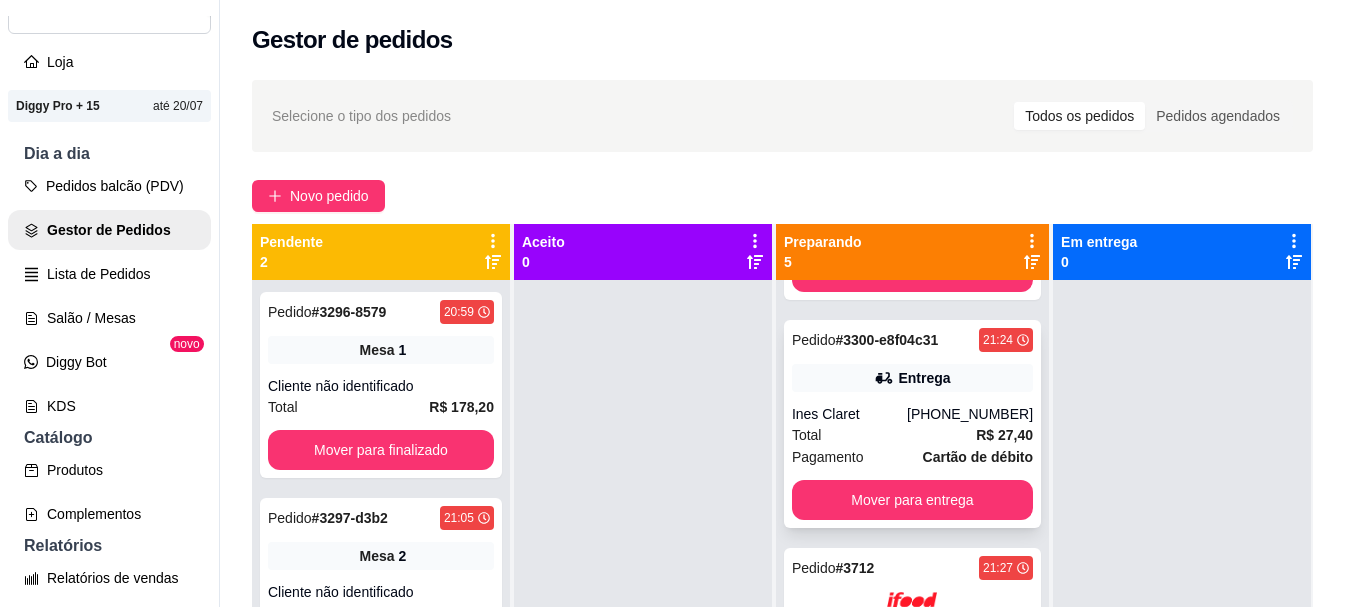 click on "Total R$ 27,40" at bounding box center (912, 435) 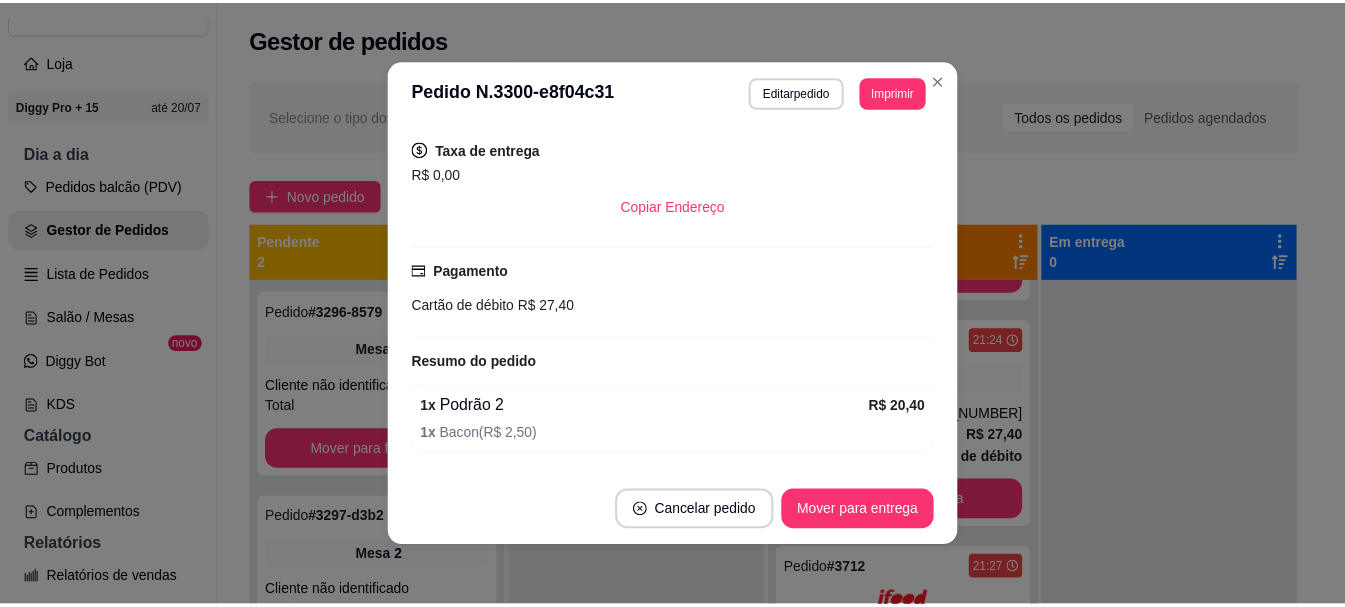 scroll, scrollTop: 500, scrollLeft: 0, axis: vertical 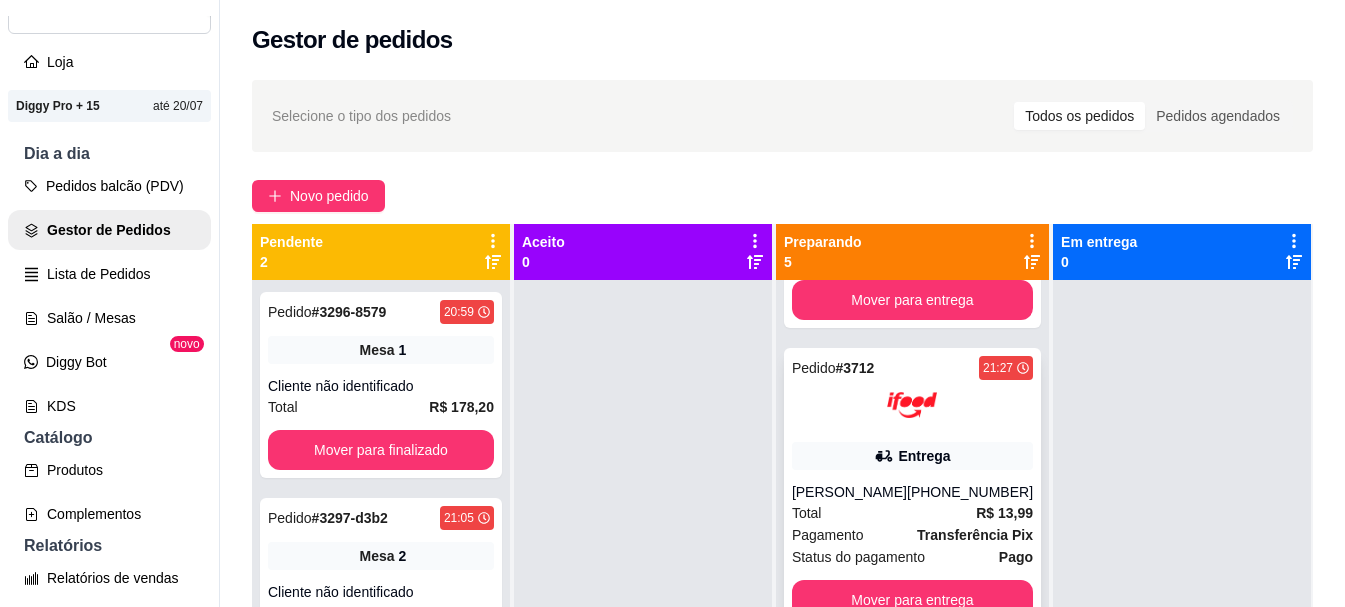 click on "Pedido  # 3712 21:27 Entrega [PERSON_NAME] [PHONE_NUMBER] Total R$ 13,99 Pagamento Transferência Pix Status do pagamento Pago Mover para entrega" at bounding box center [912, 488] 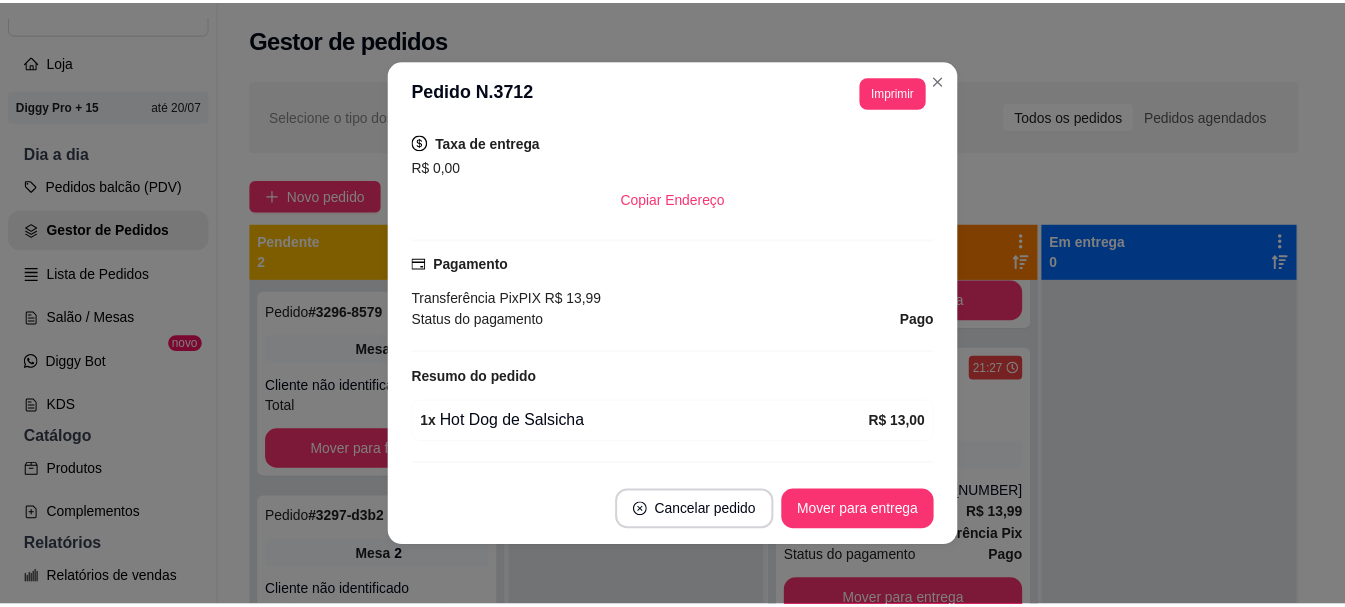 scroll, scrollTop: 540, scrollLeft: 0, axis: vertical 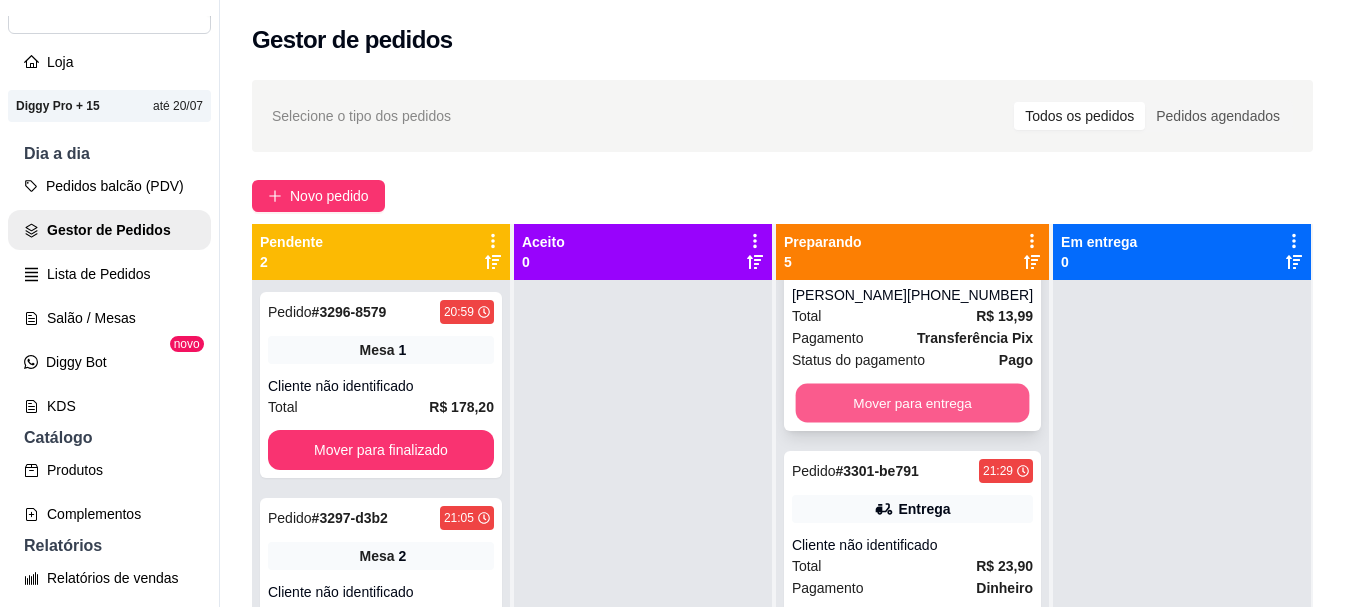 click on "Mover para entrega" at bounding box center (912, 403) 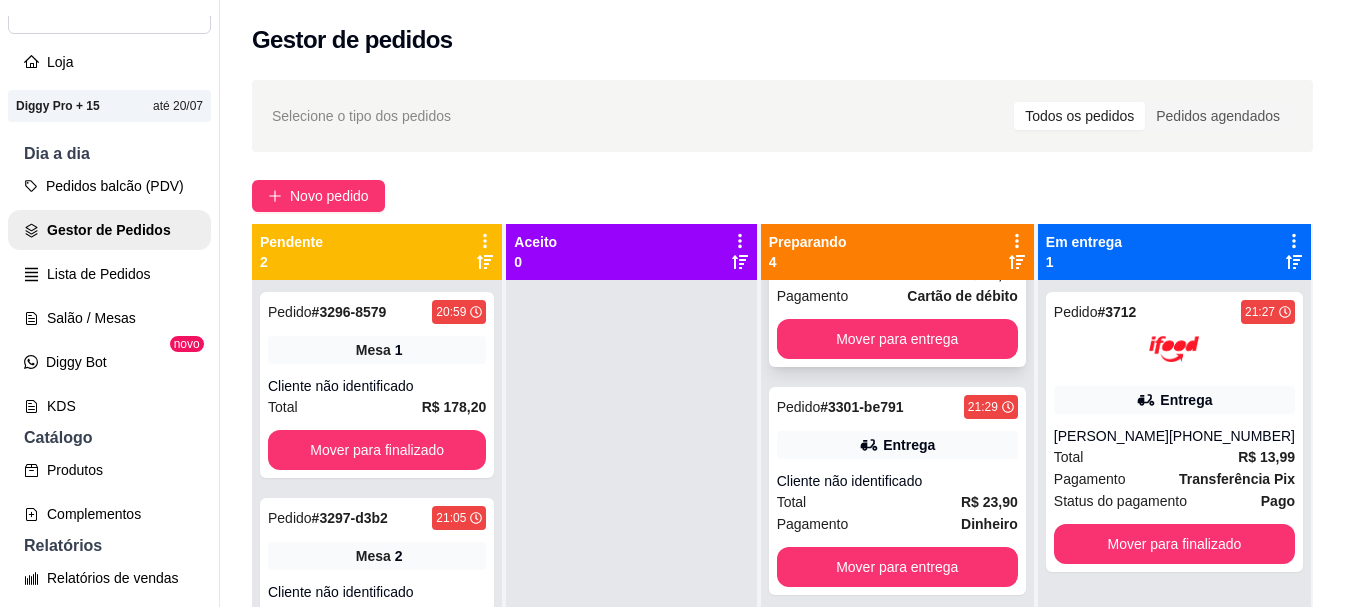 scroll, scrollTop: 397, scrollLeft: 0, axis: vertical 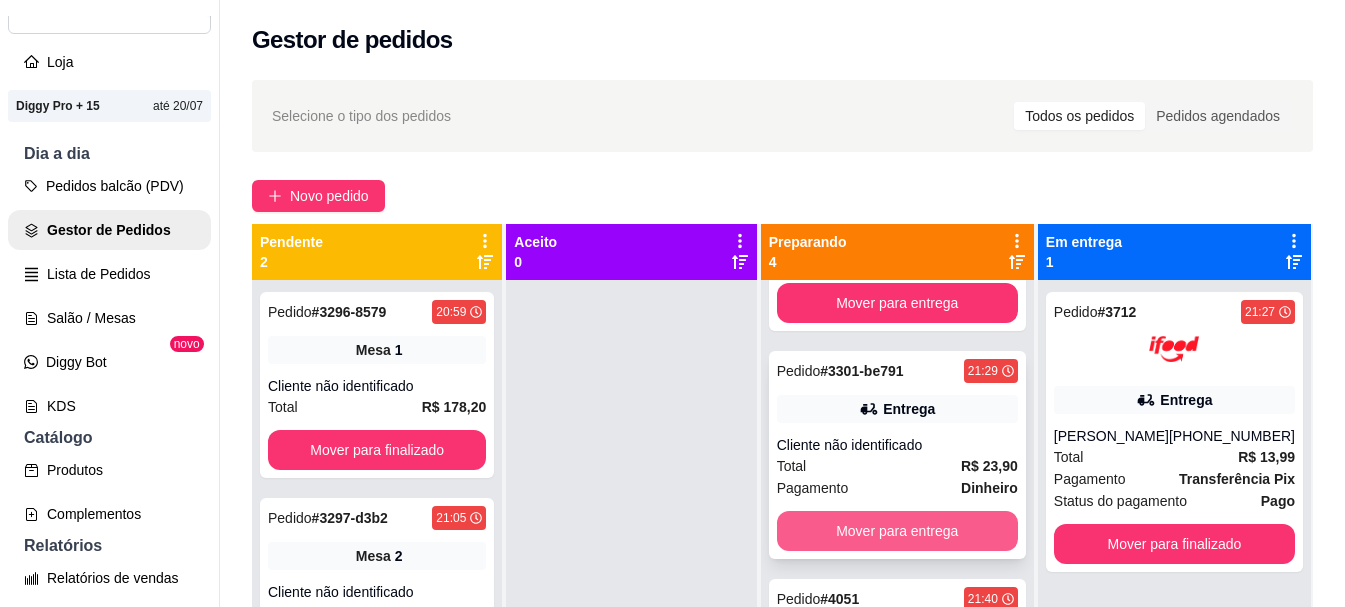 click on "Mover para entrega" at bounding box center (897, 531) 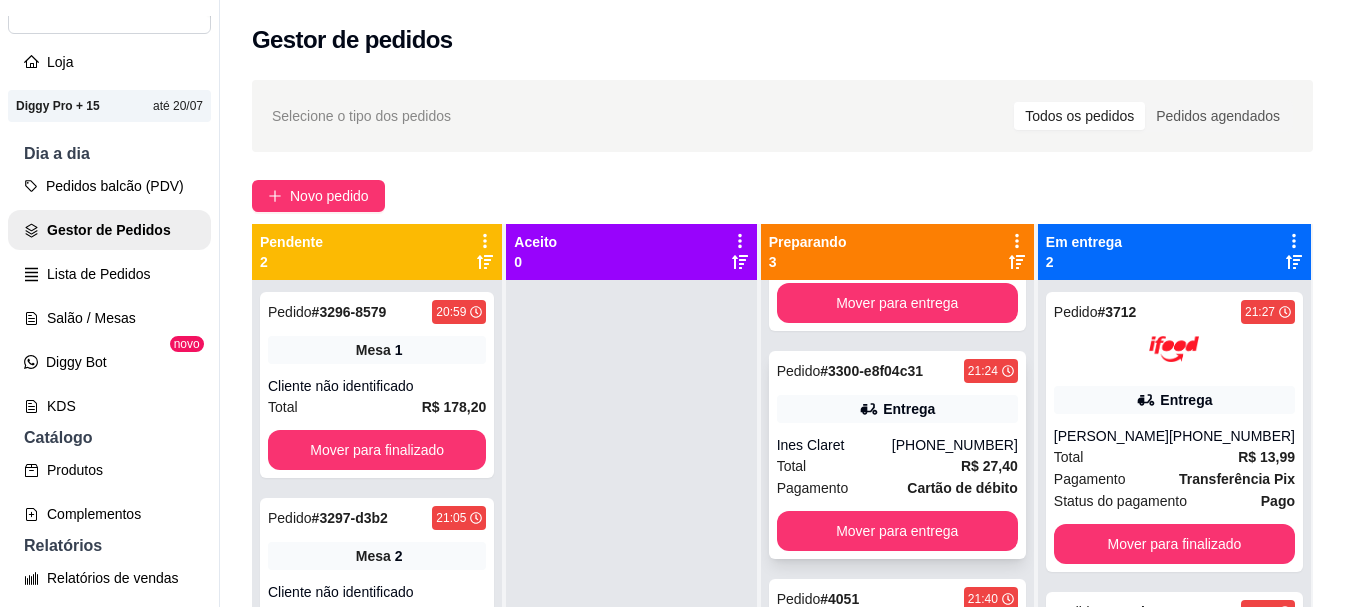scroll, scrollTop: 169, scrollLeft: 0, axis: vertical 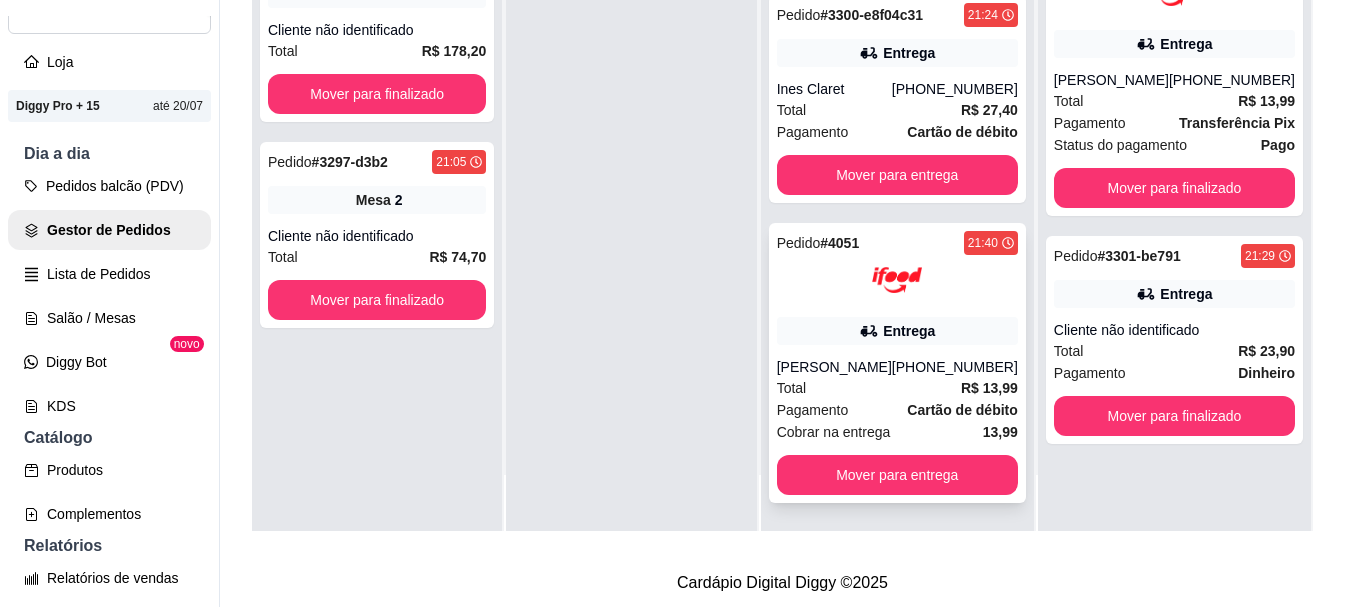 click on "Pagamento Cartão de débito" at bounding box center (897, 410) 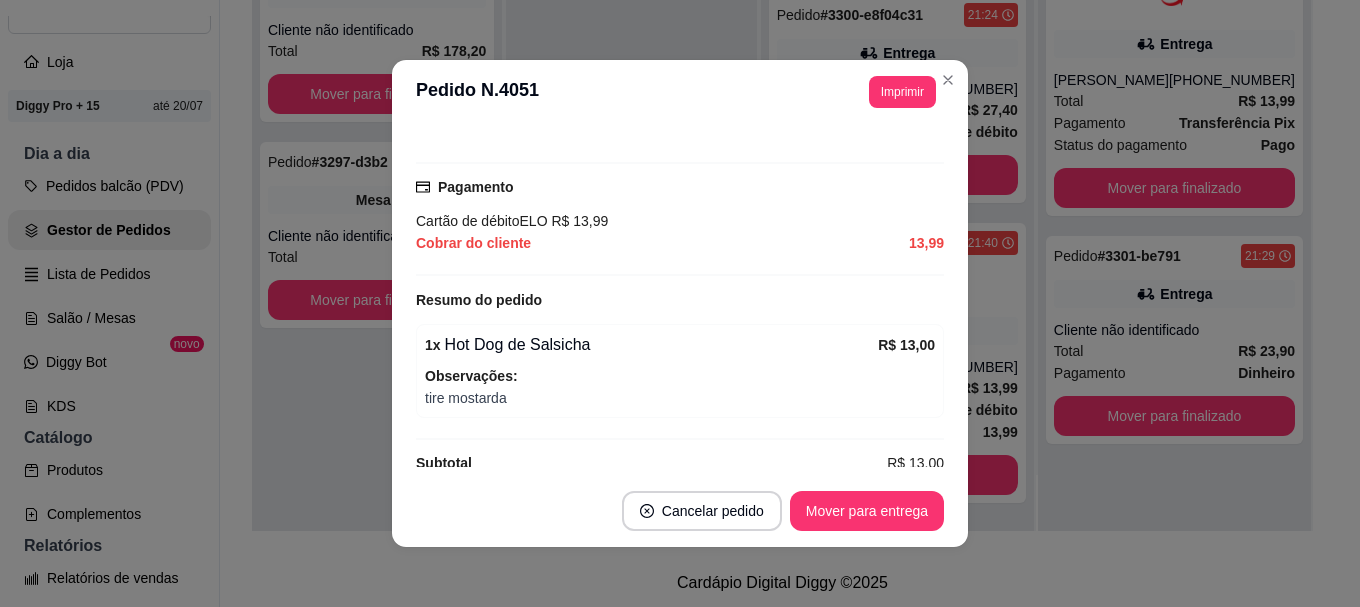 scroll, scrollTop: 592, scrollLeft: 0, axis: vertical 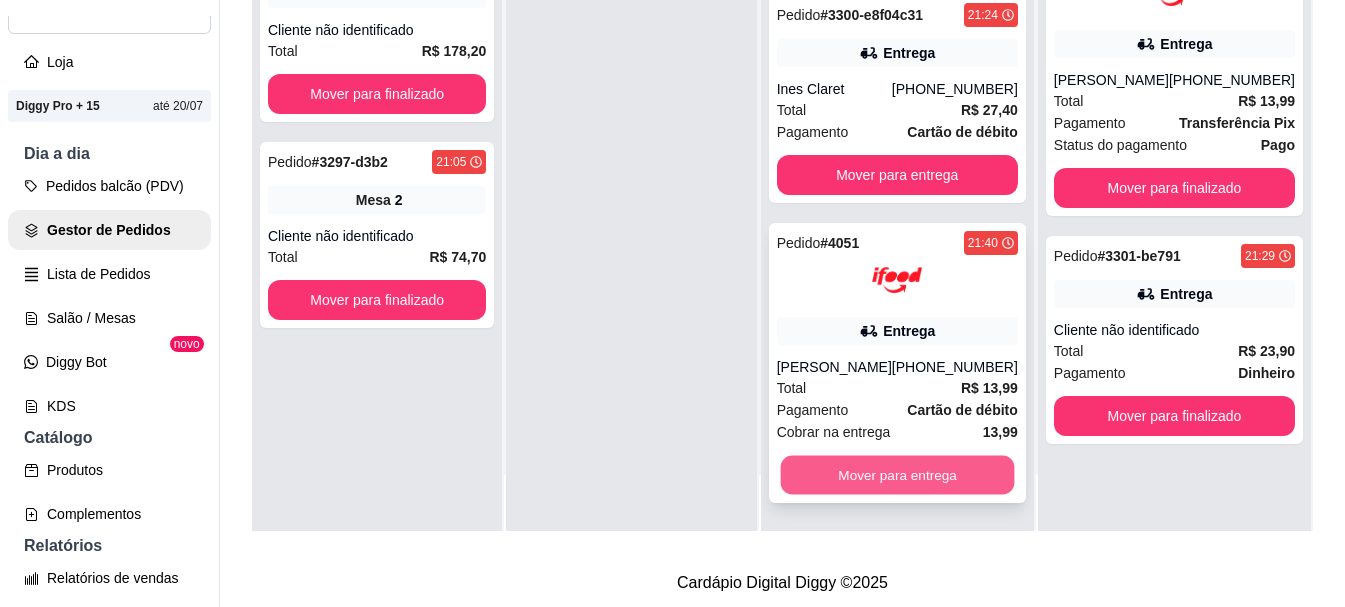 click on "Mover para entrega" at bounding box center [897, 475] 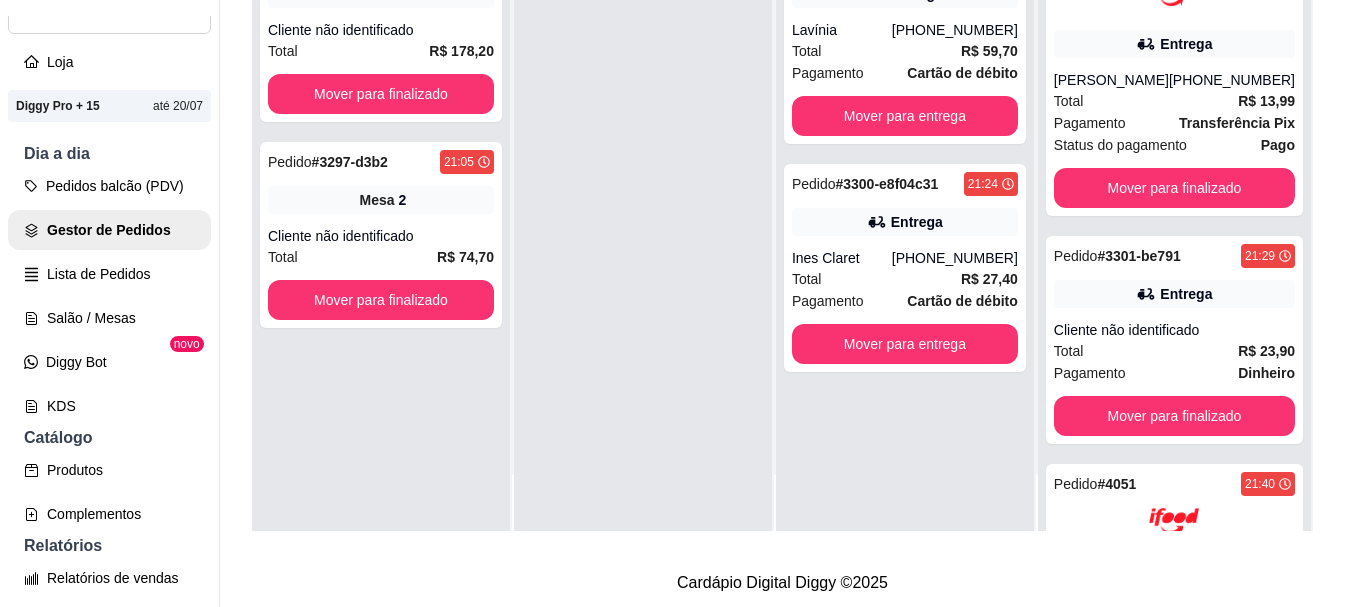 scroll, scrollTop: 0, scrollLeft: 0, axis: both 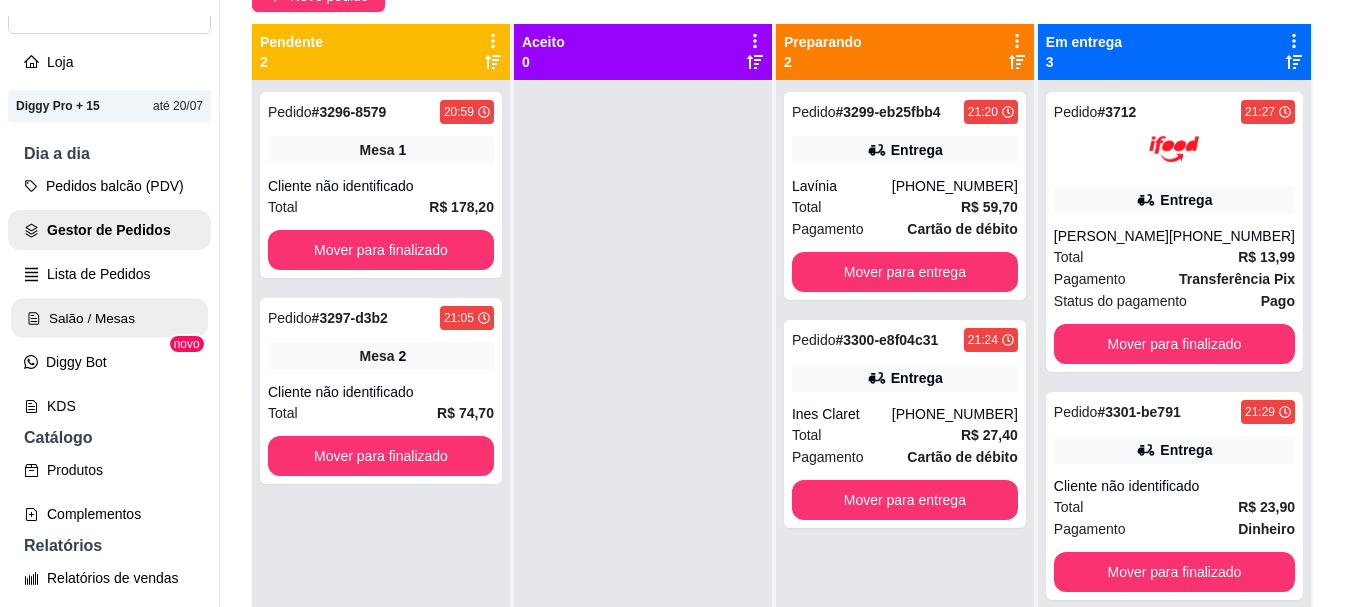 click on "Salão / Mesas" at bounding box center (109, 318) 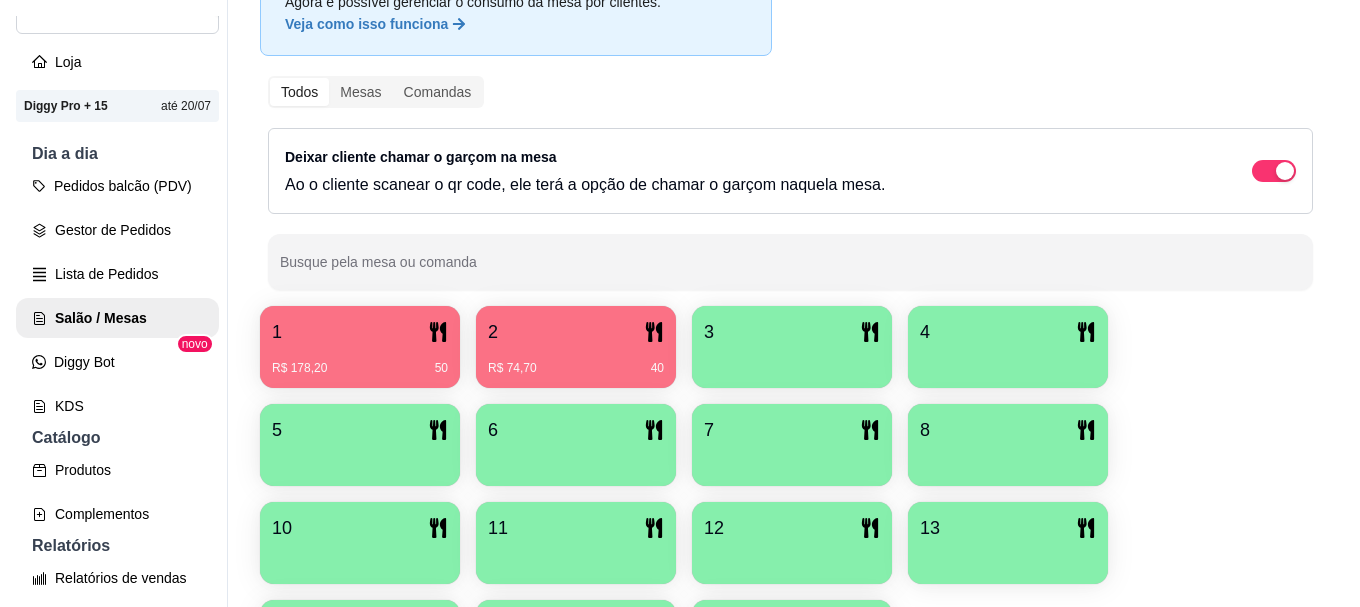 scroll, scrollTop: 200, scrollLeft: 0, axis: vertical 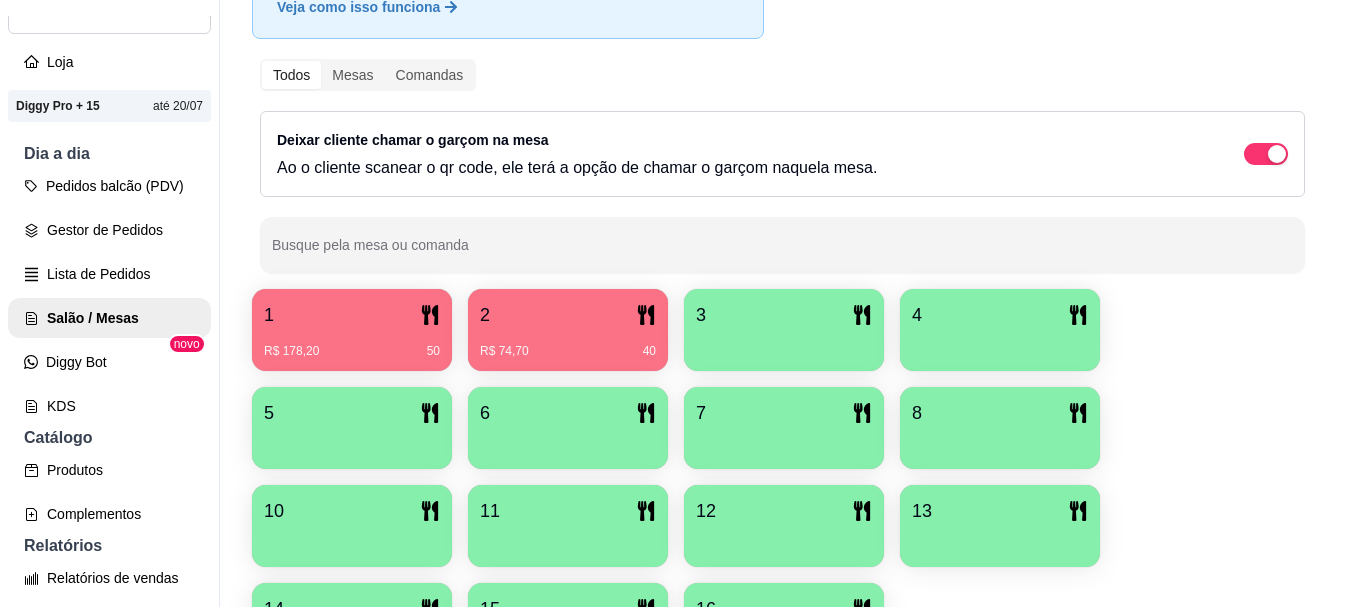 click on "1" at bounding box center [352, 315] 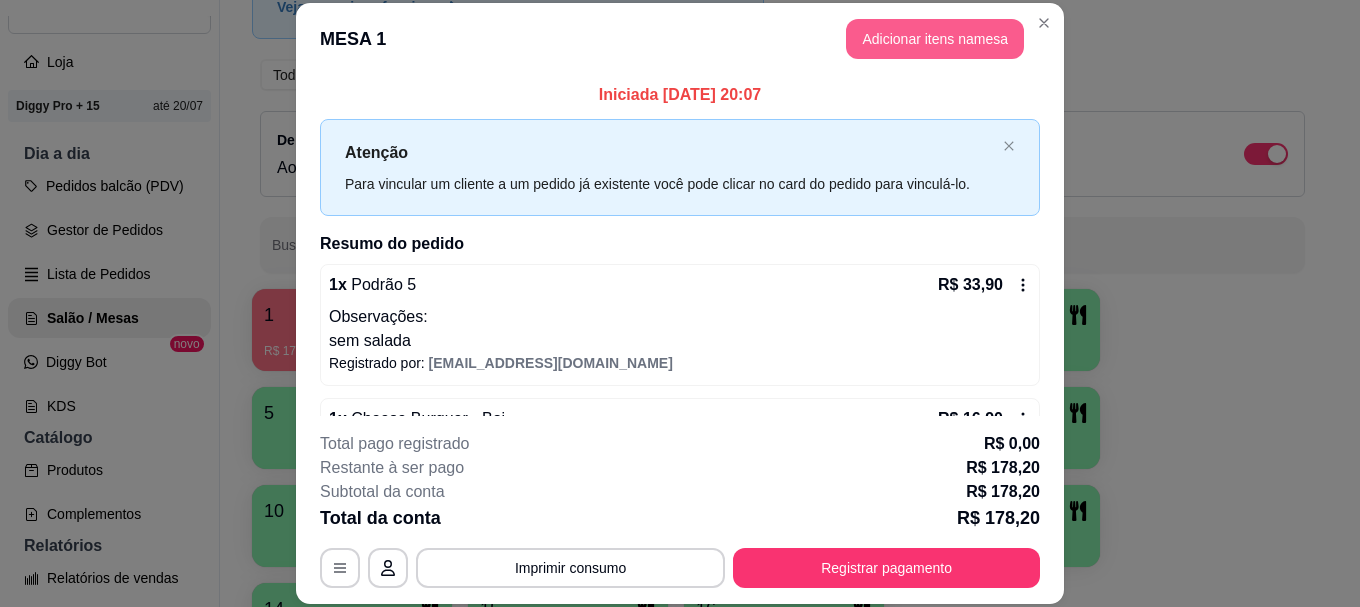 click on "Adicionar itens na  mesa" at bounding box center [935, 39] 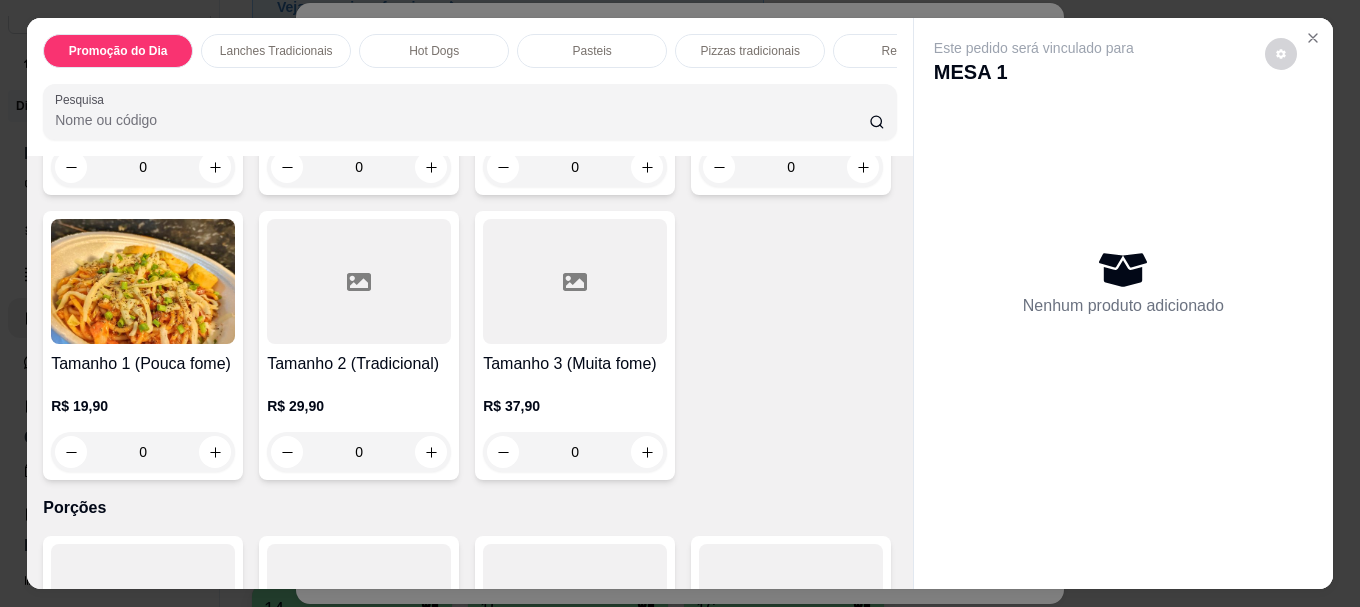 scroll, scrollTop: 4415, scrollLeft: 0, axis: vertical 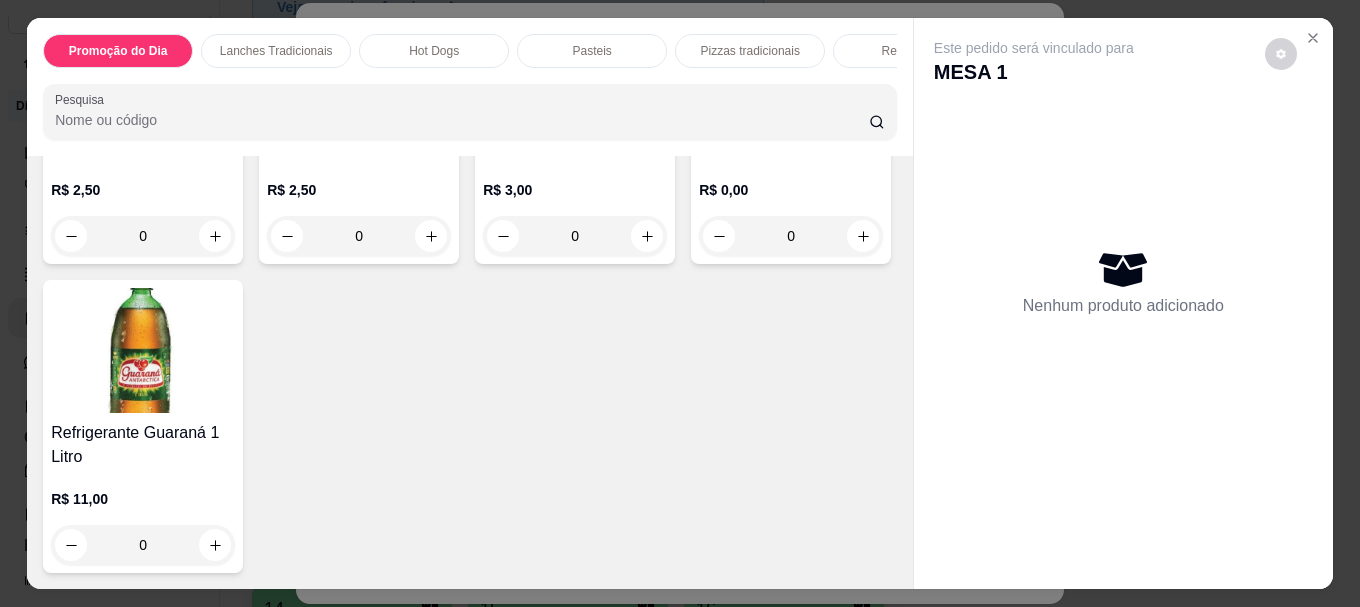 click at bounding box center (143, 350) 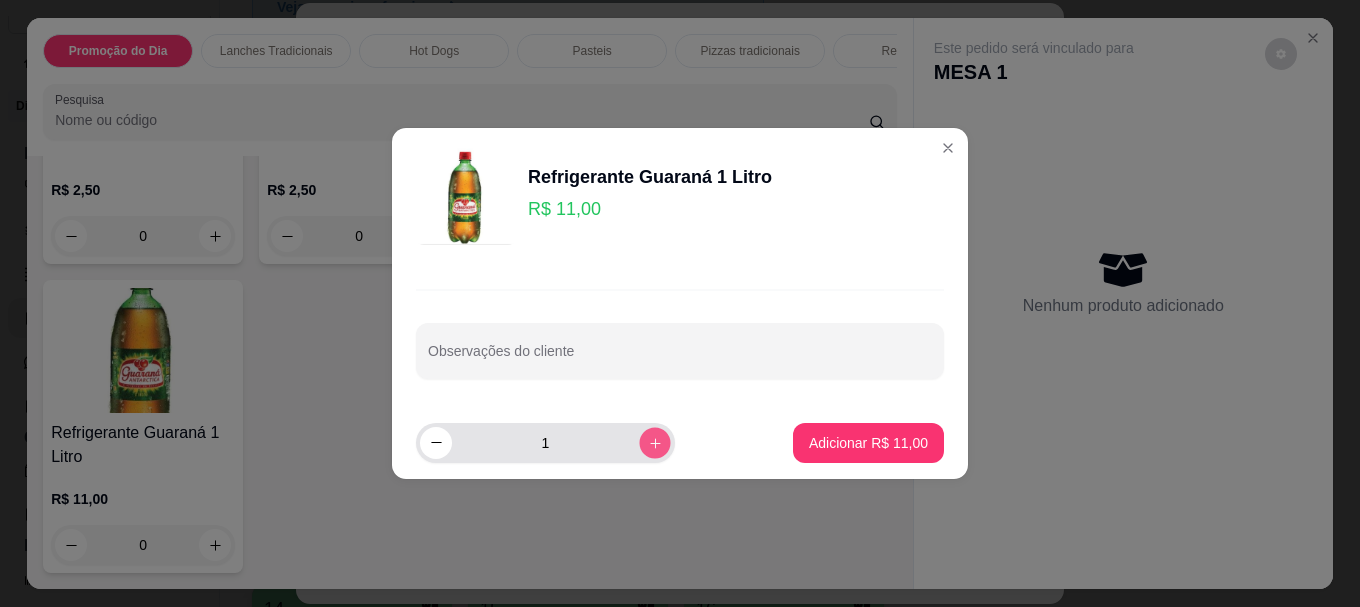 click 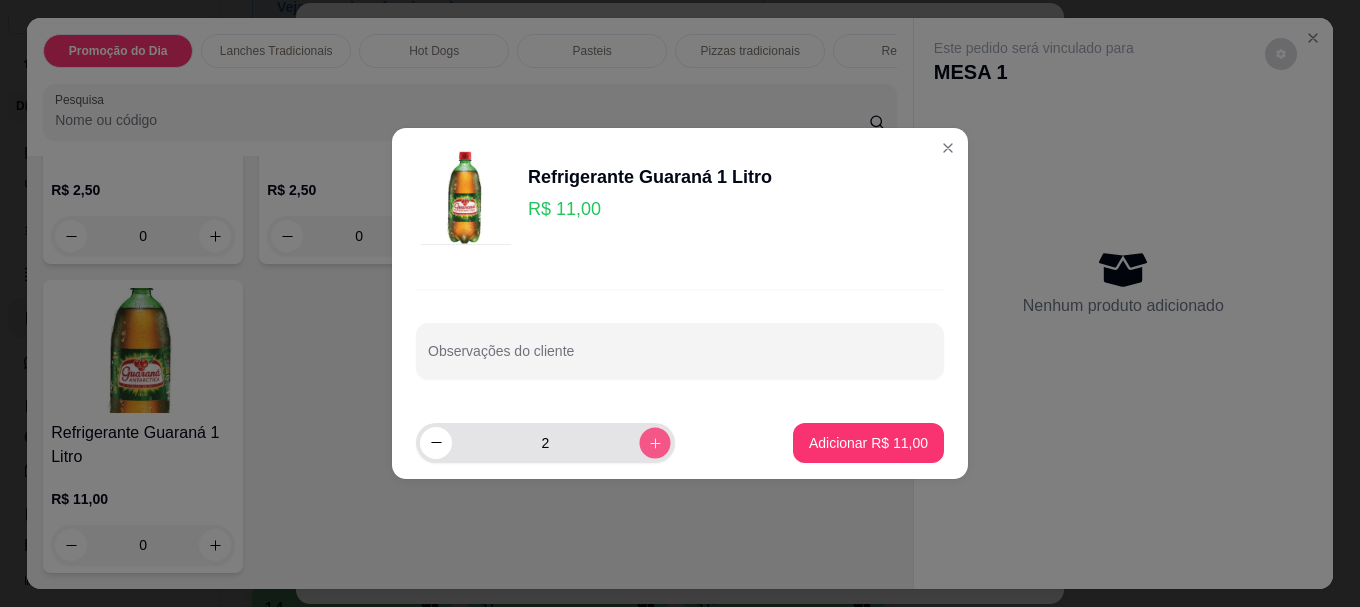 click 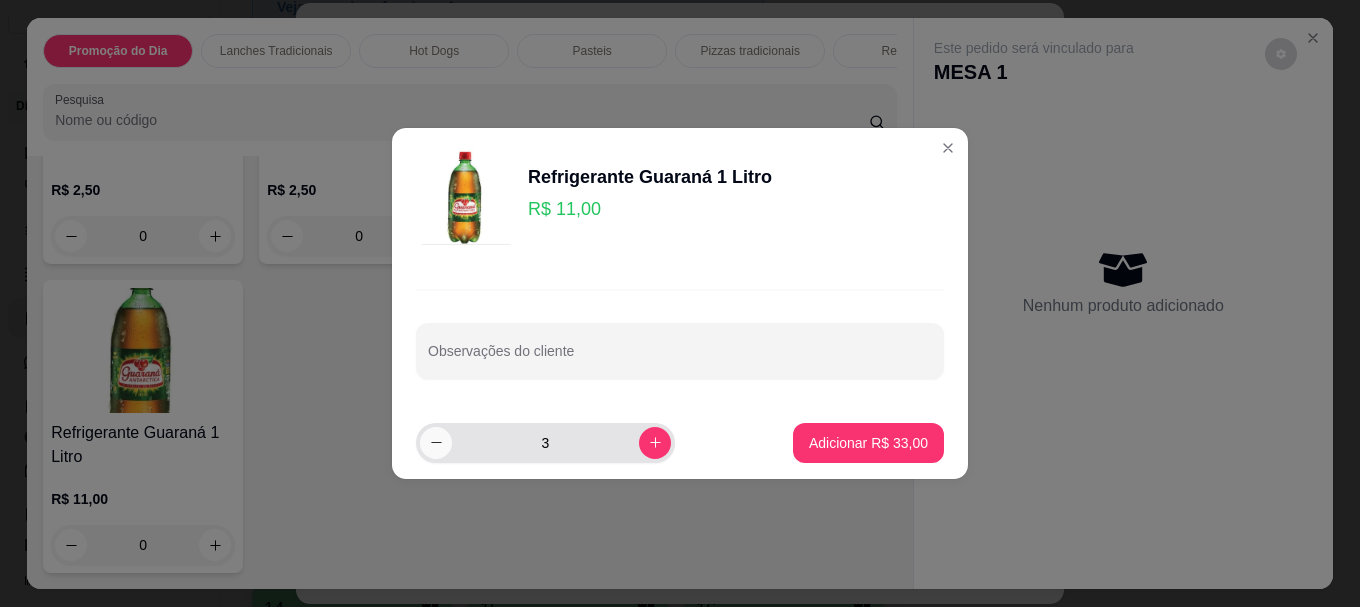 click 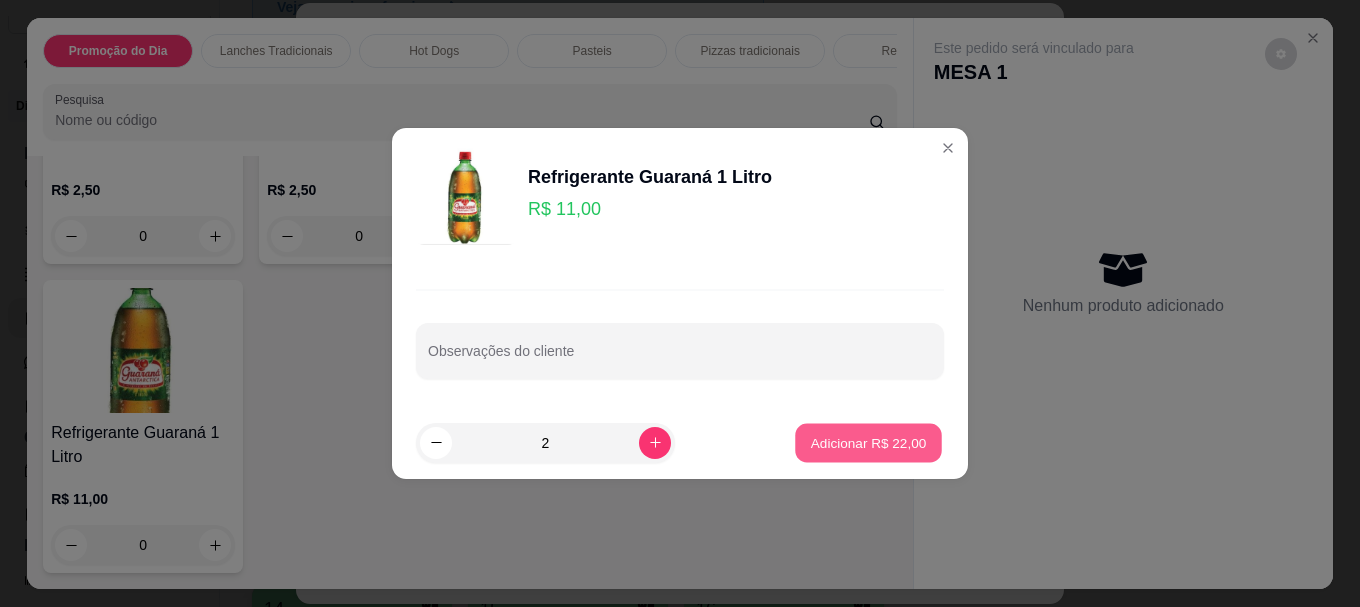 click on "Adicionar   R$ 22,00" at bounding box center [869, 442] 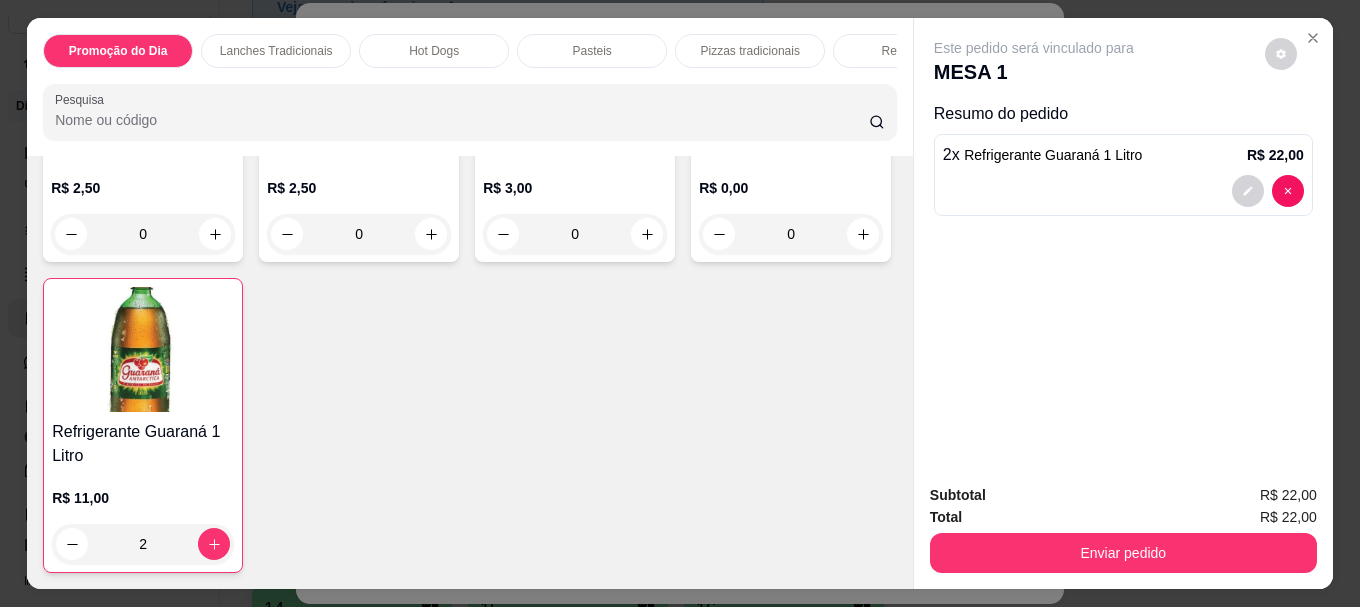 click on "Enviar pedido" at bounding box center [1123, 553] 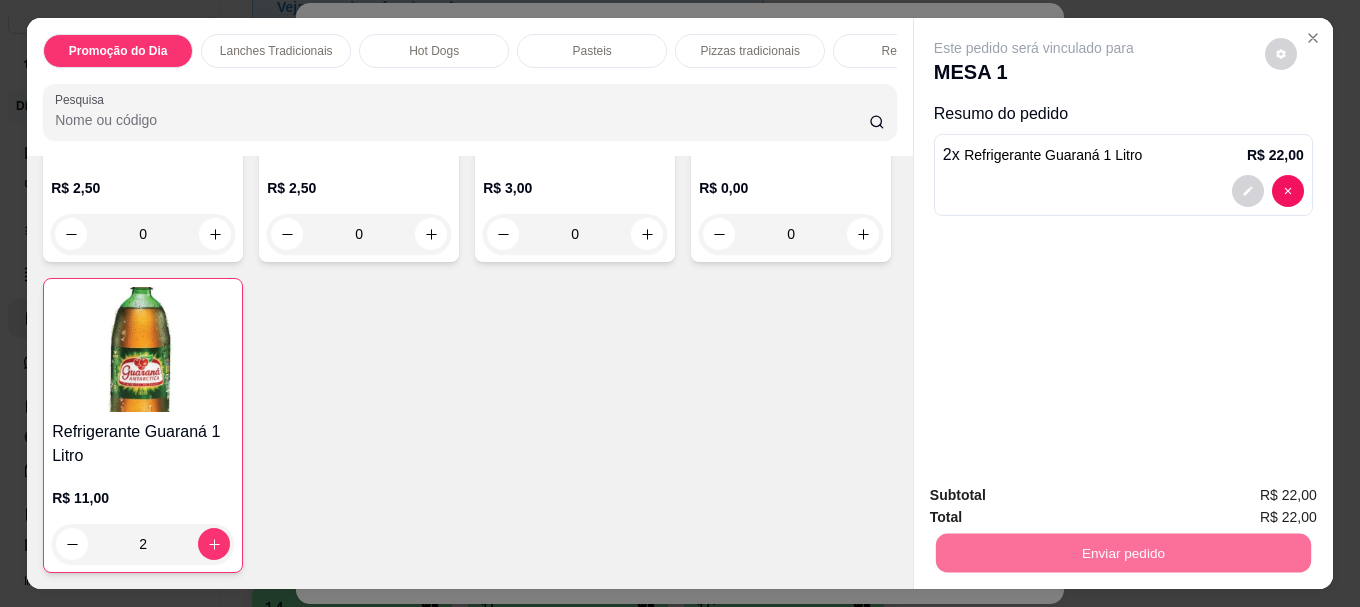 click on "Não registrar e enviar pedido" at bounding box center [1057, 495] 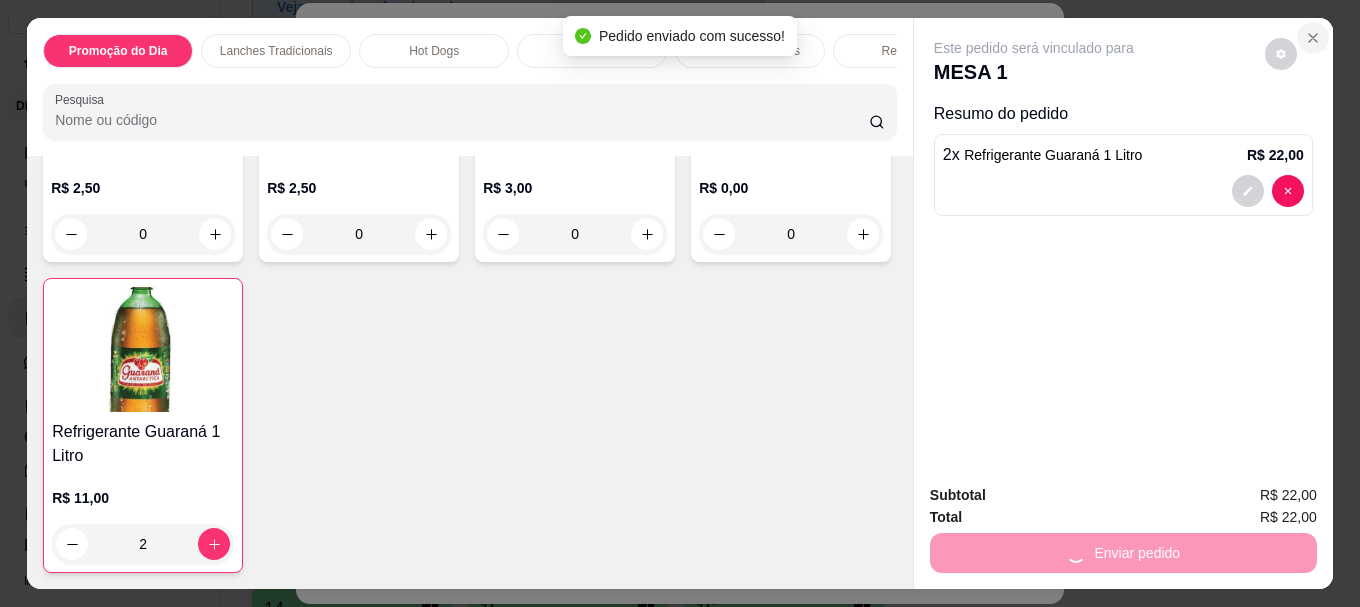 click 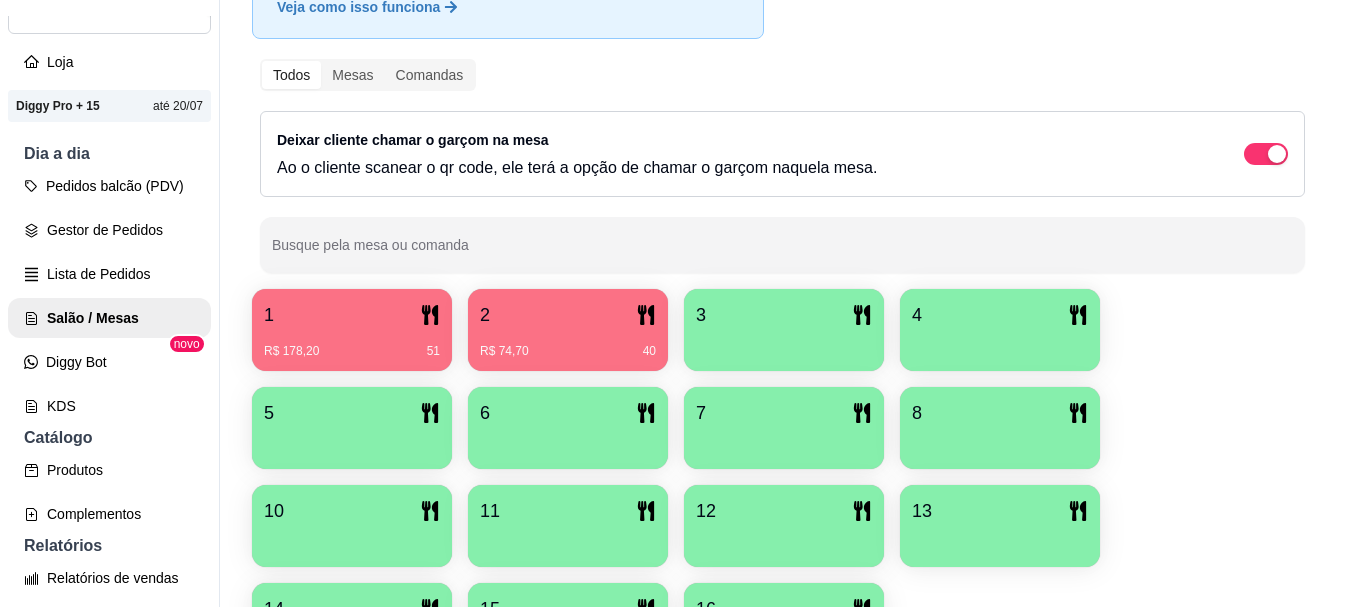 click on "2" at bounding box center [568, 315] 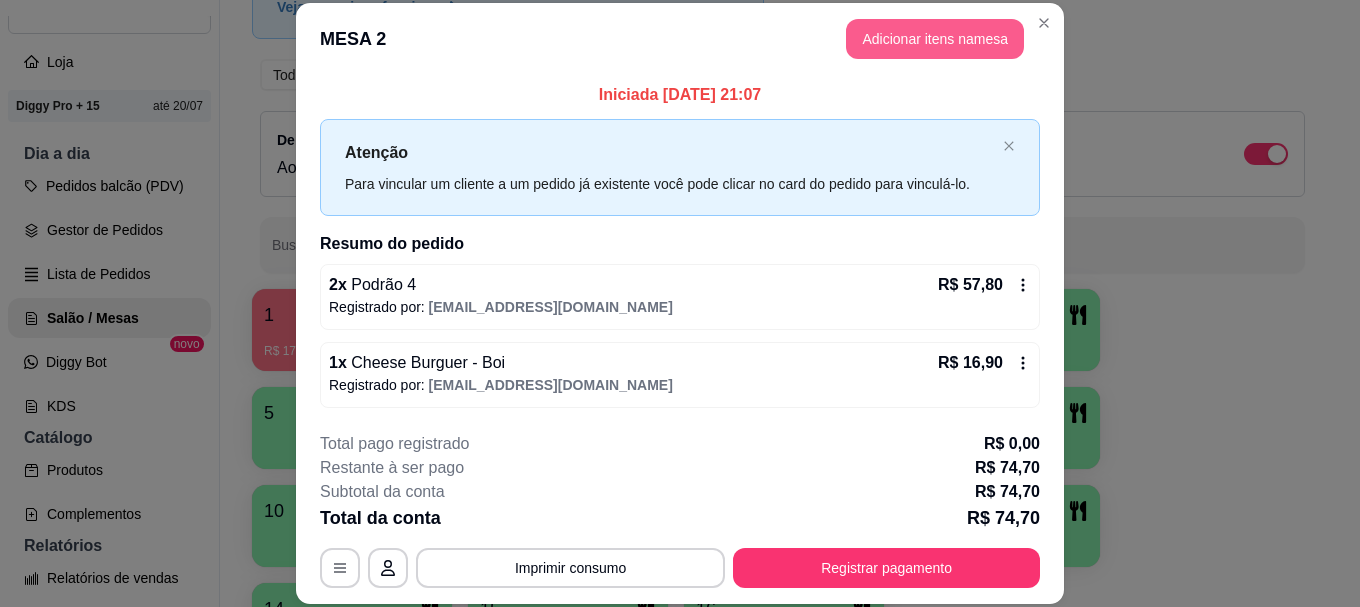 click on "Adicionar itens na  mesa" at bounding box center (935, 39) 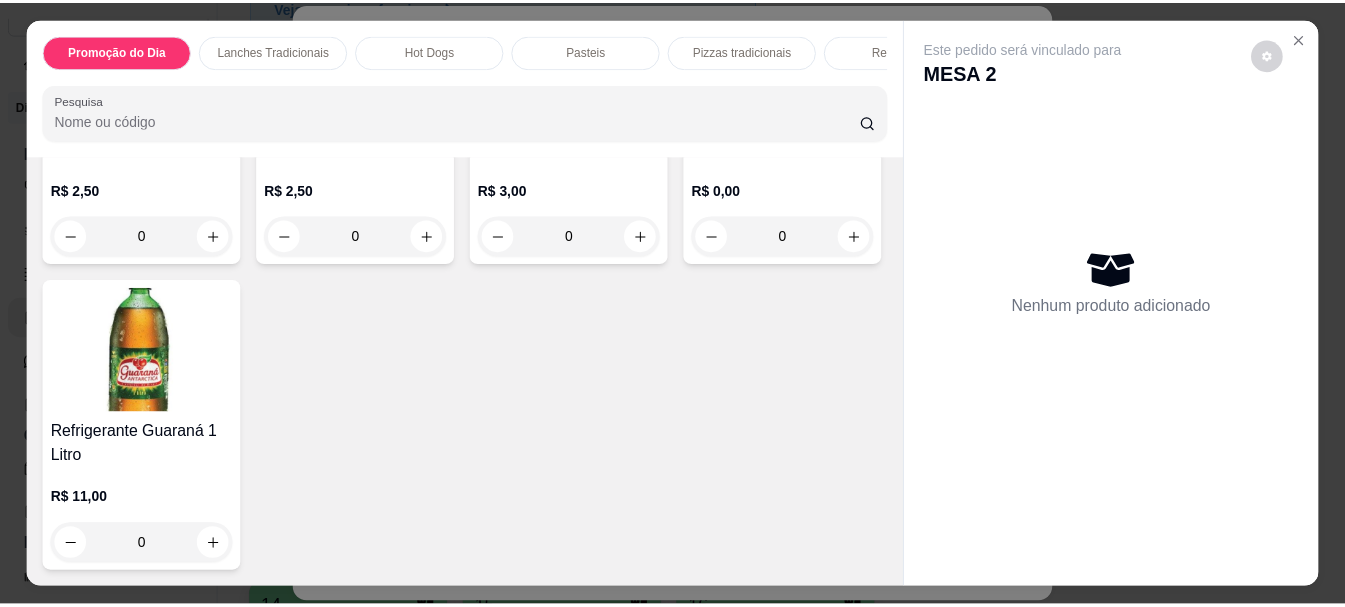 scroll, scrollTop: 4415, scrollLeft: 0, axis: vertical 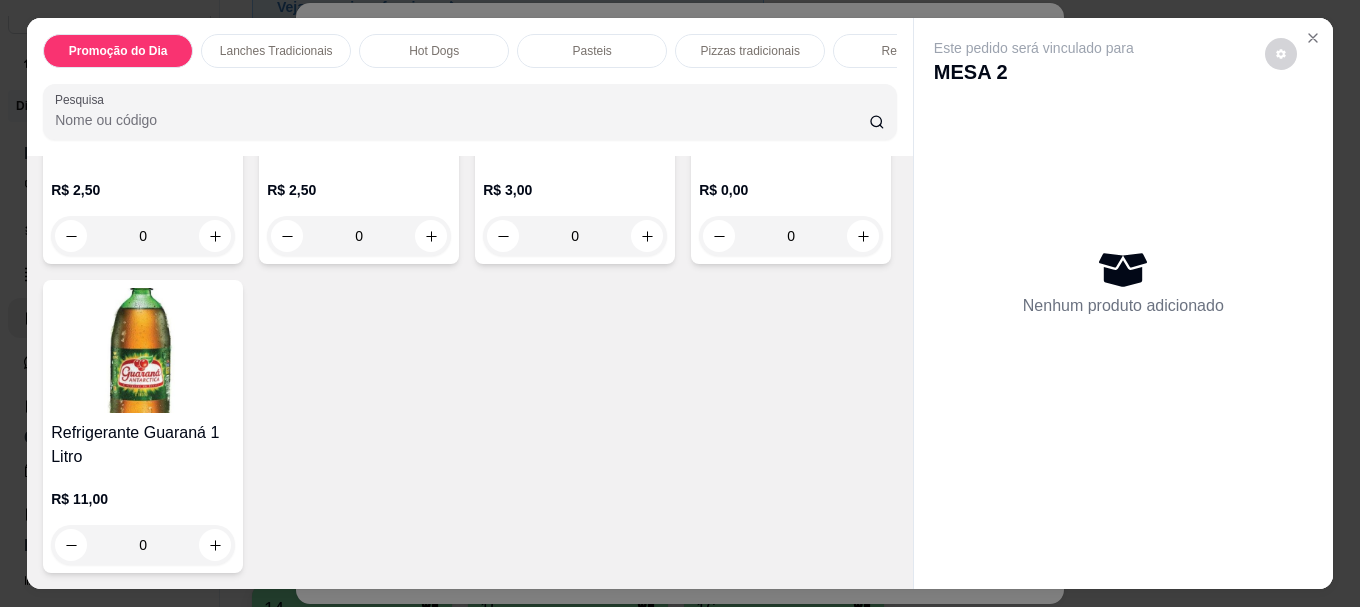 click at bounding box center [143, 350] 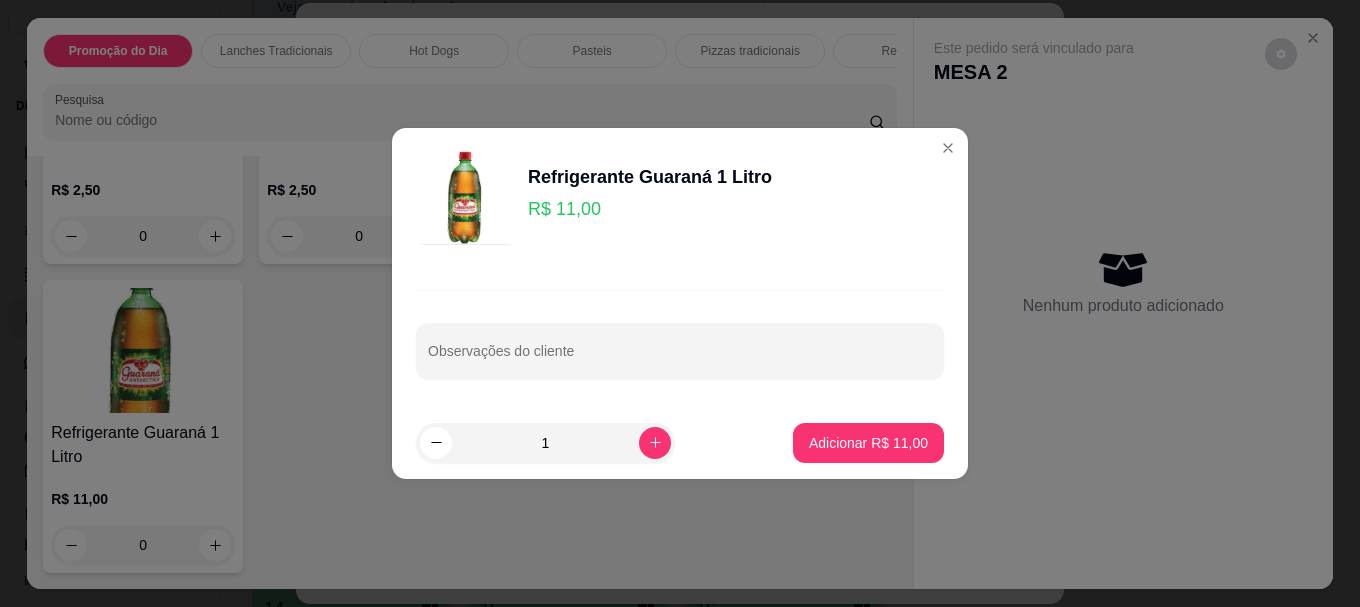 click 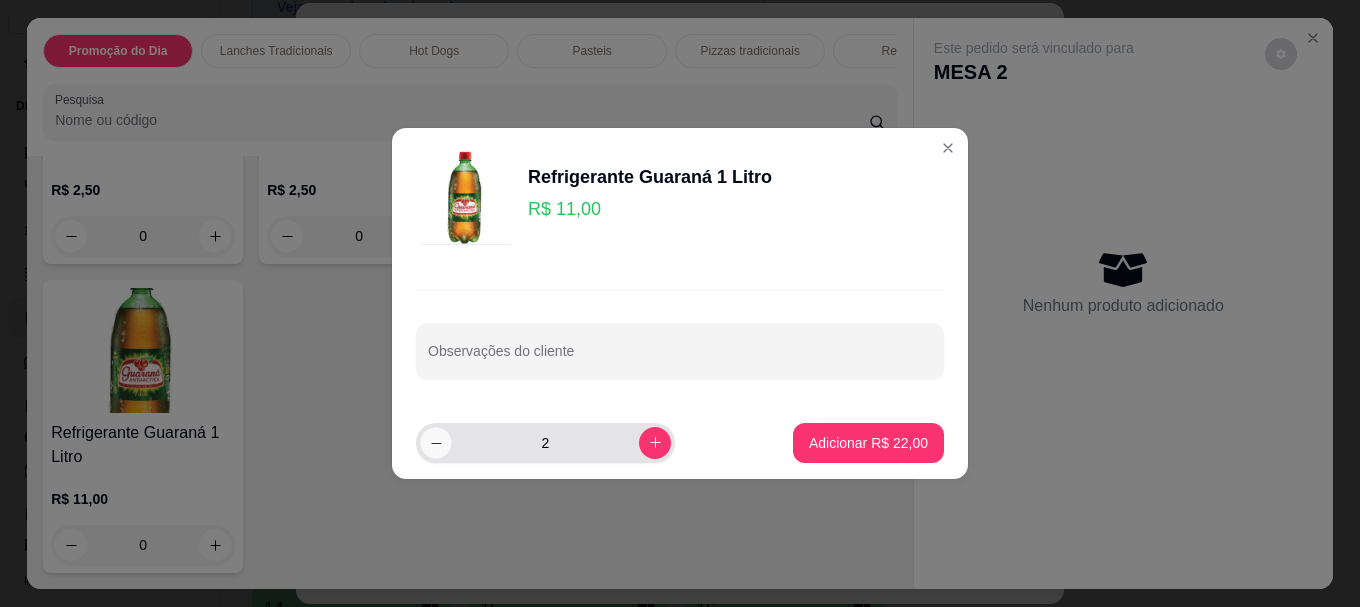 click 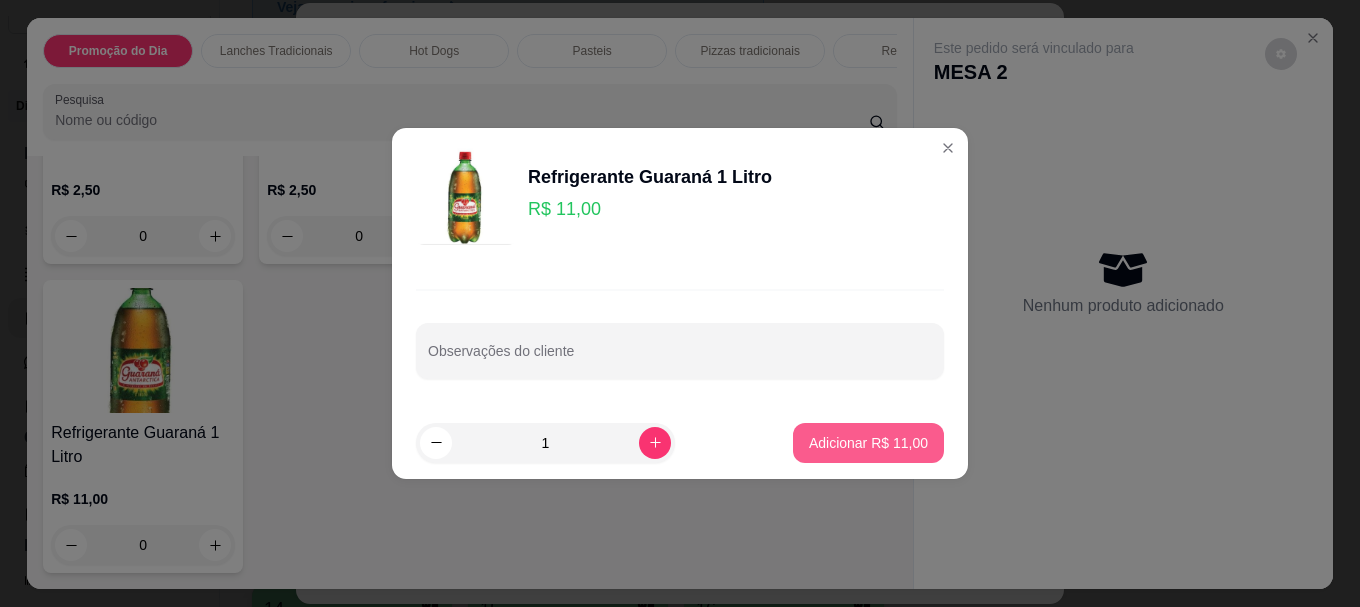 click on "Adicionar   R$ 11,00" at bounding box center (868, 443) 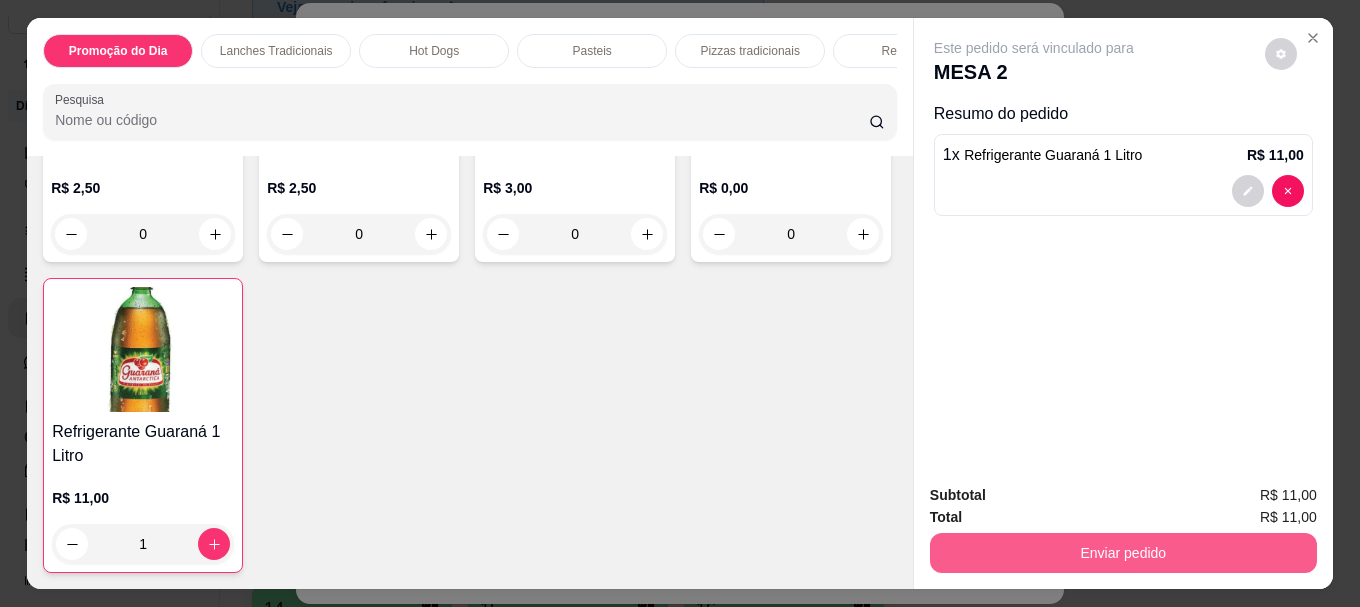 click on "Enviar pedido" at bounding box center (1123, 553) 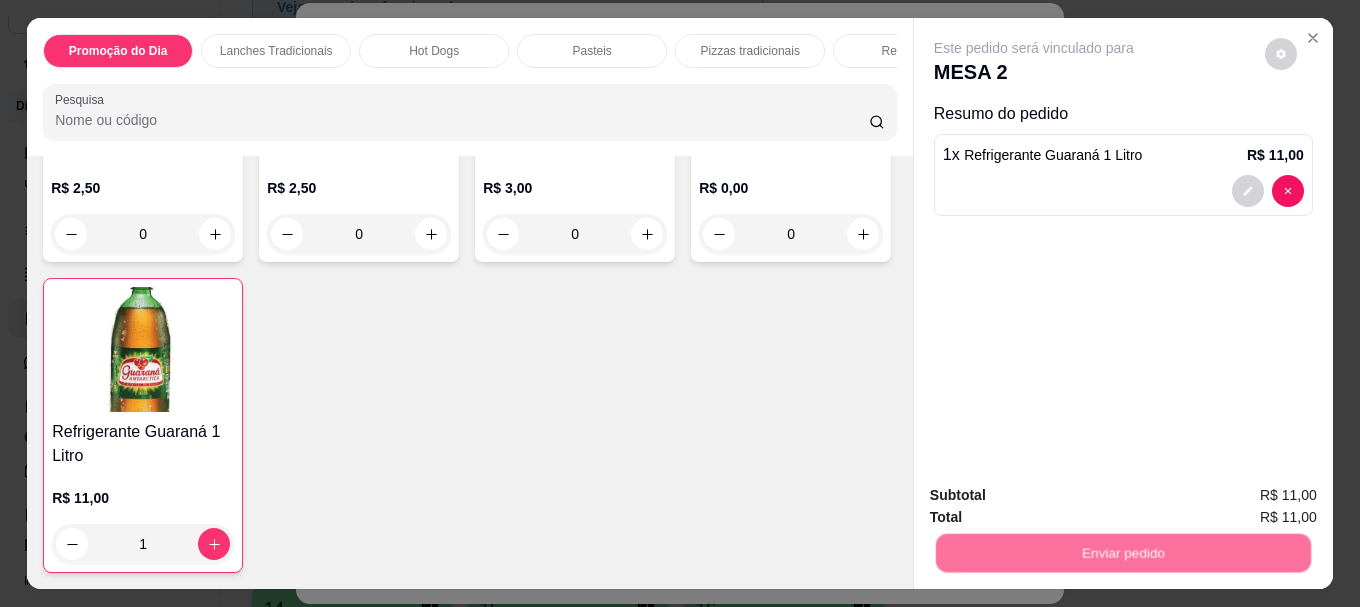 click on "Não registrar e enviar pedido" at bounding box center [1057, 496] 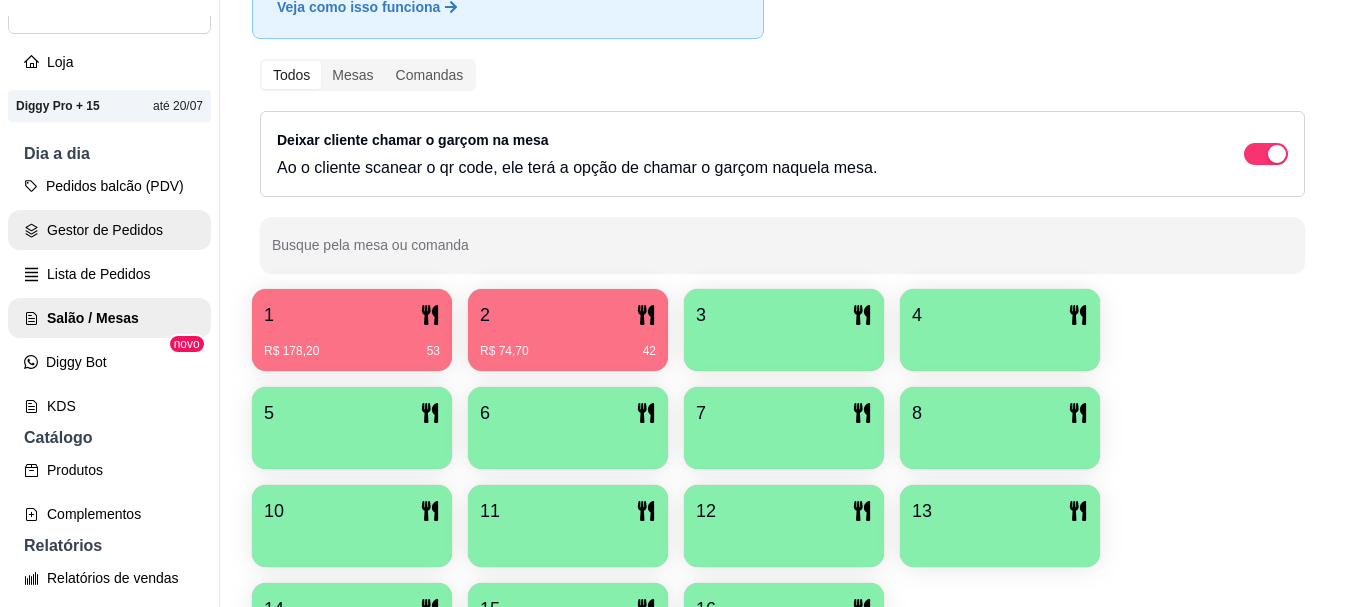 click on "Gestor de Pedidos" at bounding box center (109, 230) 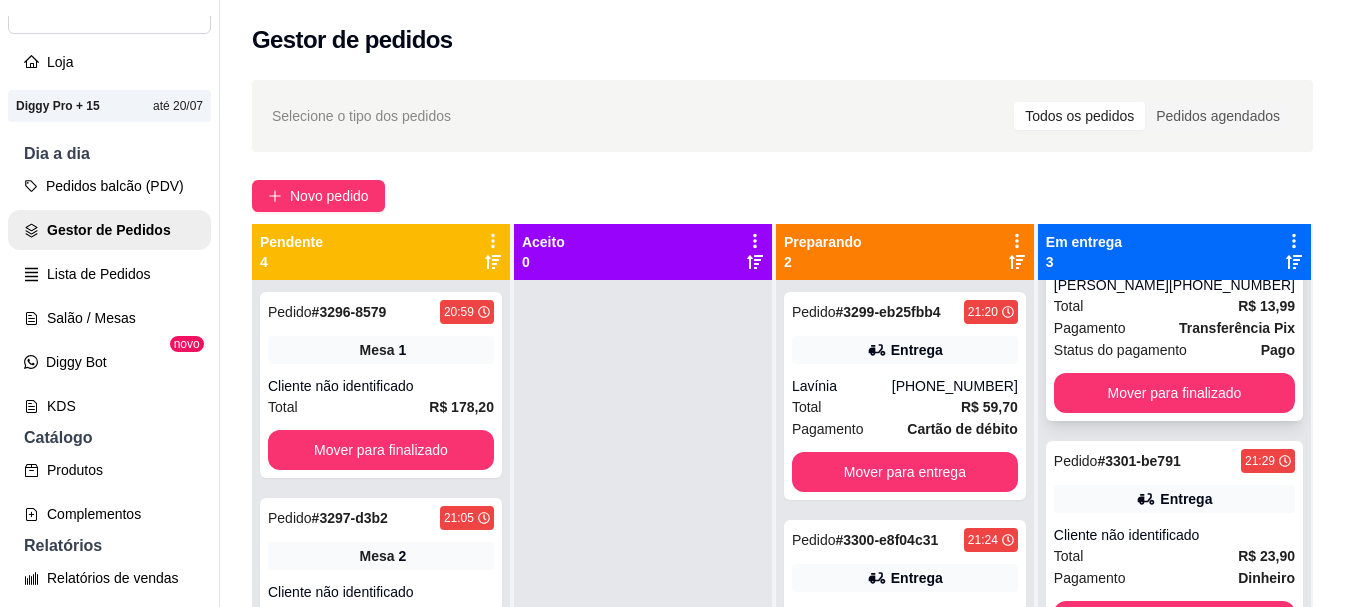 scroll, scrollTop: 0, scrollLeft: 0, axis: both 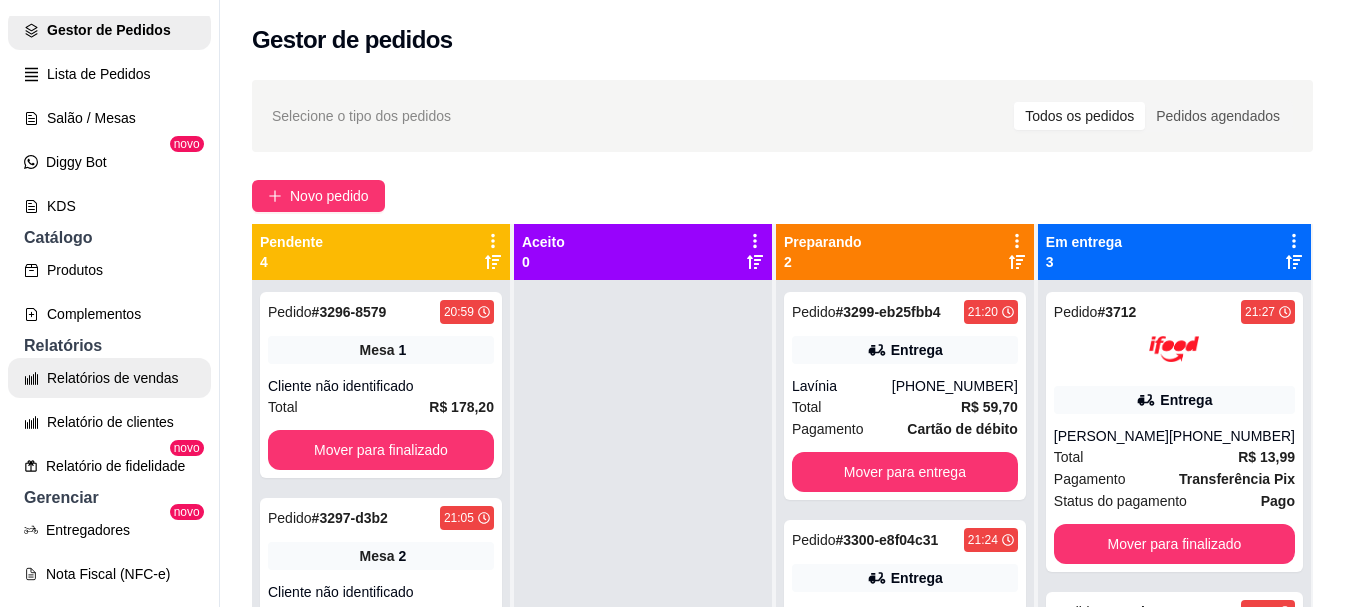 click on "Relatórios de vendas" at bounding box center [109, 378] 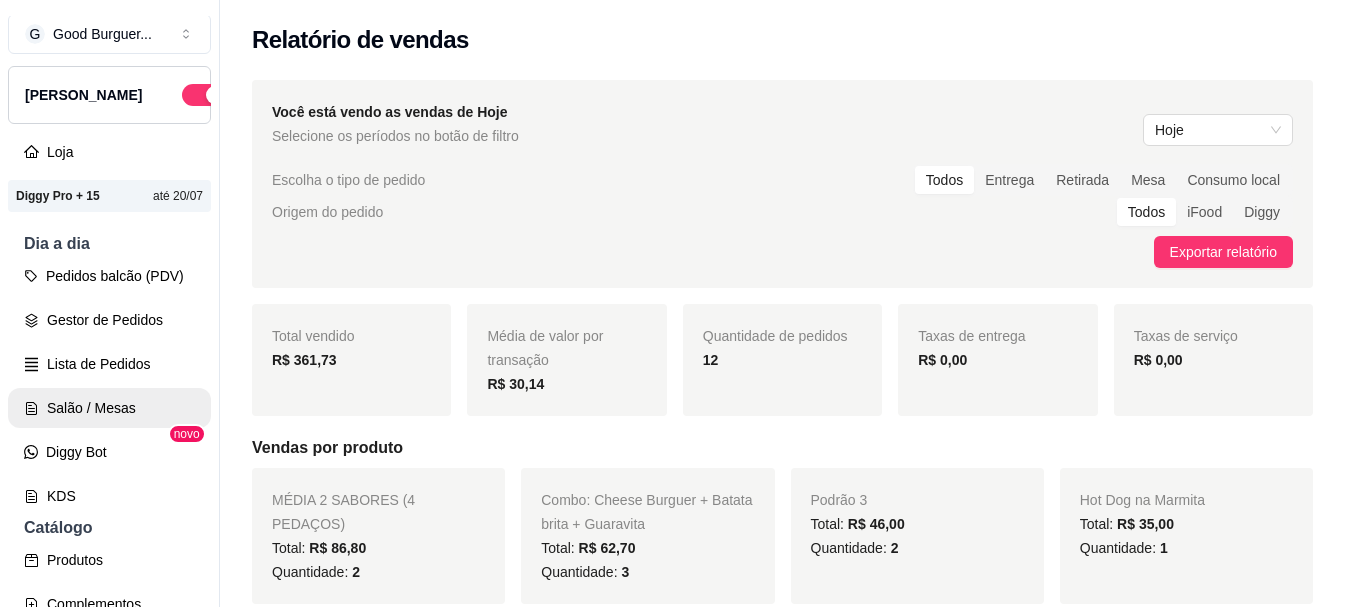 scroll, scrollTop: 0, scrollLeft: 0, axis: both 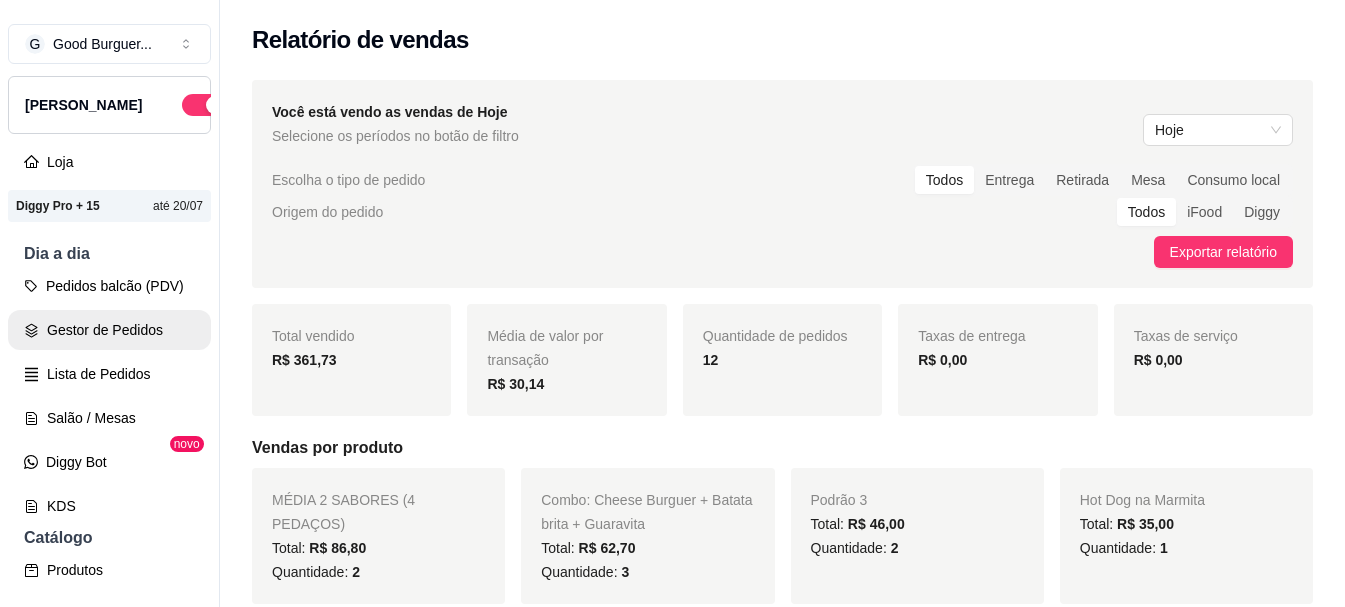 click on "Gestor de Pedidos" at bounding box center (109, 330) 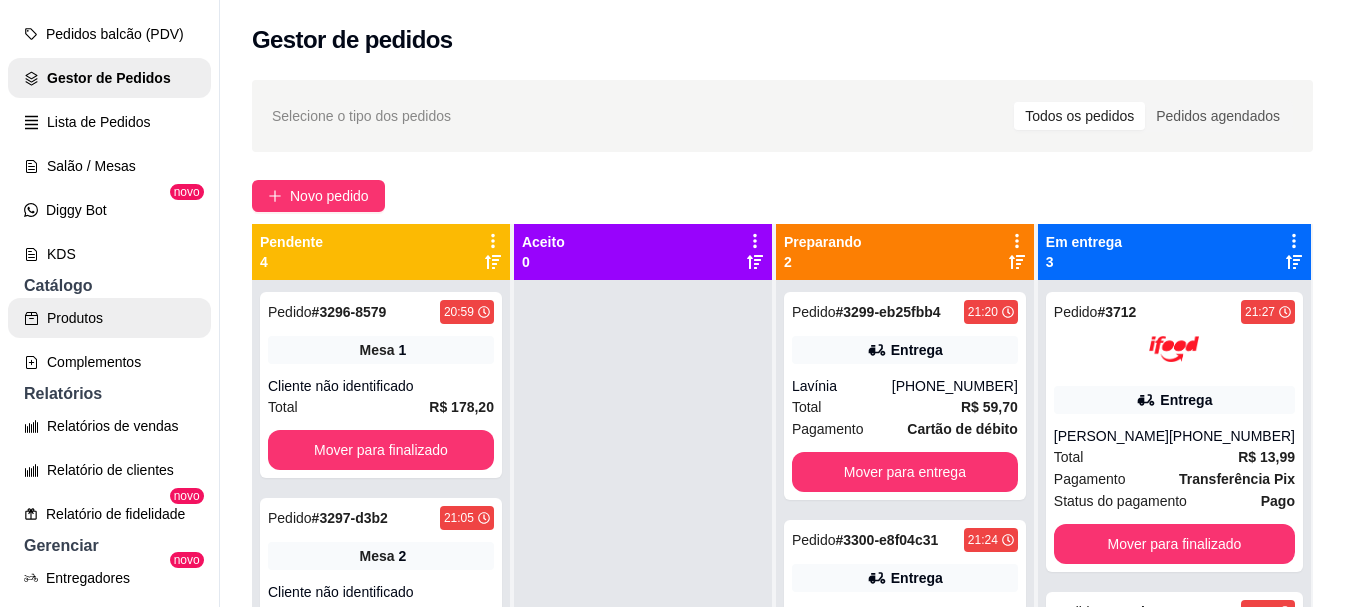 scroll, scrollTop: 300, scrollLeft: 0, axis: vertical 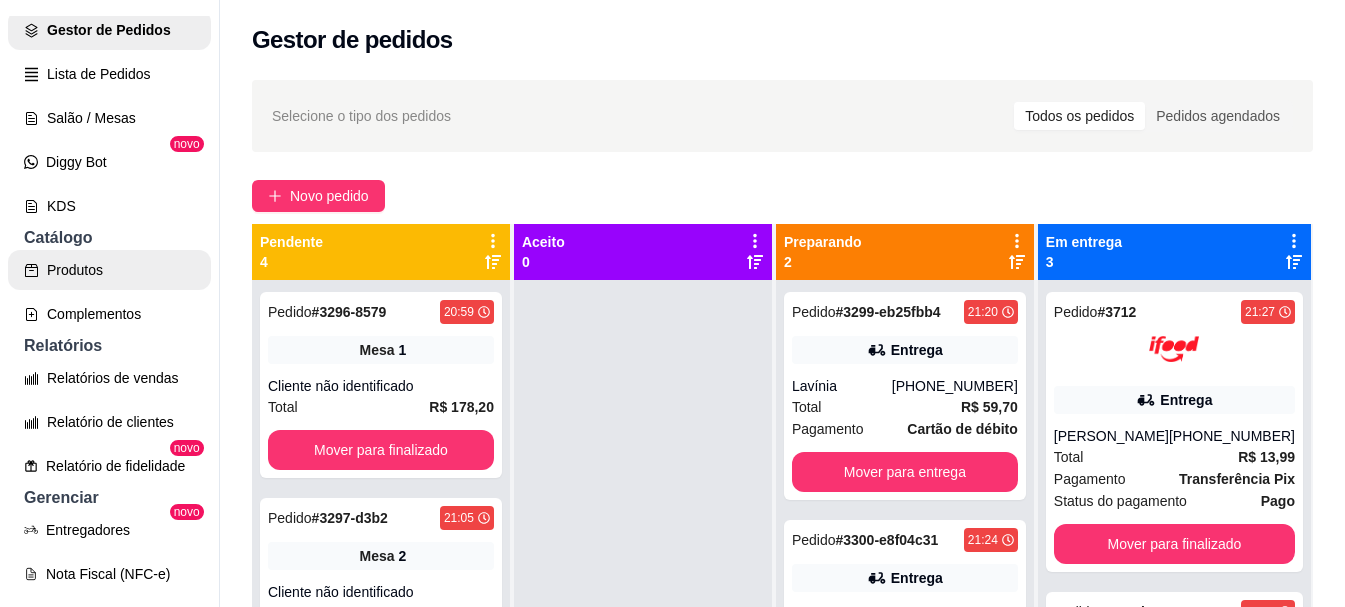 click on "Produtos" at bounding box center (109, 270) 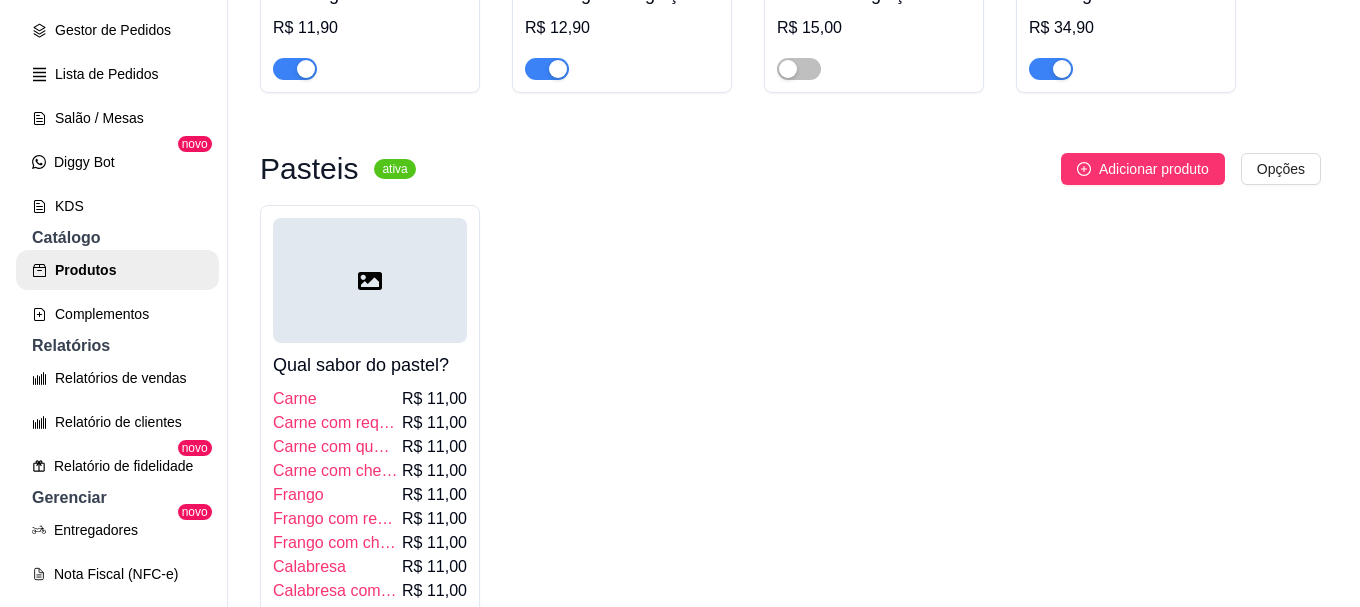 scroll, scrollTop: 5000, scrollLeft: 0, axis: vertical 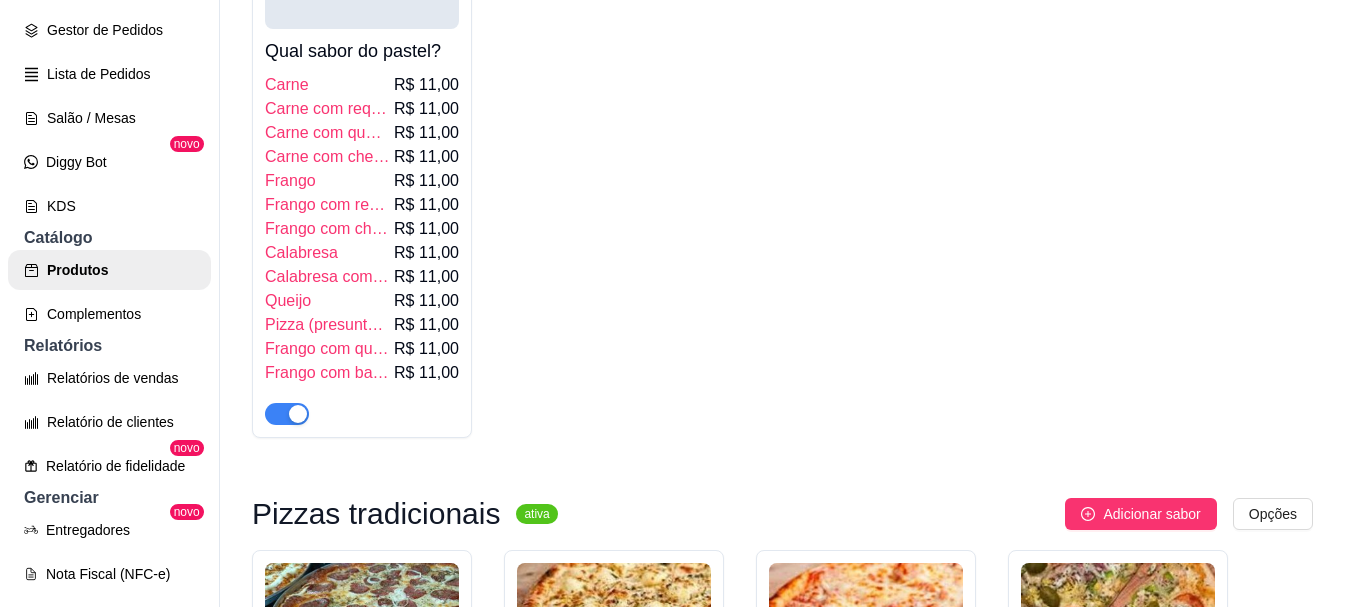 click on "Qual sabor do pastel?" at bounding box center (362, 51) 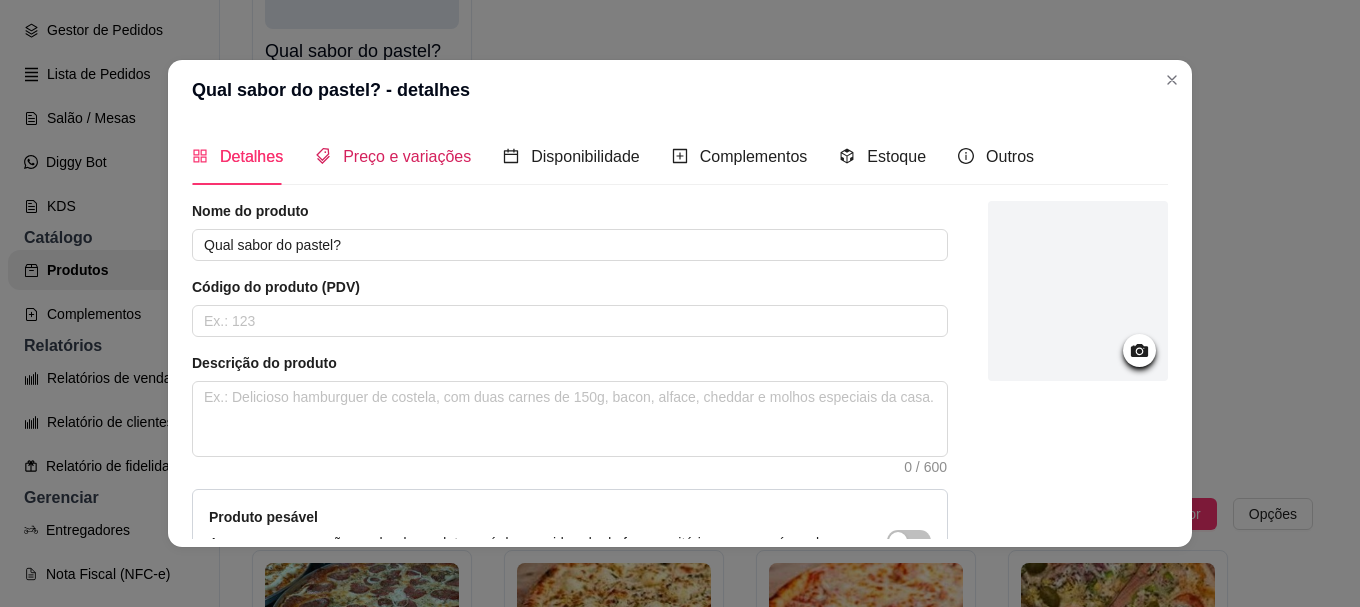 click on "Preço e variações" at bounding box center (407, 156) 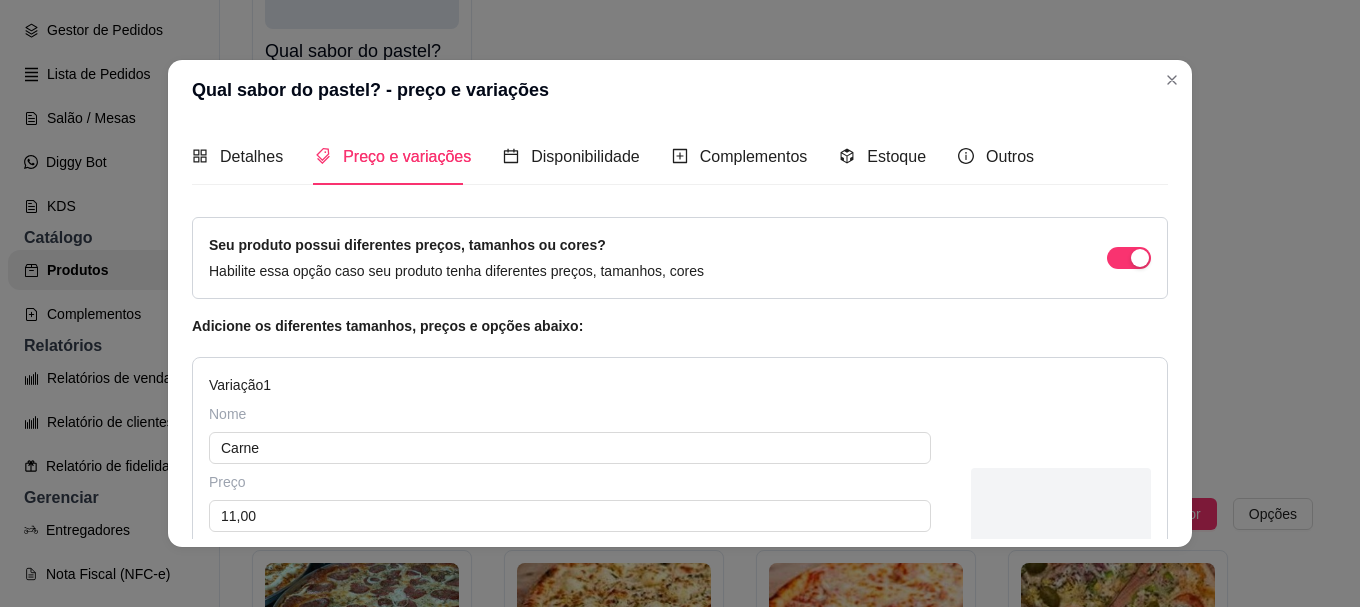 type 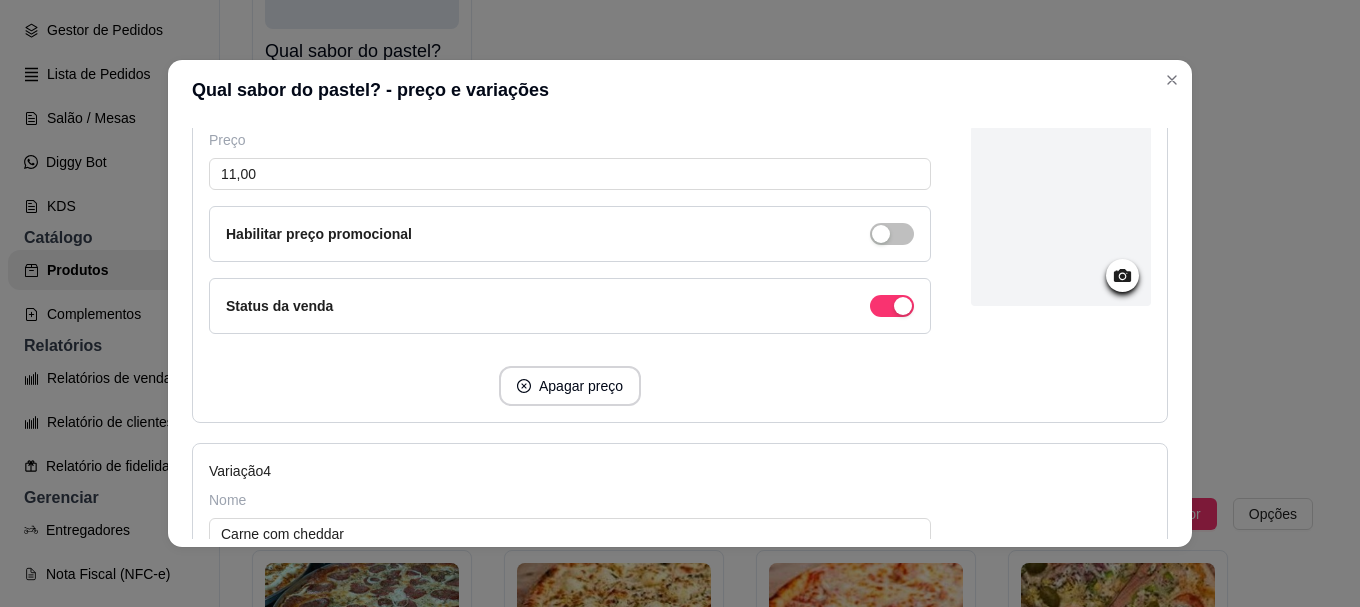 scroll, scrollTop: 1200, scrollLeft: 0, axis: vertical 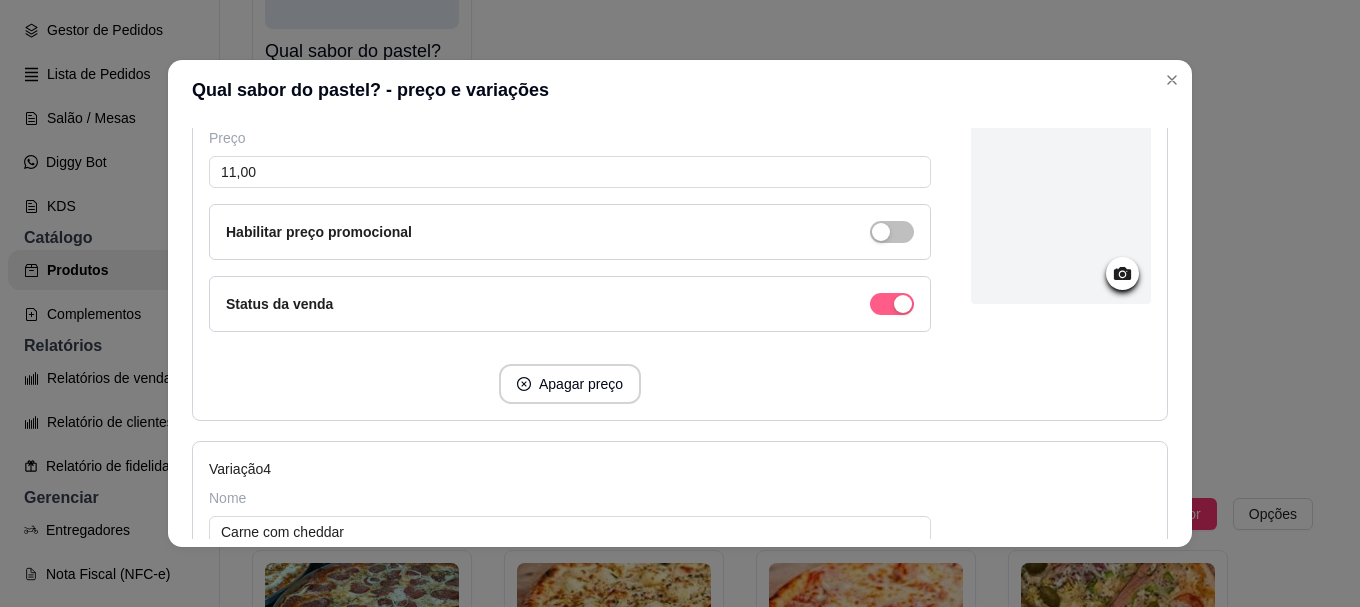 click at bounding box center [892, -552] 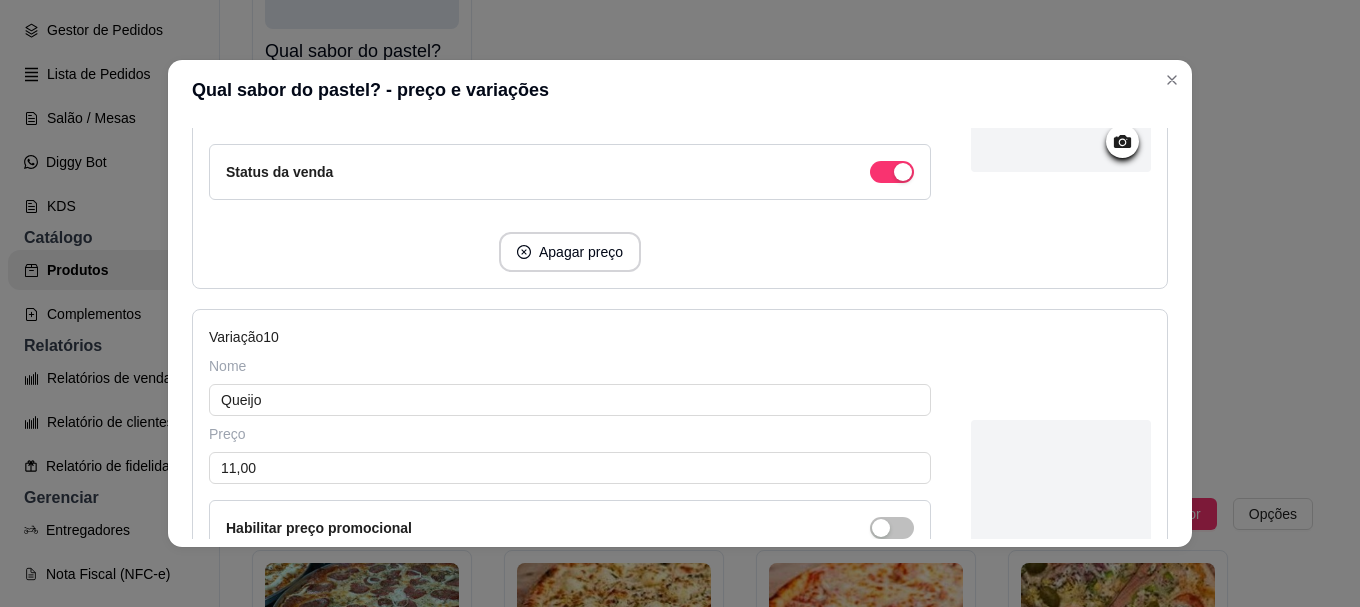 scroll, scrollTop: 4100, scrollLeft: 0, axis: vertical 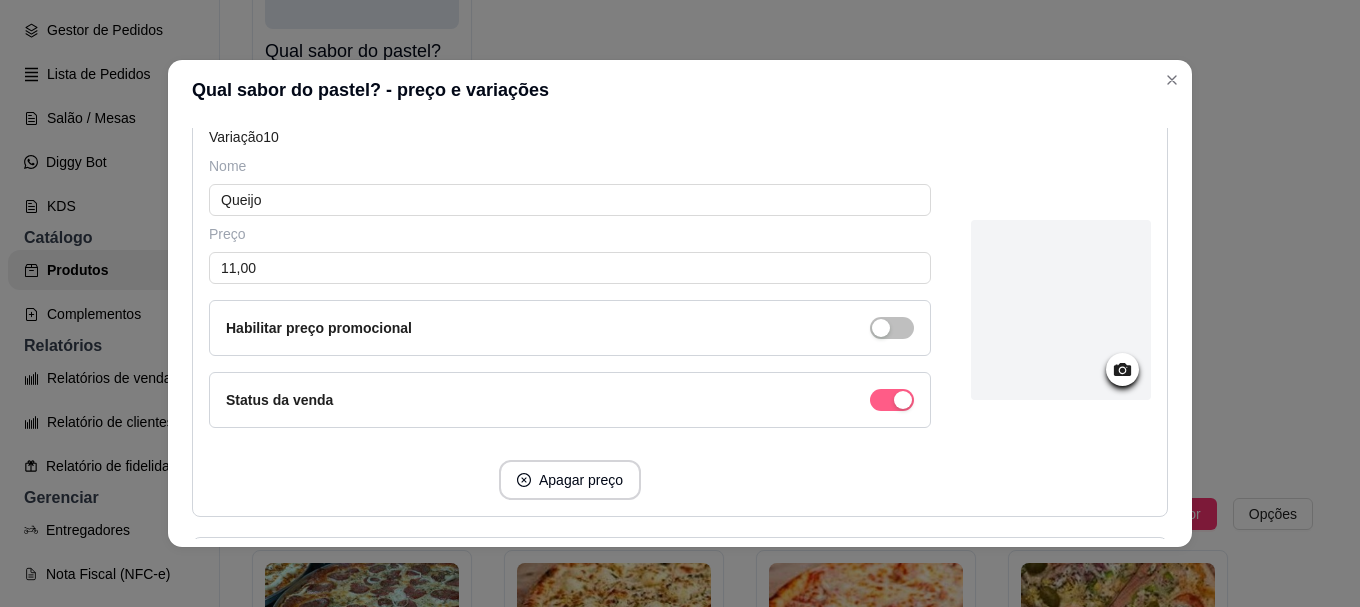 click at bounding box center (892, -3452) 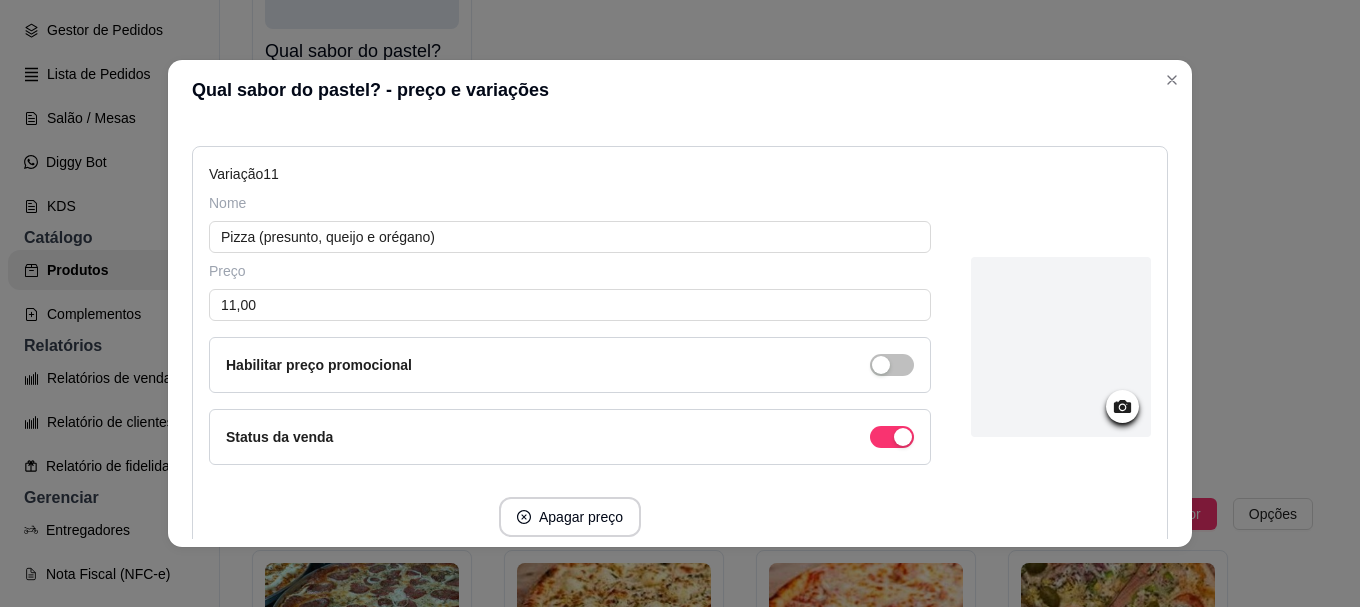 scroll, scrollTop: 4500, scrollLeft: 0, axis: vertical 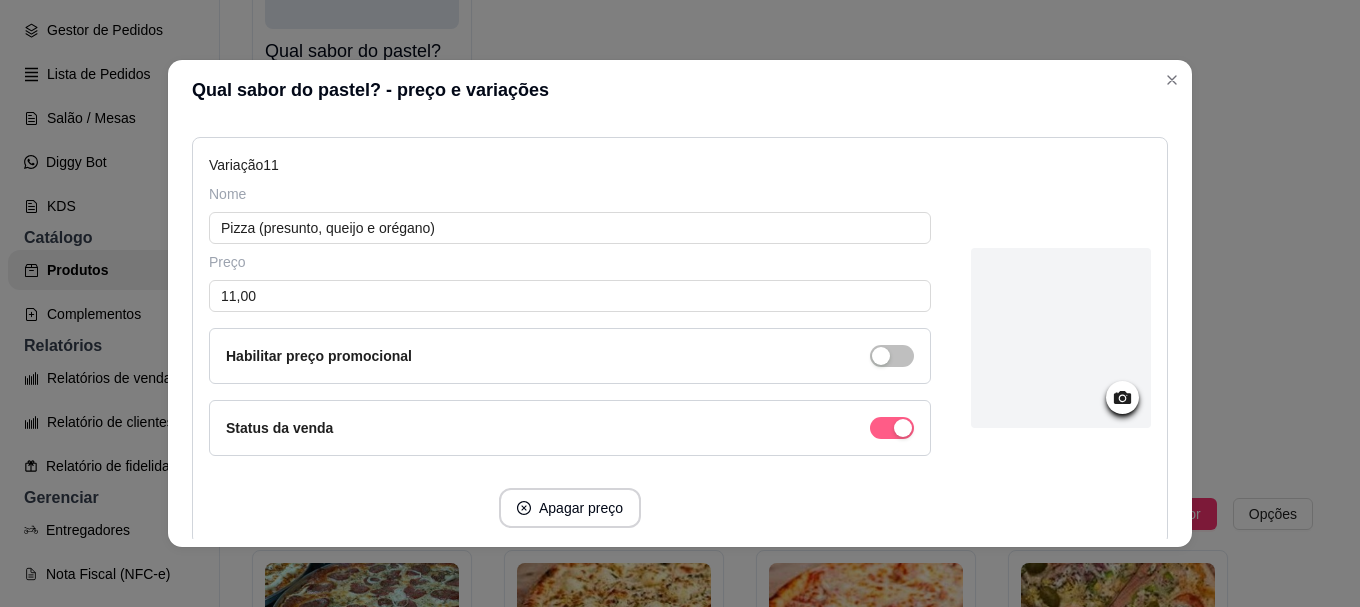 click at bounding box center (892, -3852) 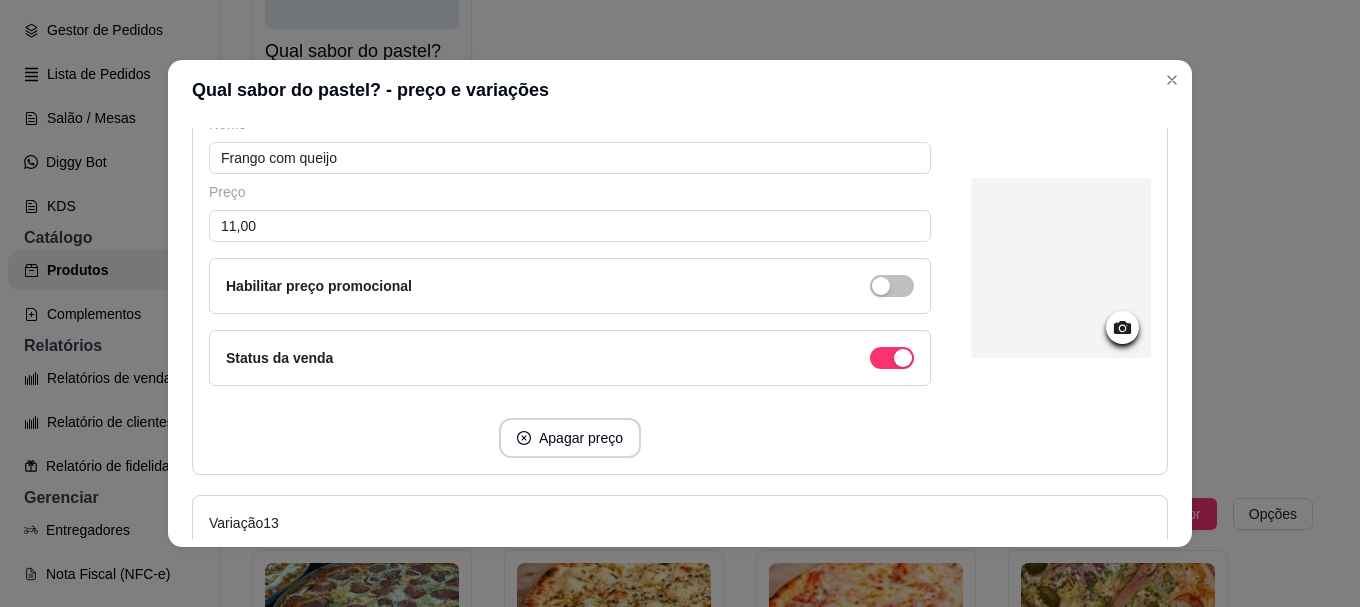 scroll, scrollTop: 5000, scrollLeft: 0, axis: vertical 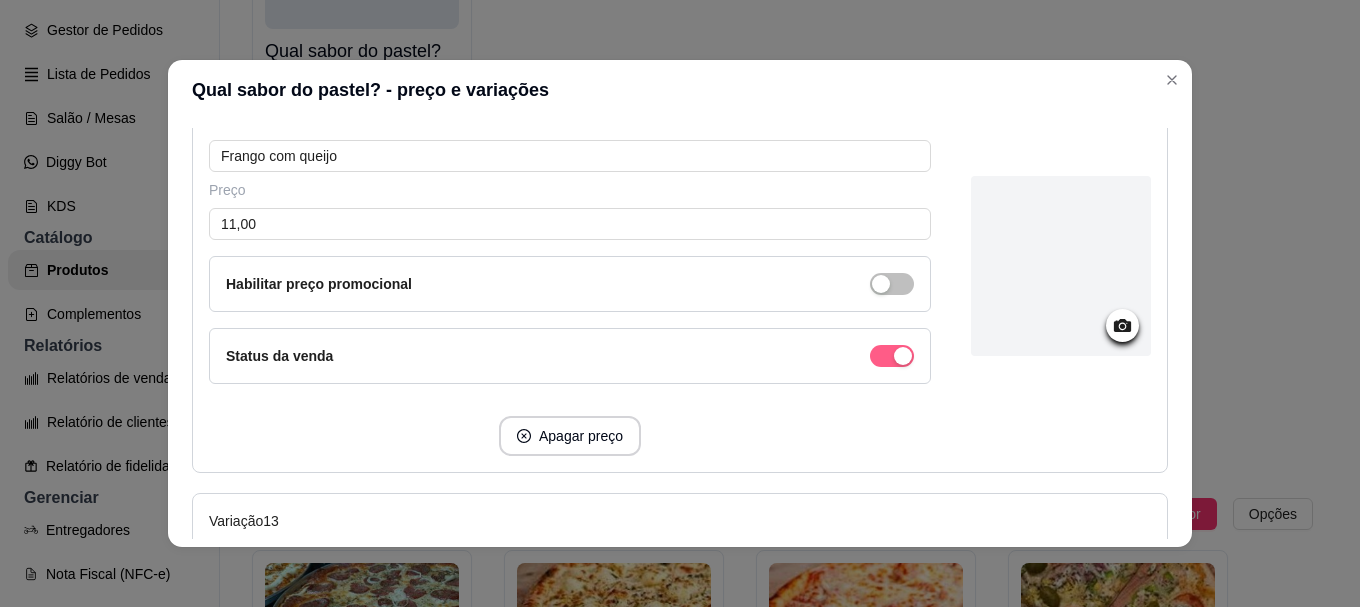 click at bounding box center (892, -4352) 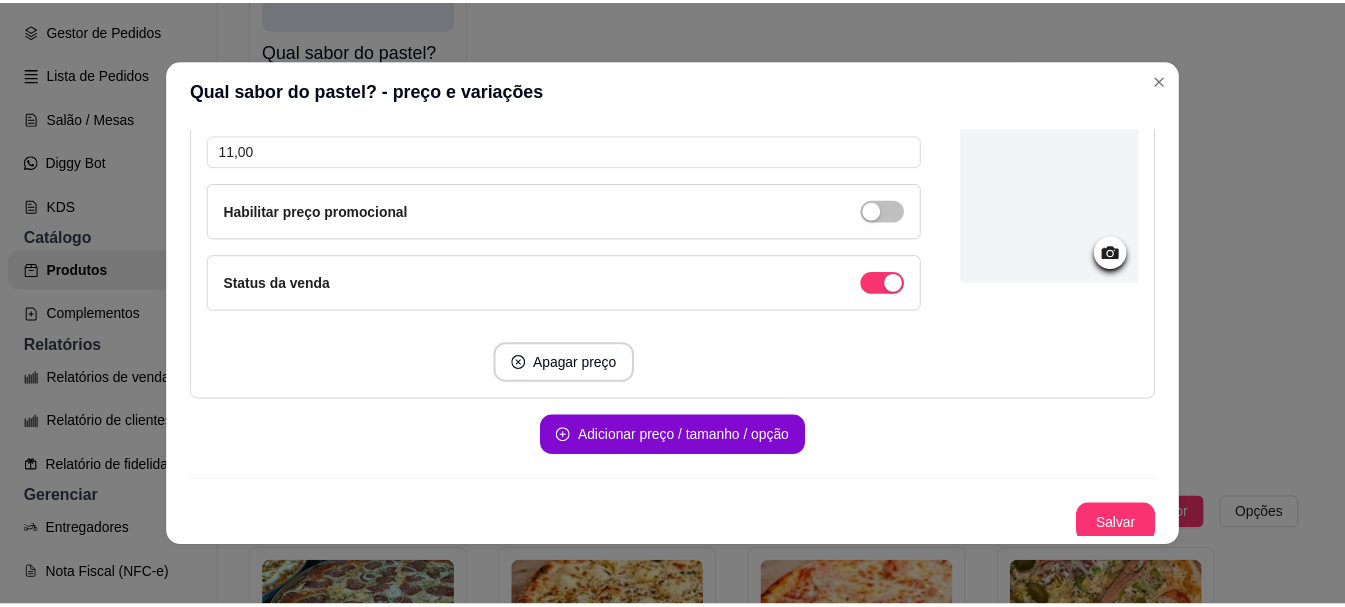 scroll, scrollTop: 5507, scrollLeft: 0, axis: vertical 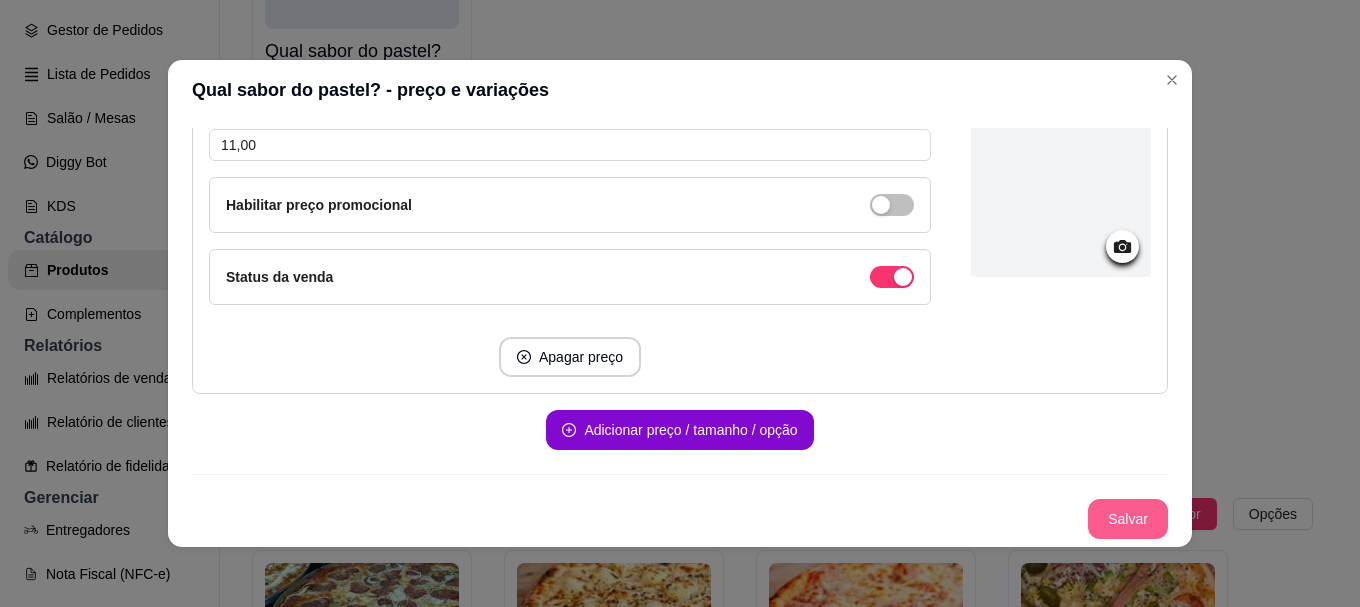 click on "Salvar" at bounding box center (1128, 519) 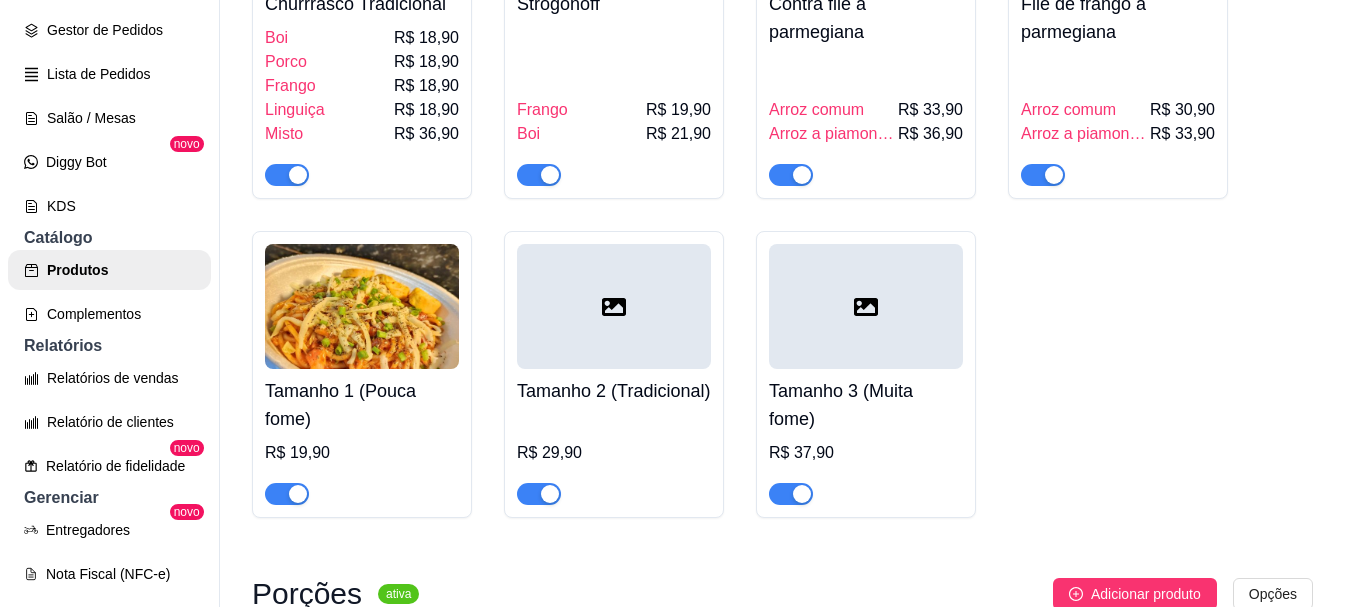 scroll, scrollTop: 6100, scrollLeft: 0, axis: vertical 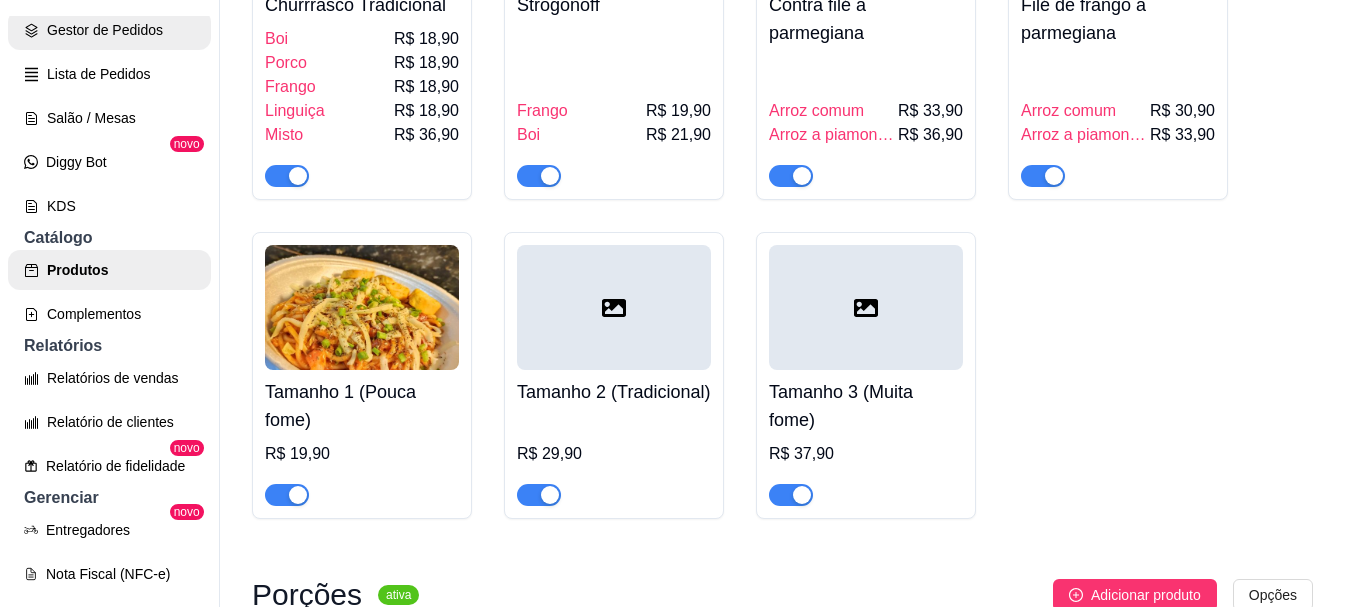 click on "Gestor de Pedidos" at bounding box center [109, 30] 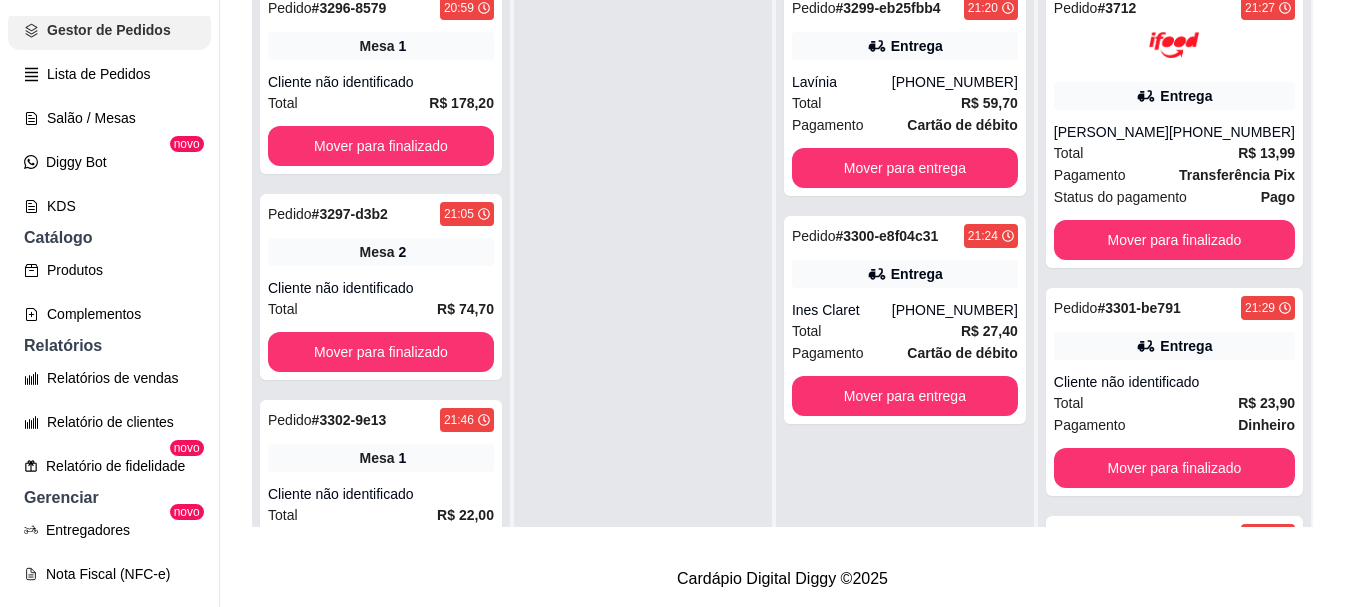 scroll, scrollTop: 0, scrollLeft: 0, axis: both 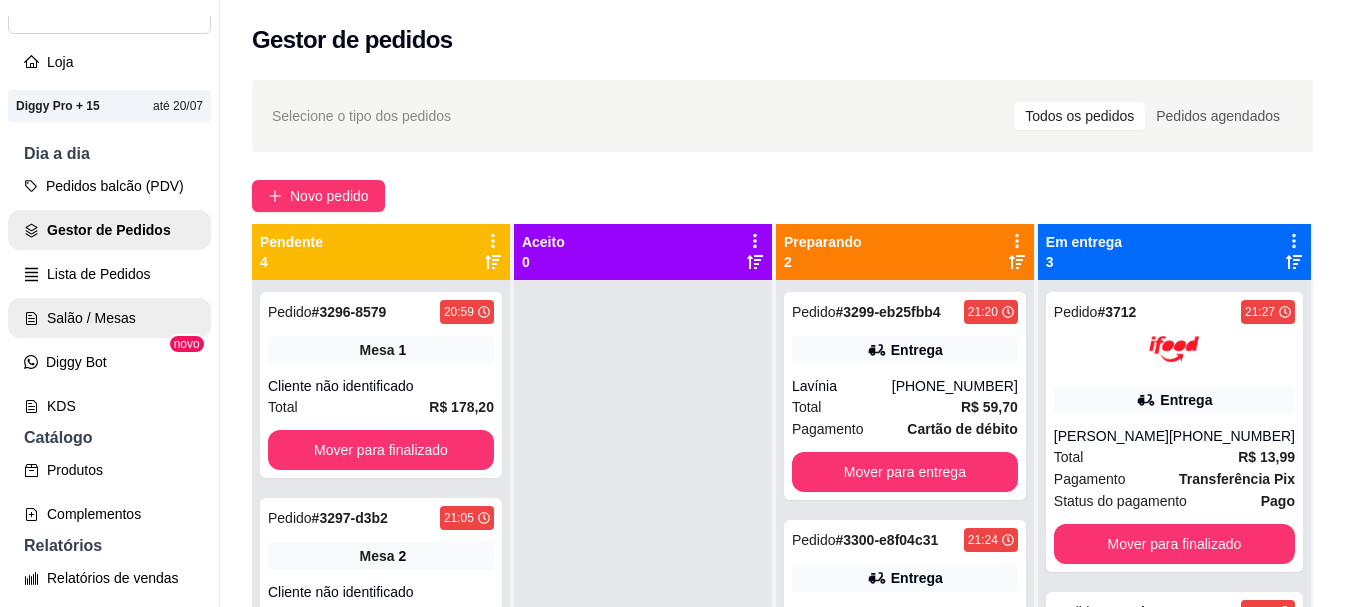 click on "Salão / Mesas" at bounding box center (109, 318) 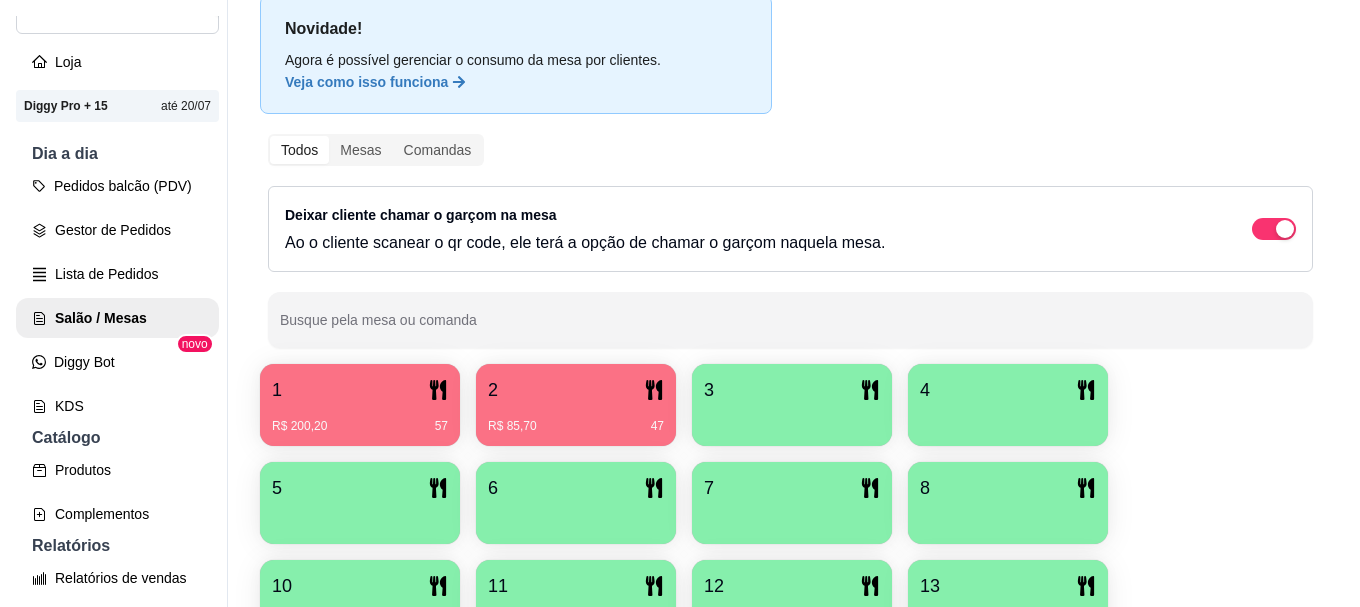 scroll, scrollTop: 300, scrollLeft: 0, axis: vertical 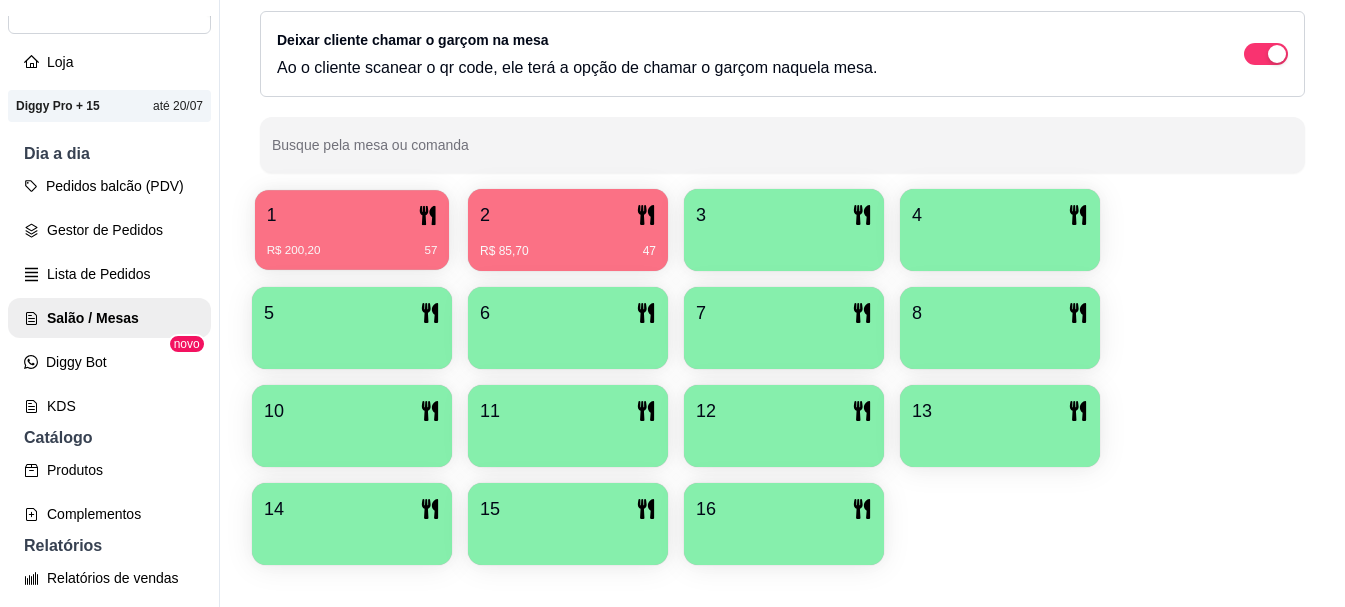 click on "R$ 200,20 57" at bounding box center (352, 243) 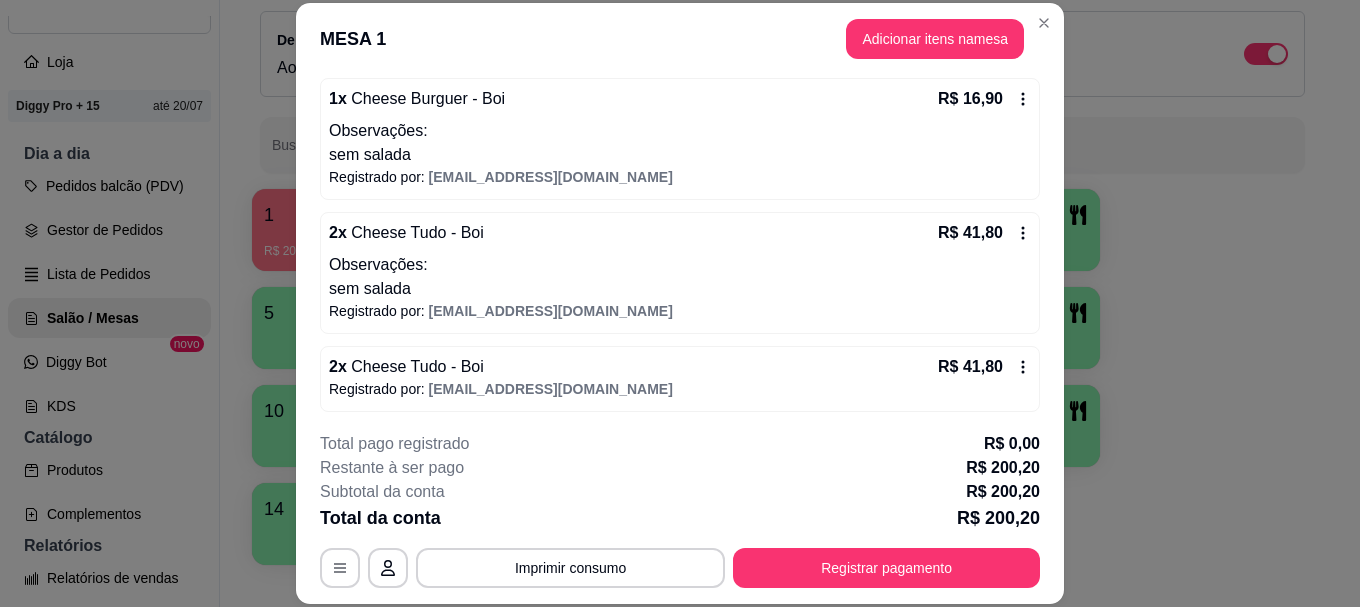 scroll, scrollTop: 436, scrollLeft: 0, axis: vertical 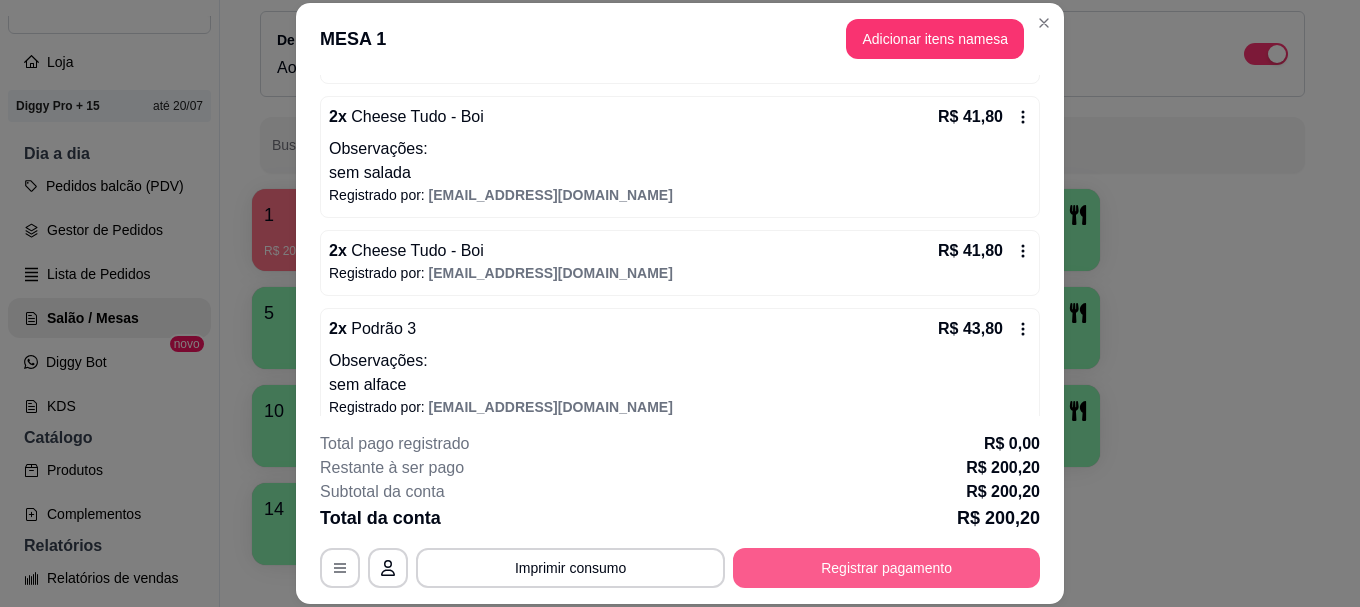 click on "Registrar pagamento" at bounding box center (886, 568) 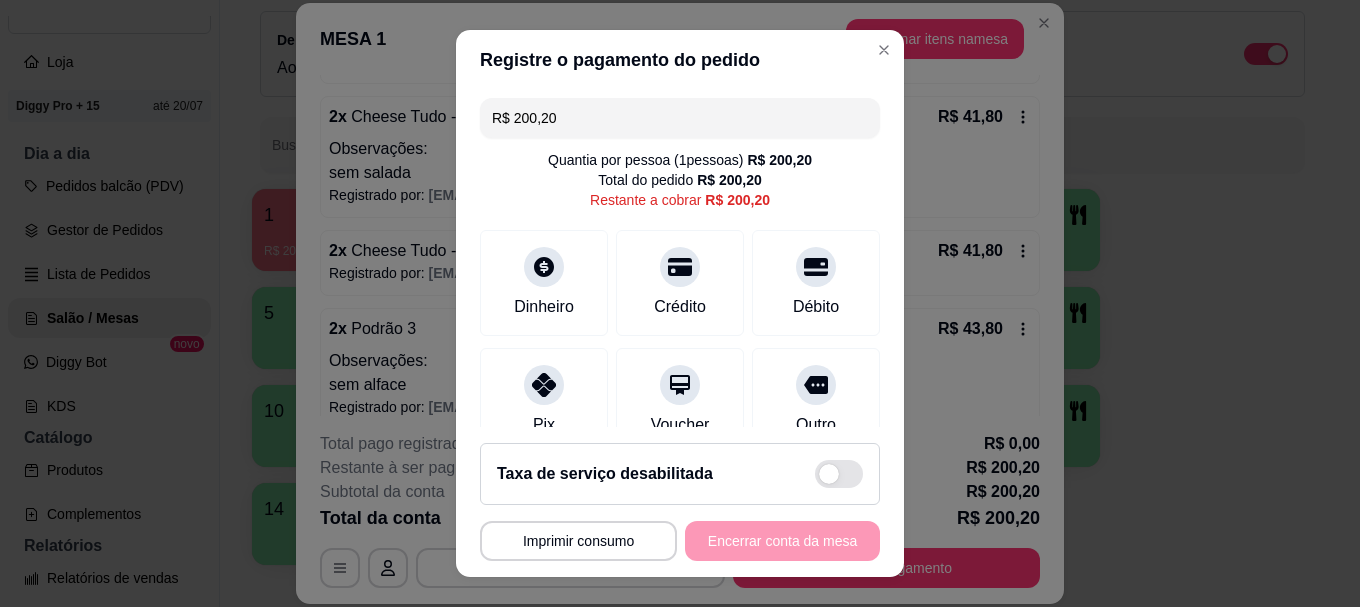 drag, startPoint x: 562, startPoint y: 124, endPoint x: 503, endPoint y: 123, distance: 59.008472 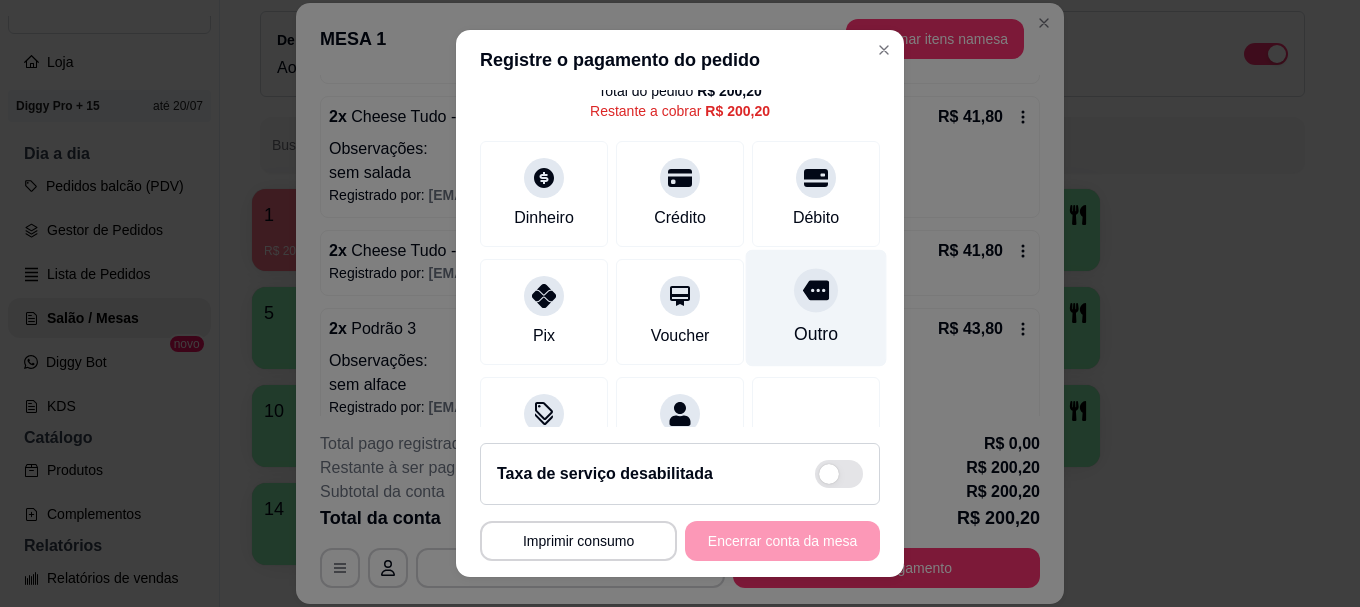 scroll, scrollTop: 0, scrollLeft: 0, axis: both 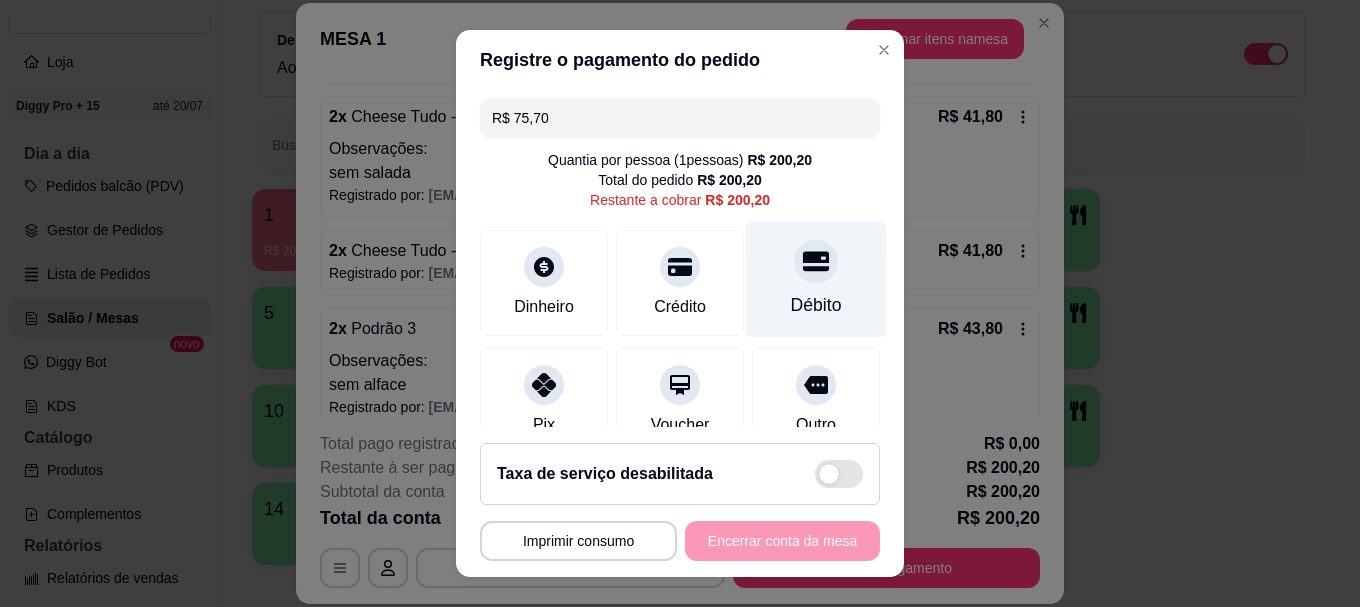 click 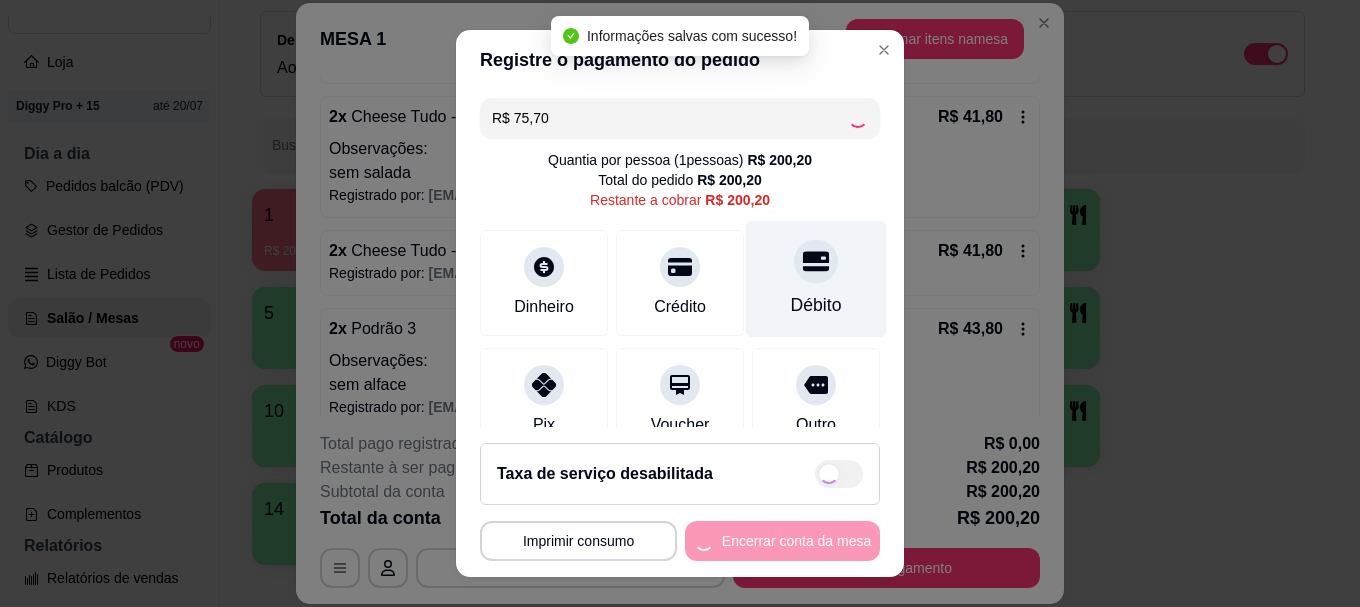 type on "R$ 124,50" 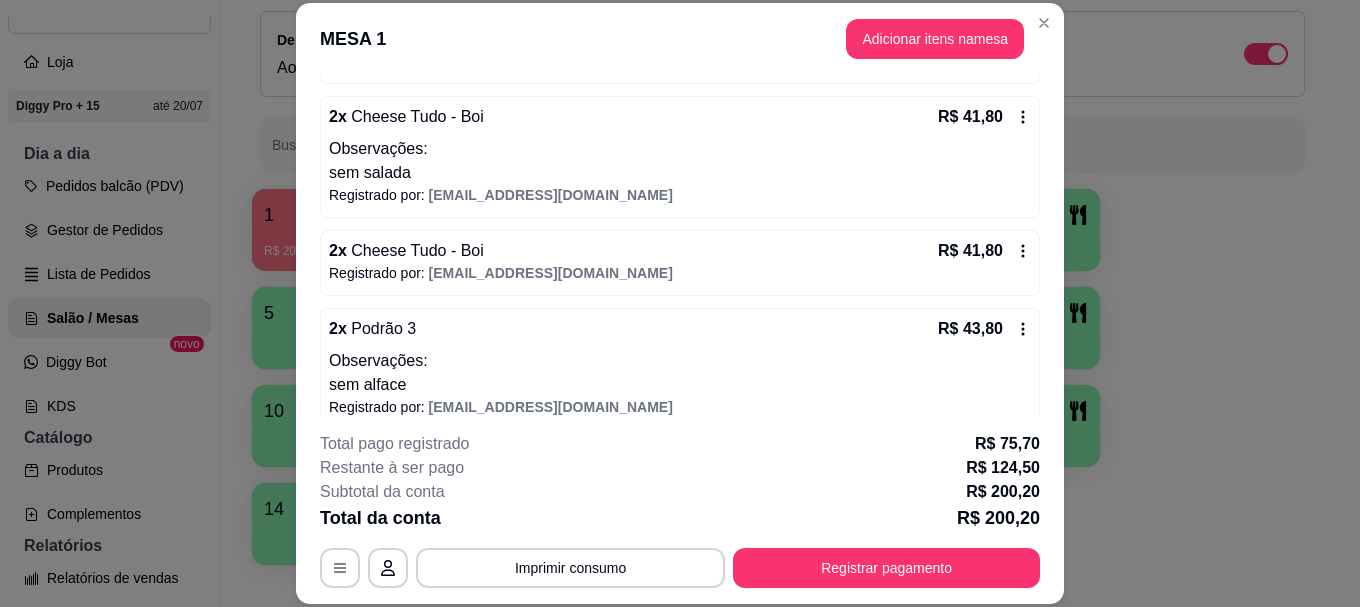 scroll, scrollTop: 336, scrollLeft: 0, axis: vertical 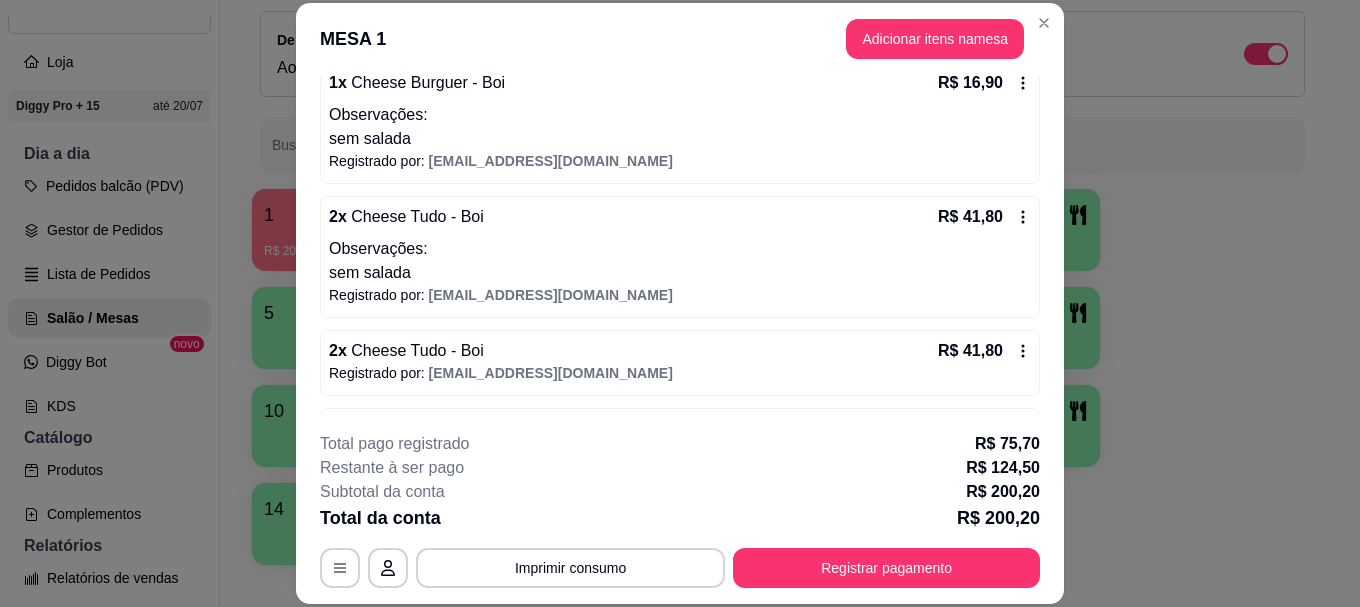 click on "R$ 41,80" at bounding box center [984, 217] 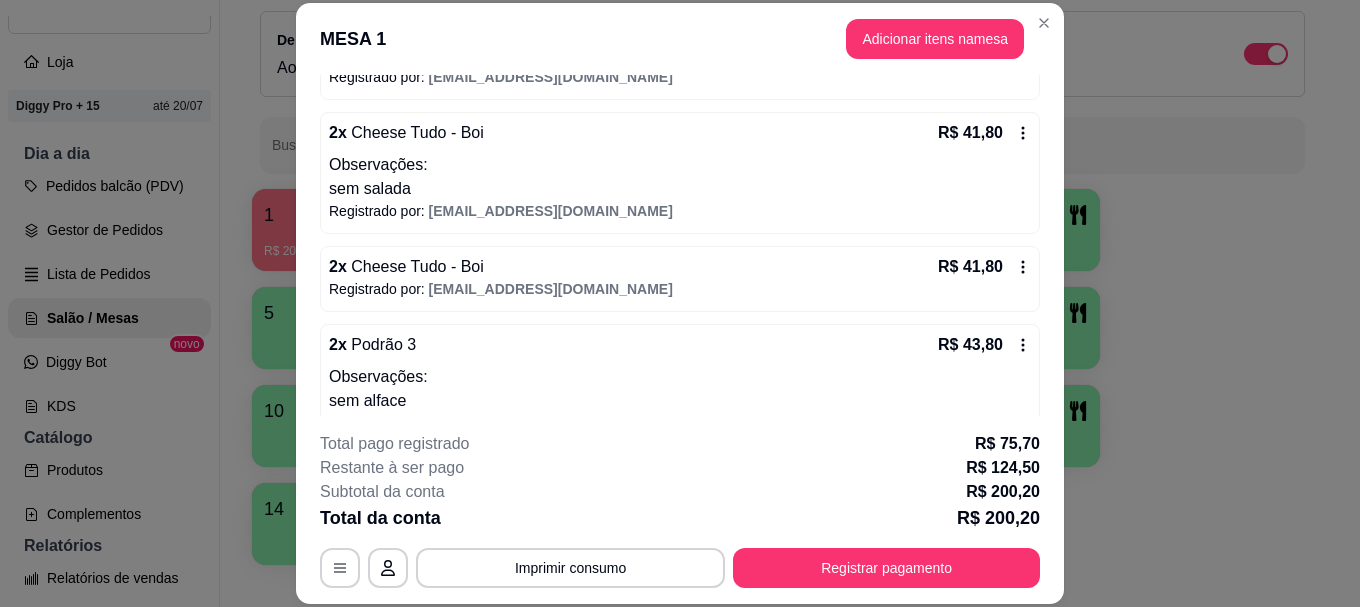 scroll, scrollTop: 536, scrollLeft: 0, axis: vertical 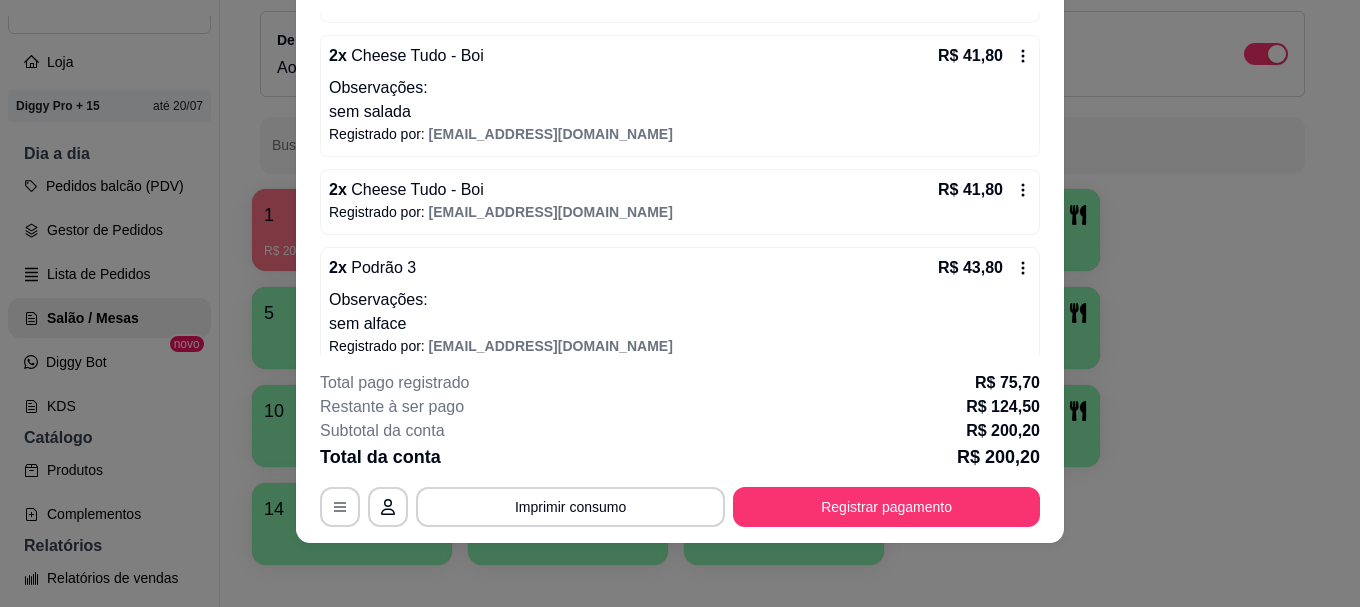 click 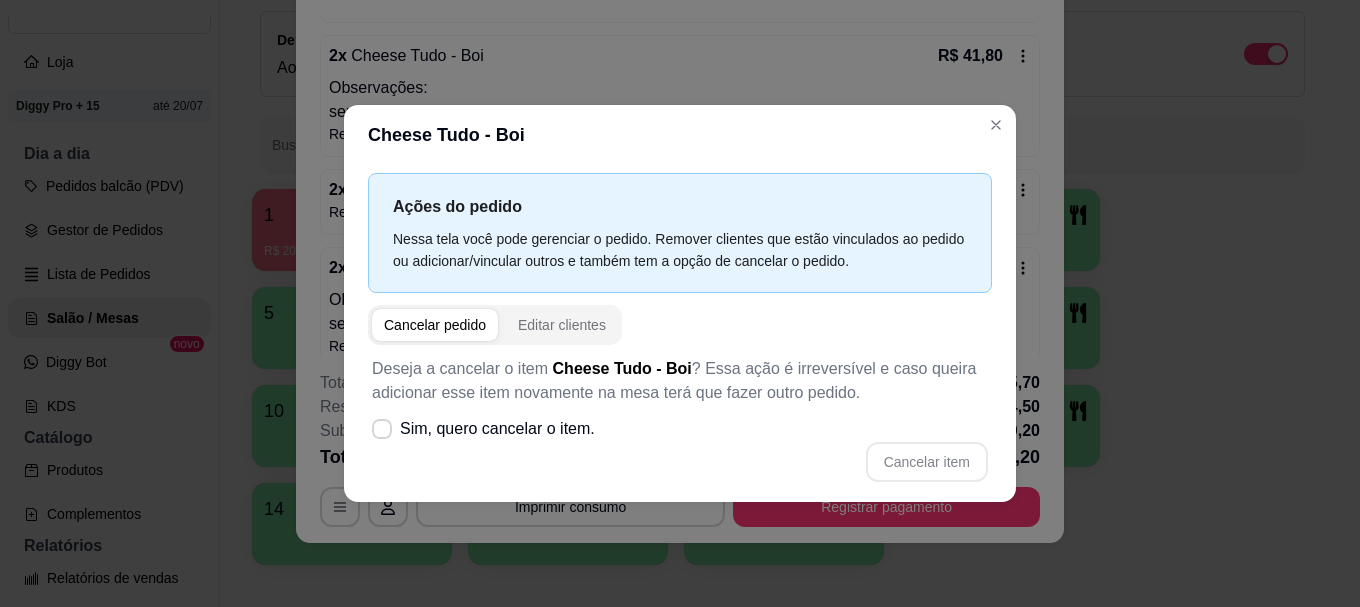 click on "Cancelar pedido" at bounding box center [435, 325] 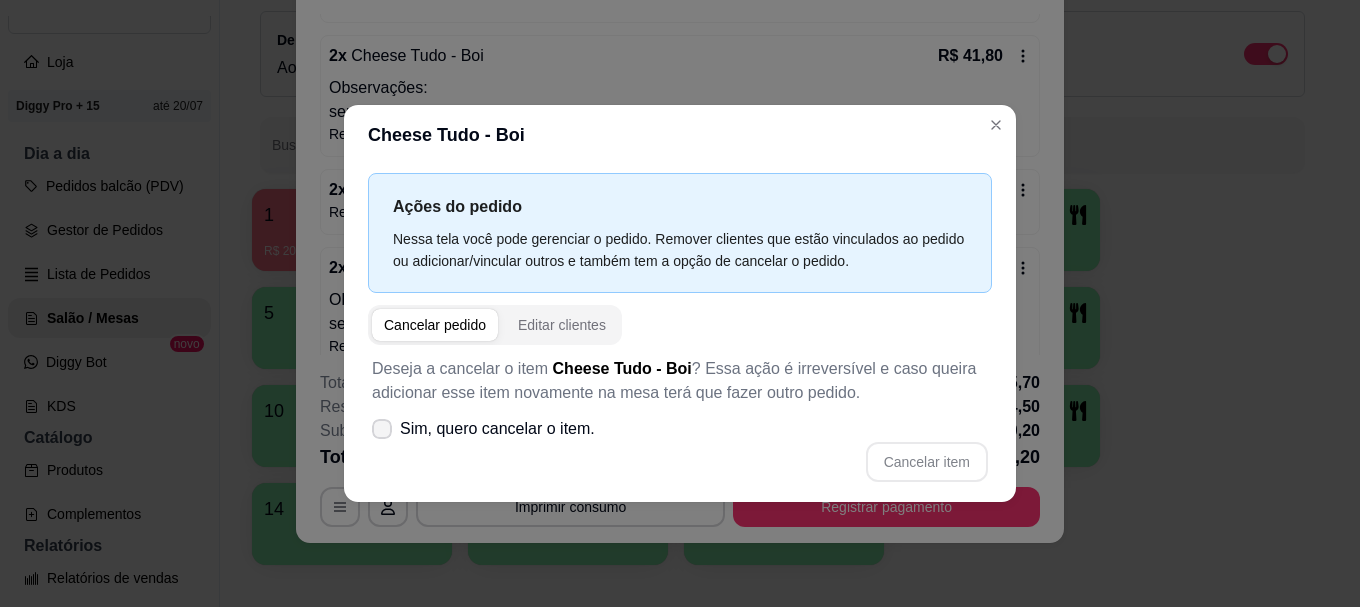click 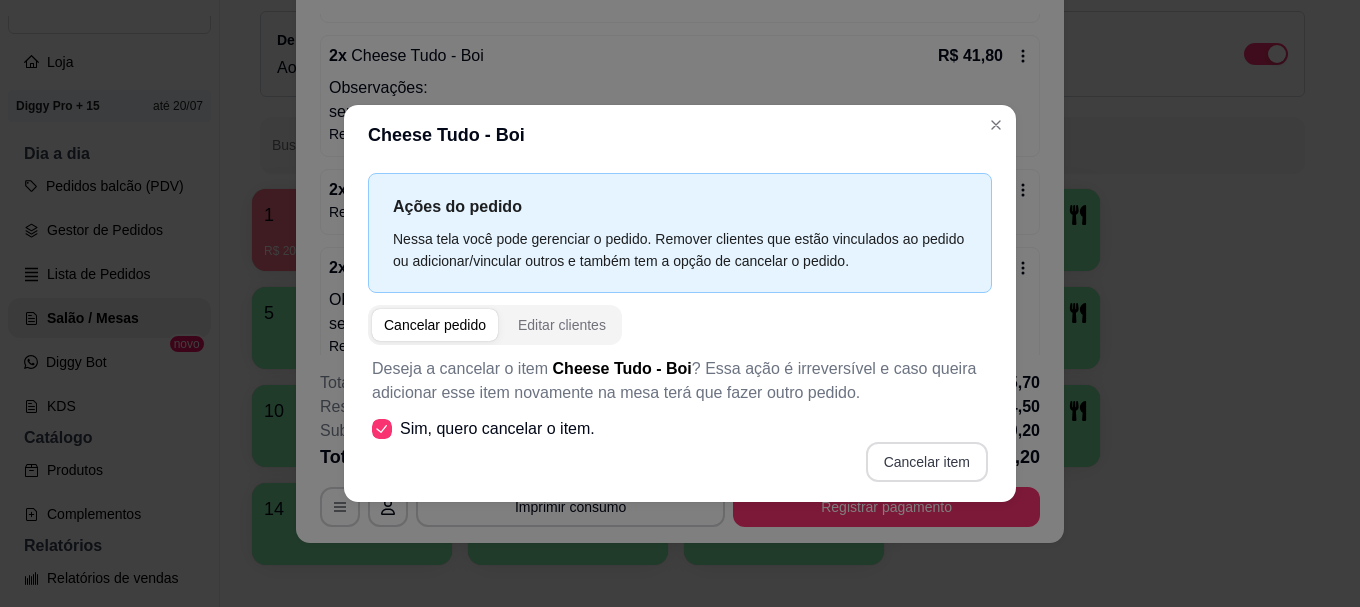 click on "Cancelar item" at bounding box center [927, 462] 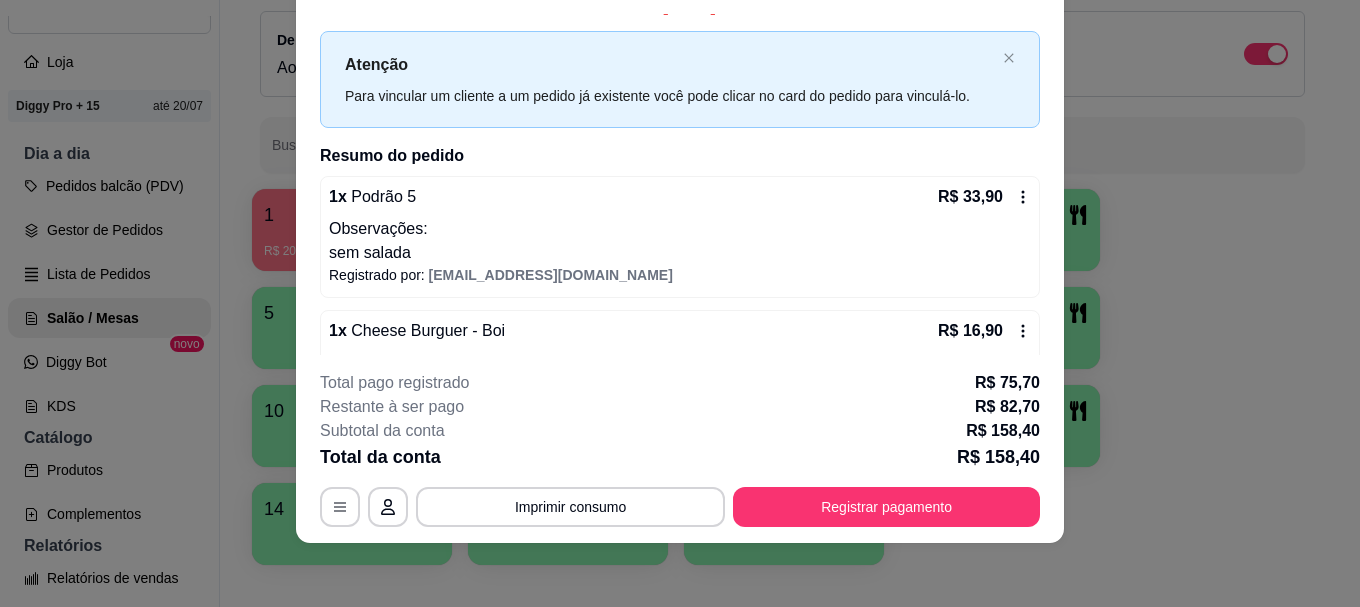 scroll, scrollTop: 0, scrollLeft: 0, axis: both 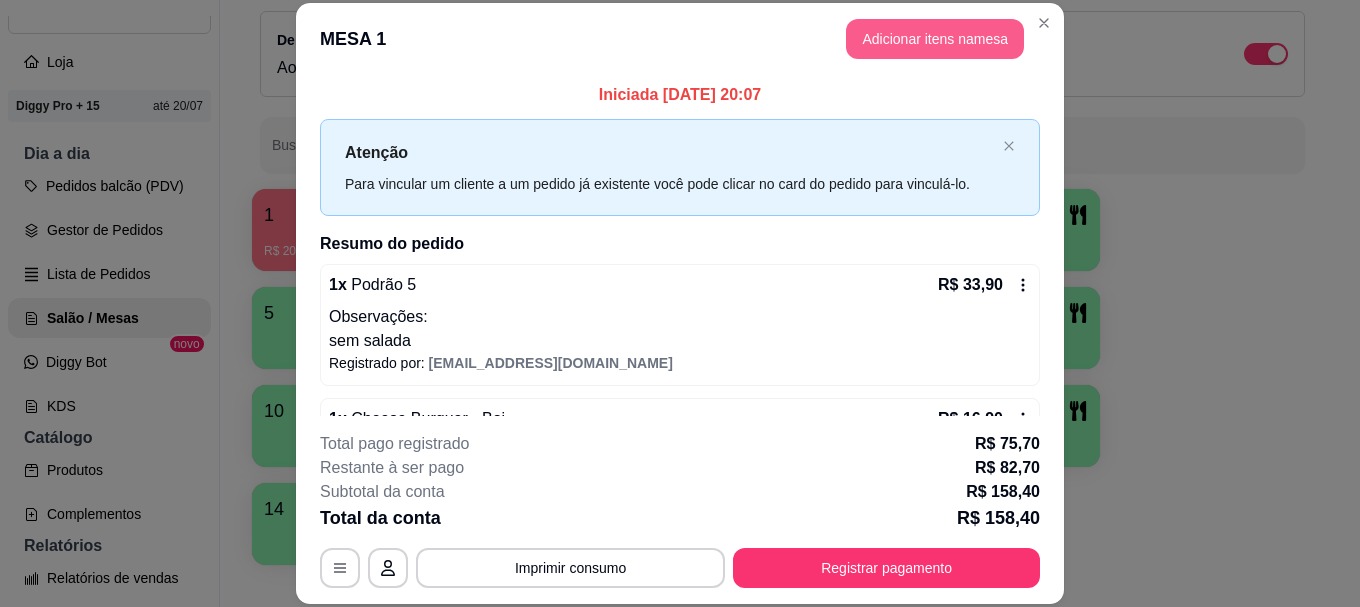 click on "Adicionar itens na  mesa" at bounding box center [935, 39] 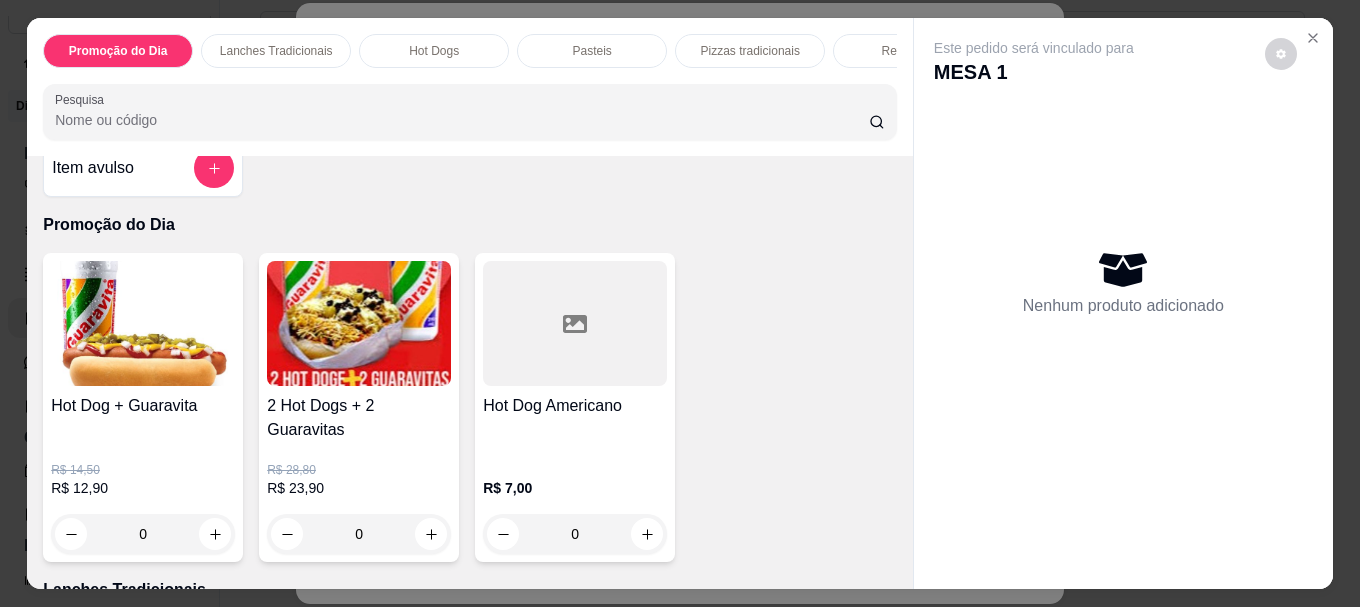 scroll, scrollTop: 0, scrollLeft: 0, axis: both 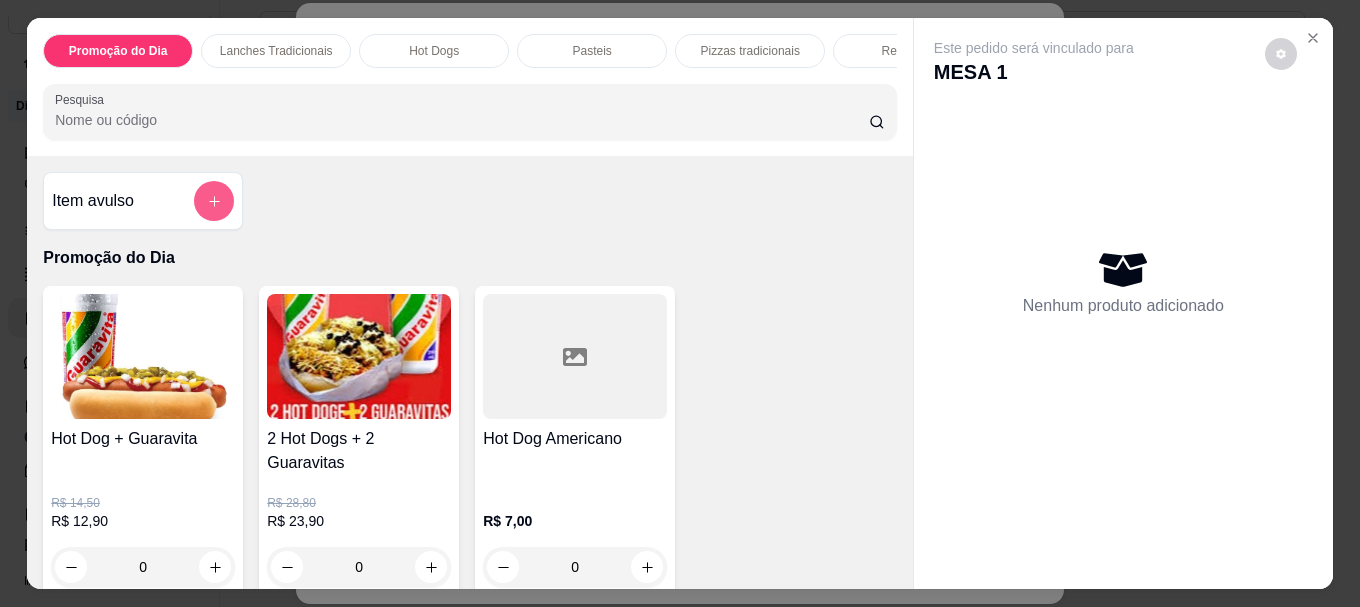 click 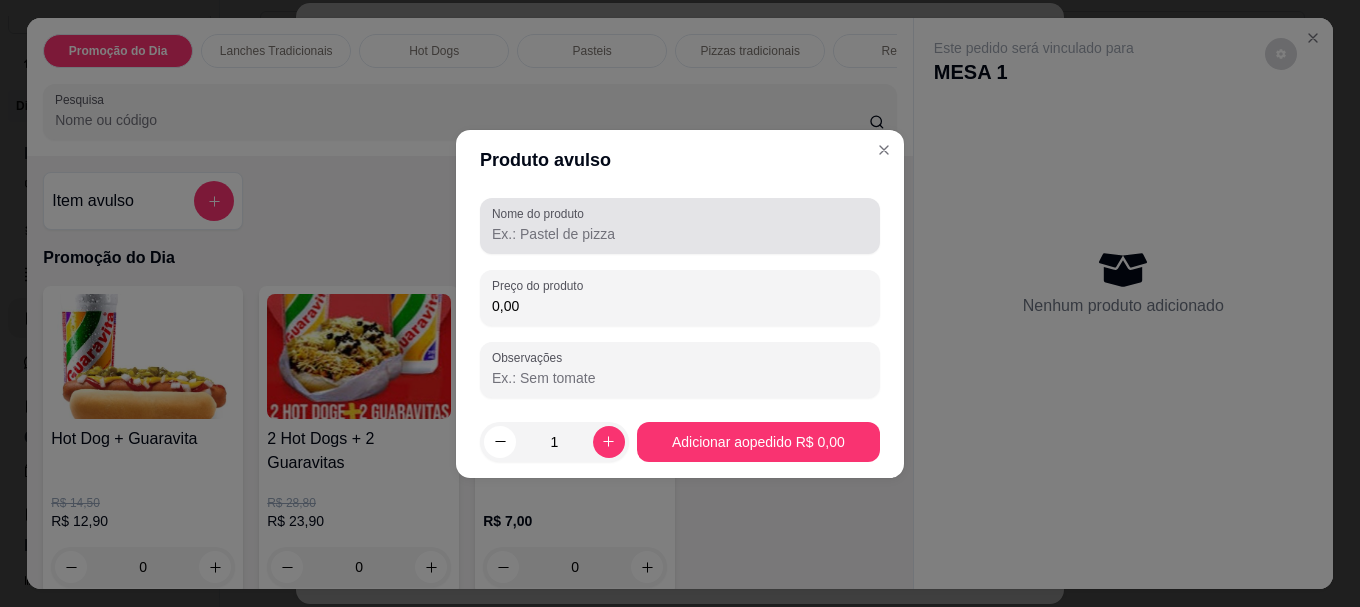 click on "Nome do produto" at bounding box center (680, 234) 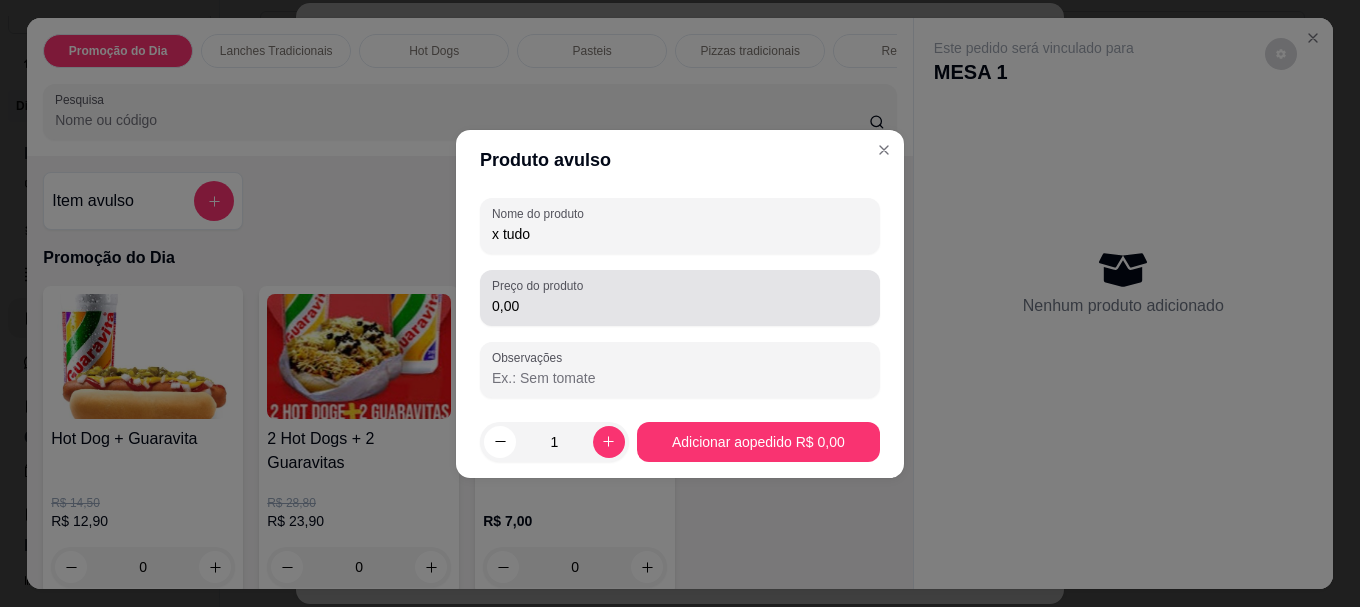 type on "x tudo" 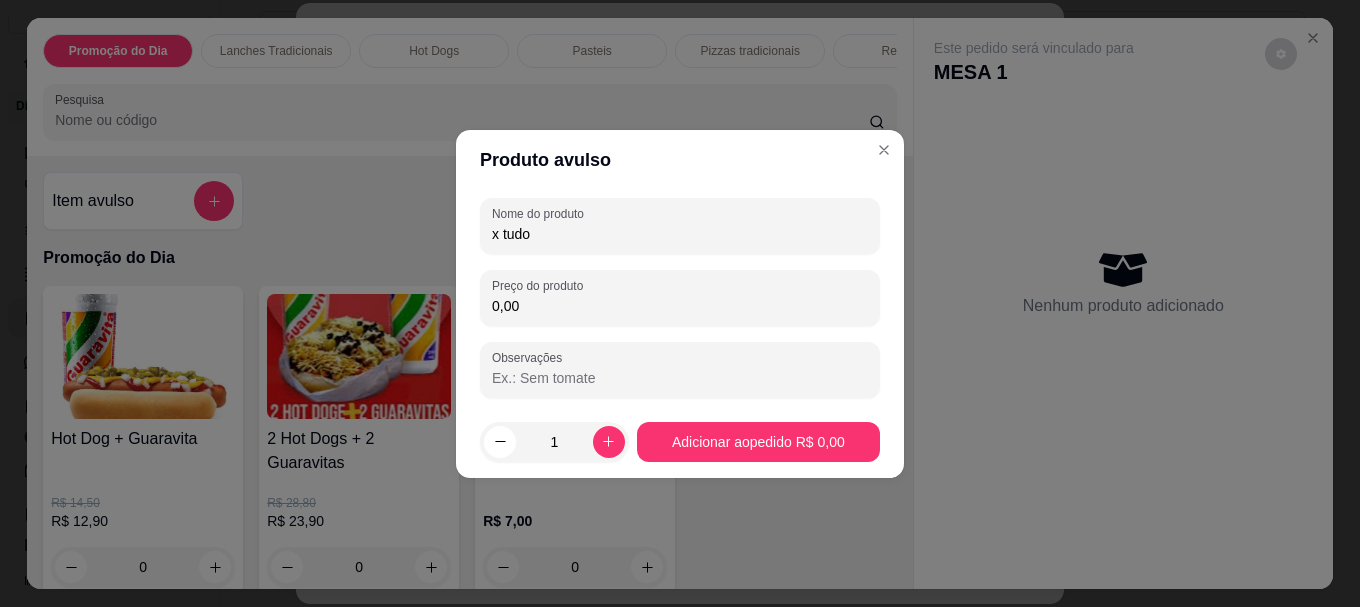 drag, startPoint x: 520, startPoint y: 312, endPoint x: 450, endPoint y: 323, distance: 70.85902 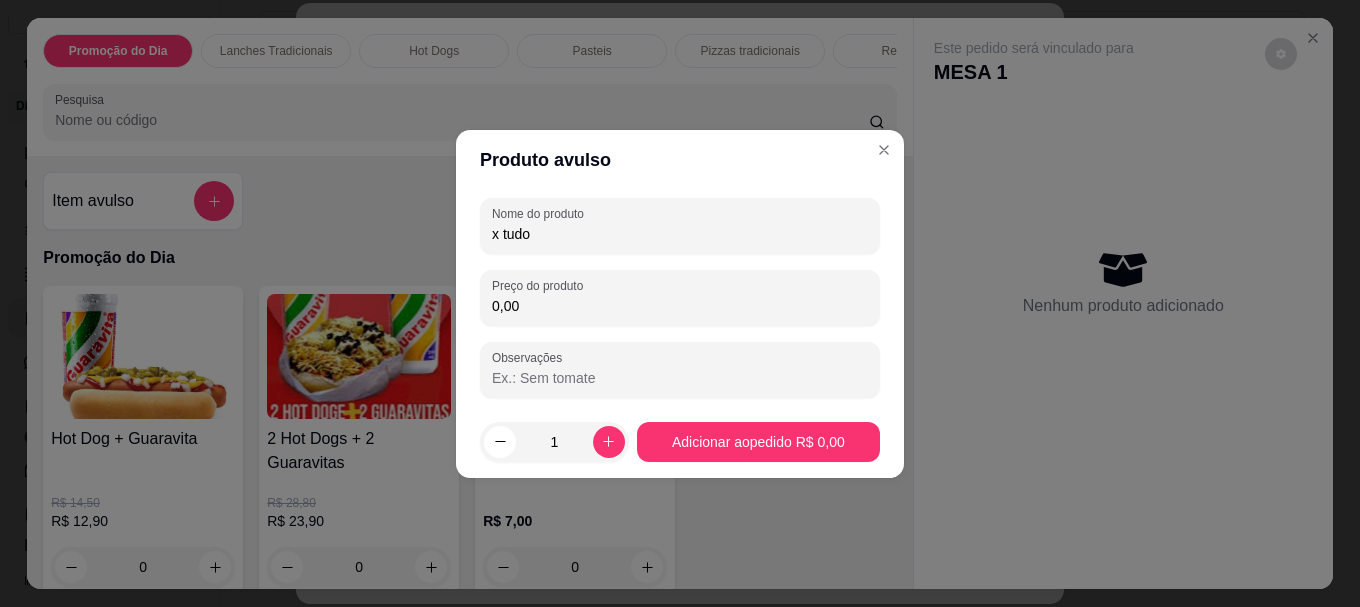 click on "Produto avulso Nome do produto x tudo Preço do produto 0,00 Observações 1 Adicionar ao   pedido   R$ 0,00" at bounding box center (680, 303) 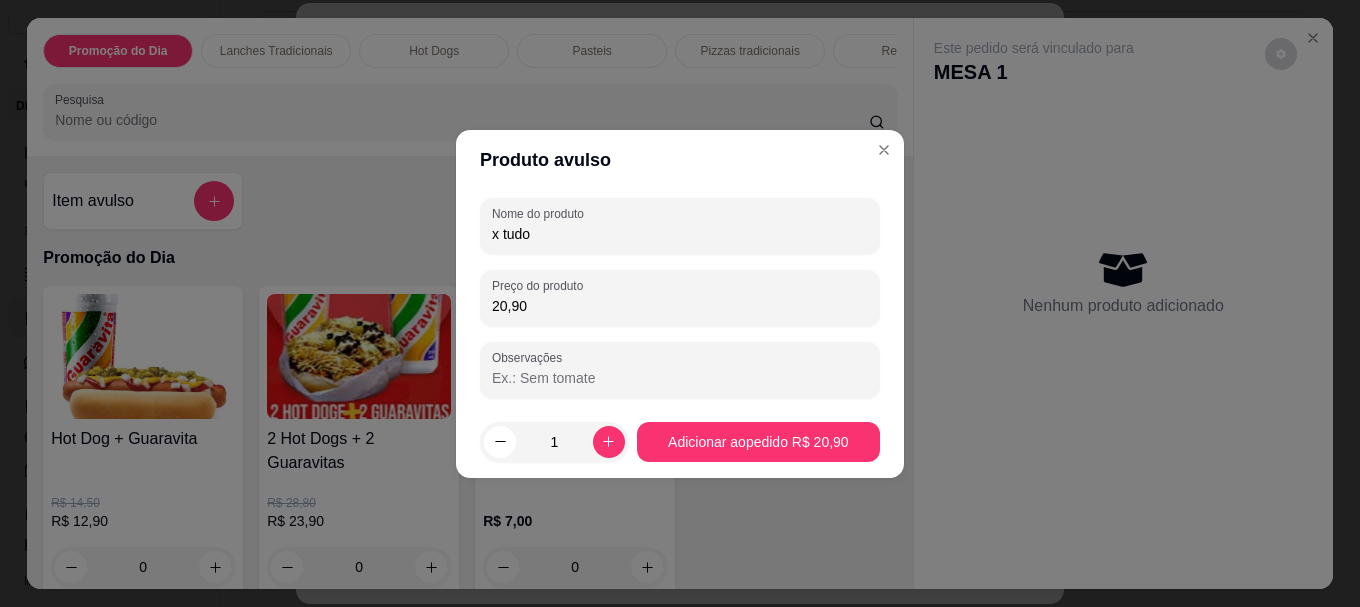 type on "20,90" 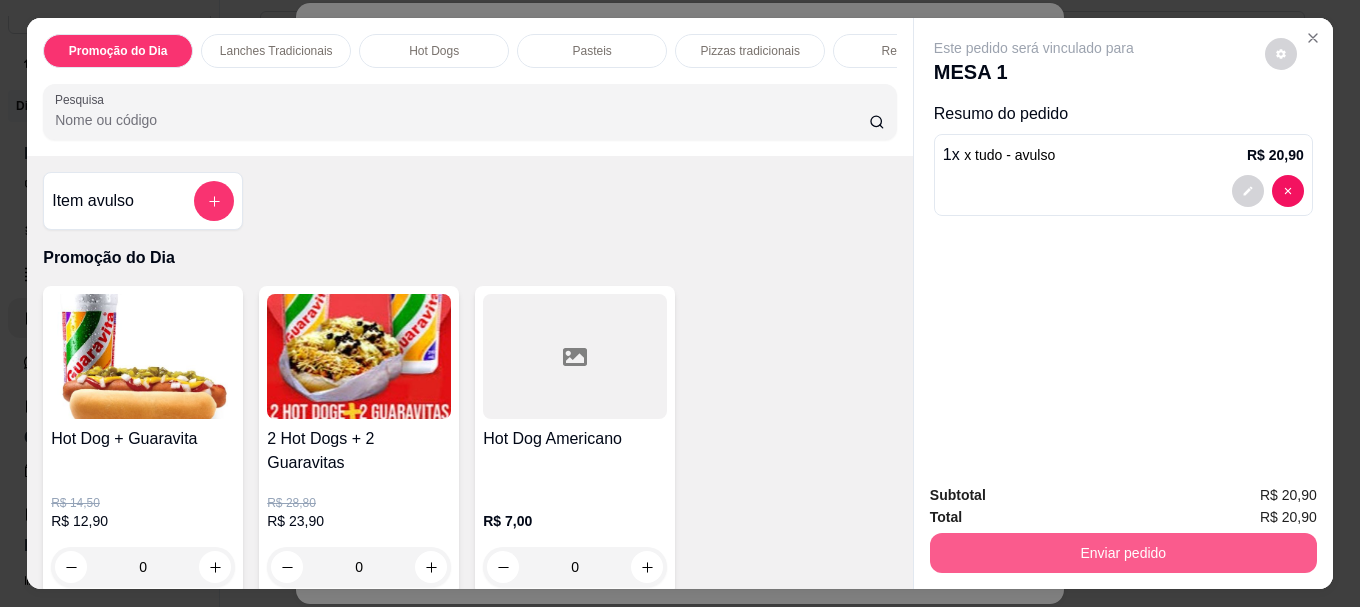 click on "Enviar pedido" at bounding box center (1123, 553) 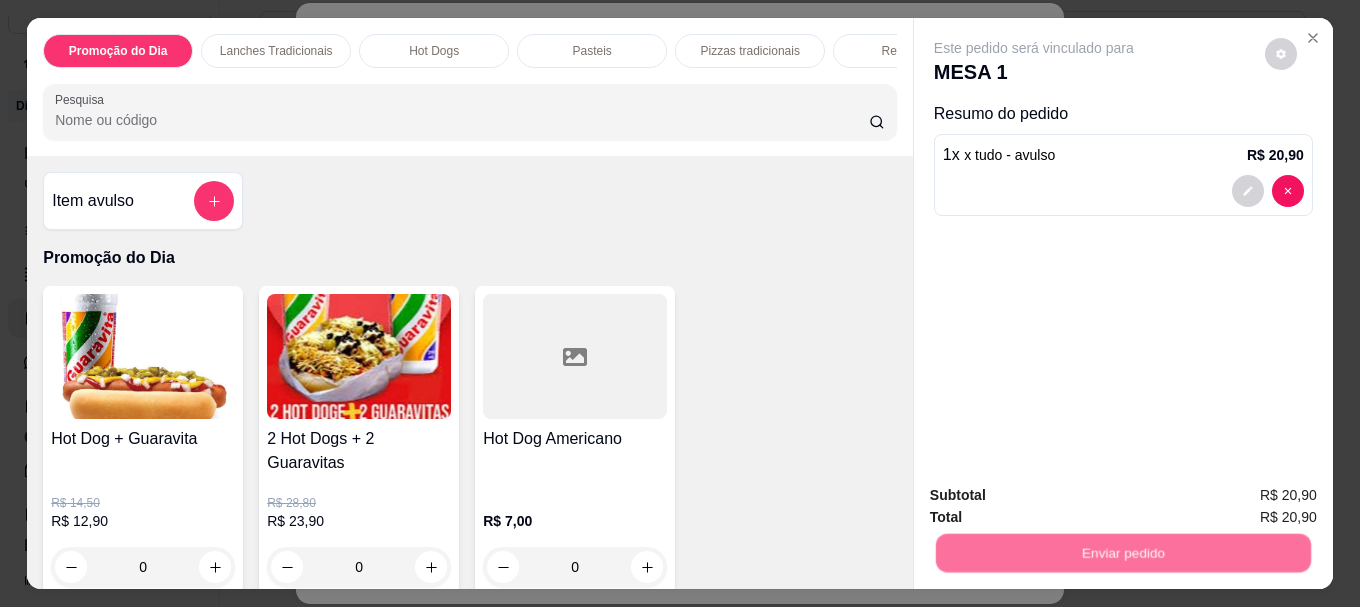click on "Não registrar e enviar pedido" at bounding box center [1057, 496] 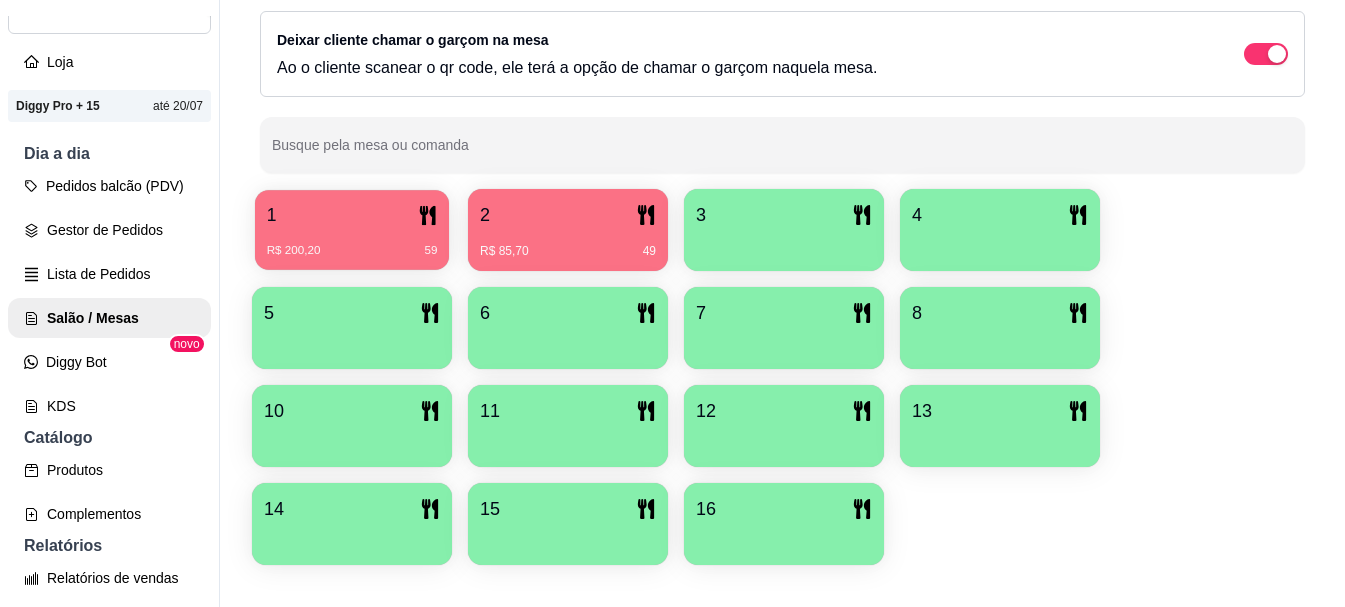click on "1" at bounding box center [352, 215] 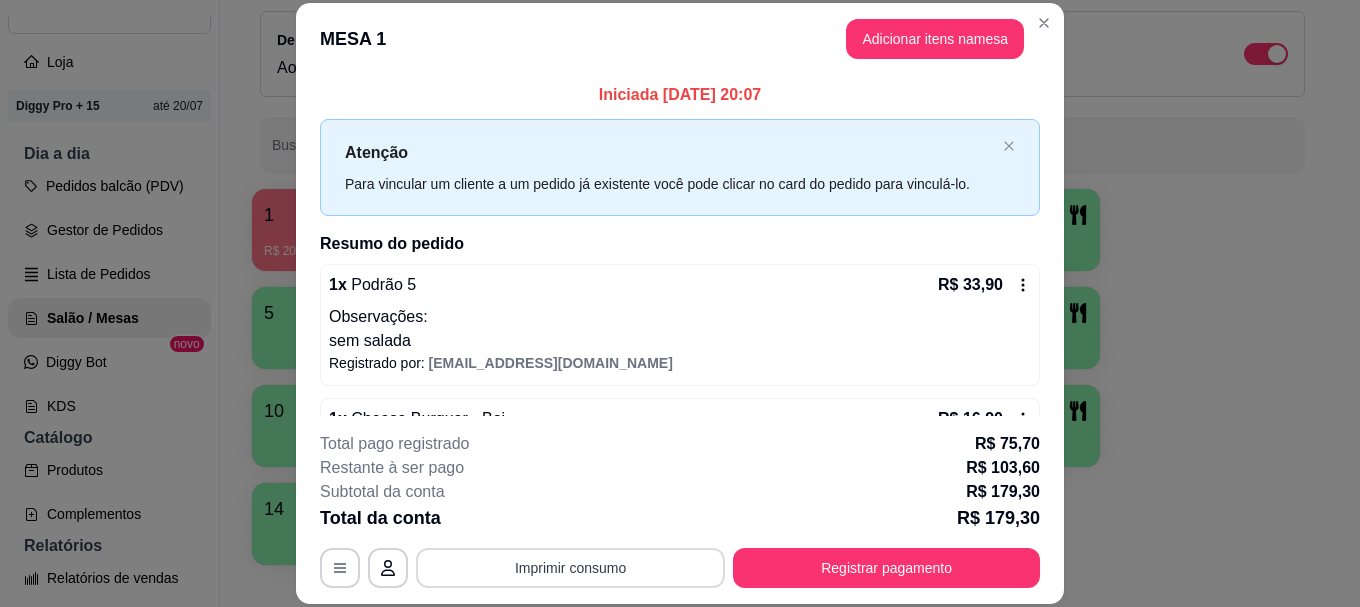 click on "Imprimir consumo" at bounding box center (570, 568) 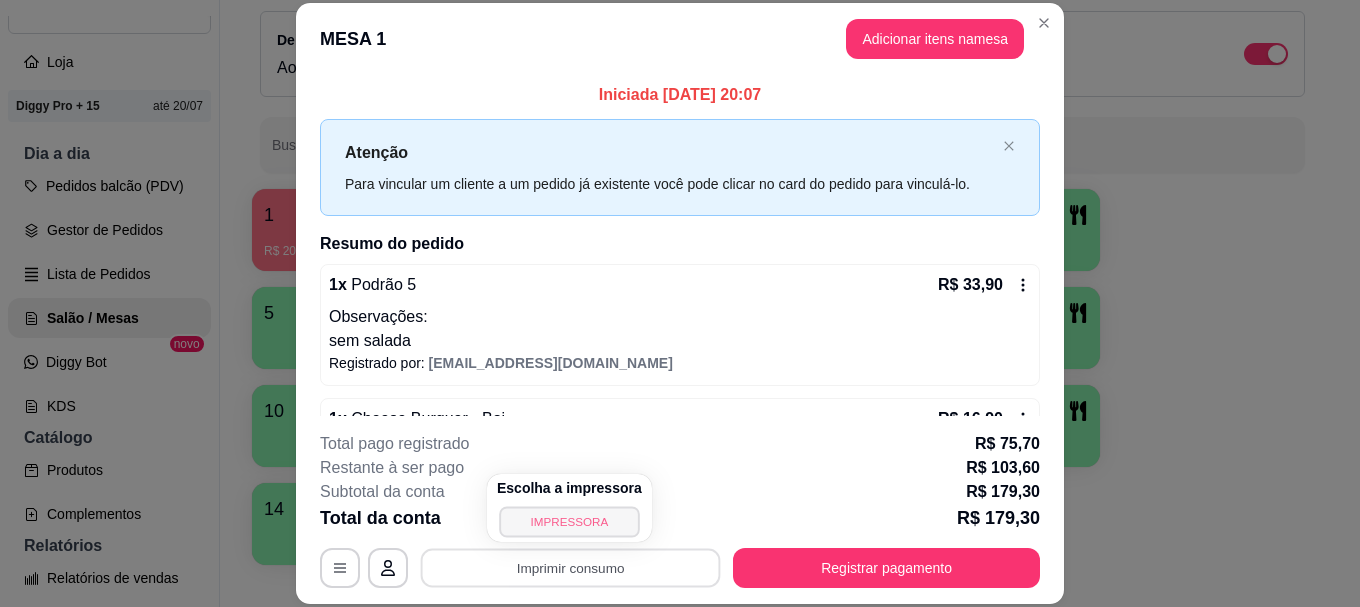 click on "IMPRESSORA" at bounding box center (569, 521) 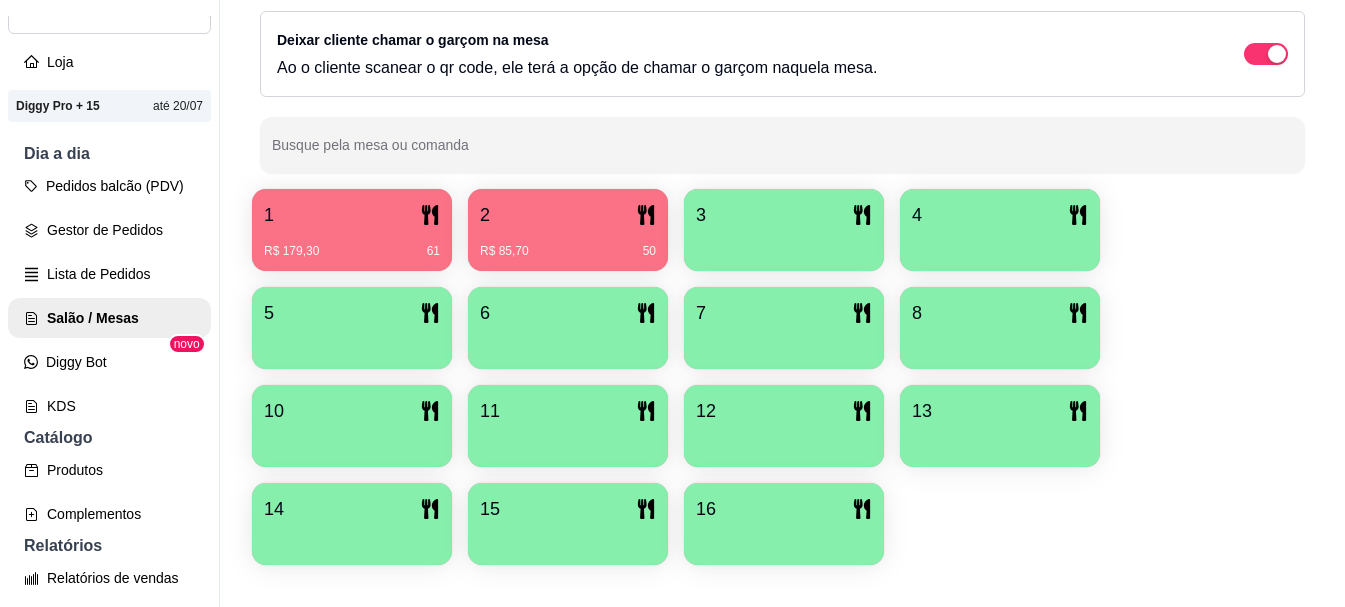 click on "2" at bounding box center [568, 215] 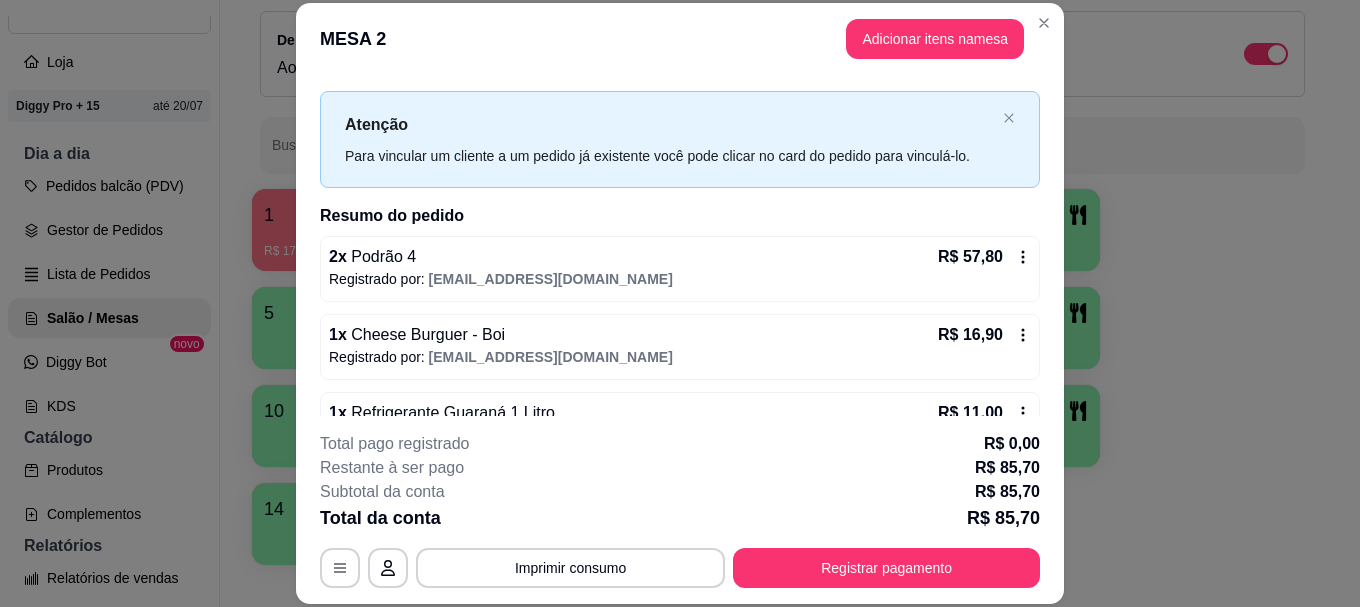 scroll, scrollTop: 0, scrollLeft: 0, axis: both 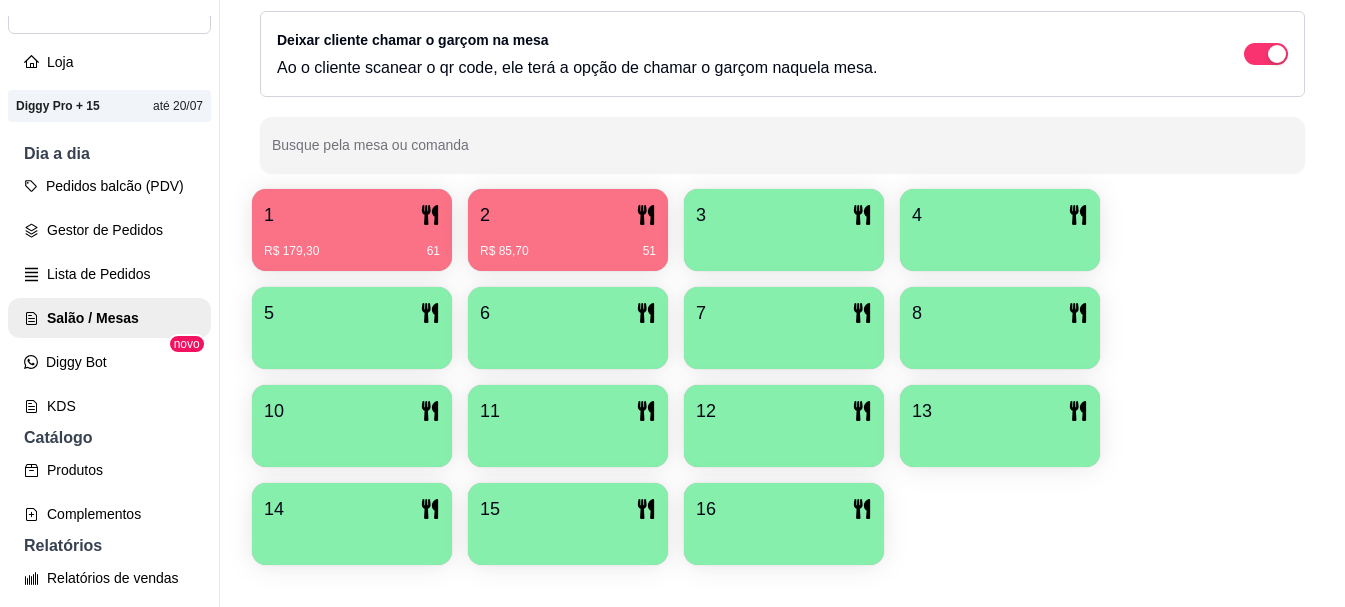 click on "1" at bounding box center [352, 215] 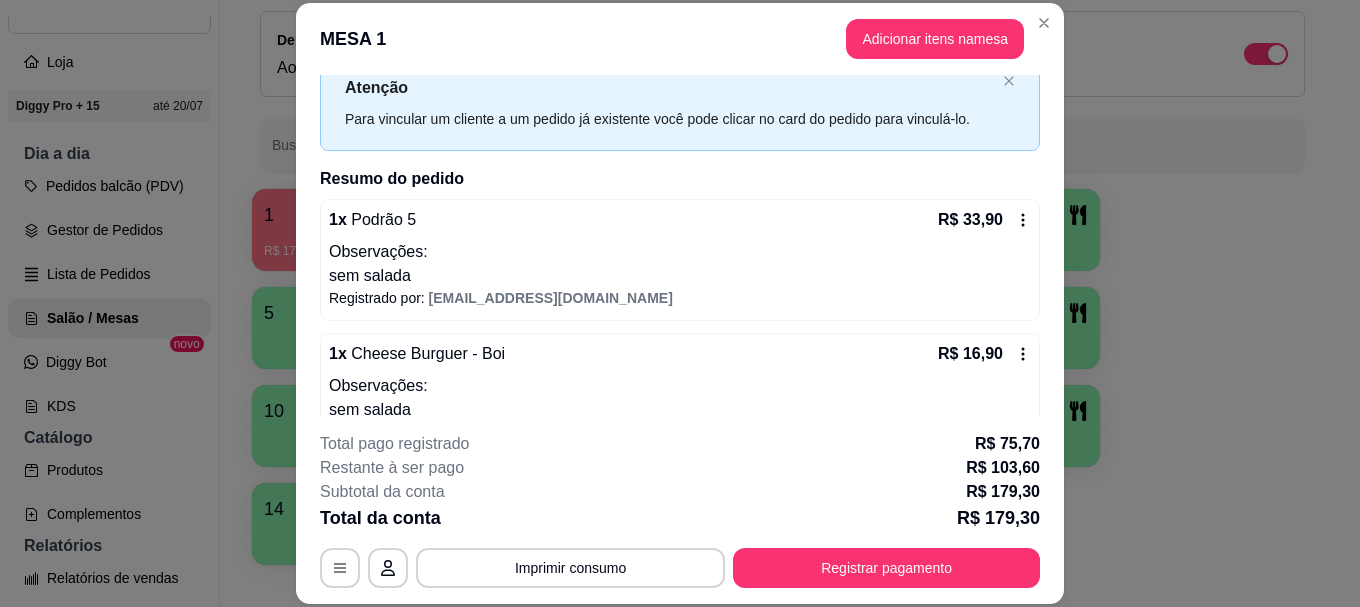 scroll, scrollTop: 650, scrollLeft: 0, axis: vertical 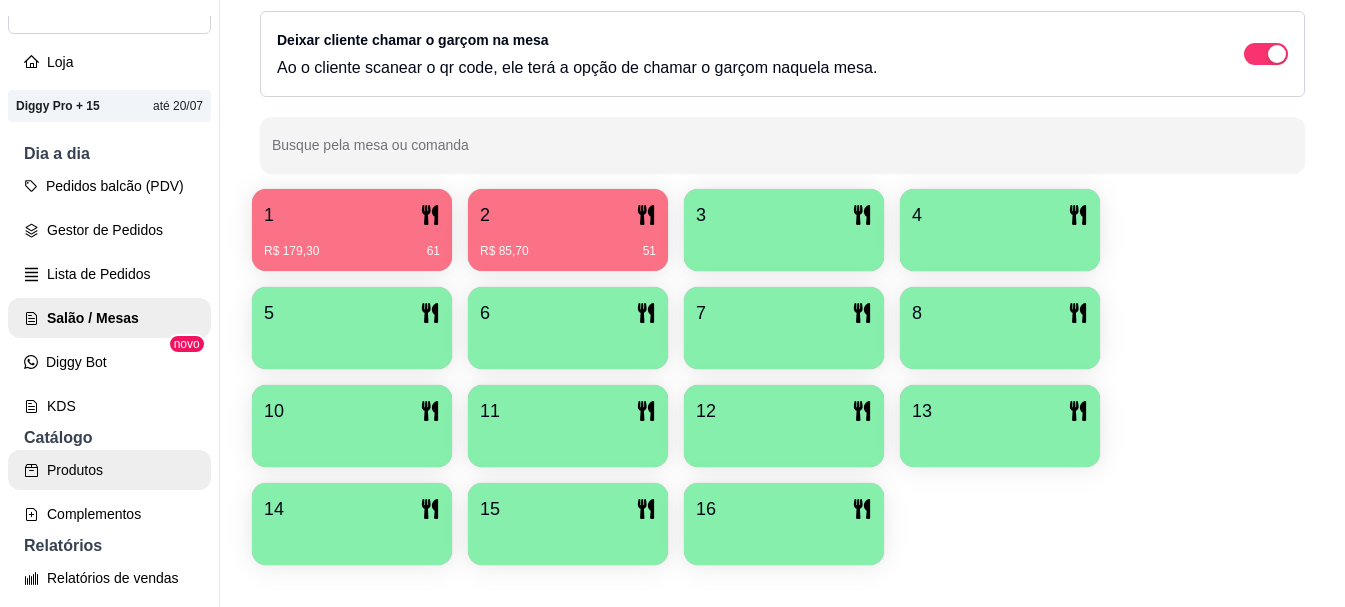 click on "Produtos" at bounding box center (109, 470) 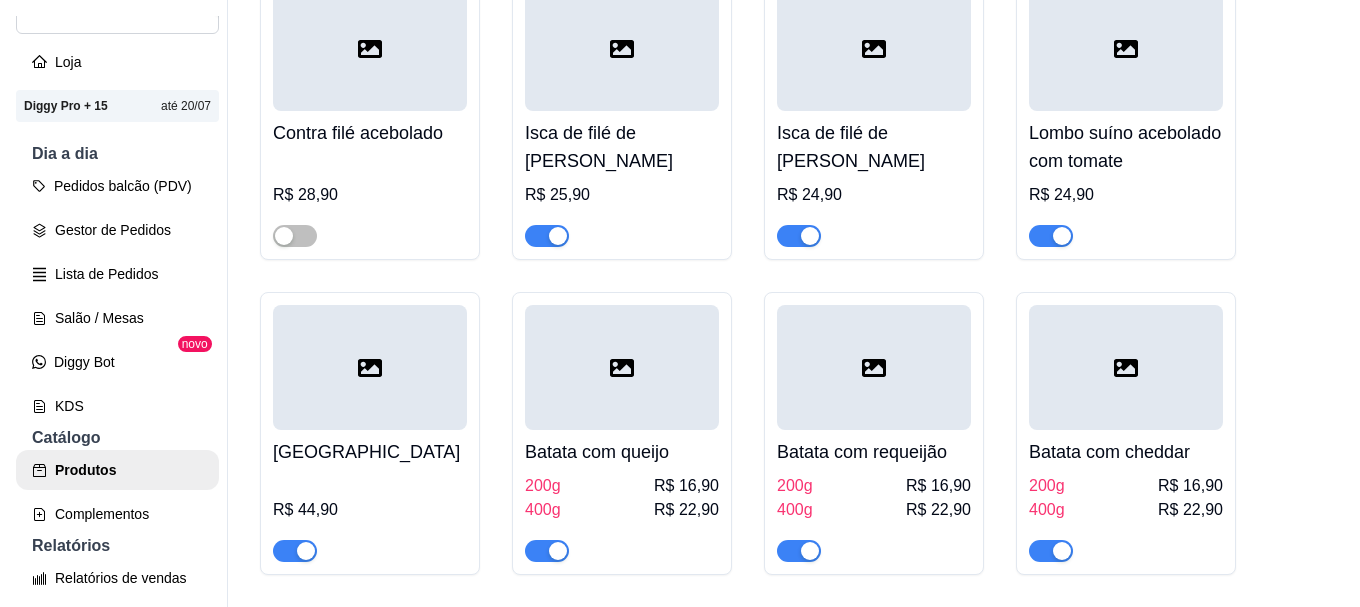scroll, scrollTop: 7500, scrollLeft: 0, axis: vertical 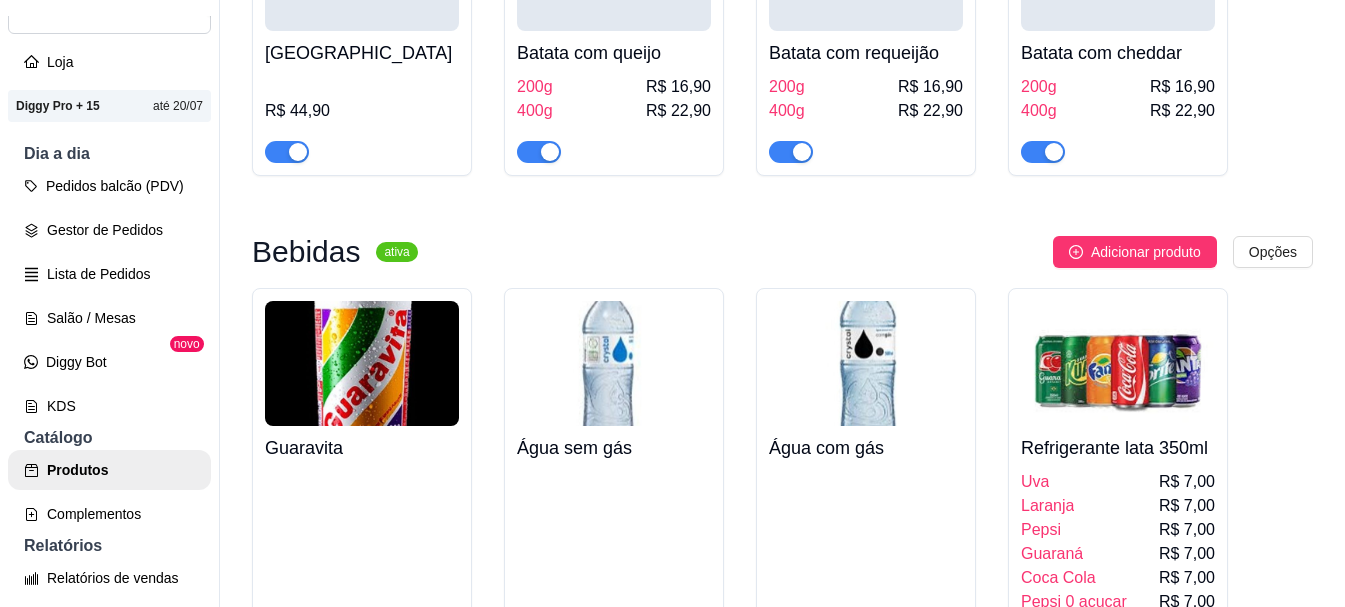 click at bounding box center [1118, 363] 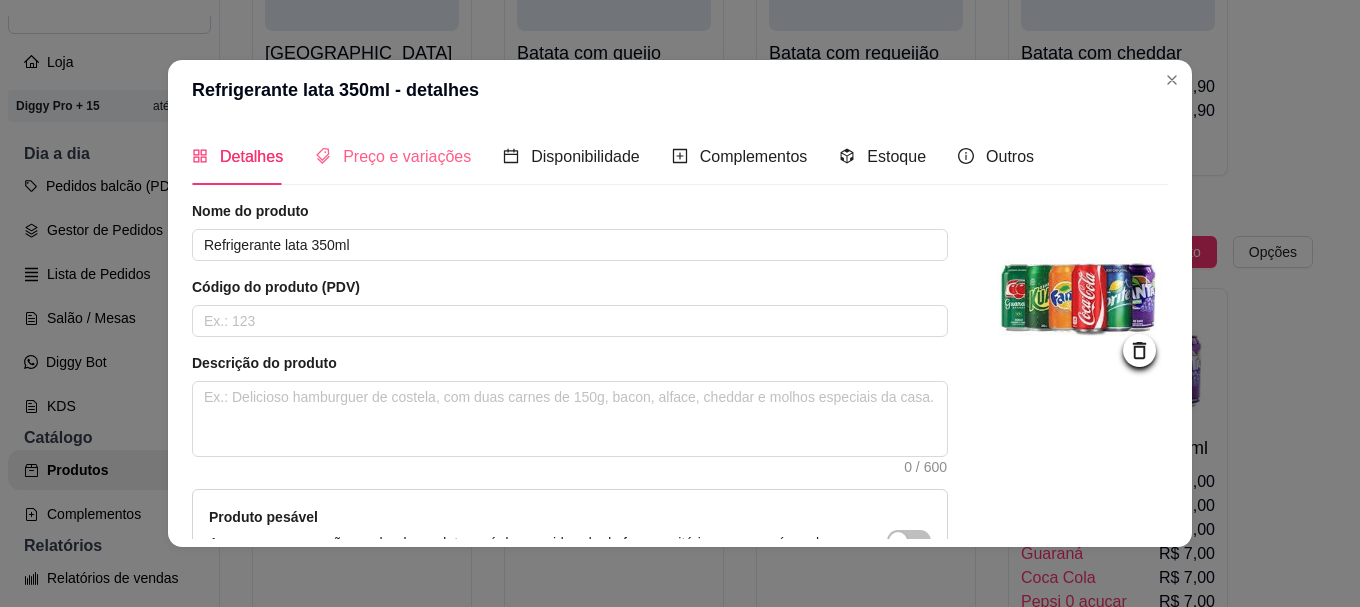 click on "Preço e variações" at bounding box center (393, 156) 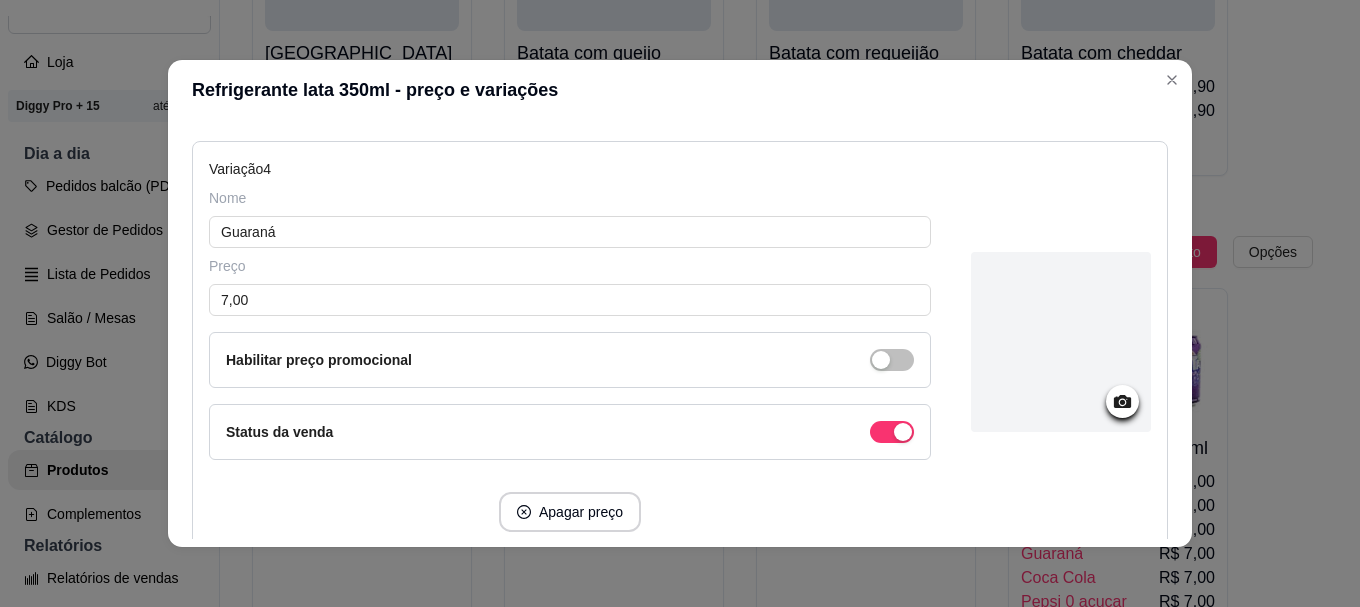 scroll, scrollTop: 1900, scrollLeft: 0, axis: vertical 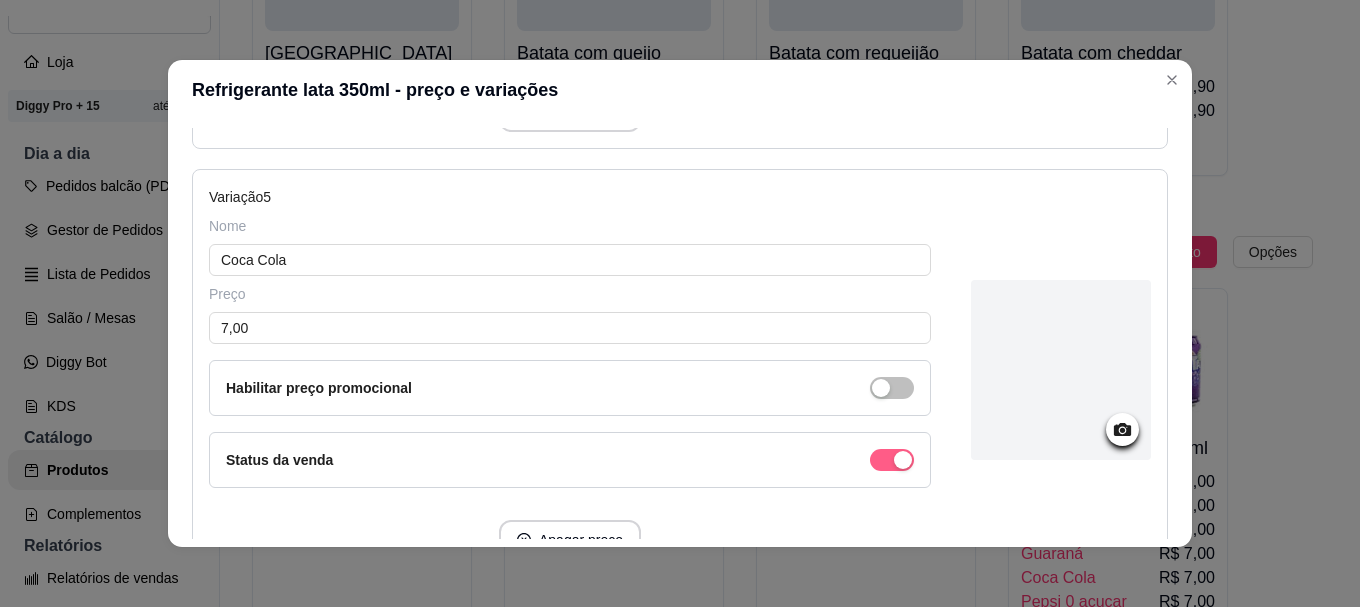 click at bounding box center (892, -1252) 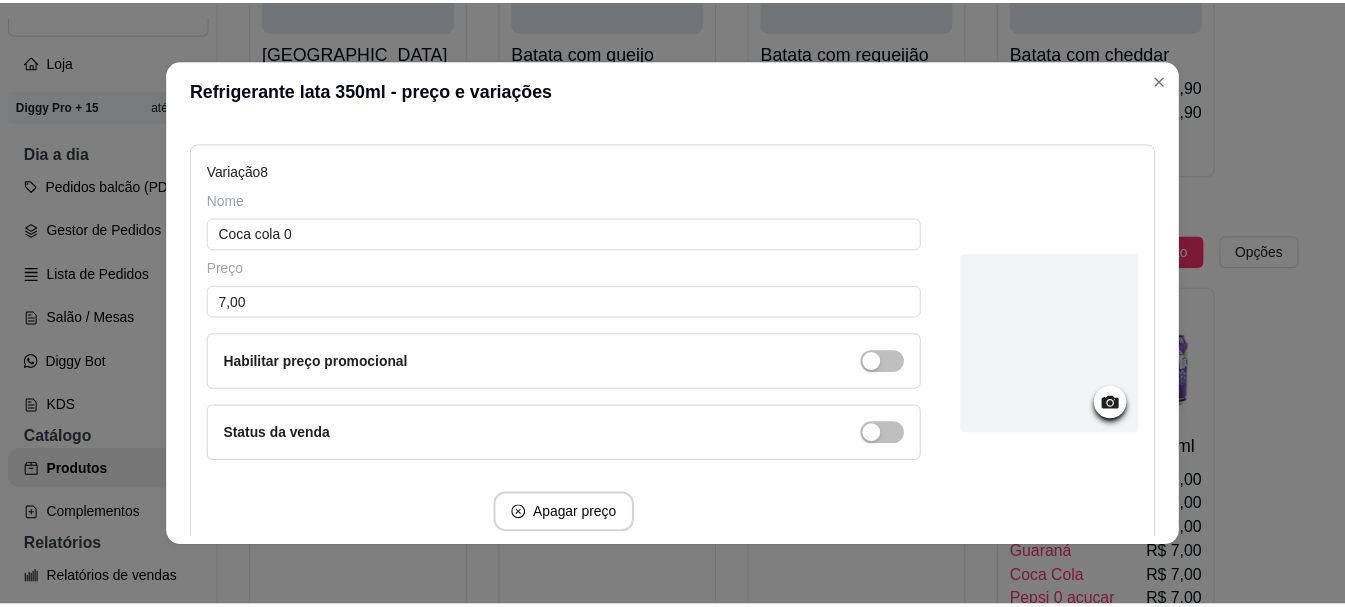 scroll, scrollTop: 3367, scrollLeft: 0, axis: vertical 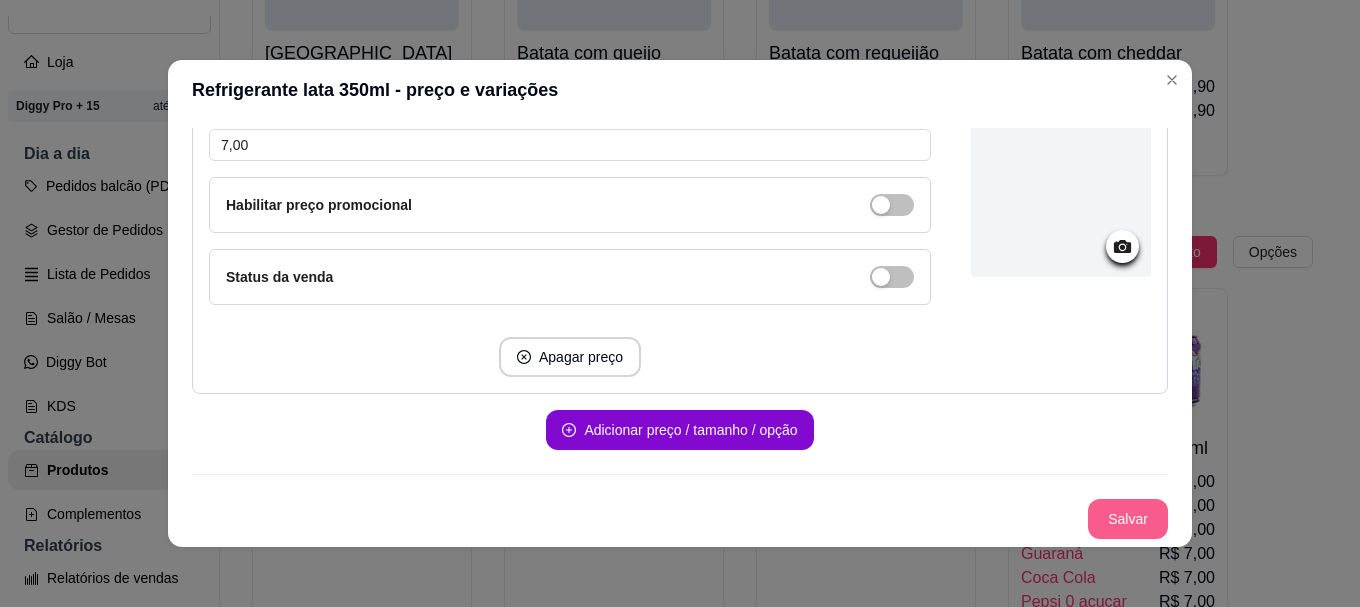 click on "Salvar" at bounding box center (1128, 519) 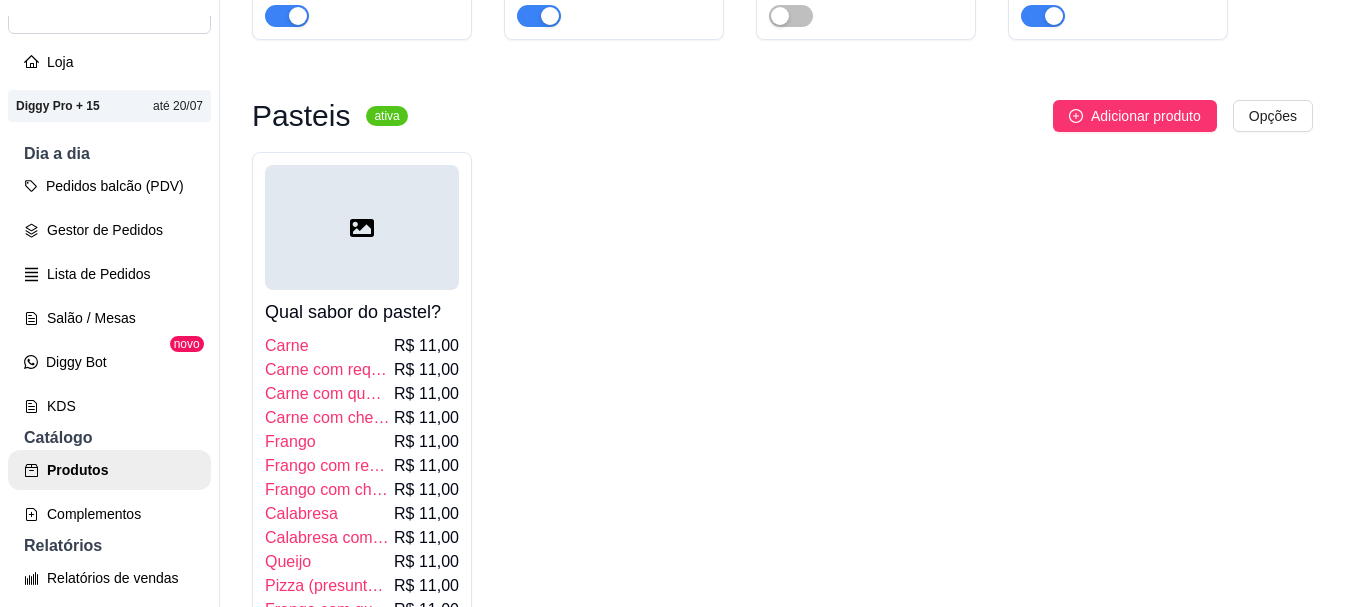 scroll, scrollTop: 4503, scrollLeft: 0, axis: vertical 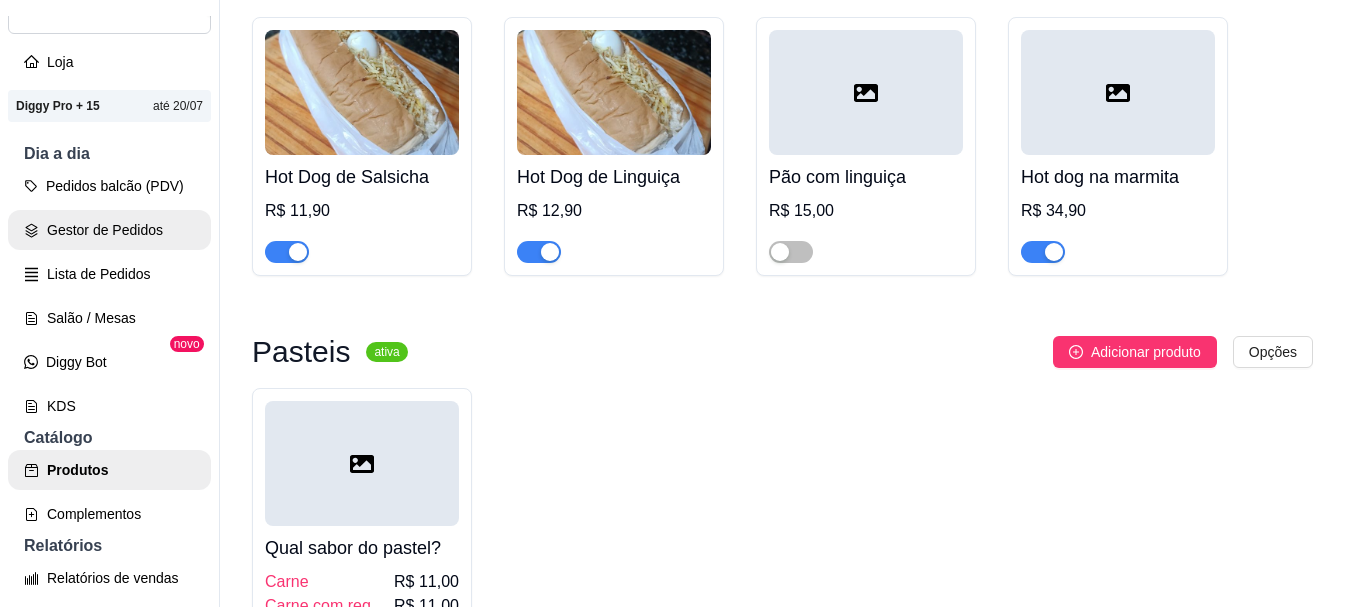 click on "Gestor de Pedidos" at bounding box center [109, 230] 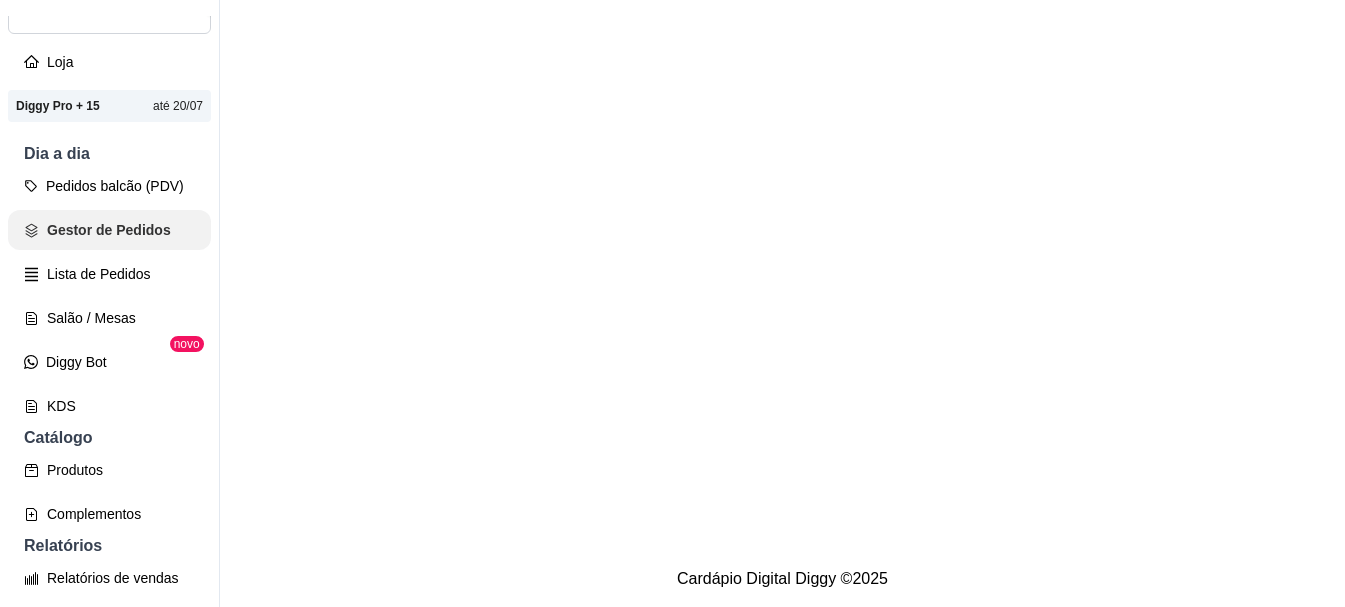 scroll, scrollTop: 0, scrollLeft: 0, axis: both 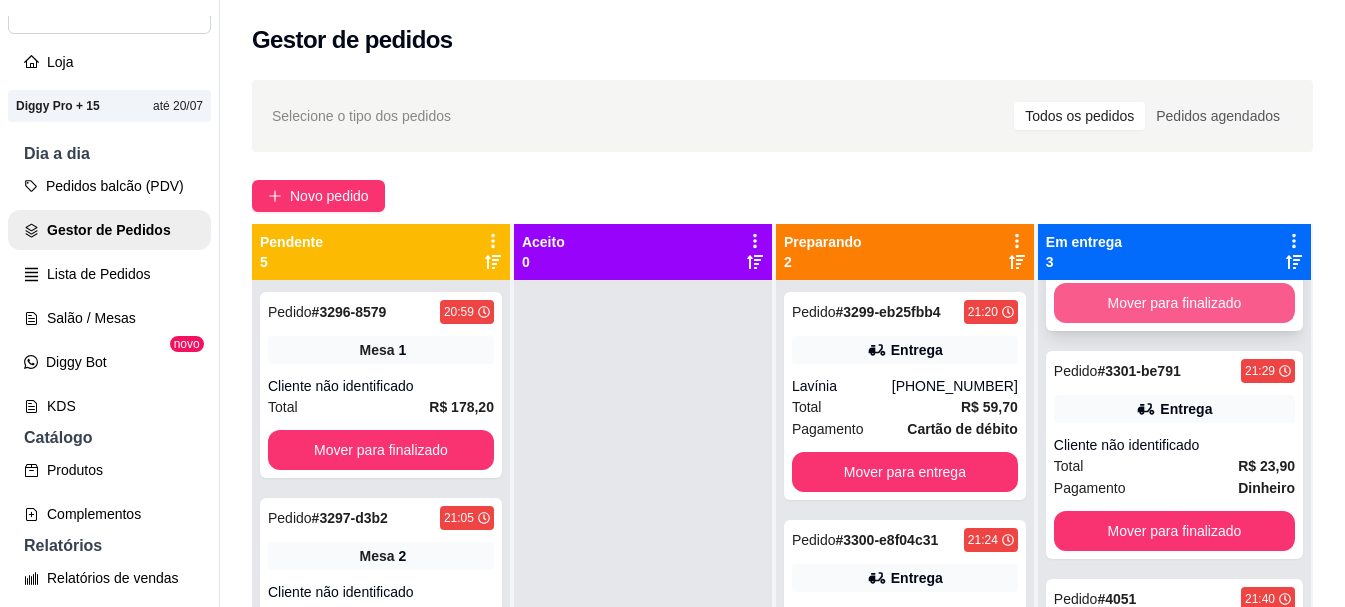 click on "Mover para finalizado" at bounding box center (1174, 303) 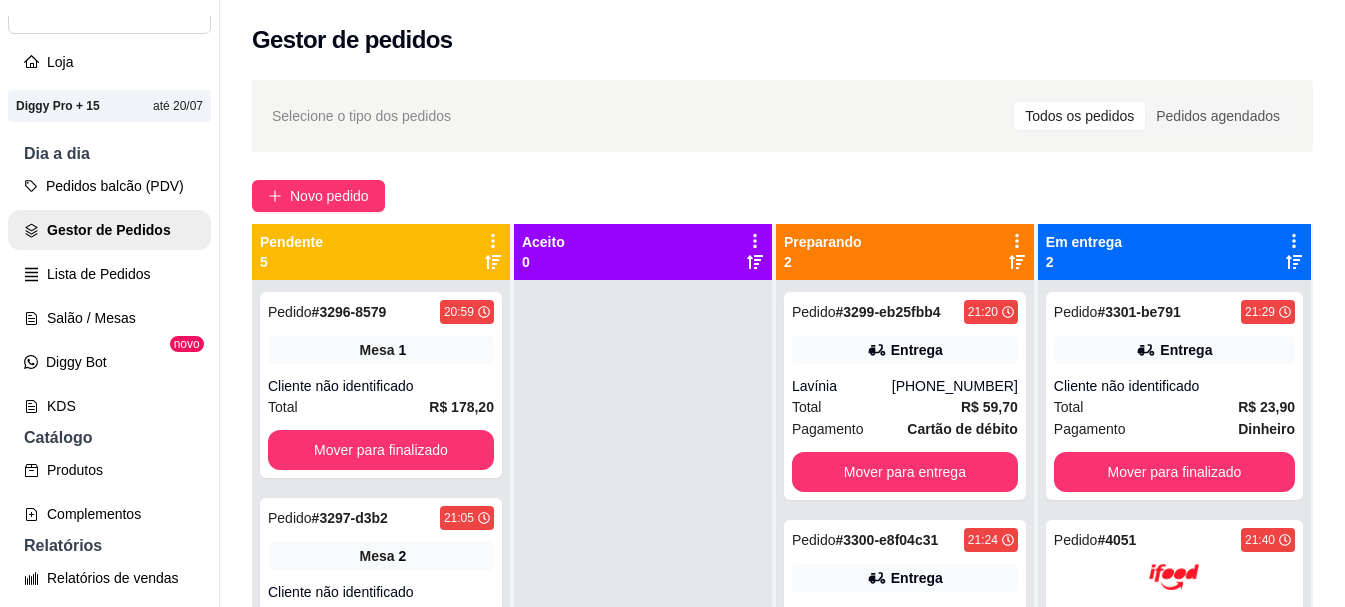 scroll, scrollTop: 0, scrollLeft: 0, axis: both 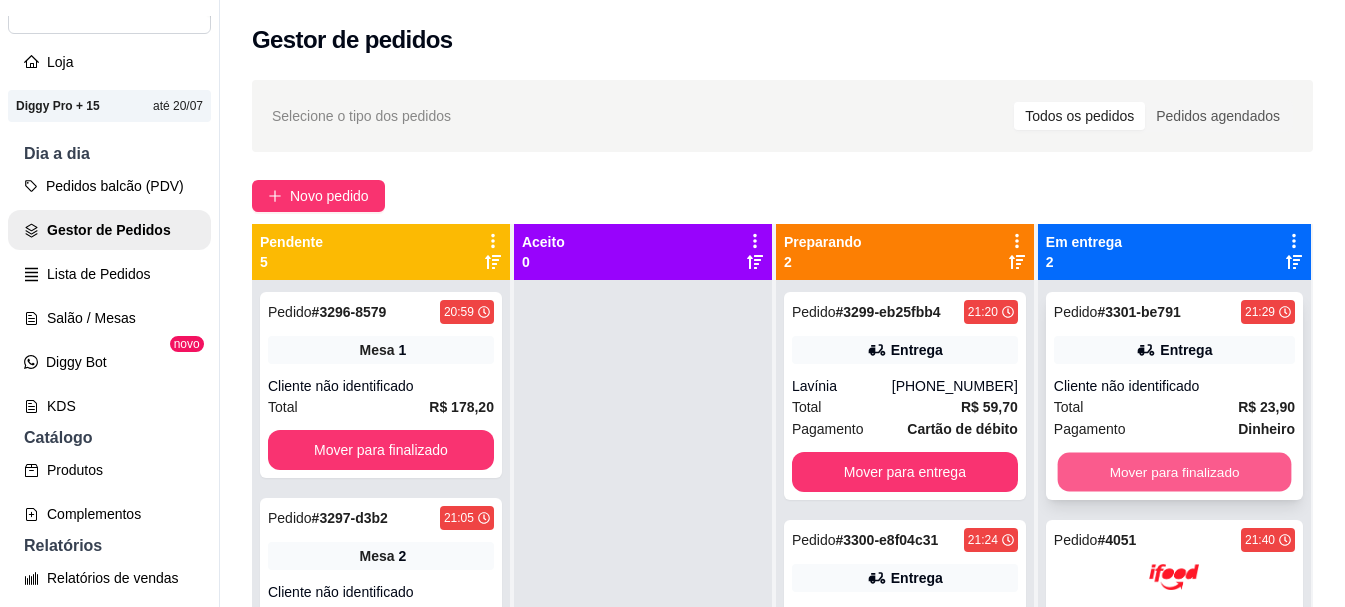 click on "Mover para finalizado" at bounding box center [1174, 472] 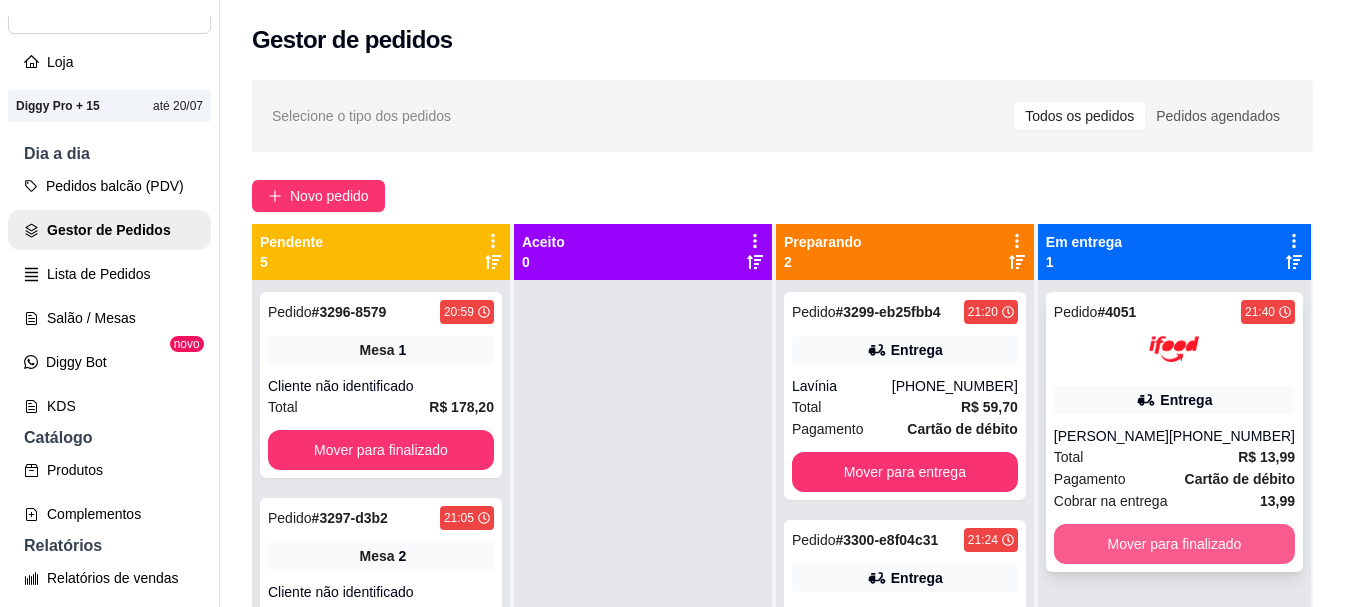click on "Mover para finalizado" at bounding box center [1174, 544] 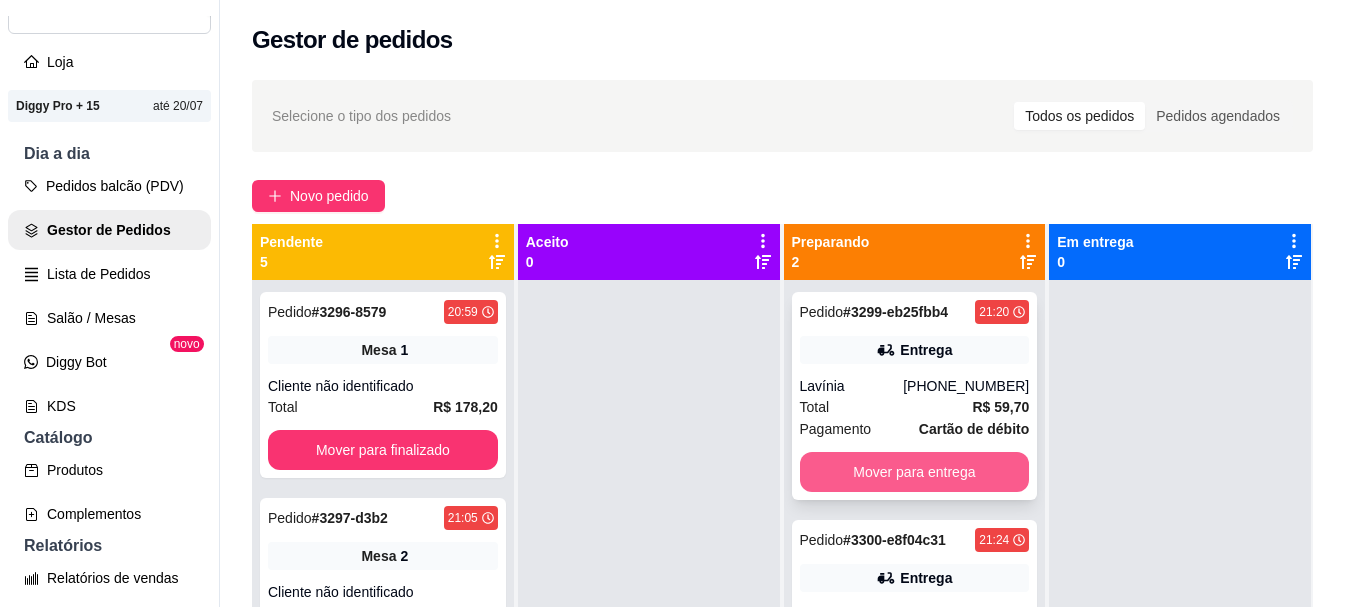 click on "Mover para entrega" at bounding box center [915, 472] 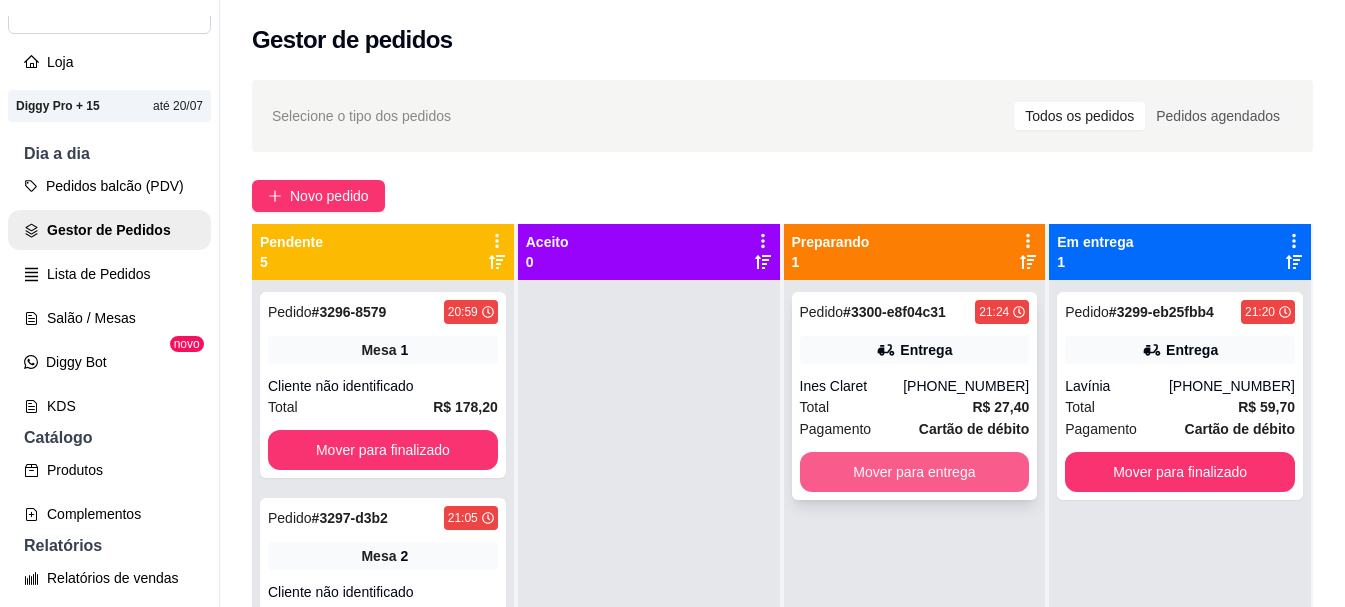click on "Mover para entrega" at bounding box center [915, 472] 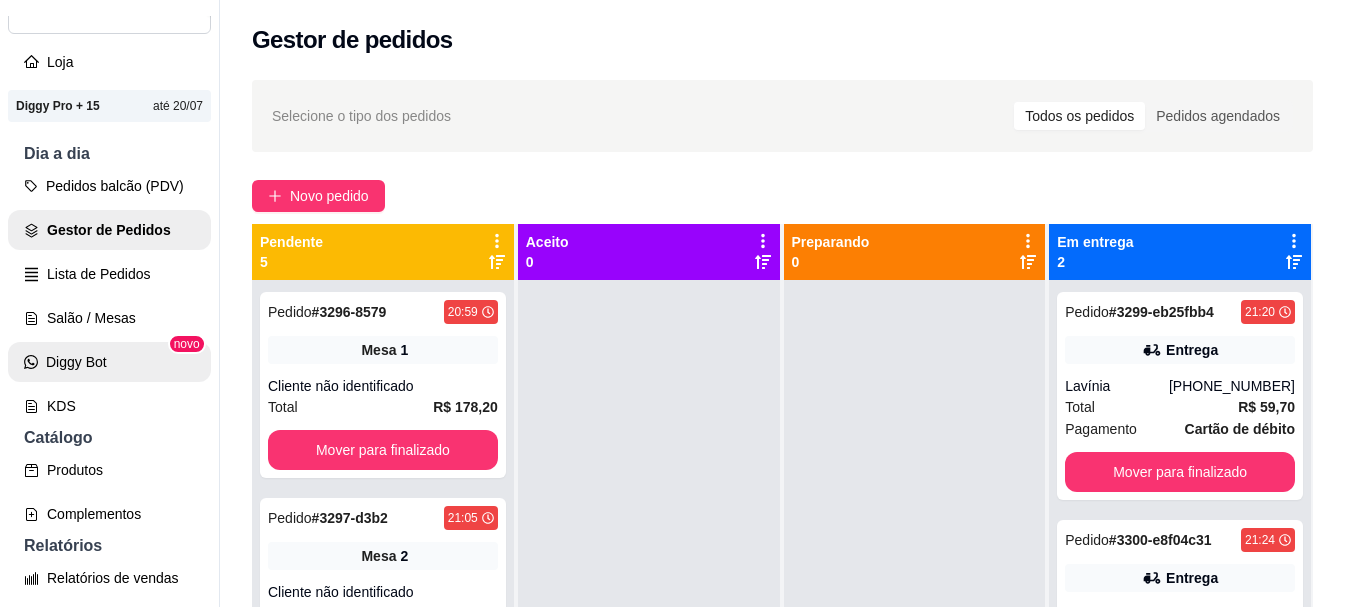 scroll, scrollTop: 200, scrollLeft: 0, axis: vertical 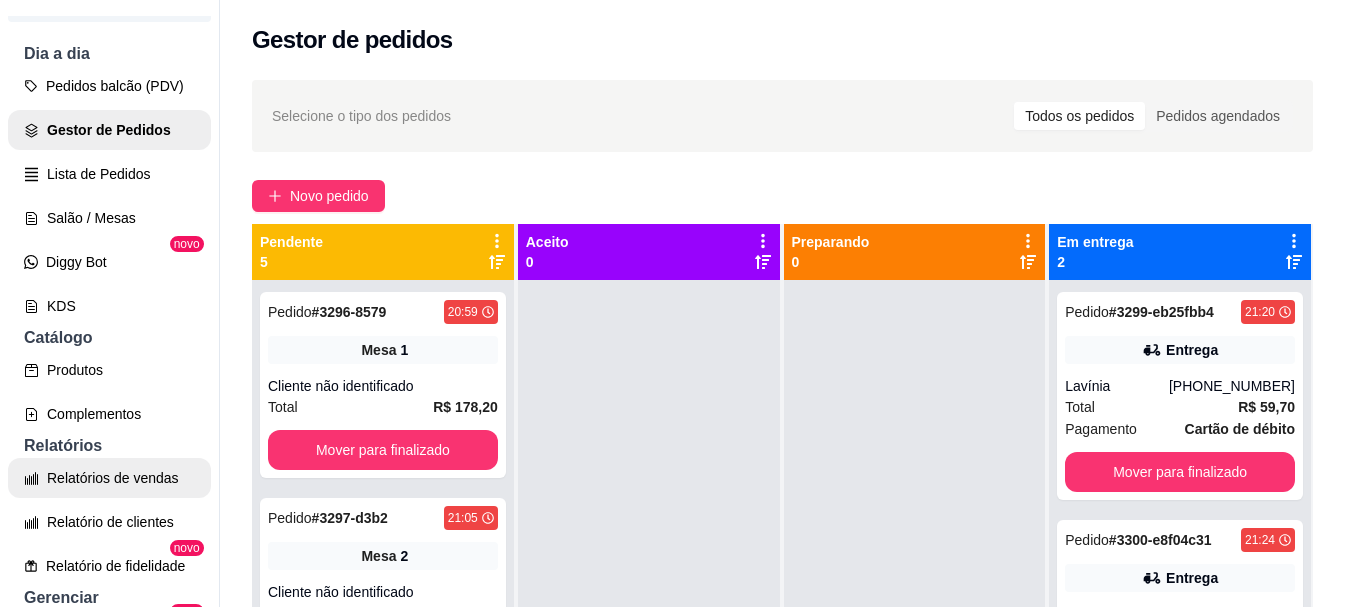 click on "Relatórios de vendas" at bounding box center (109, 478) 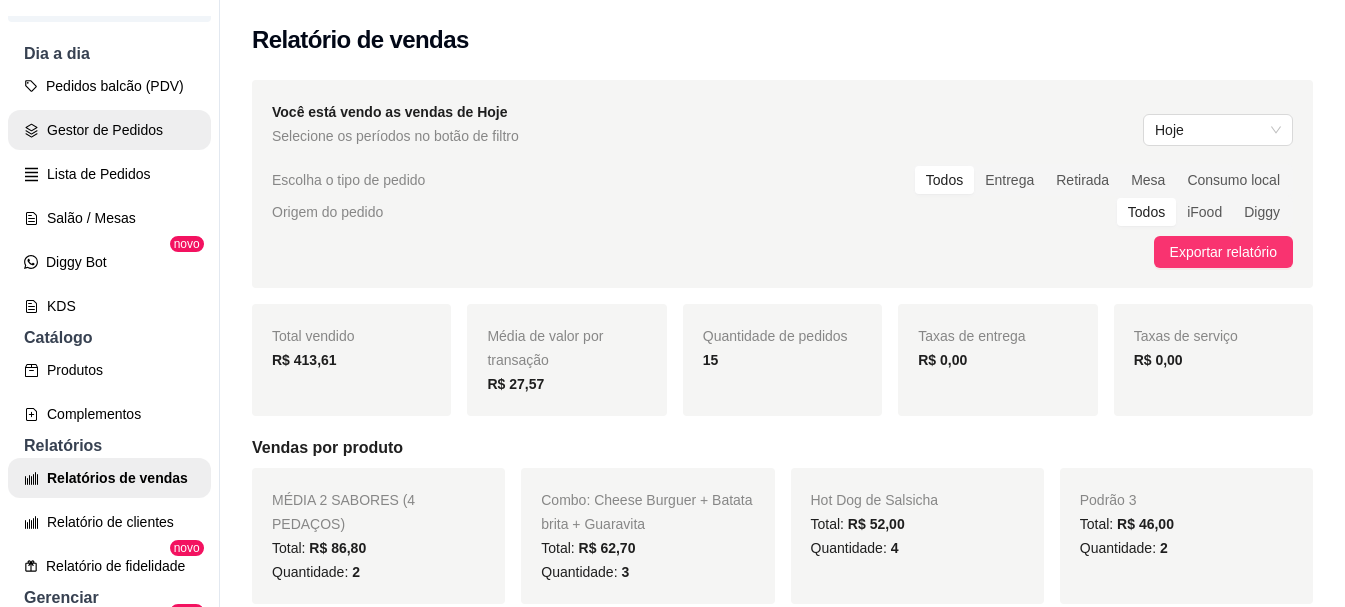 click on "Gestor de Pedidos" at bounding box center (109, 130) 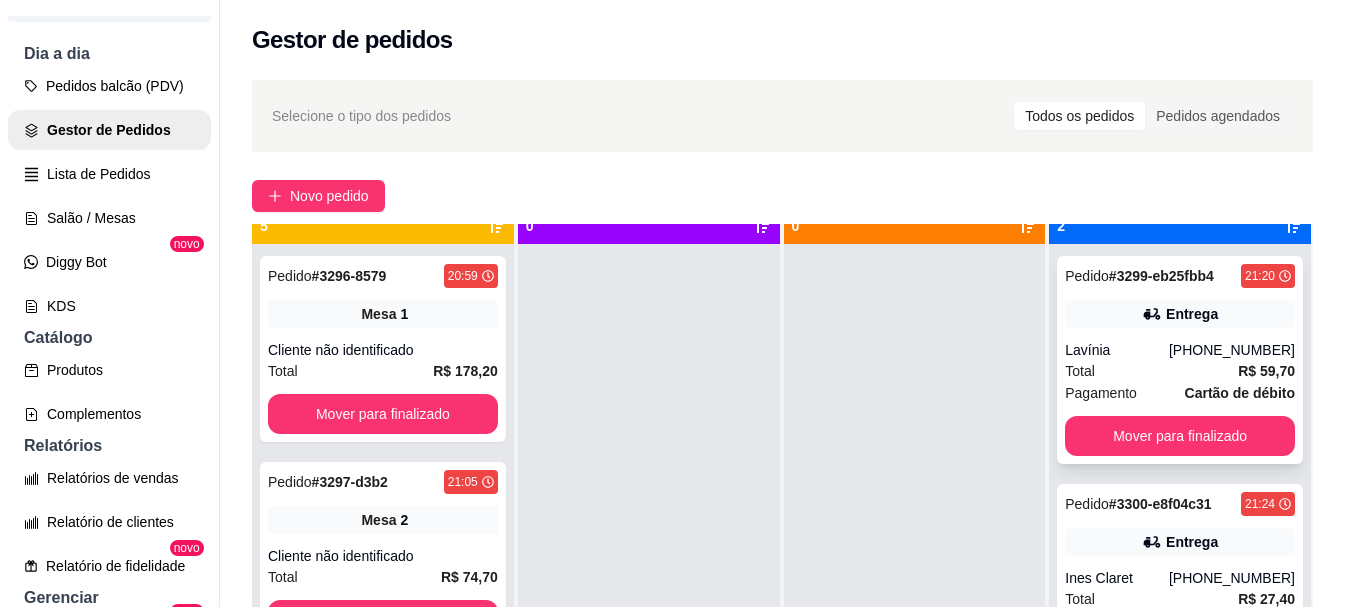 scroll, scrollTop: 56, scrollLeft: 0, axis: vertical 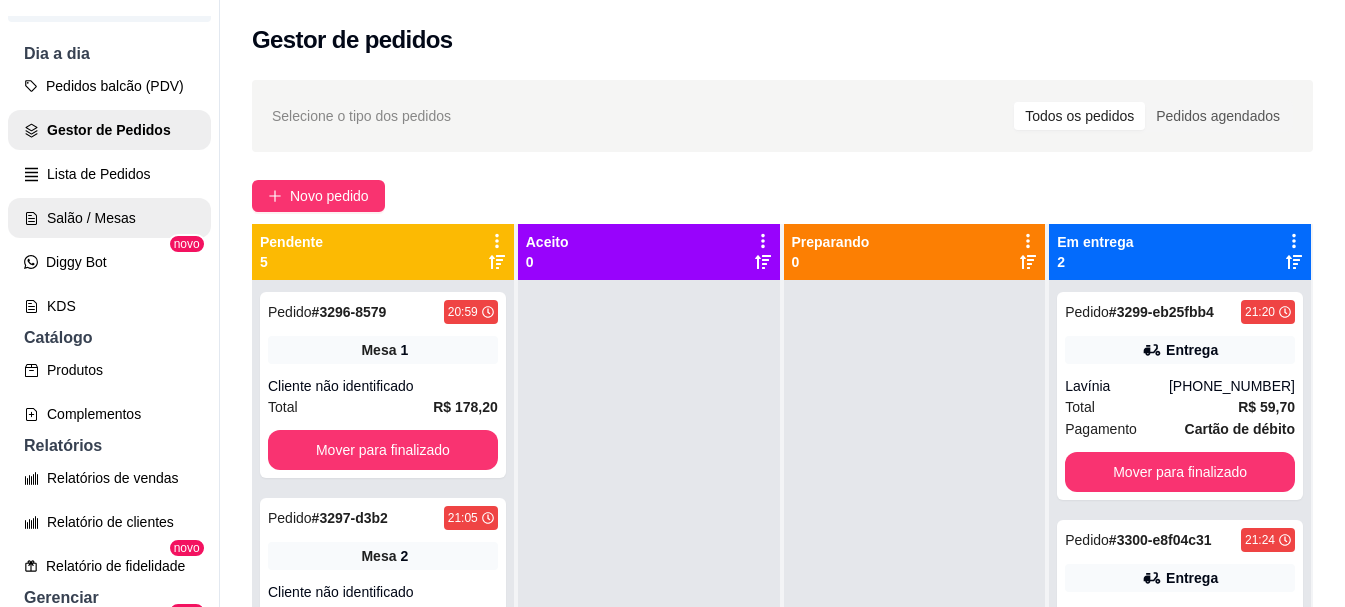 click on "Salão / Mesas" at bounding box center (109, 218) 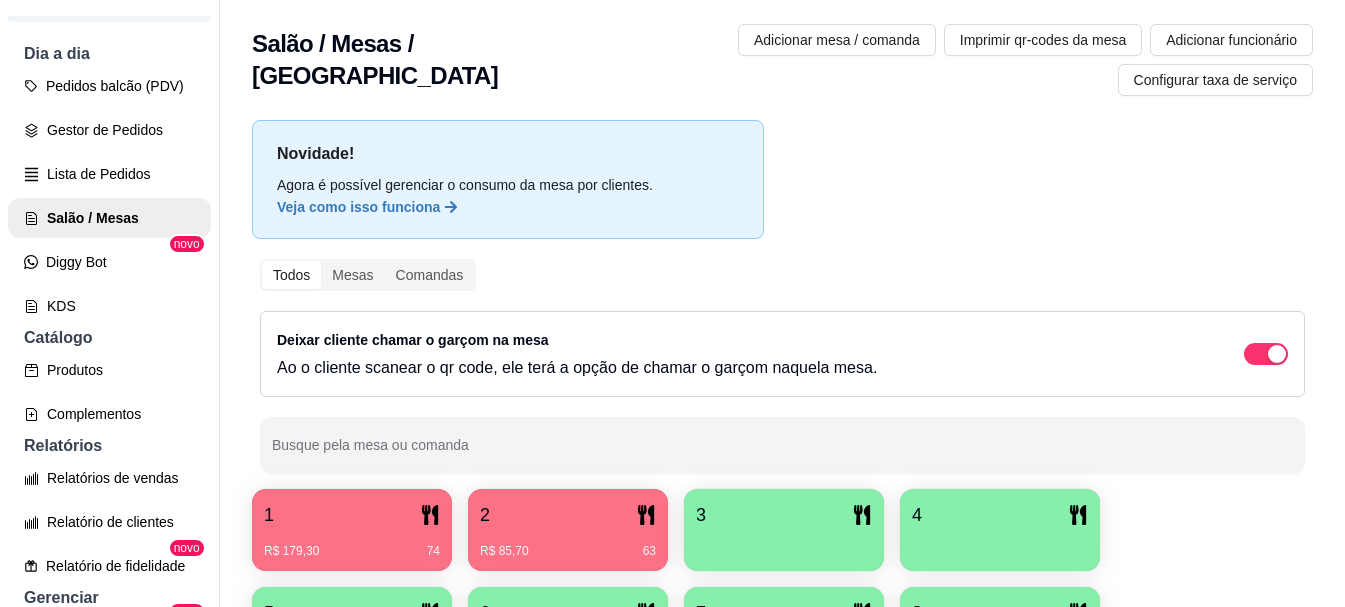 click on "2" at bounding box center [568, 515] 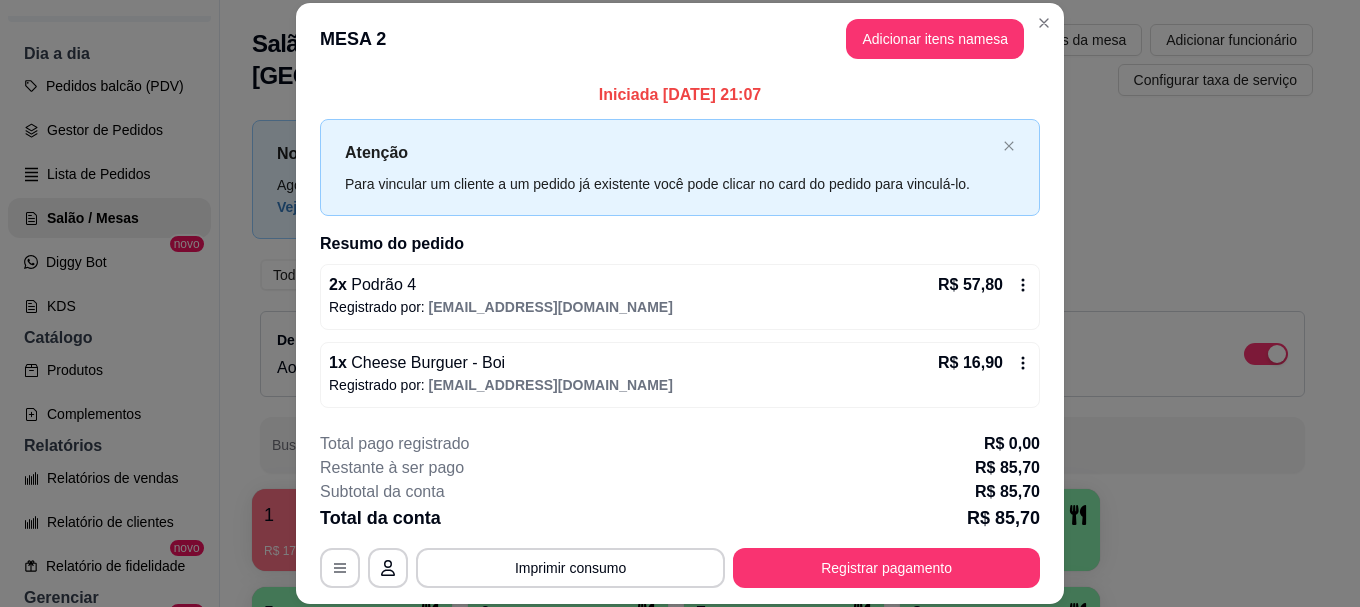 scroll, scrollTop: 78, scrollLeft: 0, axis: vertical 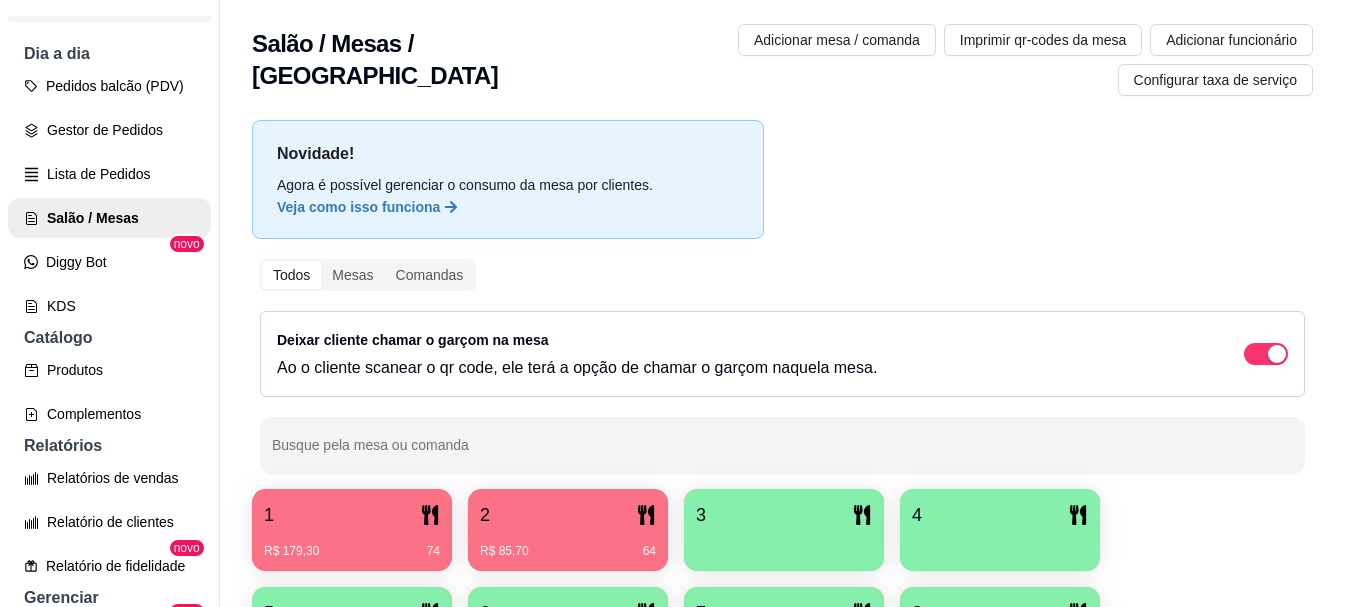 click on "5" at bounding box center (352, 628) 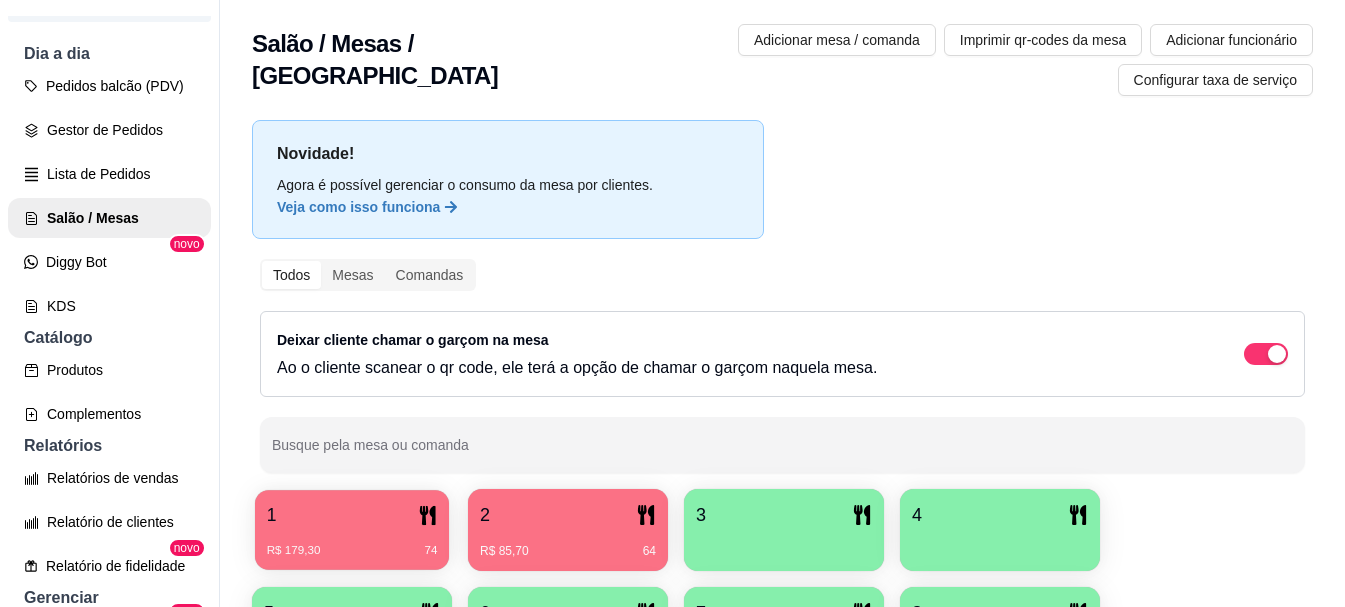 click on "R$ 179,30 74" at bounding box center (352, 543) 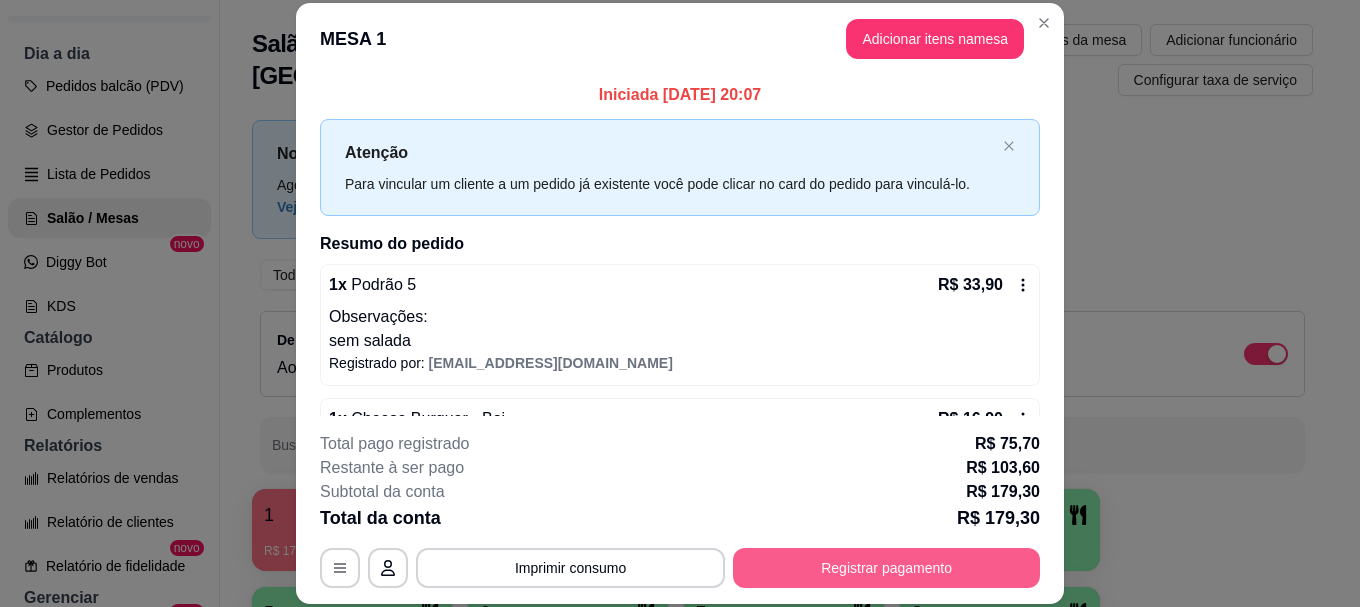 click on "Registrar pagamento" at bounding box center [886, 568] 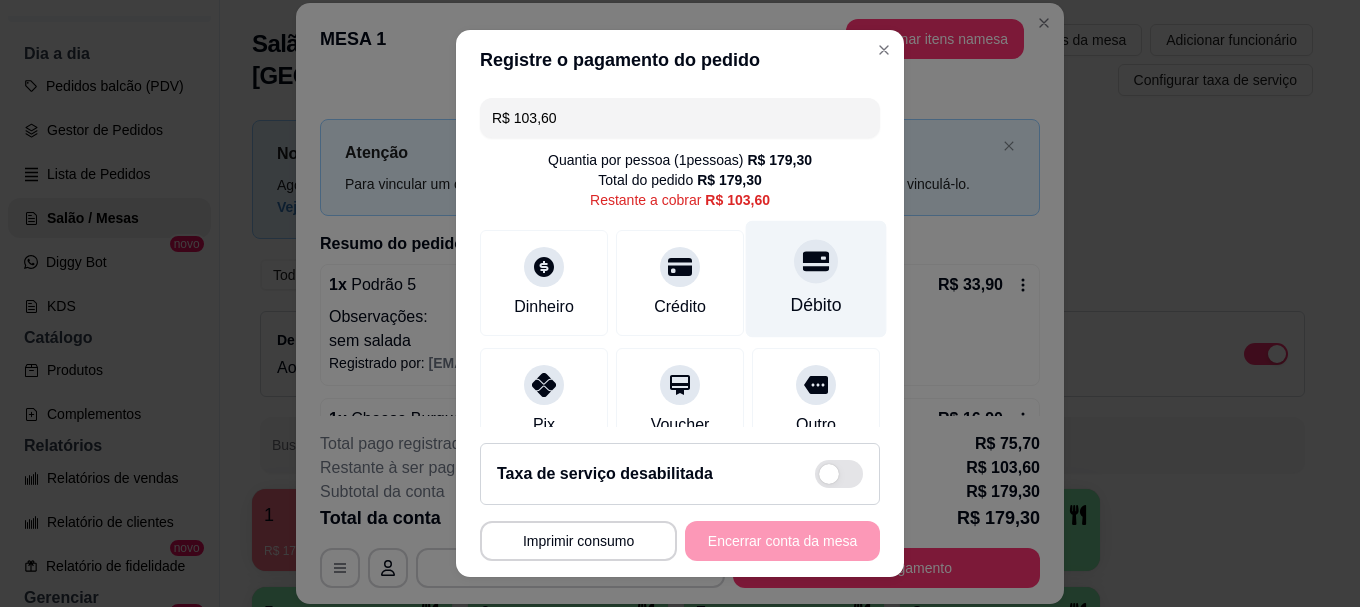 click at bounding box center [816, 262] 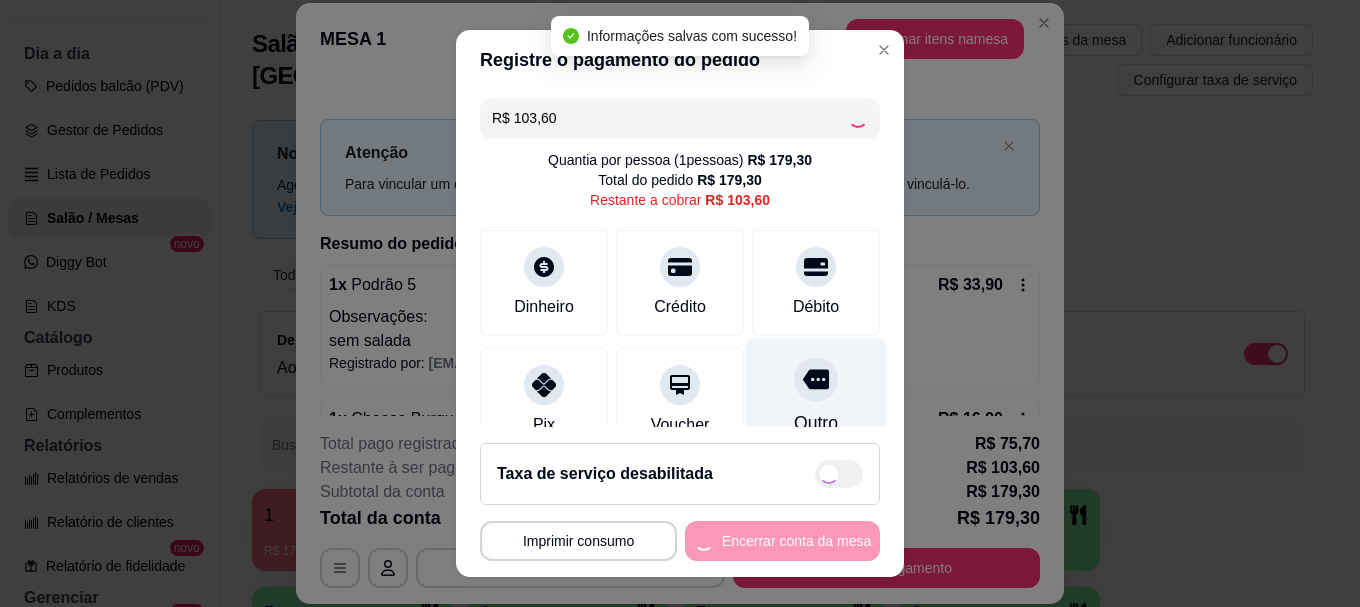 type on "R$ 0,00" 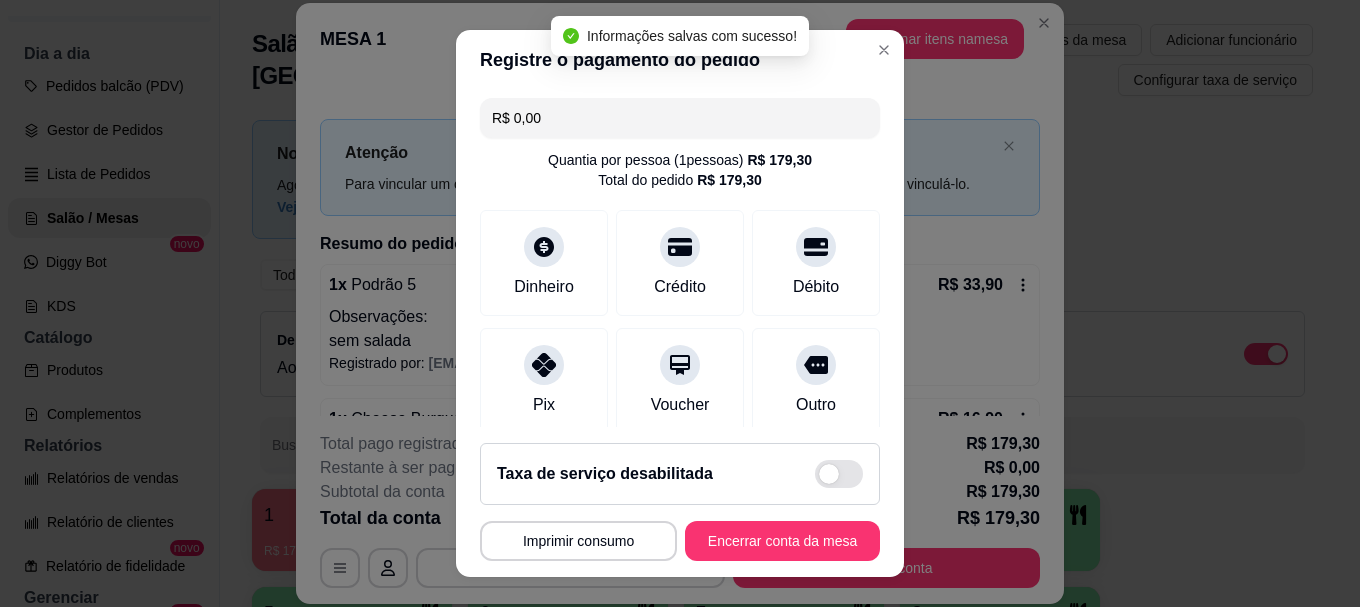 scroll, scrollTop: 337, scrollLeft: 0, axis: vertical 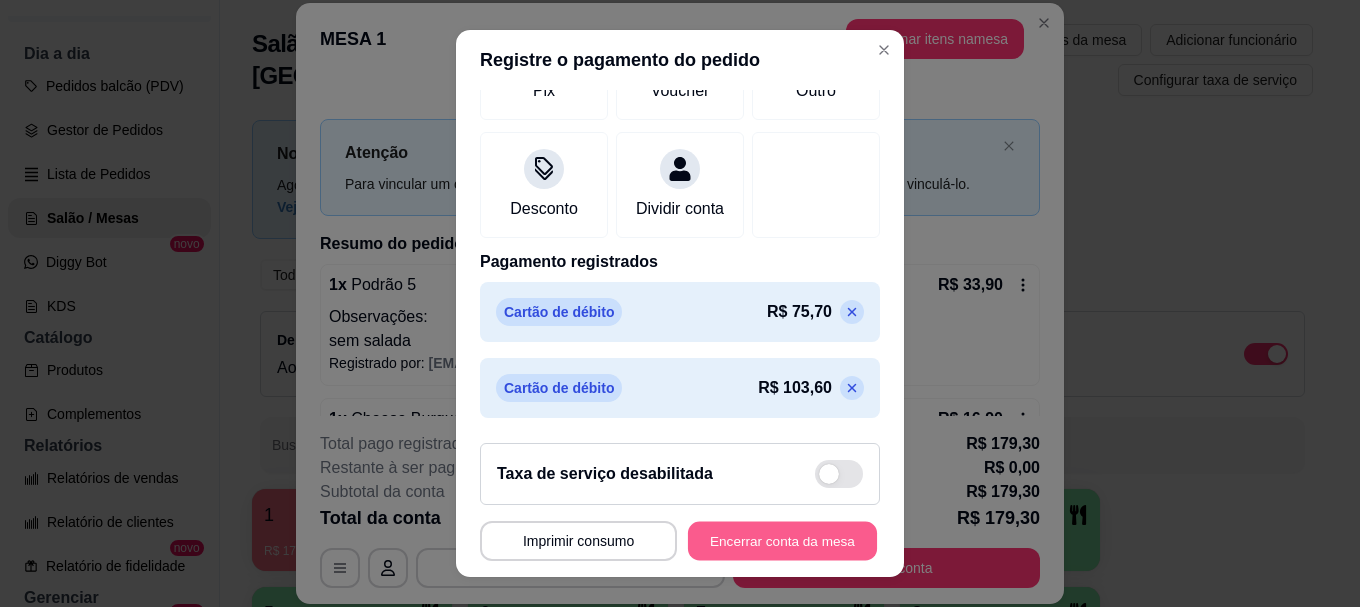 click on "Encerrar conta da mesa" at bounding box center (782, 540) 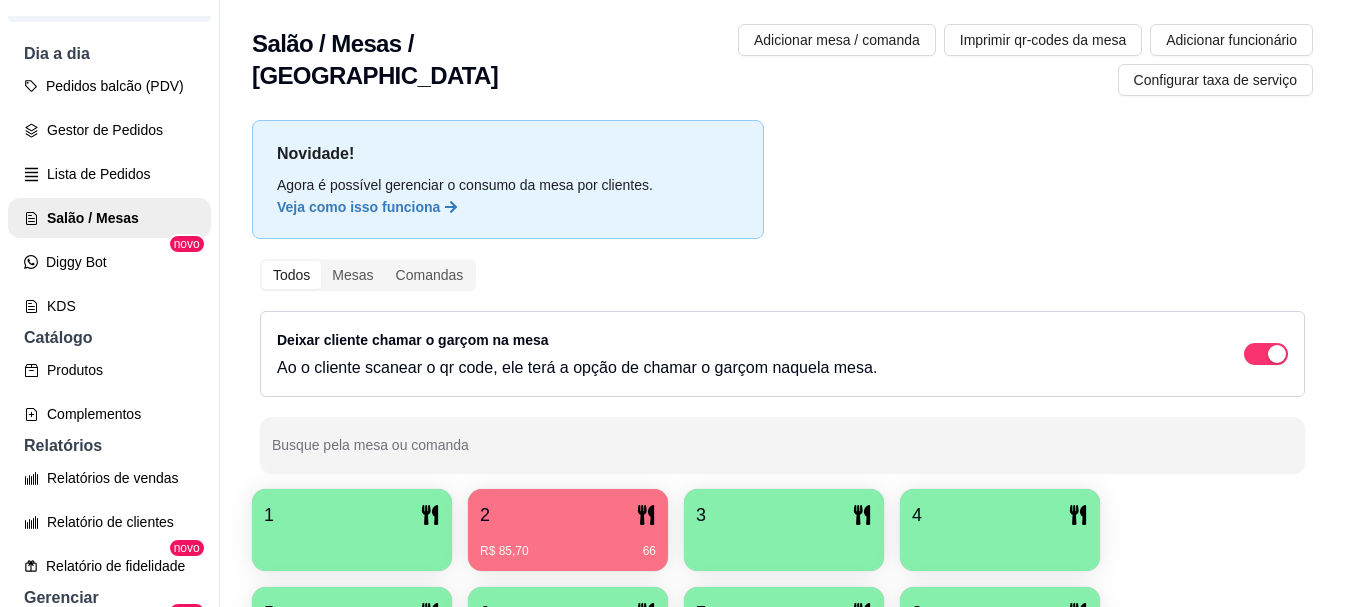 click on "R$ 85,70 66" at bounding box center (568, 551) 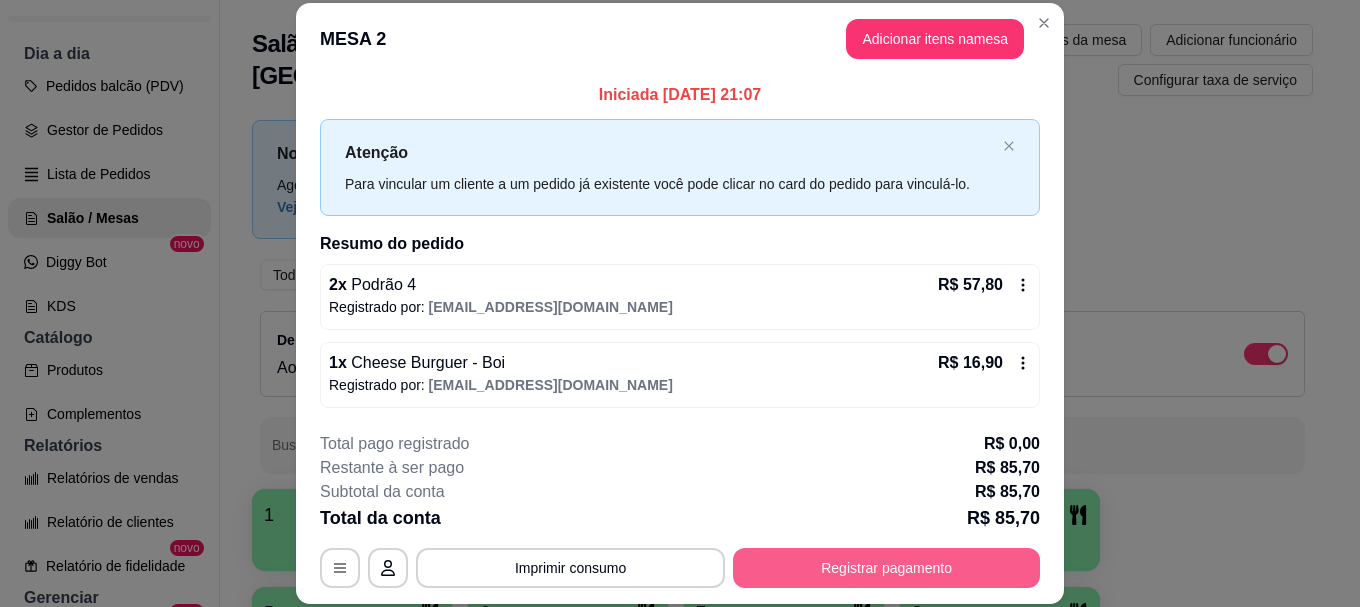 click on "Registrar pagamento" at bounding box center (886, 568) 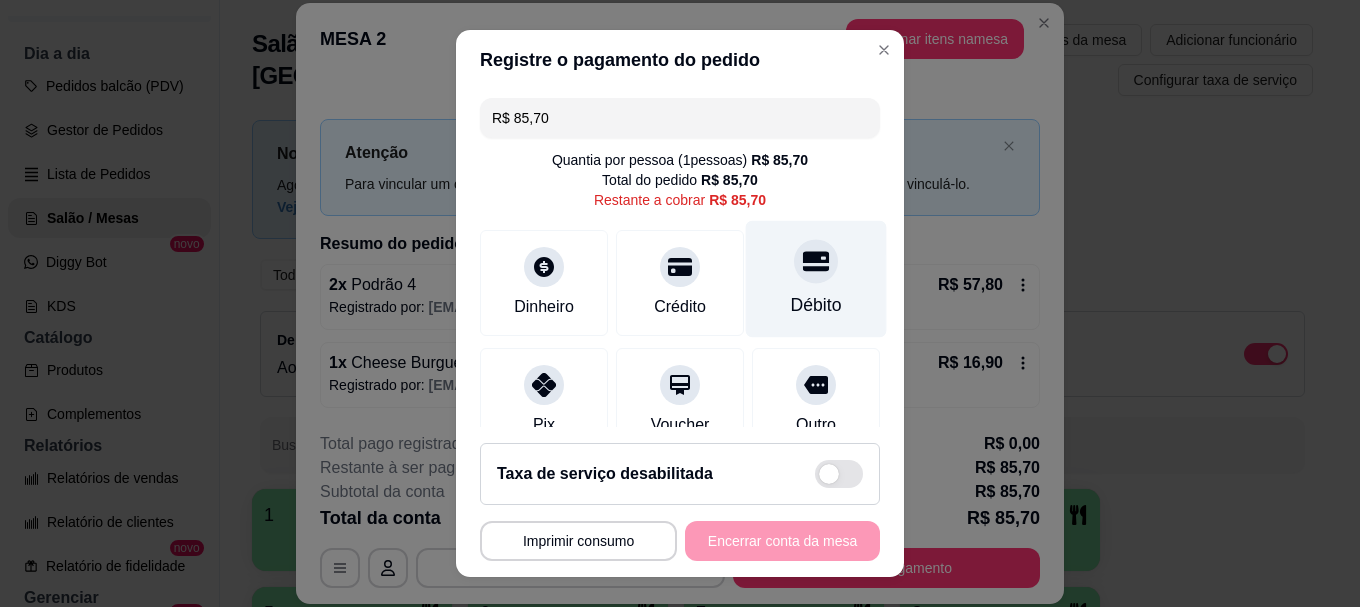 click on "Débito" at bounding box center (816, 306) 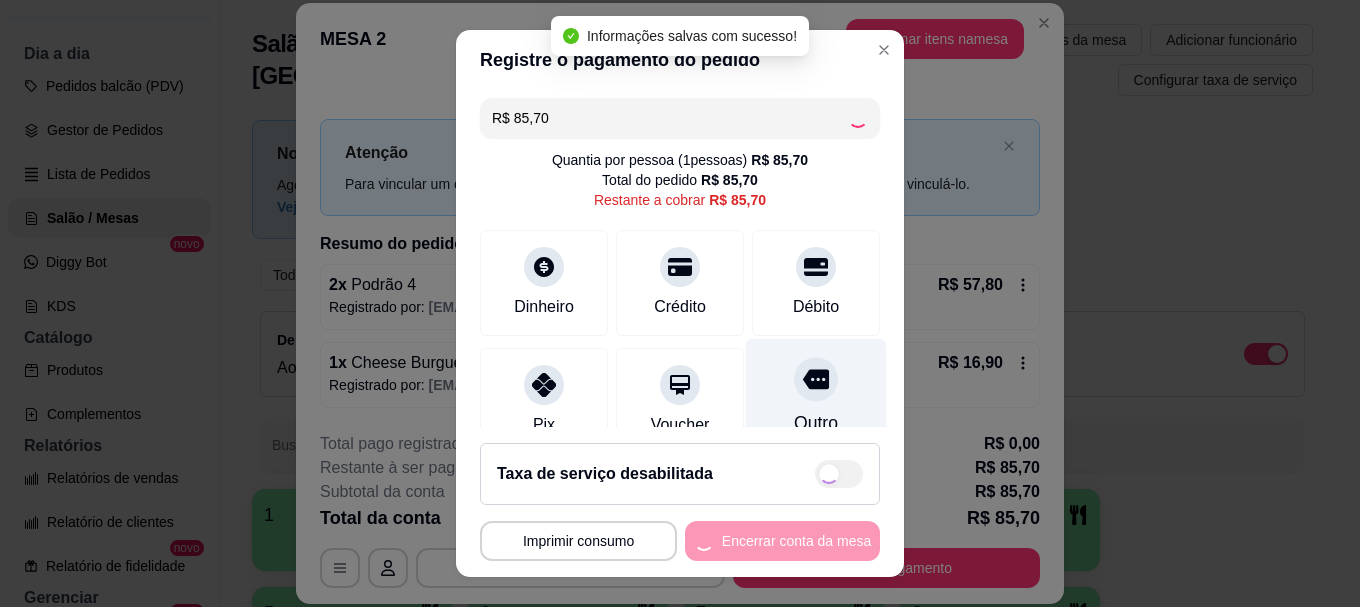 type on "R$ 0,00" 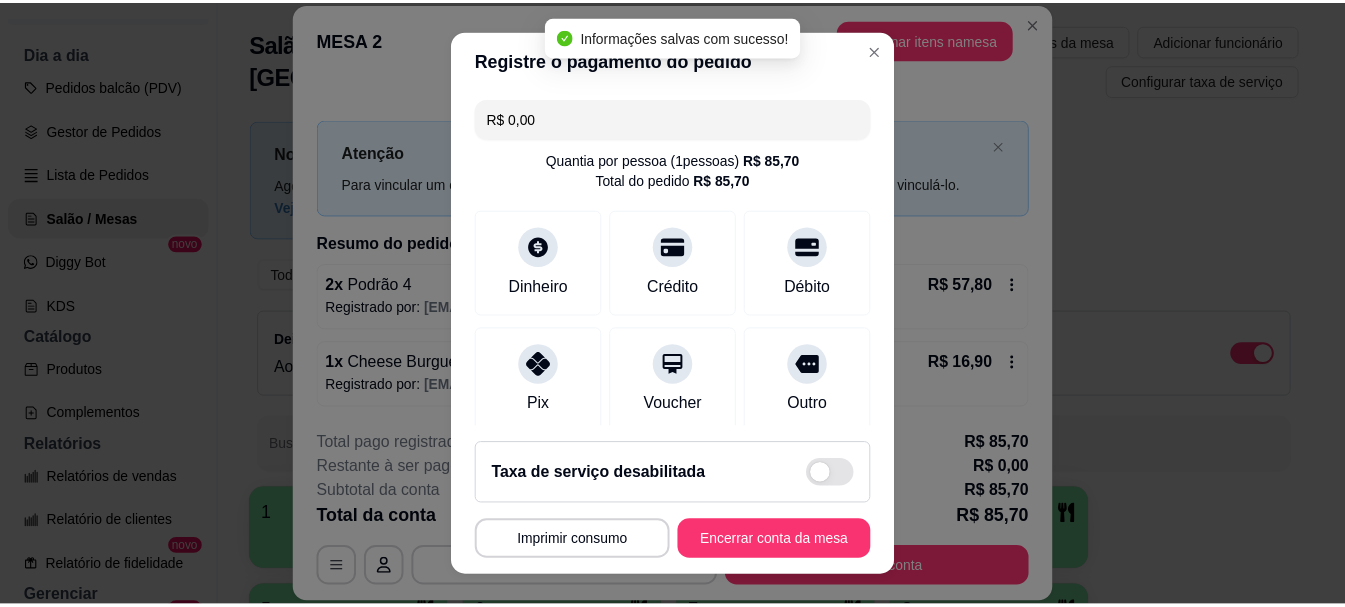 scroll, scrollTop: 261, scrollLeft: 0, axis: vertical 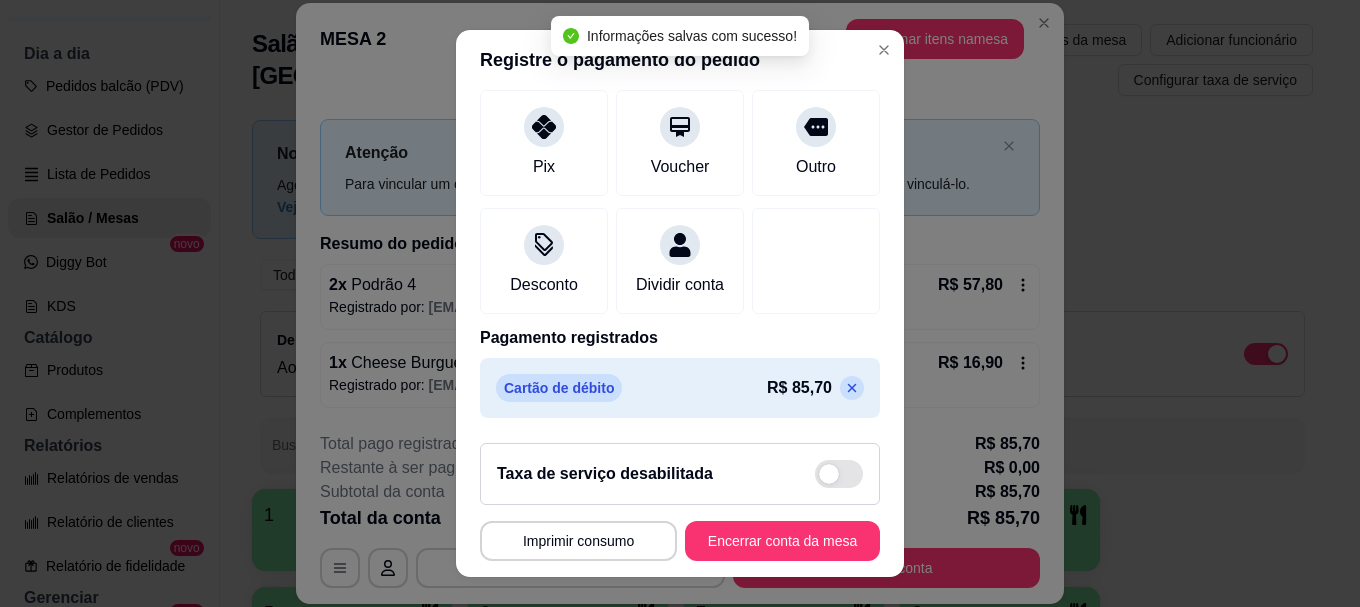 click on "Encerrar conta da mesa" at bounding box center [782, 541] 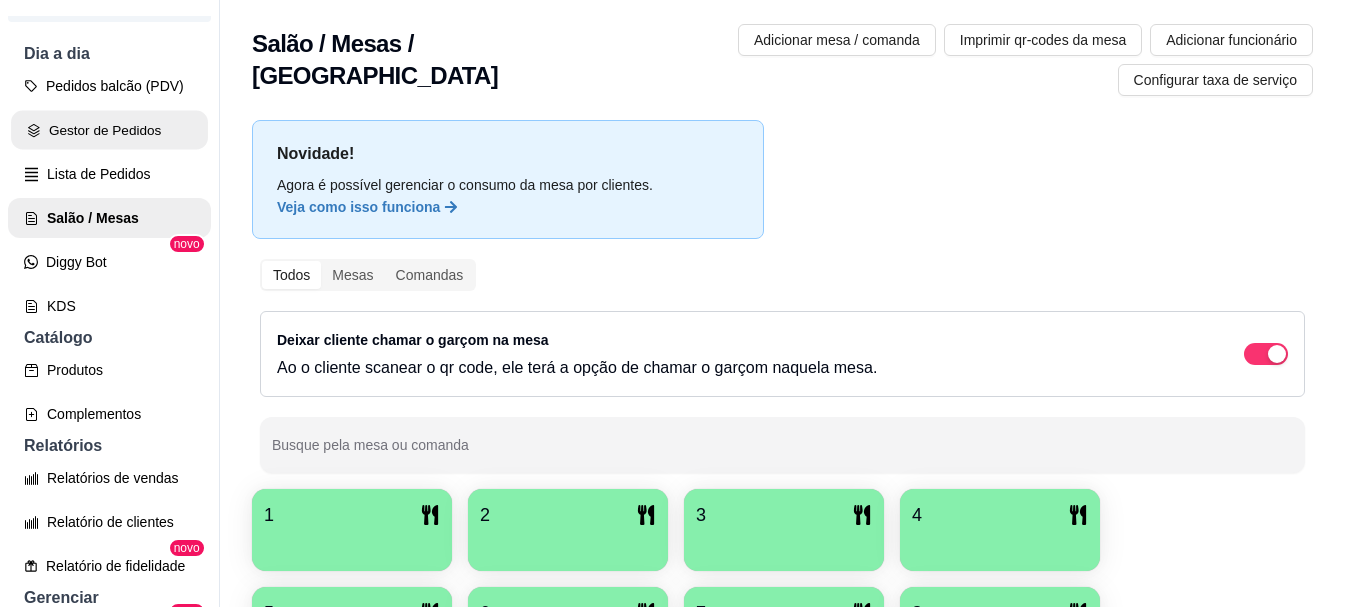 click on "Gestor de Pedidos" at bounding box center (109, 130) 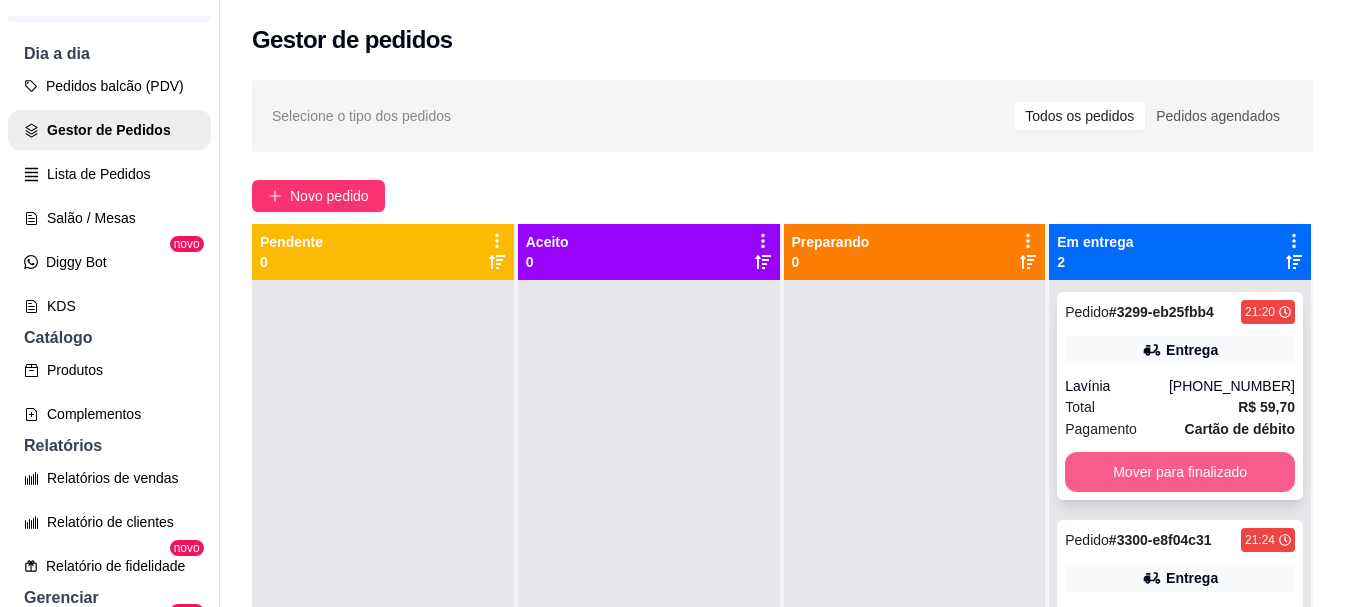 click on "Mover para finalizado" at bounding box center [1180, 472] 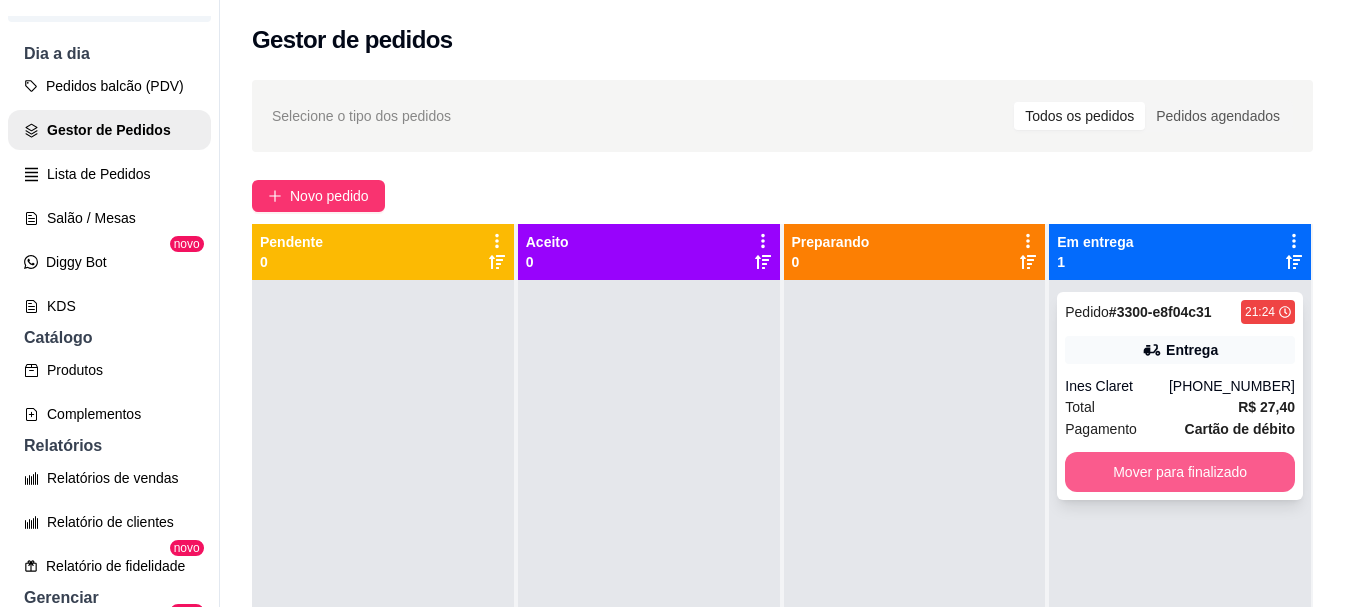click on "Mover para finalizado" at bounding box center [1180, 472] 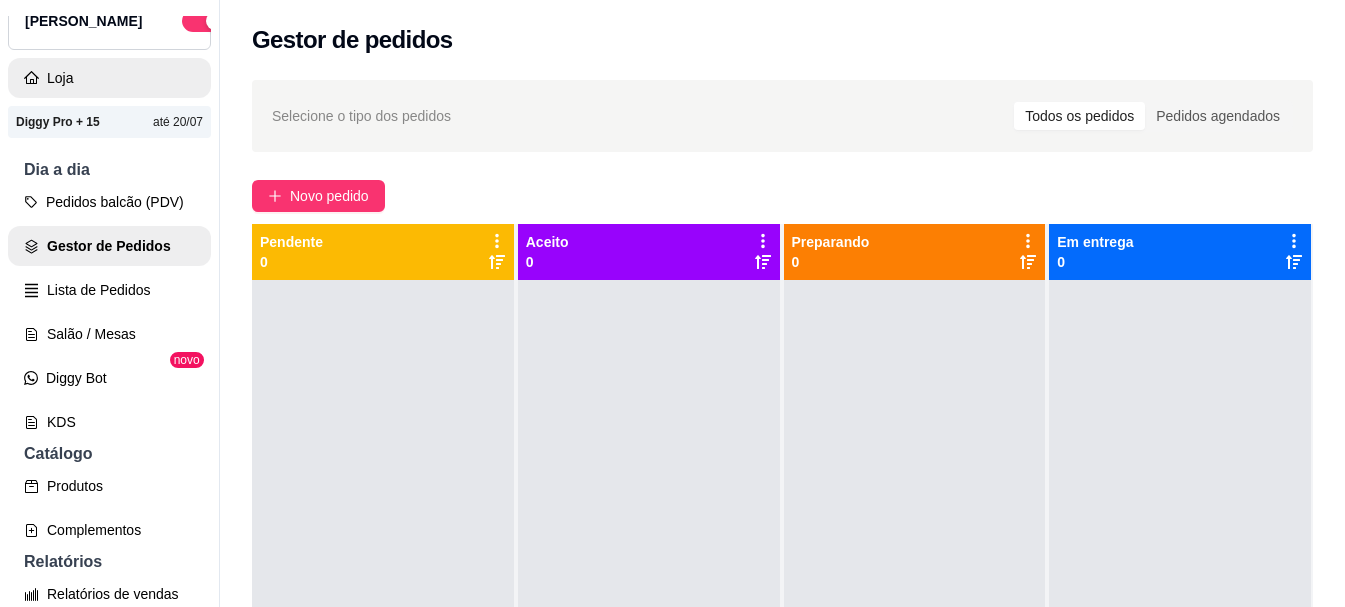 scroll, scrollTop: 0, scrollLeft: 0, axis: both 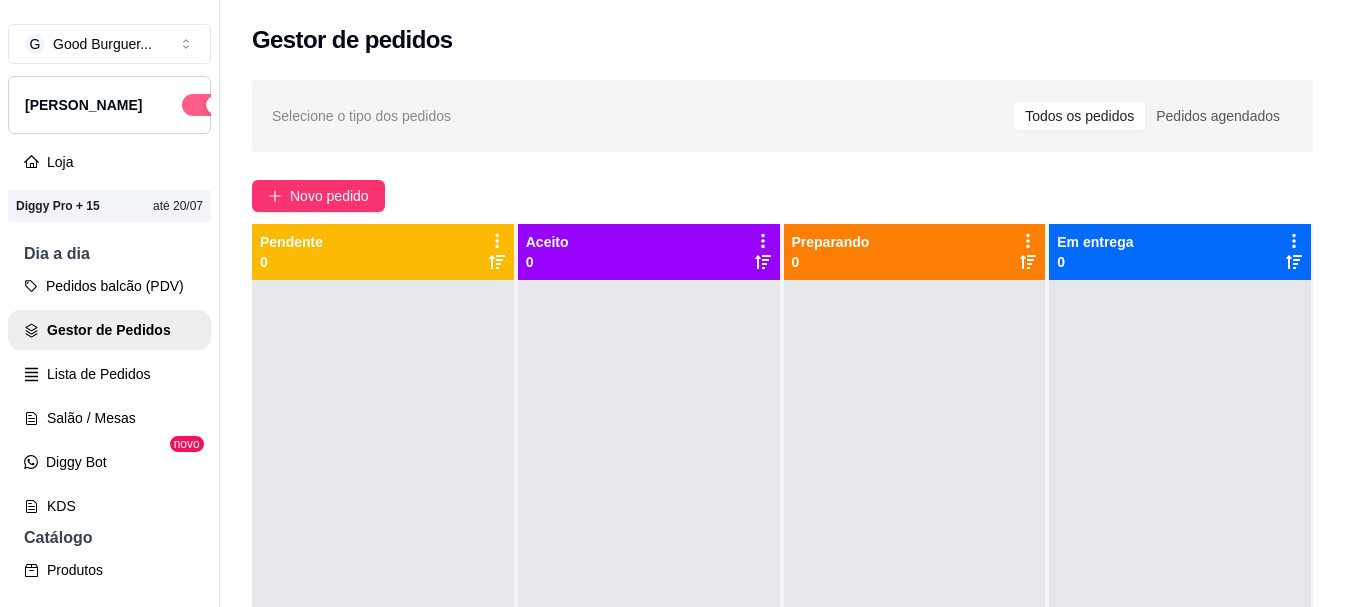 click at bounding box center (204, 105) 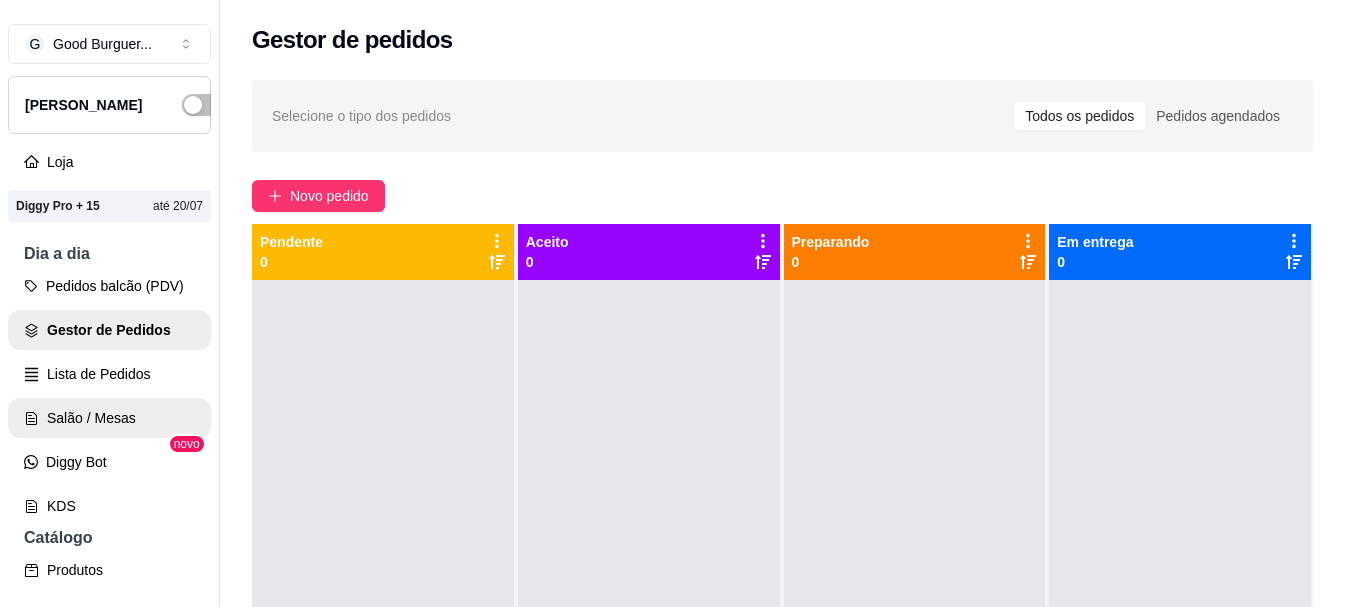 click on "Salão / Mesas" at bounding box center (109, 418) 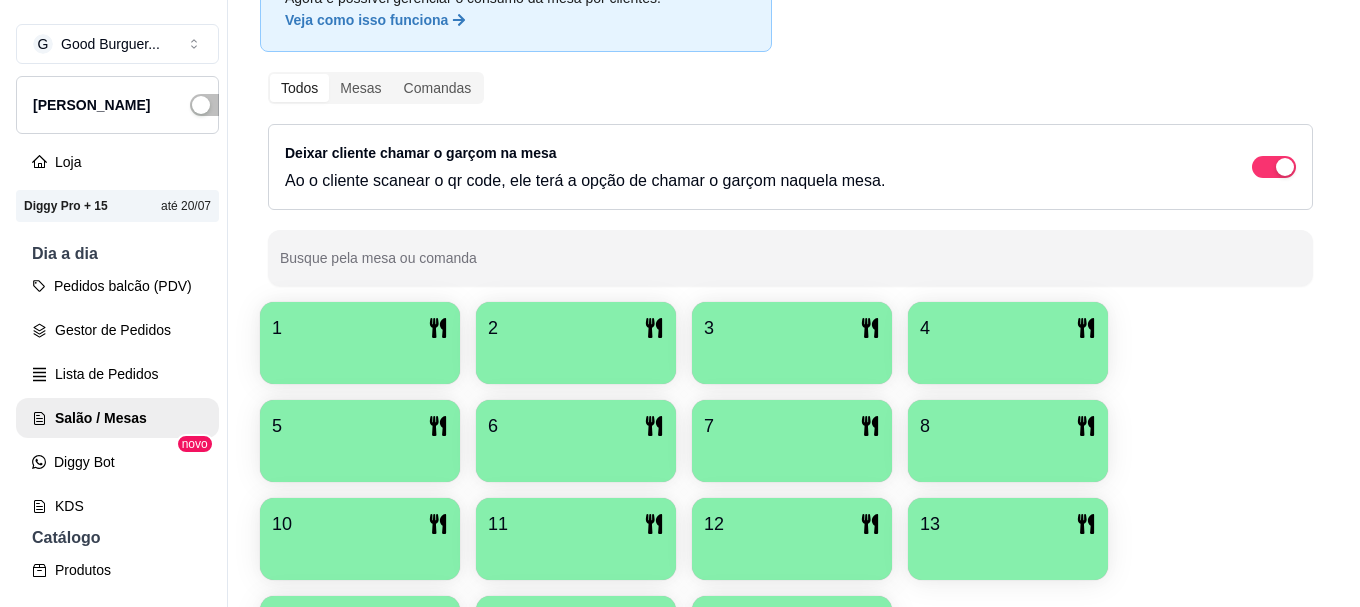 scroll, scrollTop: 200, scrollLeft: 0, axis: vertical 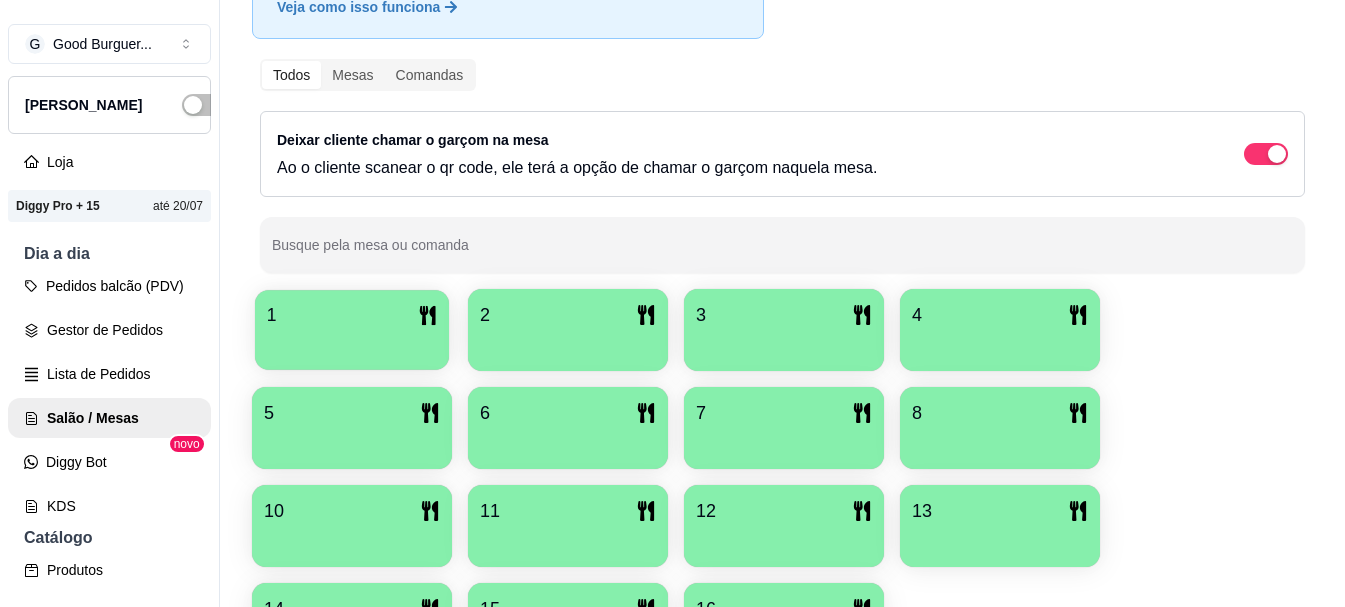 click at bounding box center (352, 343) 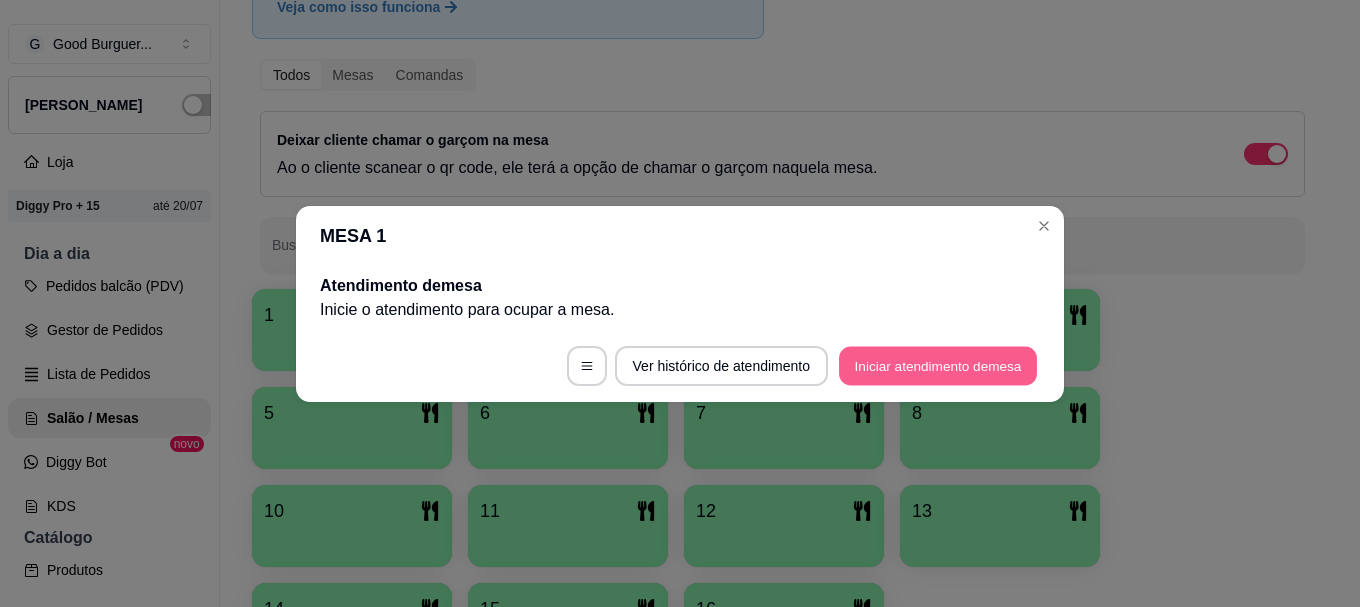 click on "Iniciar atendimento de  mesa" at bounding box center (938, 365) 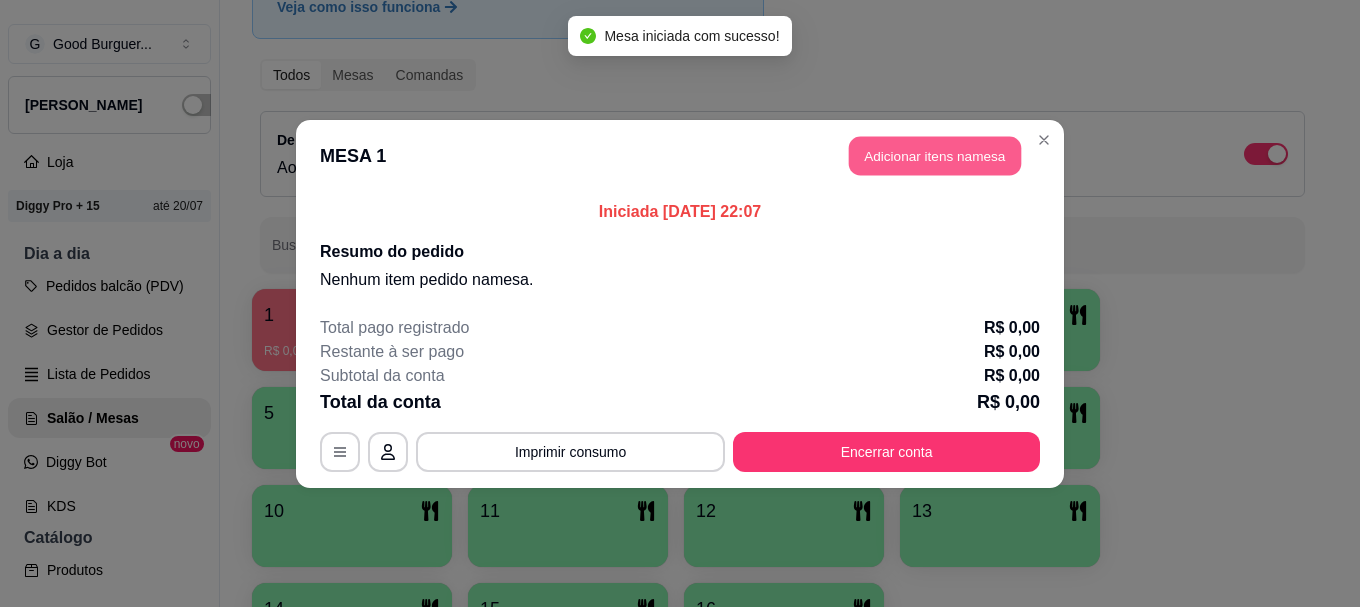 click on "Adicionar itens na  mesa" at bounding box center (935, 155) 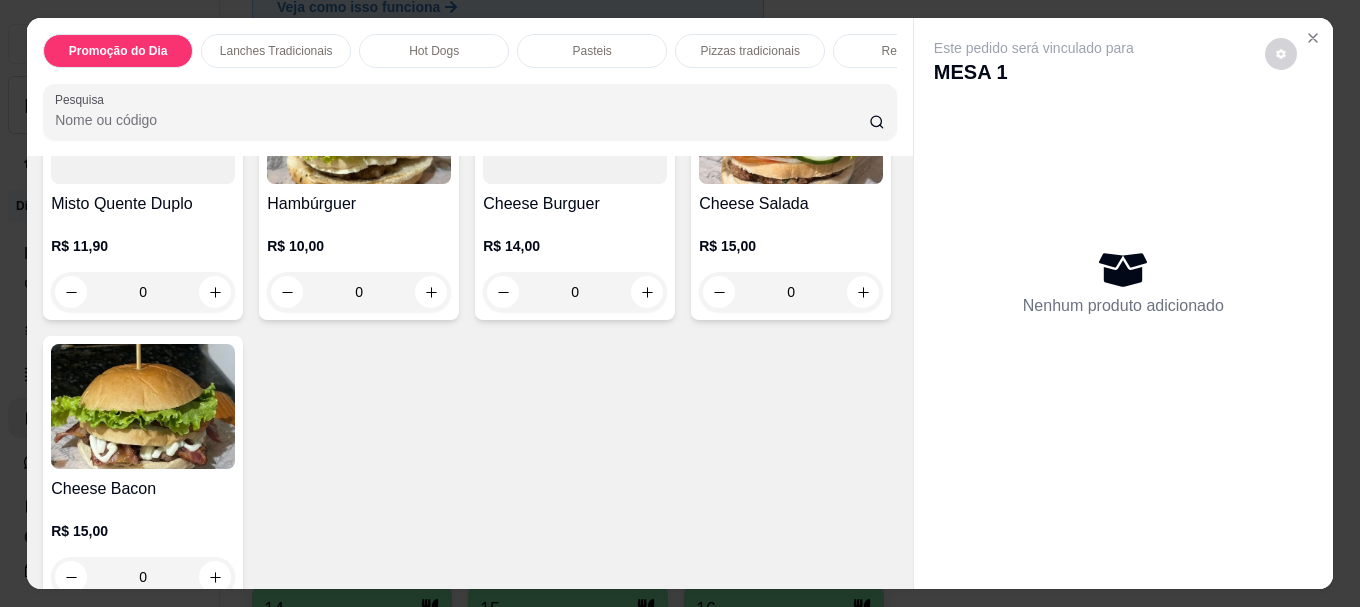 scroll, scrollTop: 700, scrollLeft: 0, axis: vertical 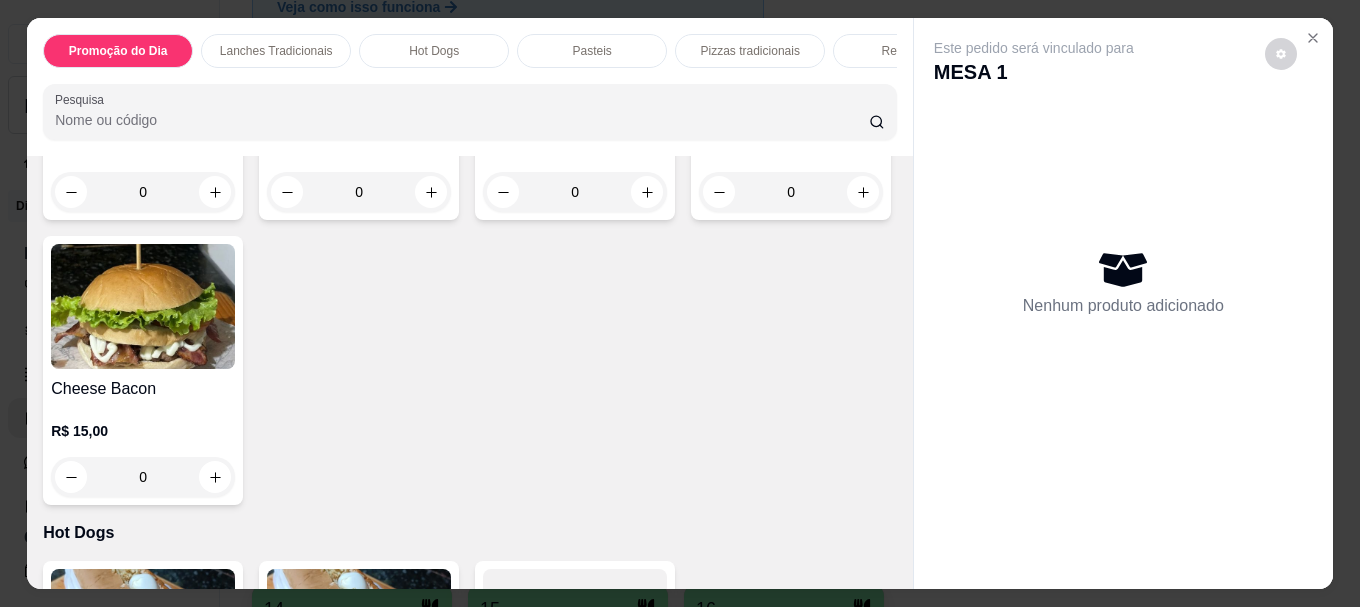 click at bounding box center [143, 306] 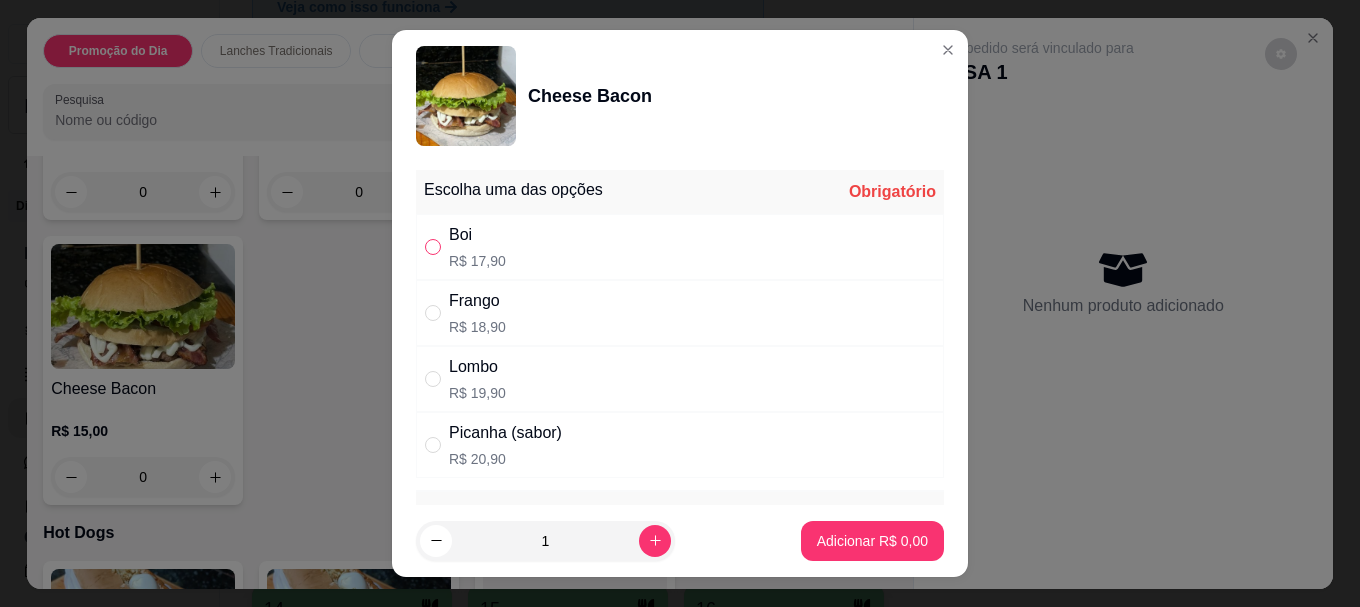 click at bounding box center (433, 247) 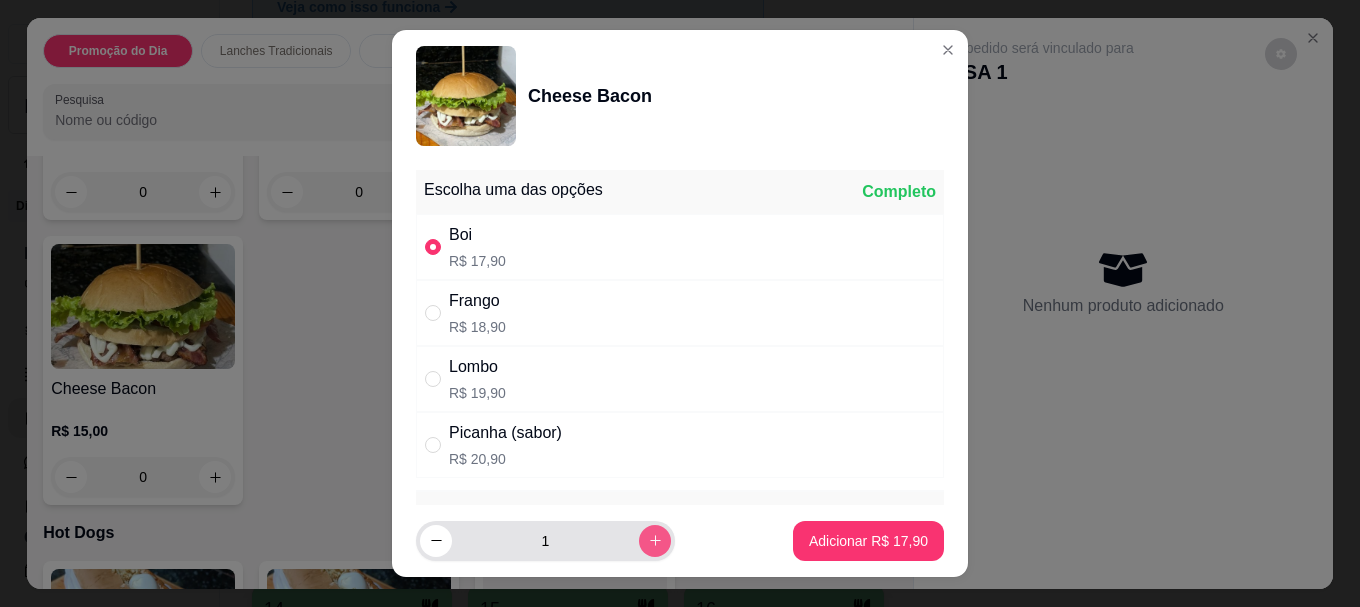 click 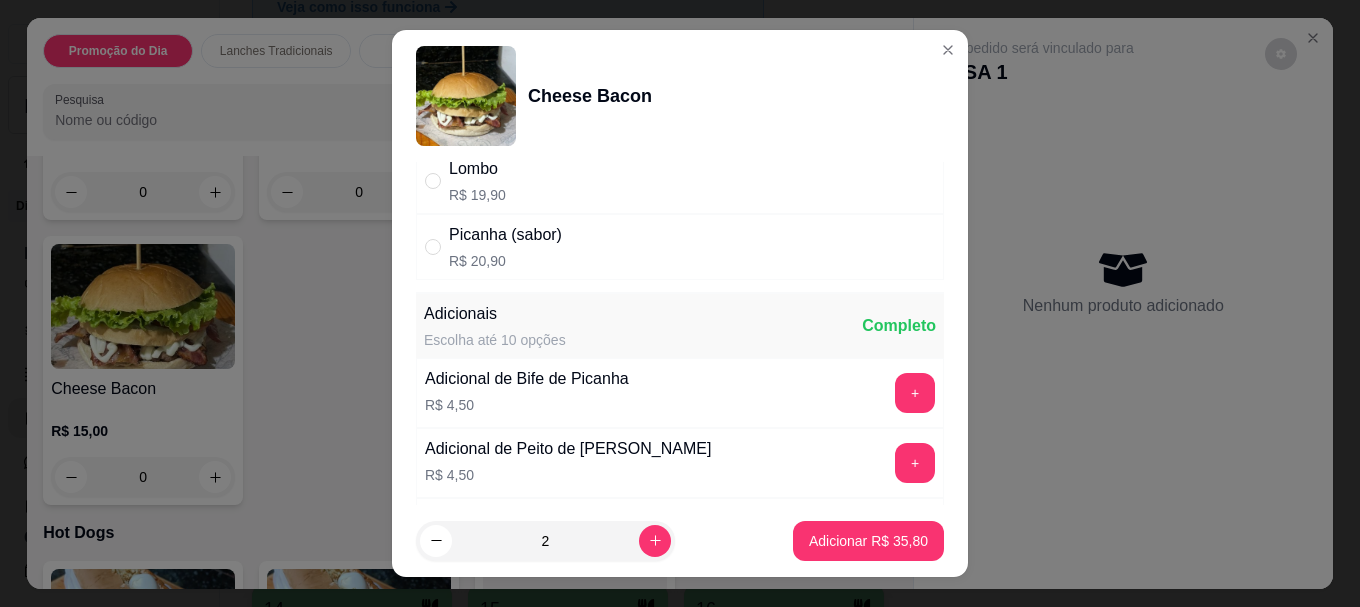 scroll, scrollTop: 200, scrollLeft: 0, axis: vertical 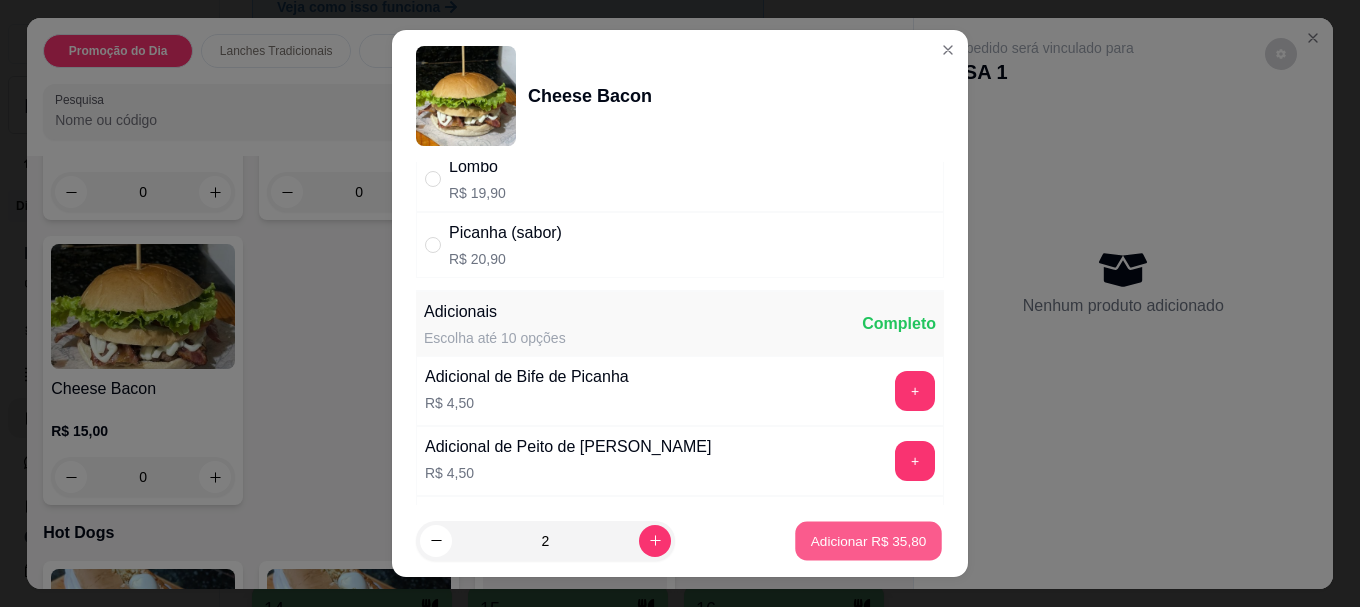 click on "Adicionar   R$ 35,80" at bounding box center (869, 540) 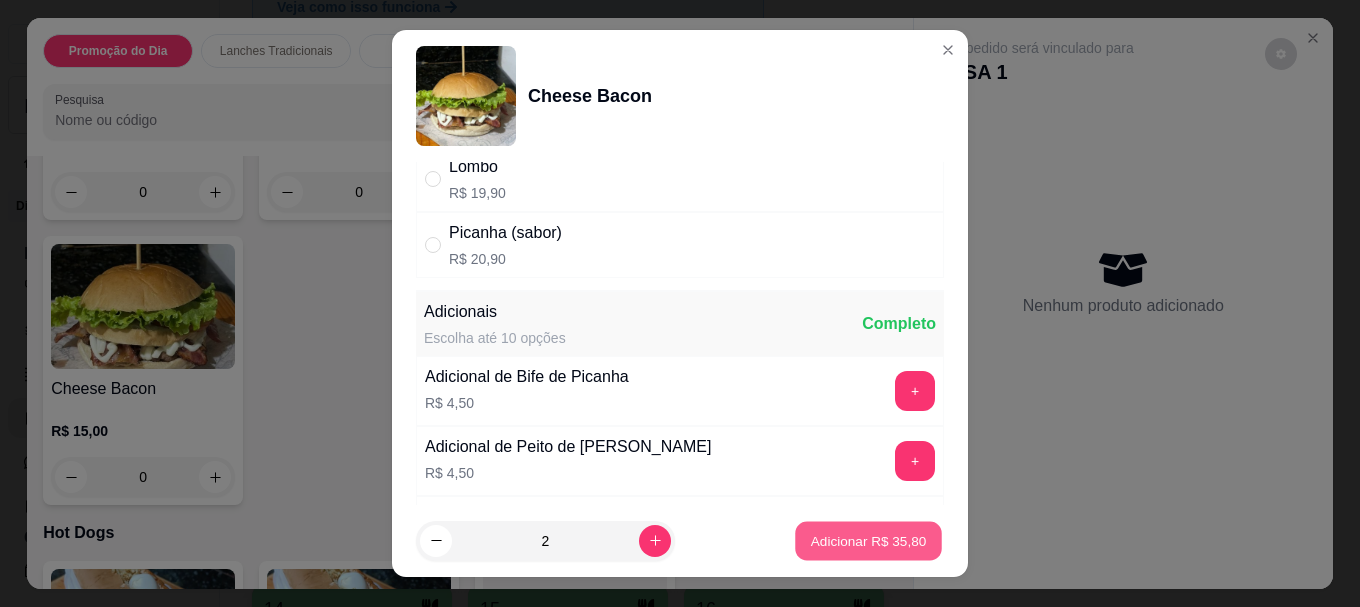 type on "2" 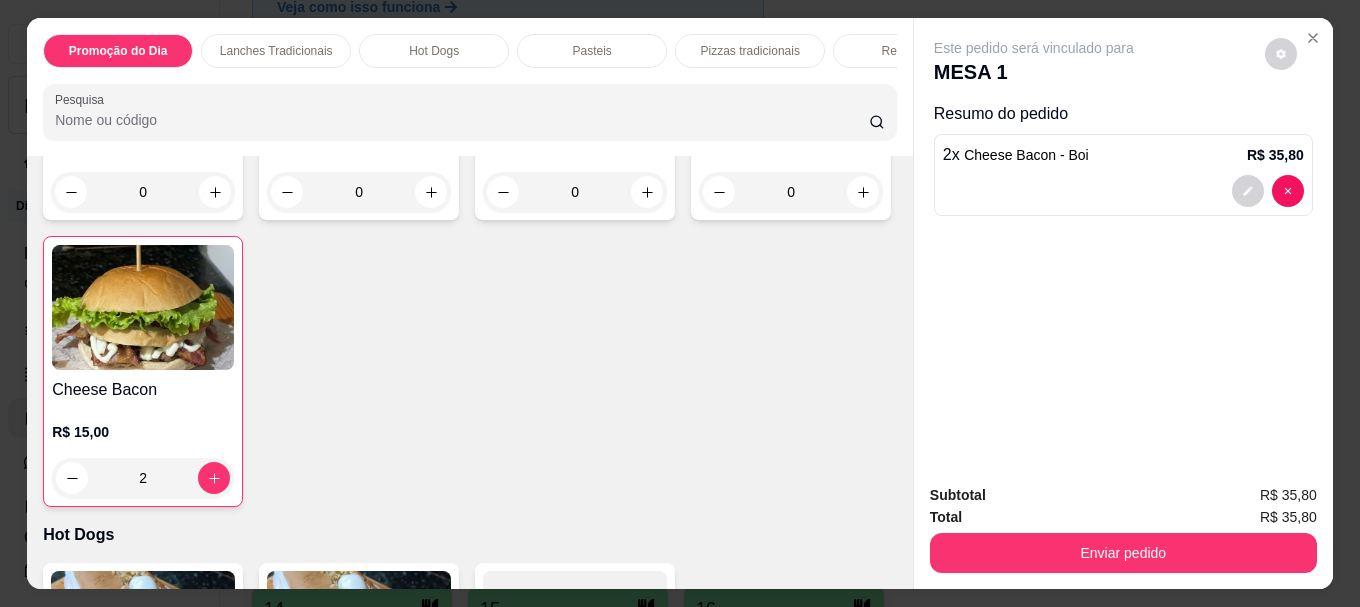 click at bounding box center [143, 307] 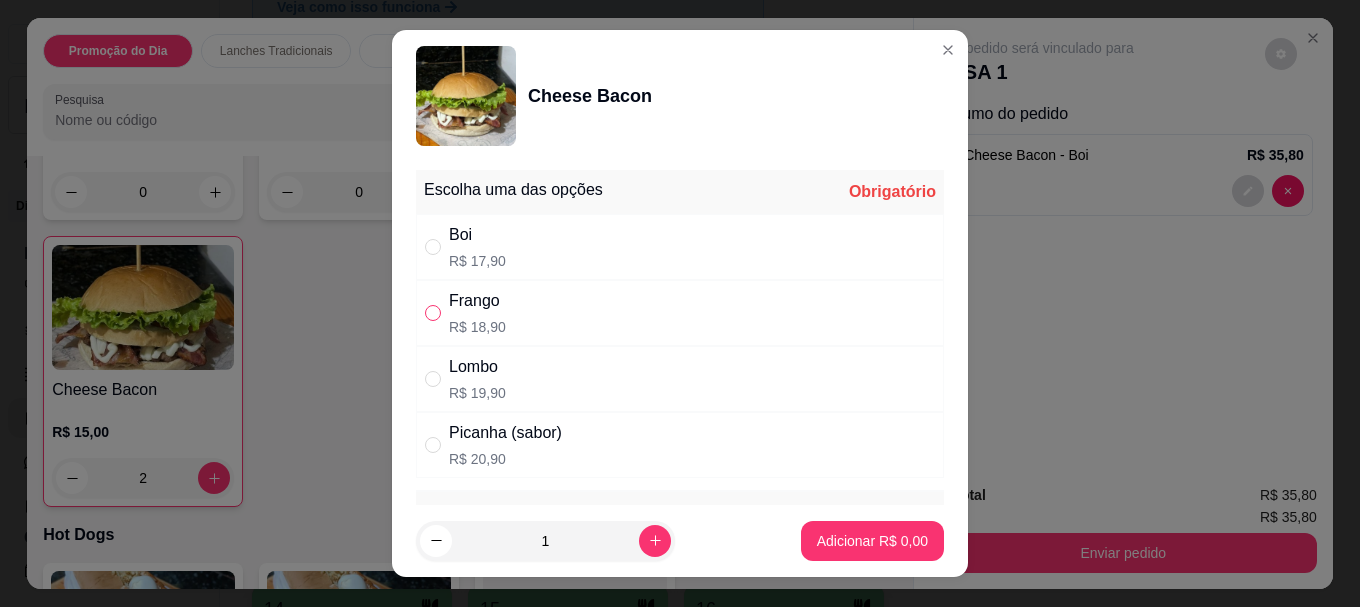 click at bounding box center [433, 313] 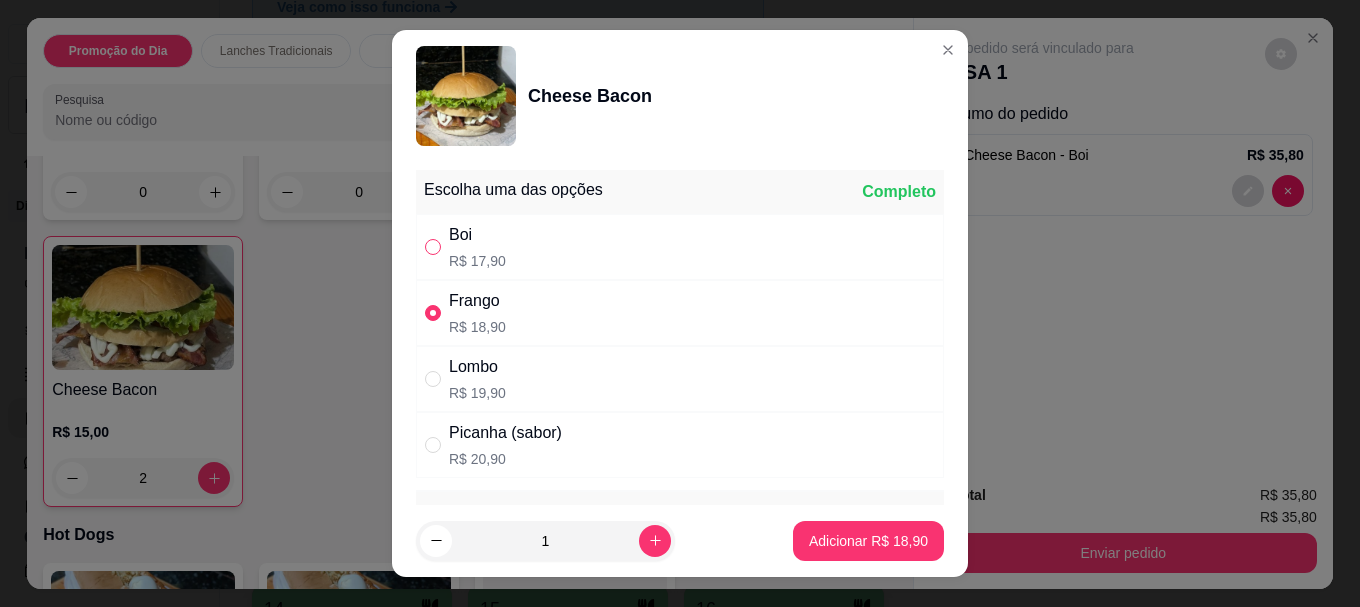 click at bounding box center (433, 247) 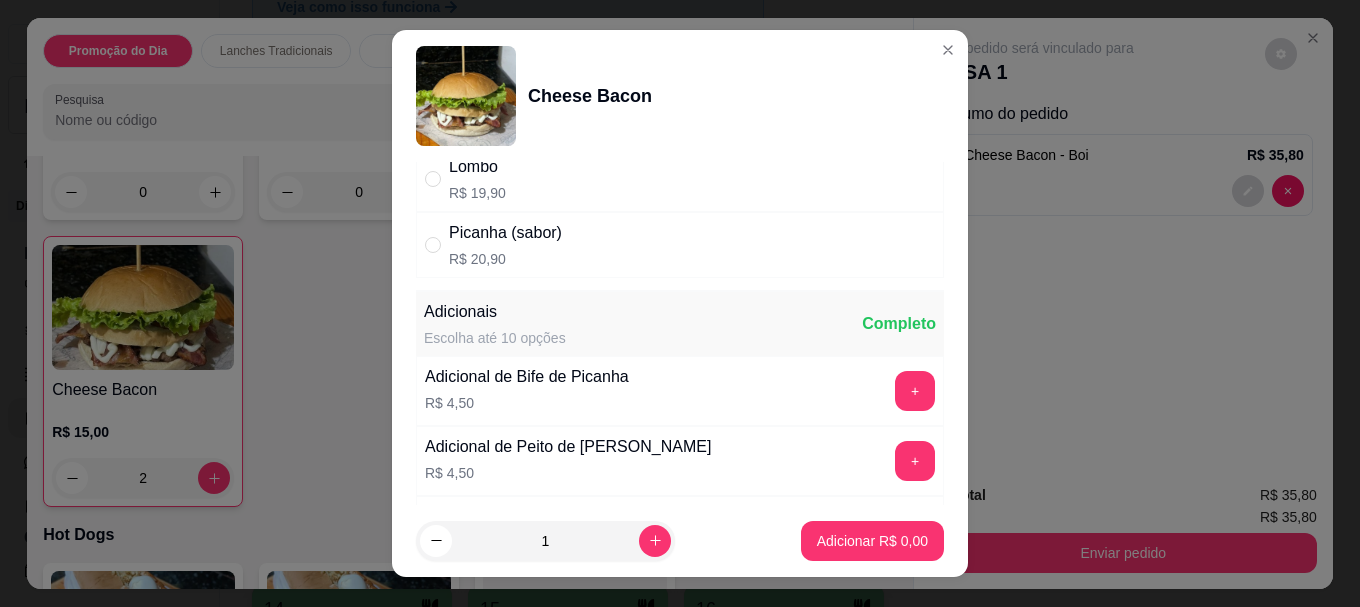 scroll, scrollTop: 0, scrollLeft: 0, axis: both 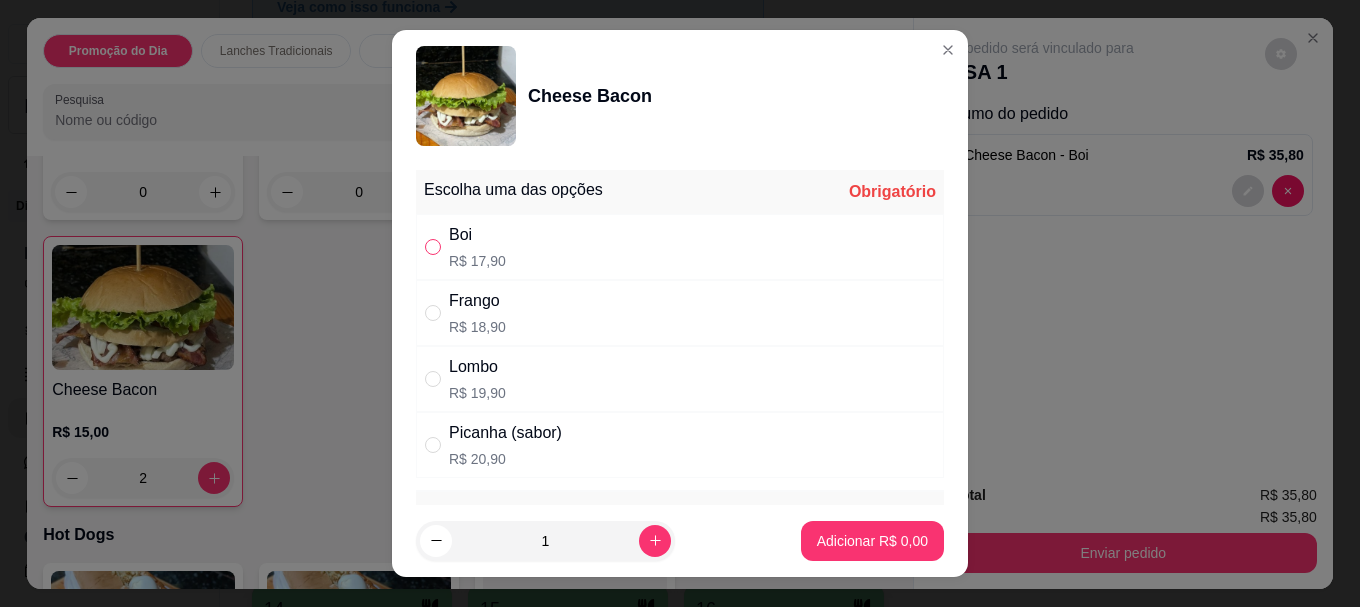 click at bounding box center [433, 247] 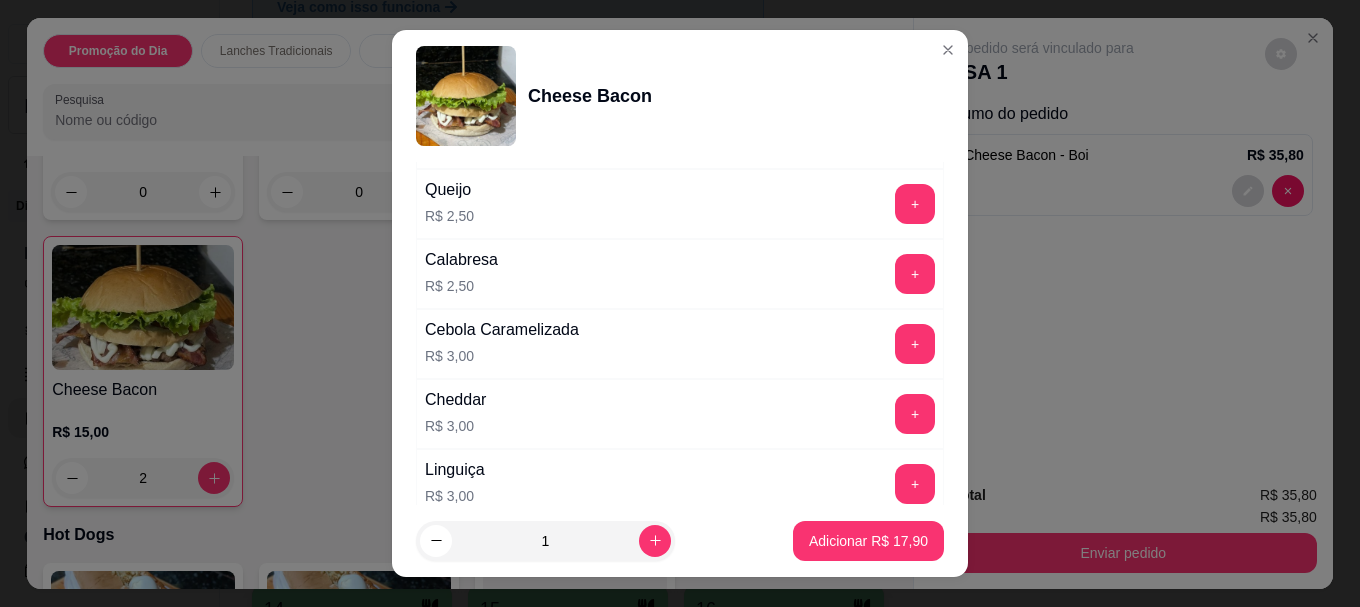 scroll, scrollTop: 1583, scrollLeft: 0, axis: vertical 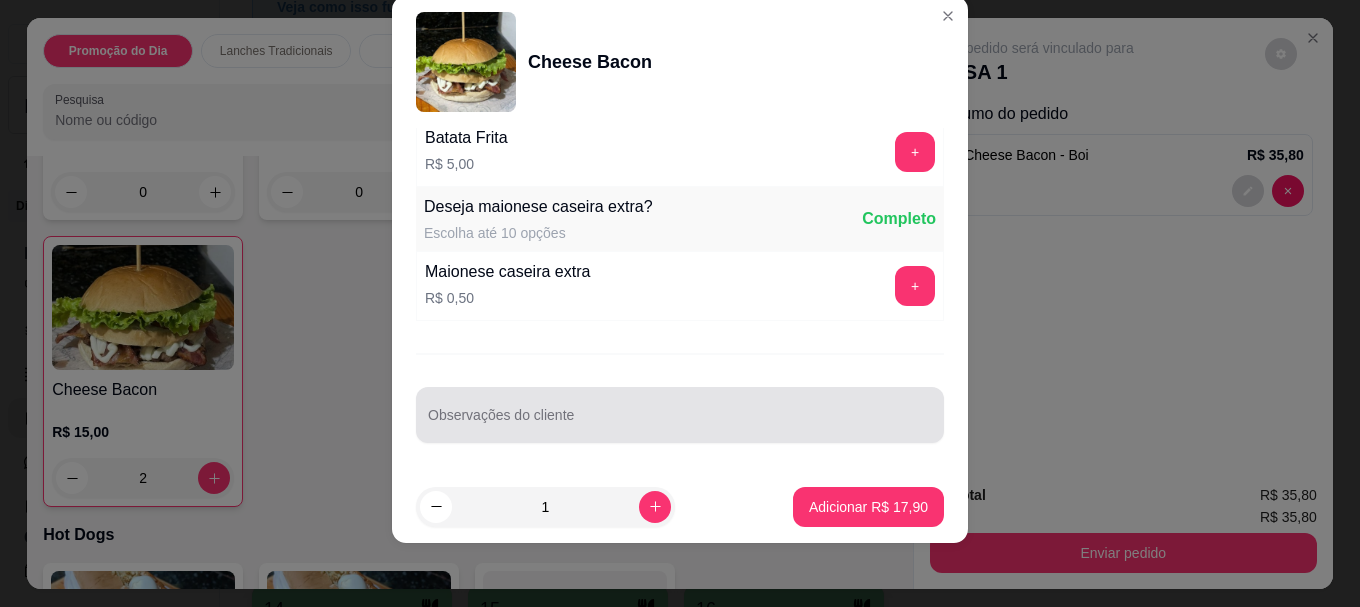 click on "Observações do cliente" at bounding box center (680, 423) 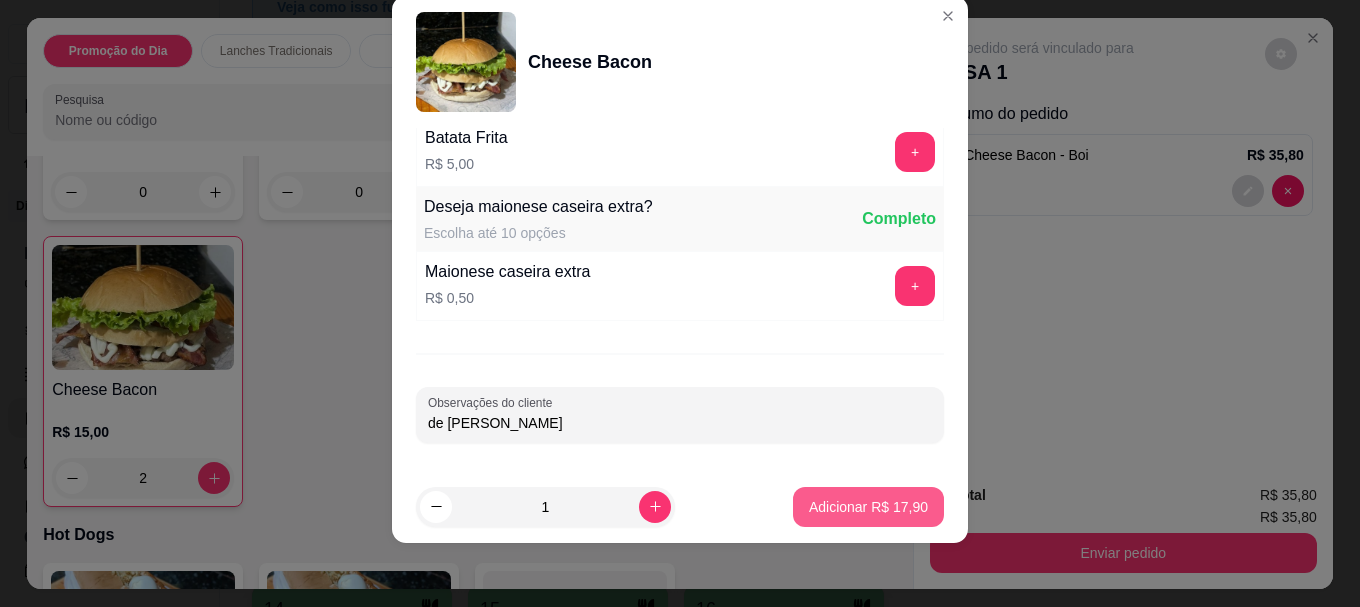 type on "de [PERSON_NAME]" 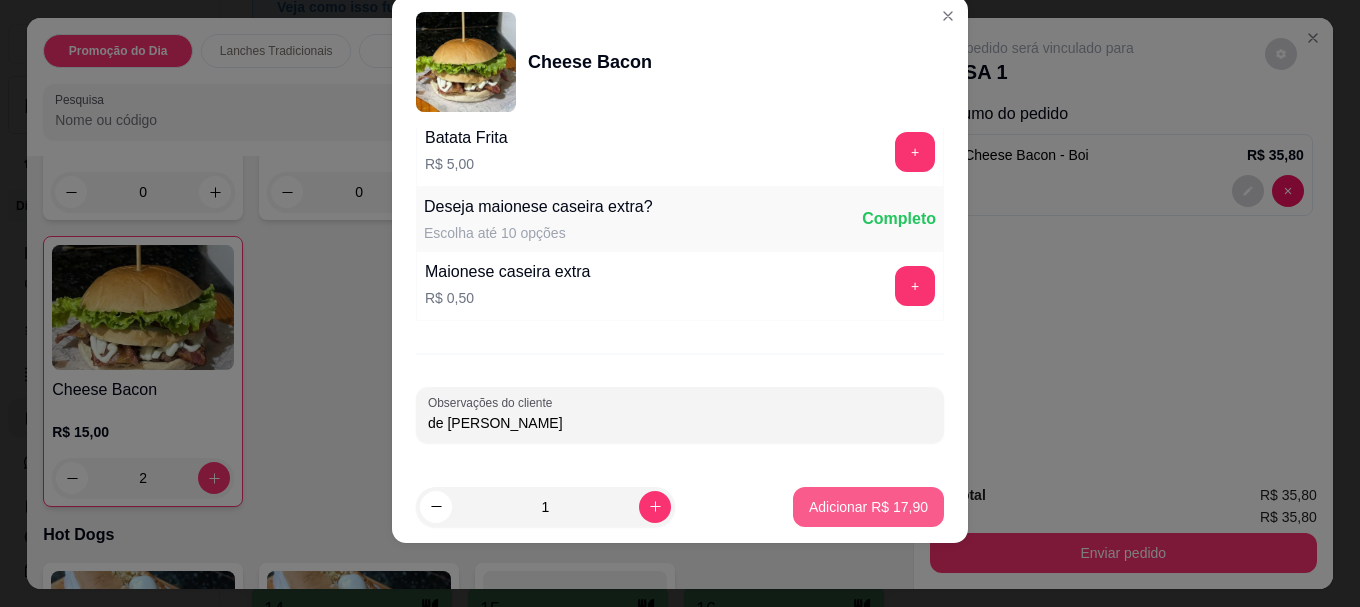 click on "Adicionar   R$ 17,90" at bounding box center (868, 507) 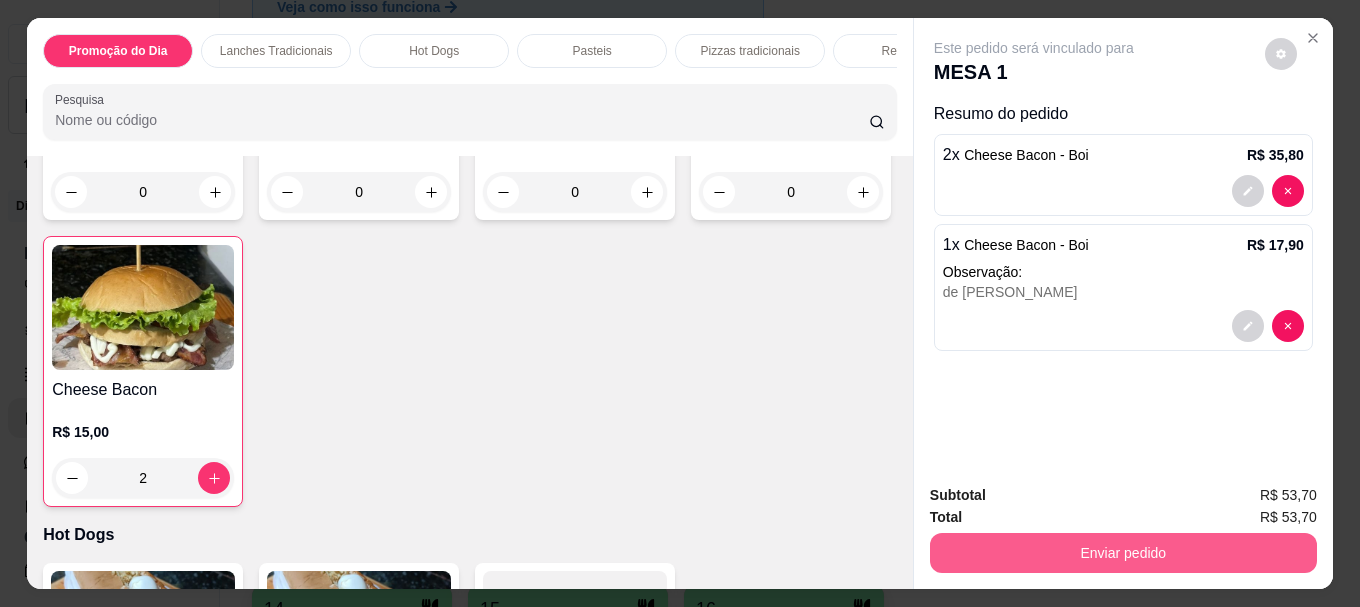 click on "Enviar pedido" at bounding box center (1123, 553) 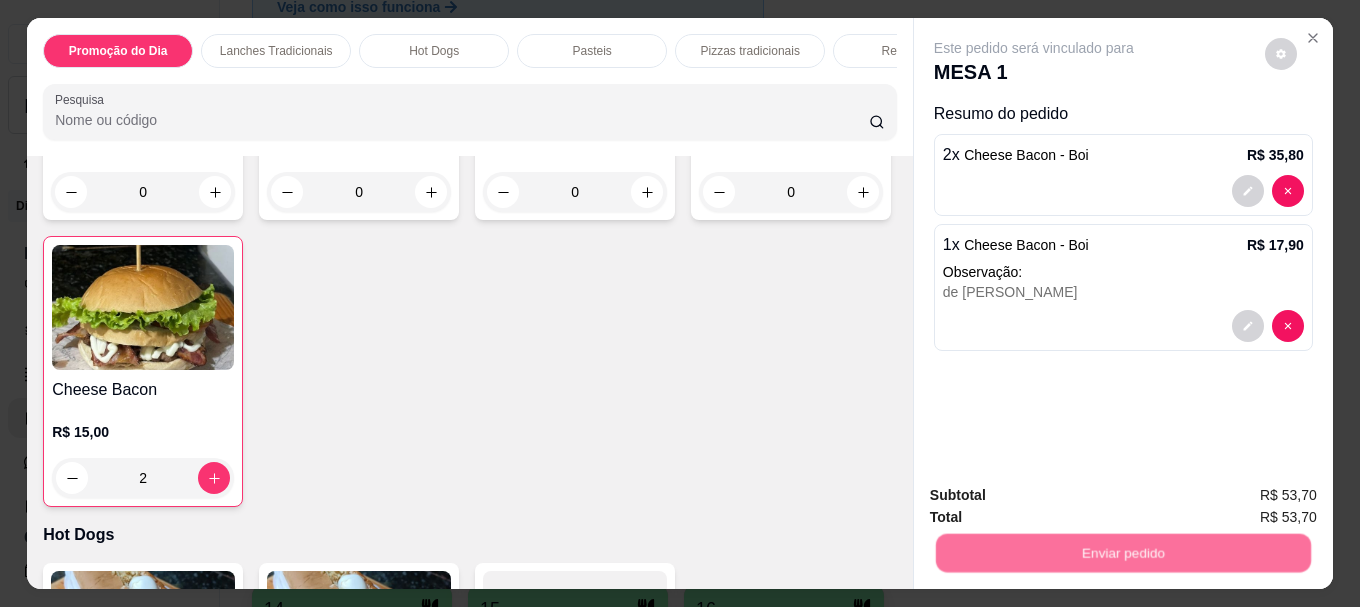 click on "Não registrar e enviar pedido" at bounding box center (1057, 496) 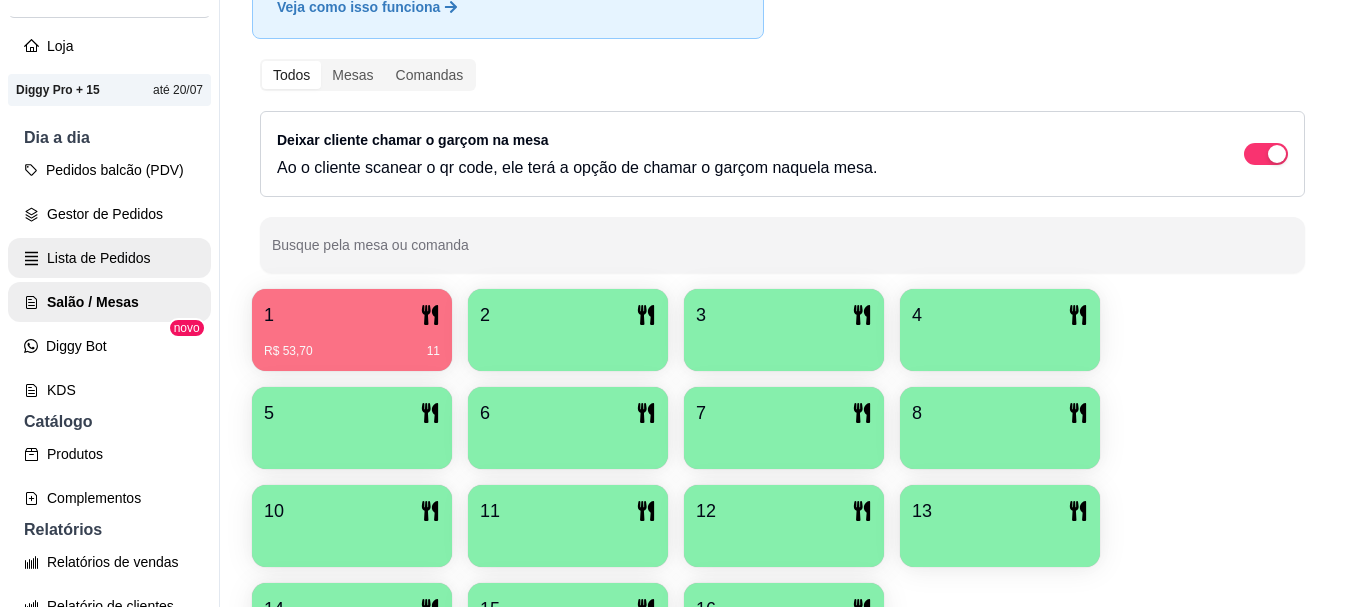 scroll, scrollTop: 300, scrollLeft: 0, axis: vertical 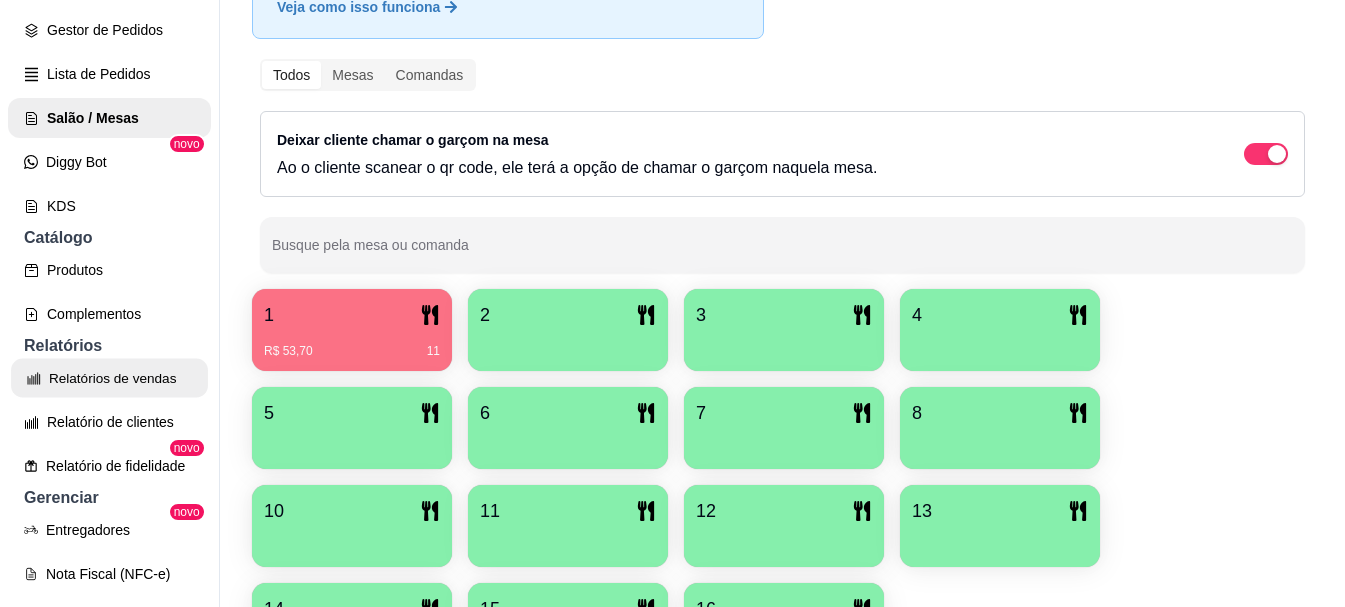 click on "Relatórios de vendas" at bounding box center [109, 378] 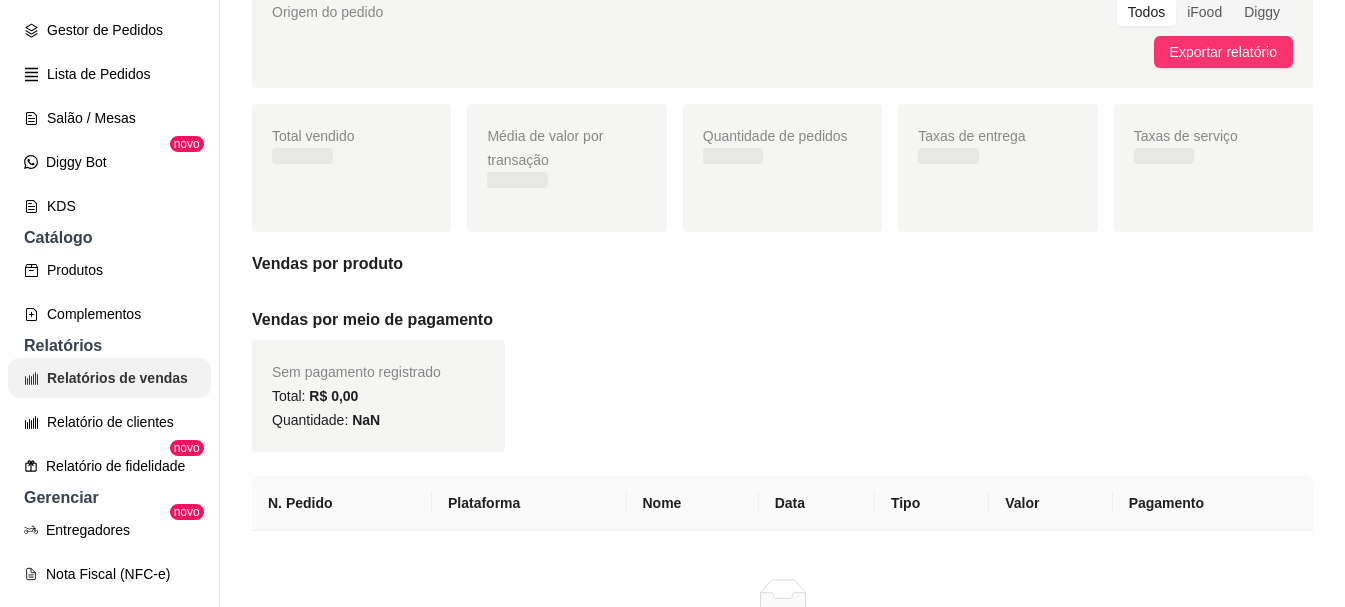 scroll, scrollTop: 0, scrollLeft: 0, axis: both 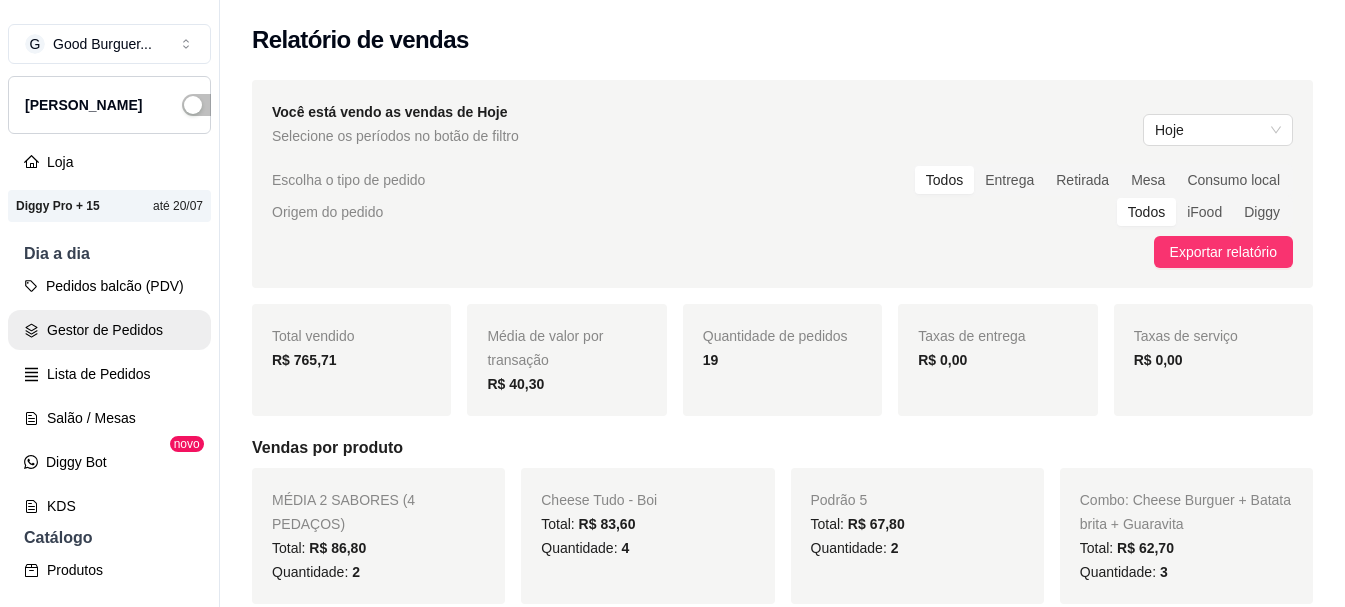 click on "Gestor de Pedidos" at bounding box center [109, 330] 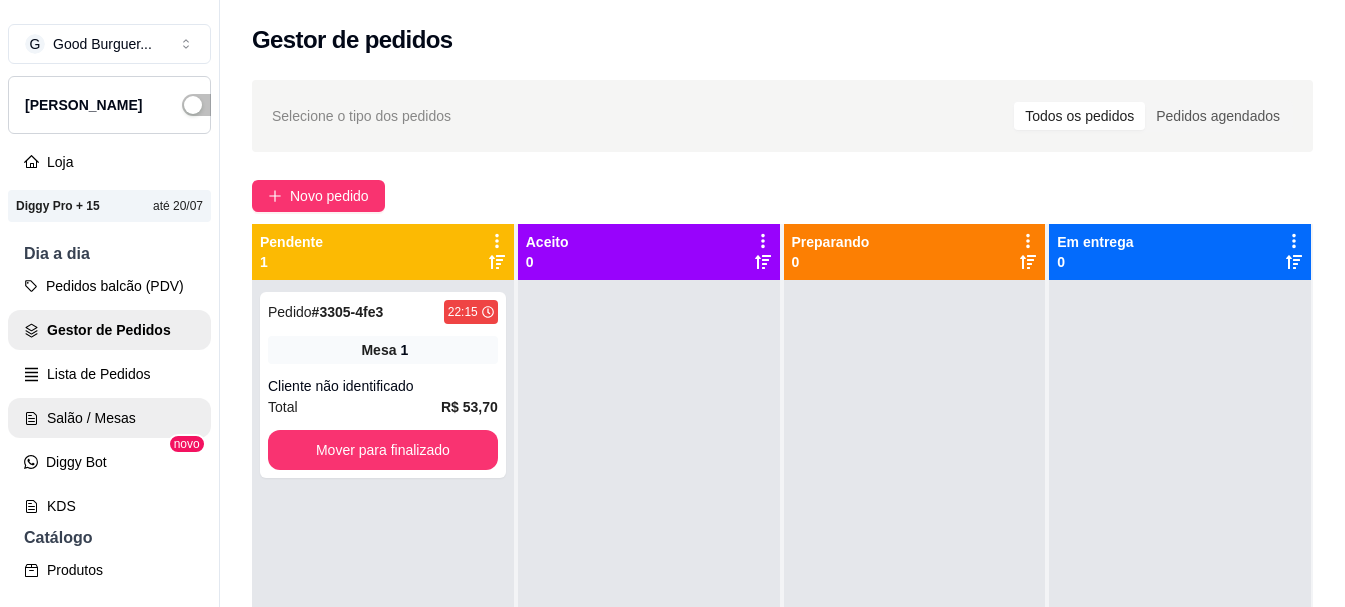 click on "Salão / Mesas" at bounding box center [109, 418] 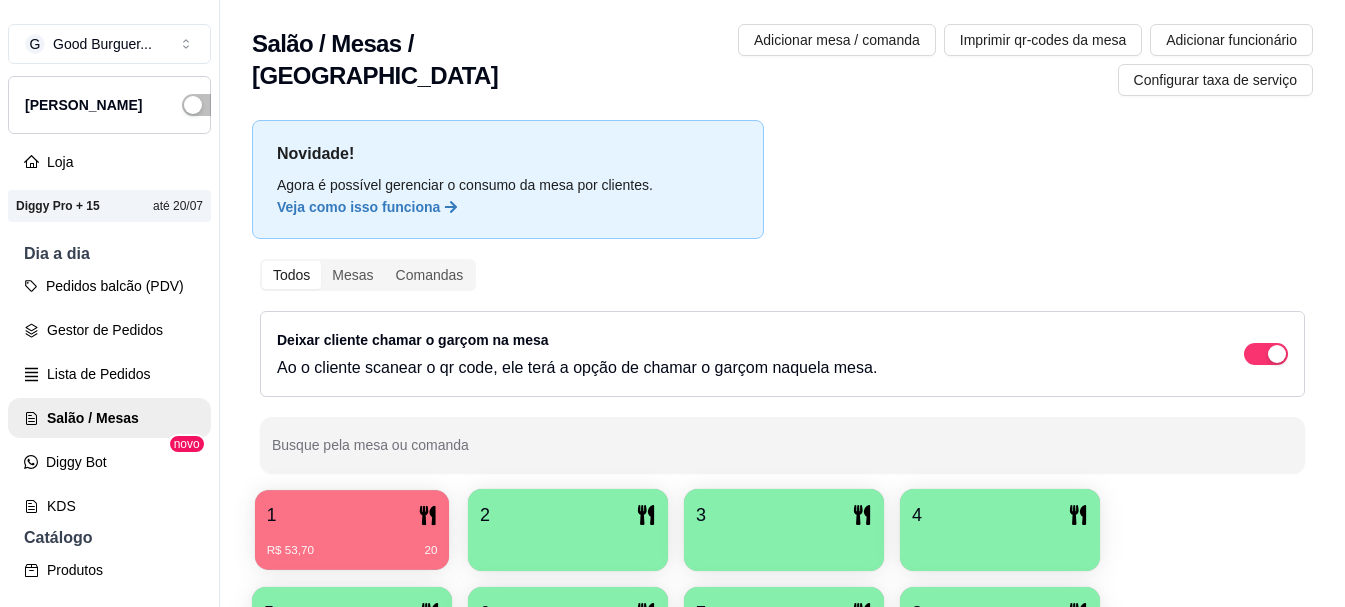 click on "1" at bounding box center [352, 515] 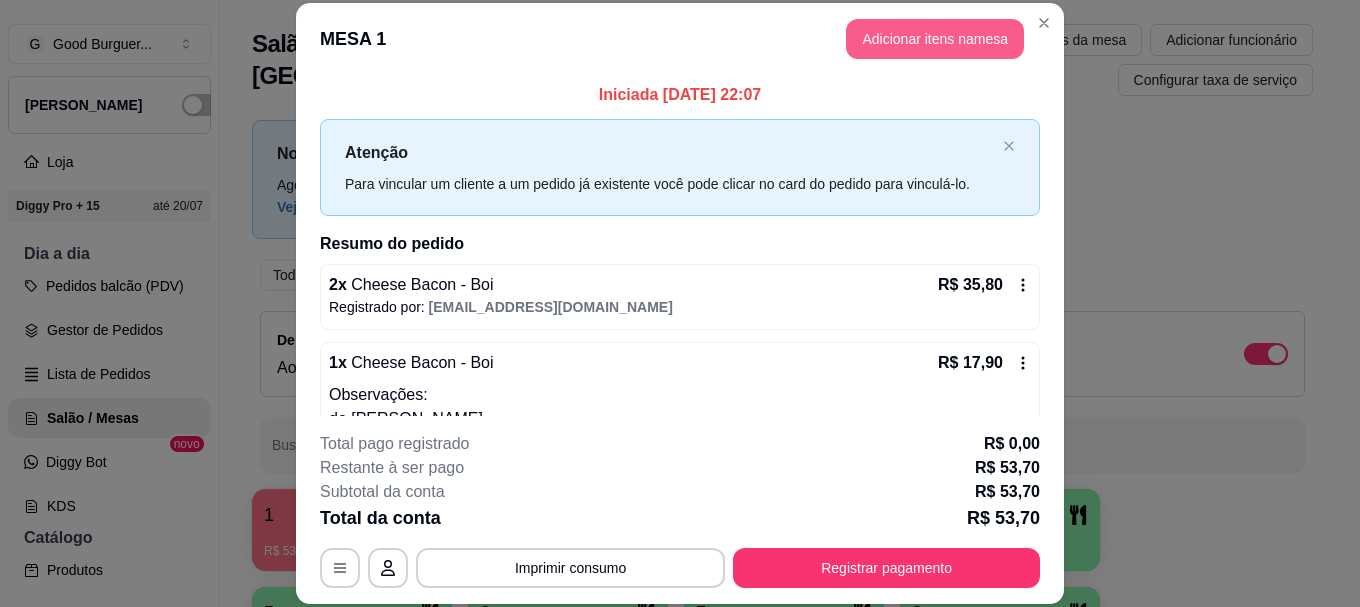 click on "Adicionar itens na  mesa" at bounding box center [935, 39] 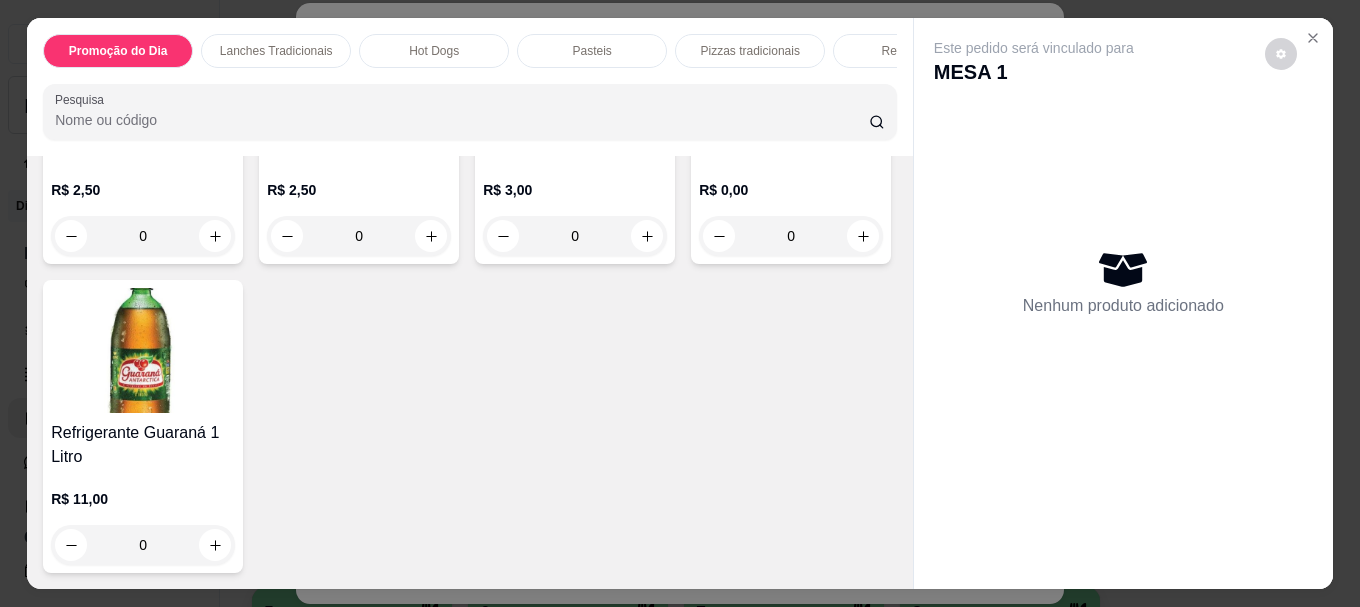 scroll, scrollTop: 4415, scrollLeft: 0, axis: vertical 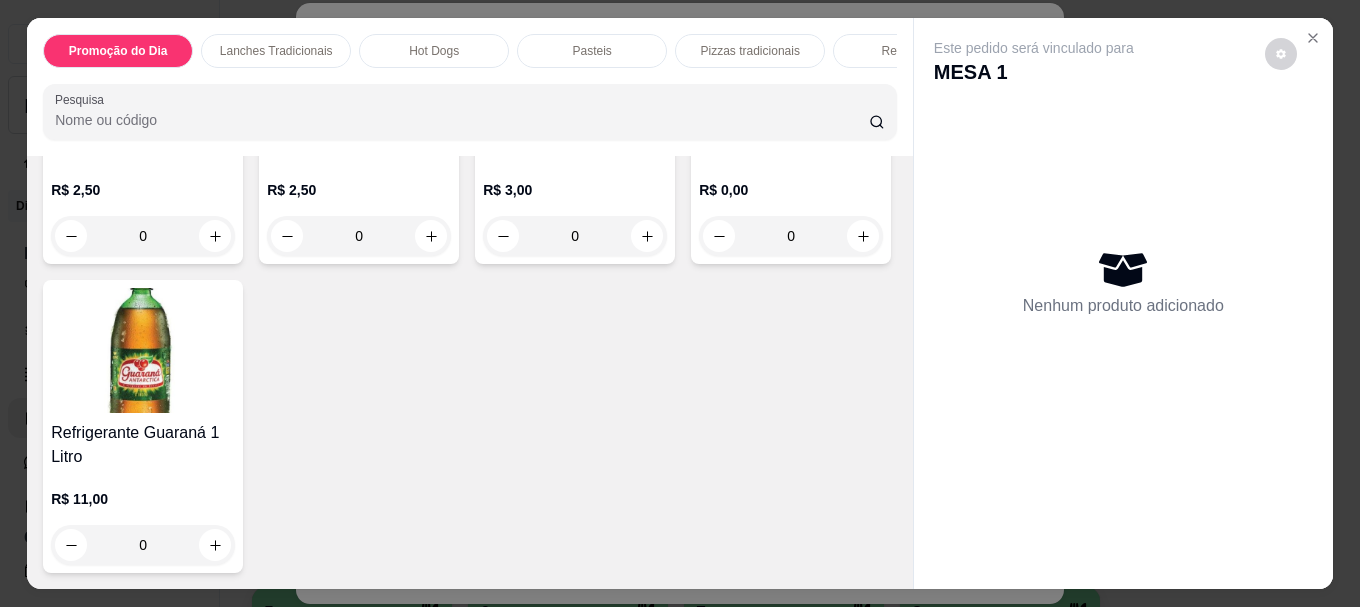 click at bounding box center [143, 350] 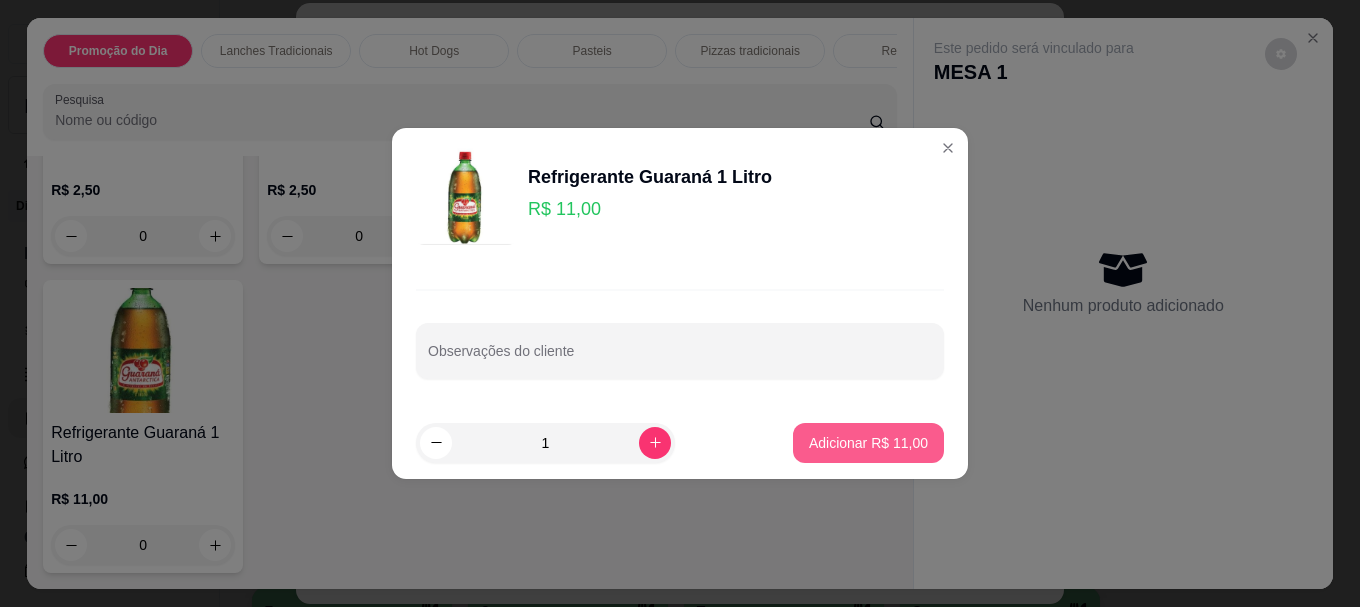 click on "Adicionar   R$ 11,00" at bounding box center (868, 443) 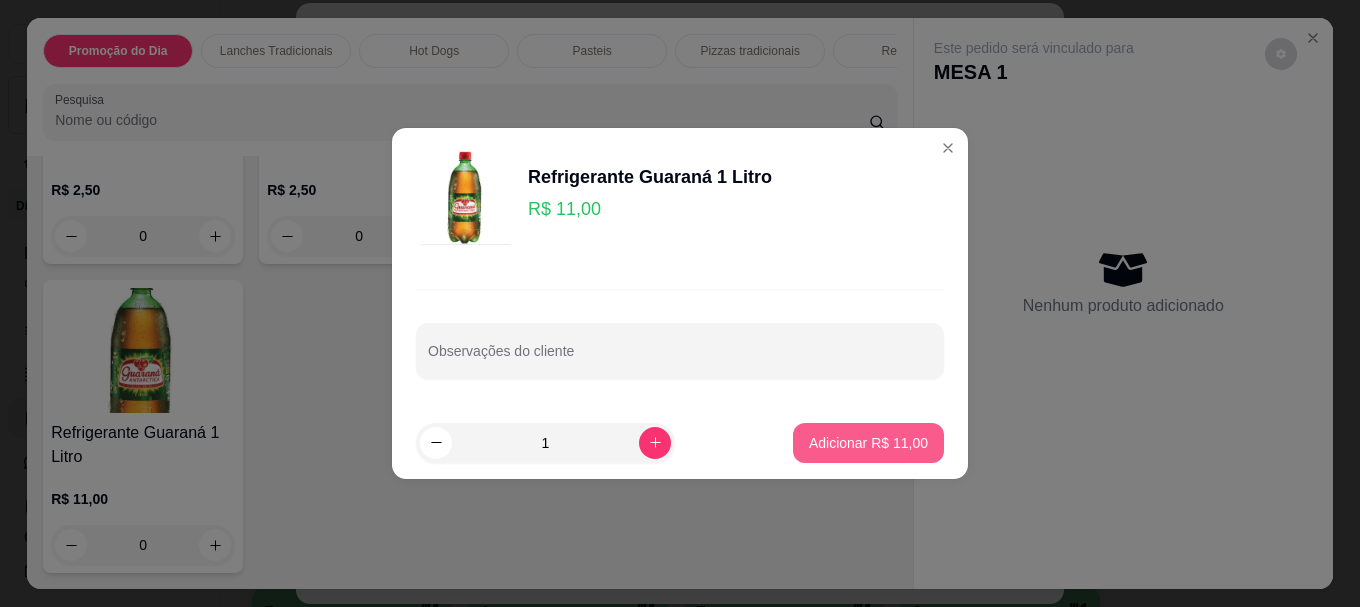 type on "1" 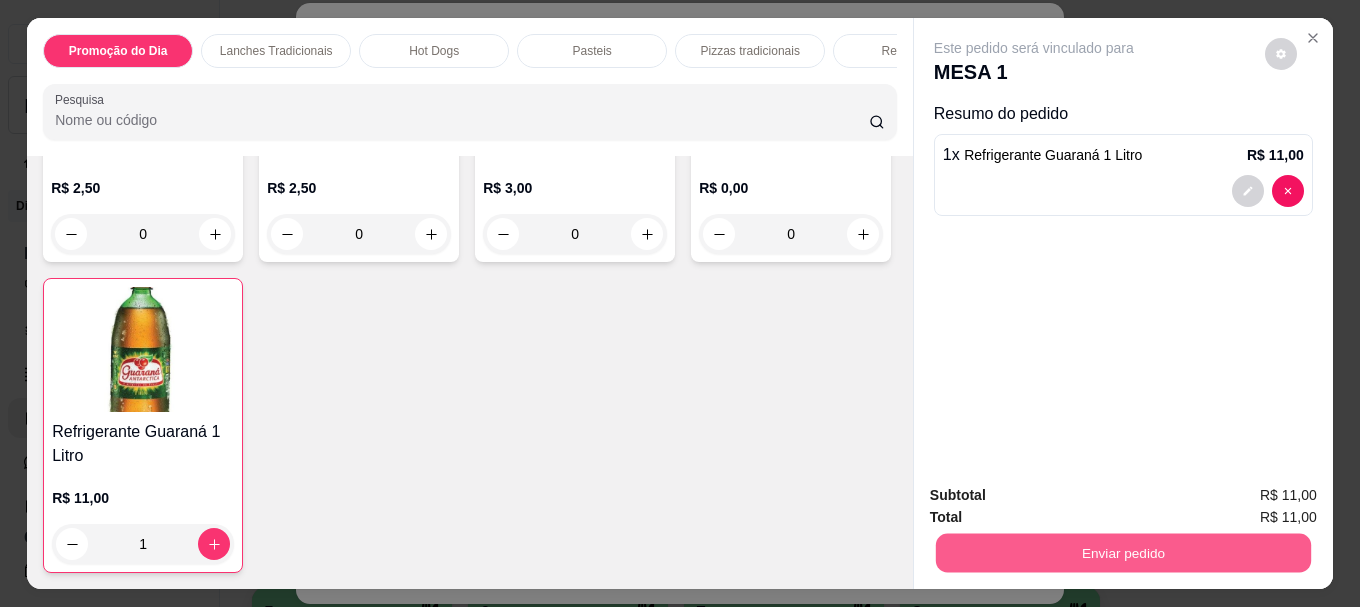 click on "Enviar pedido" at bounding box center (1123, 552) 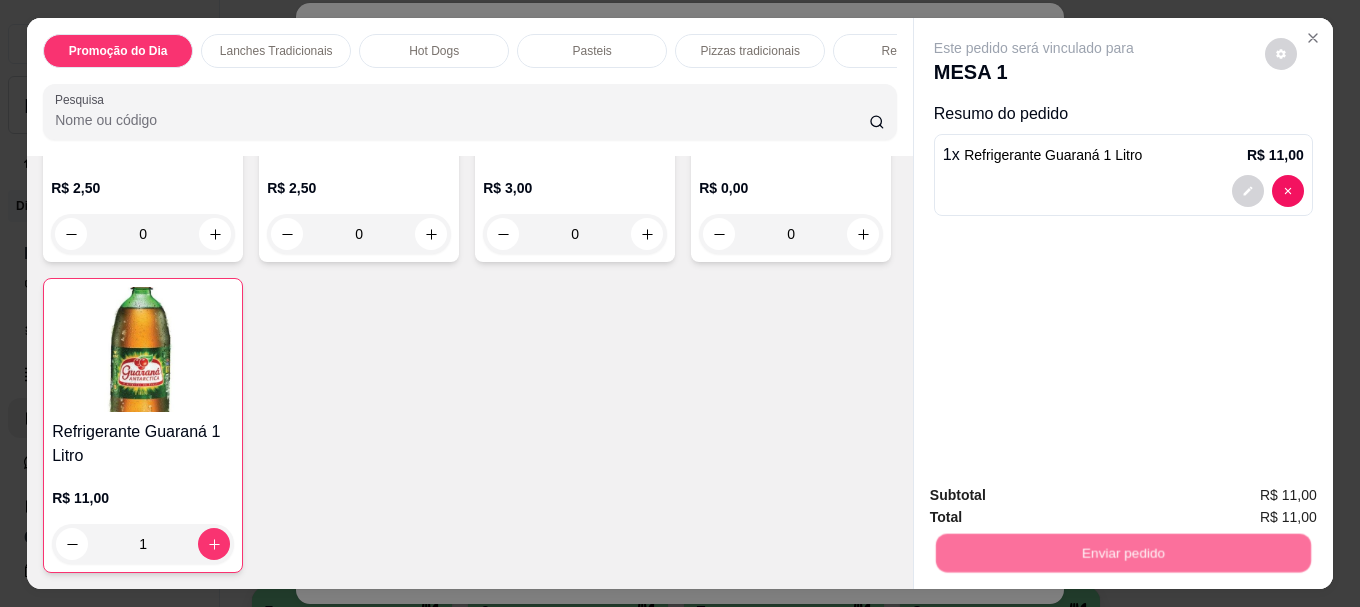 click on "Não registrar e enviar pedido" at bounding box center [1057, 495] 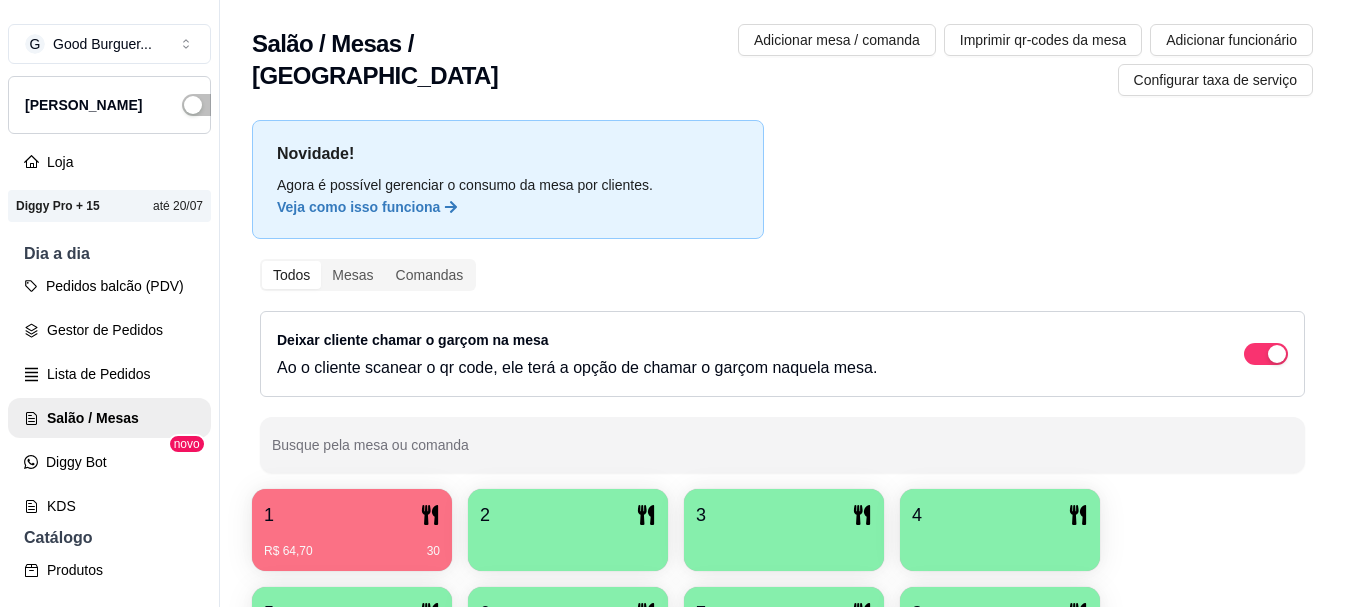 click on "1" at bounding box center (352, 515) 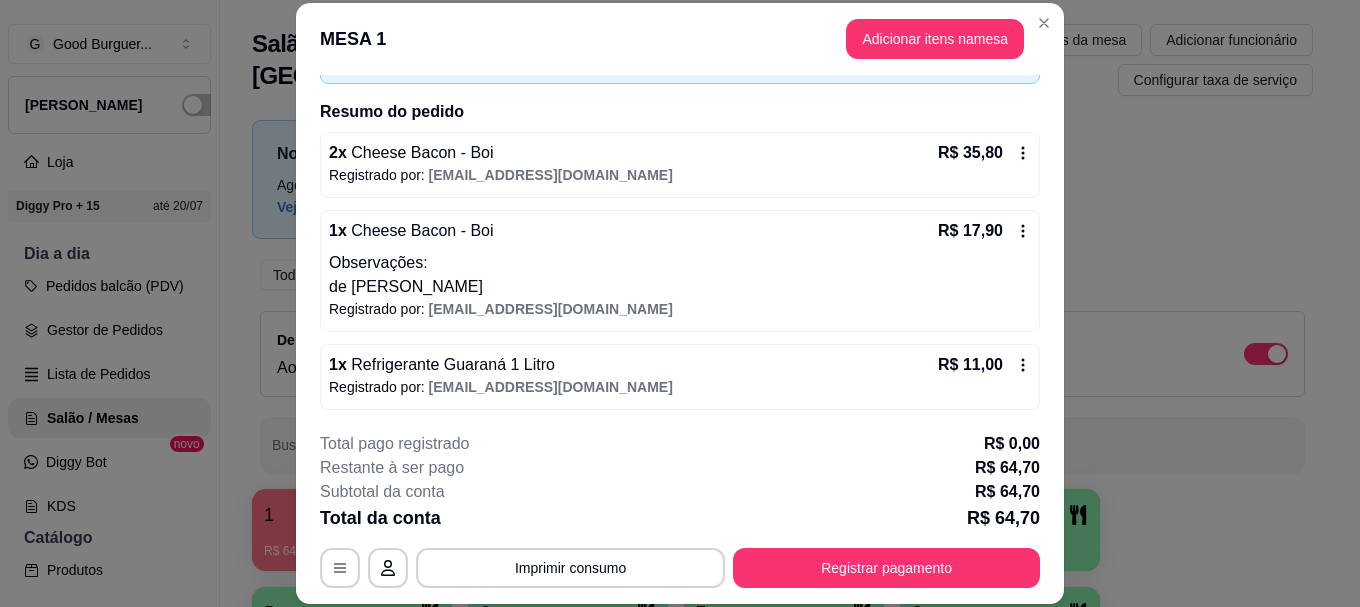 scroll, scrollTop: 134, scrollLeft: 0, axis: vertical 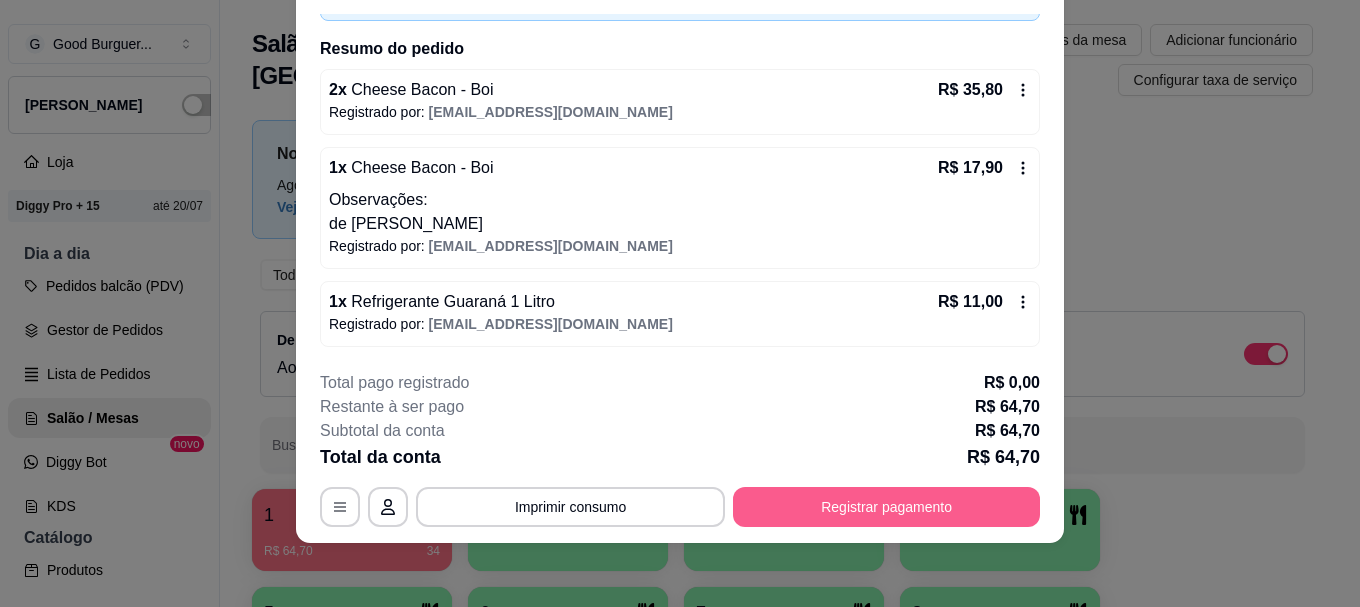 click on "Registrar pagamento" at bounding box center (886, 507) 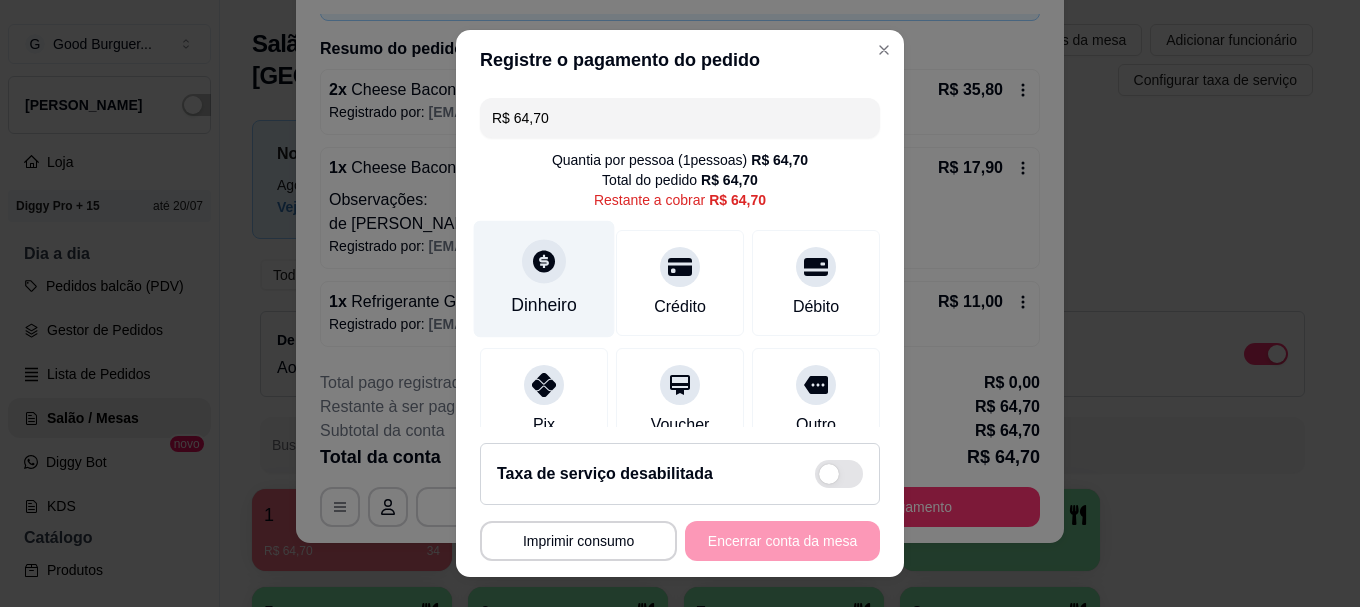 click on "Dinheiro" at bounding box center [544, 279] 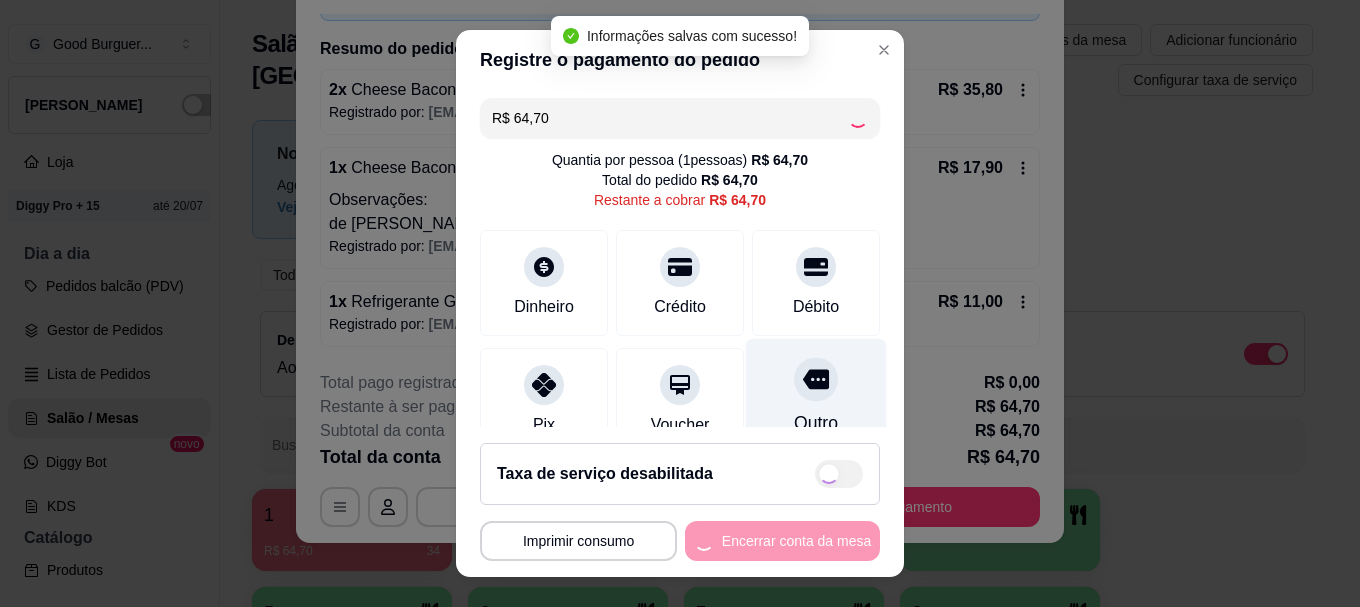 type on "R$ 0,00" 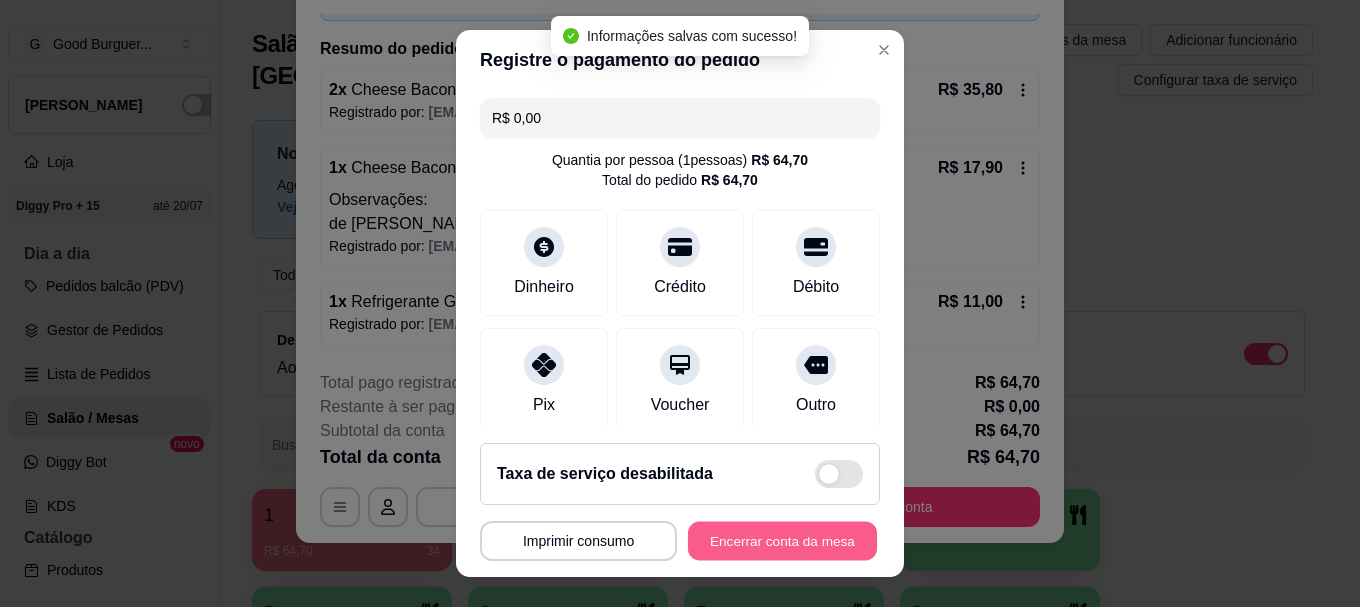 click on "Encerrar conta da mesa" at bounding box center (782, 540) 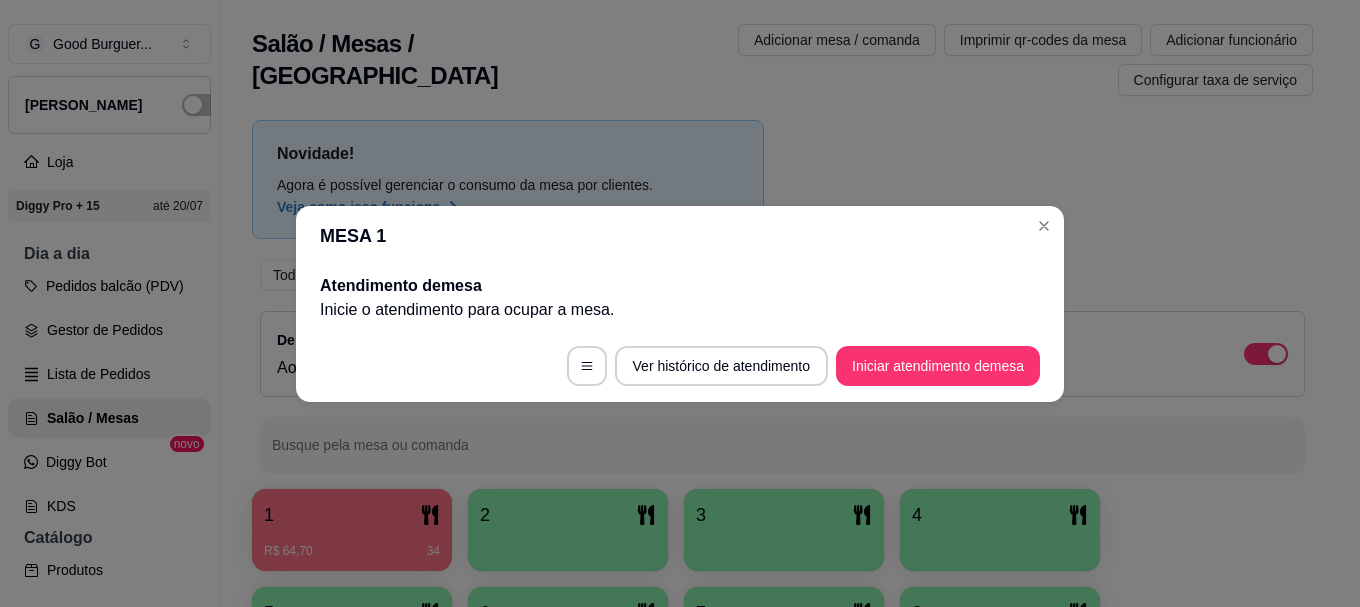 scroll, scrollTop: 0, scrollLeft: 0, axis: both 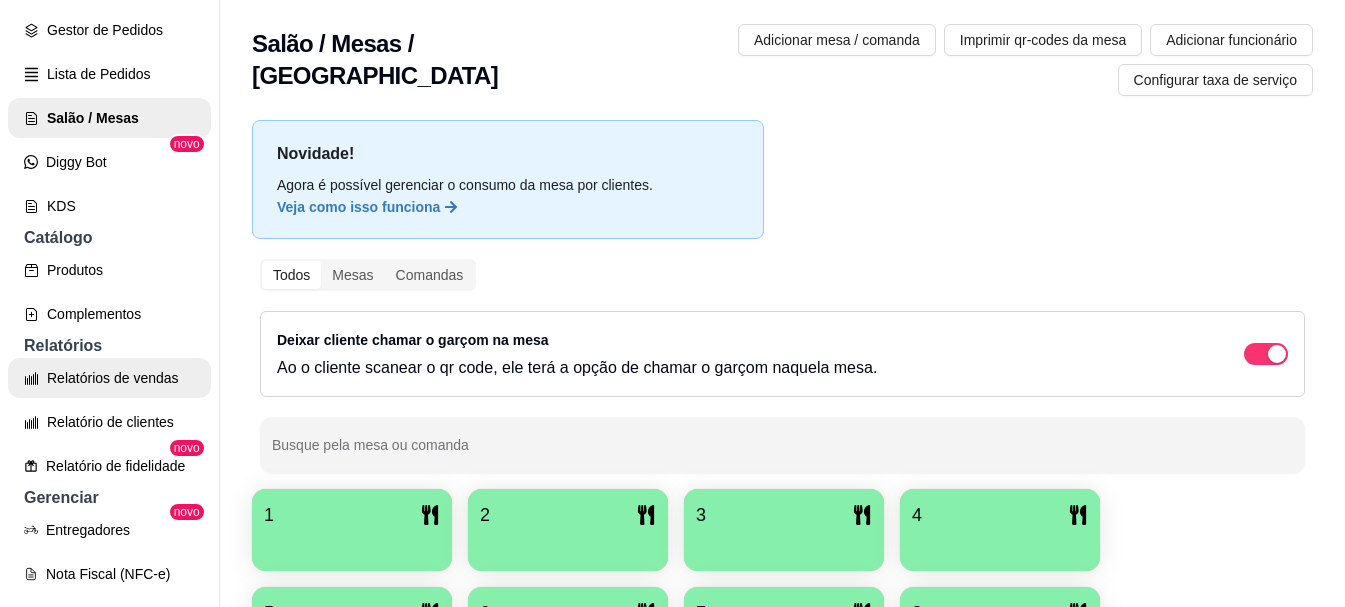 click on "Relatórios de vendas" at bounding box center [109, 378] 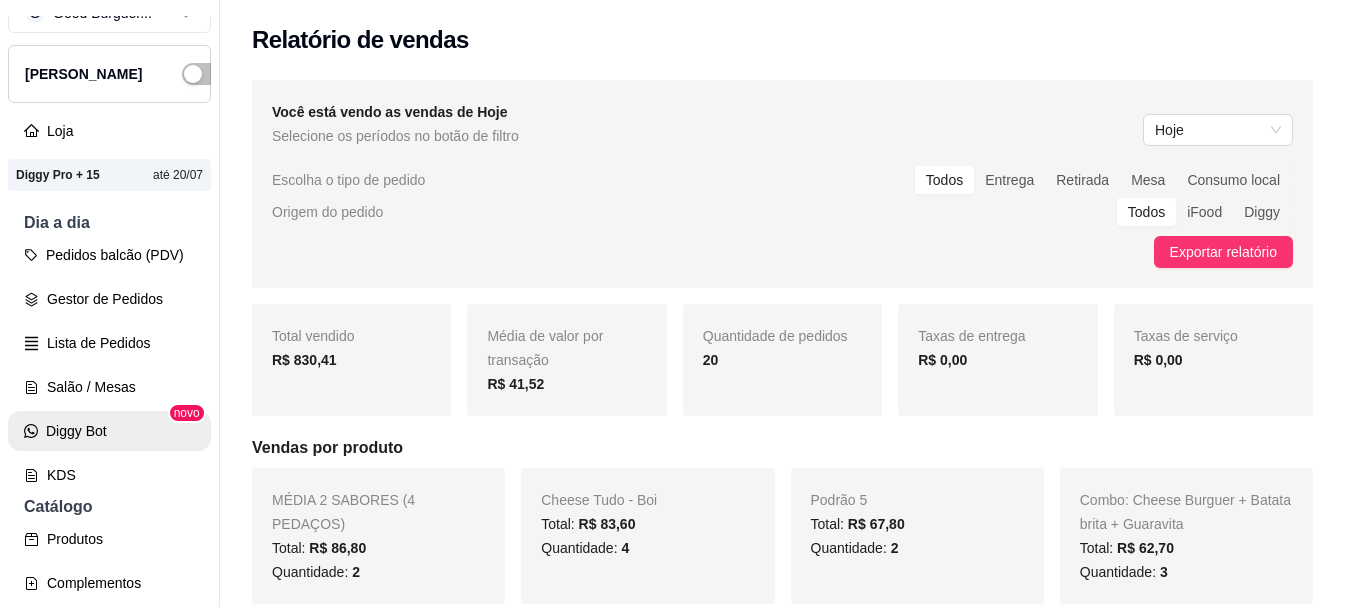 scroll, scrollTop: 0, scrollLeft: 0, axis: both 